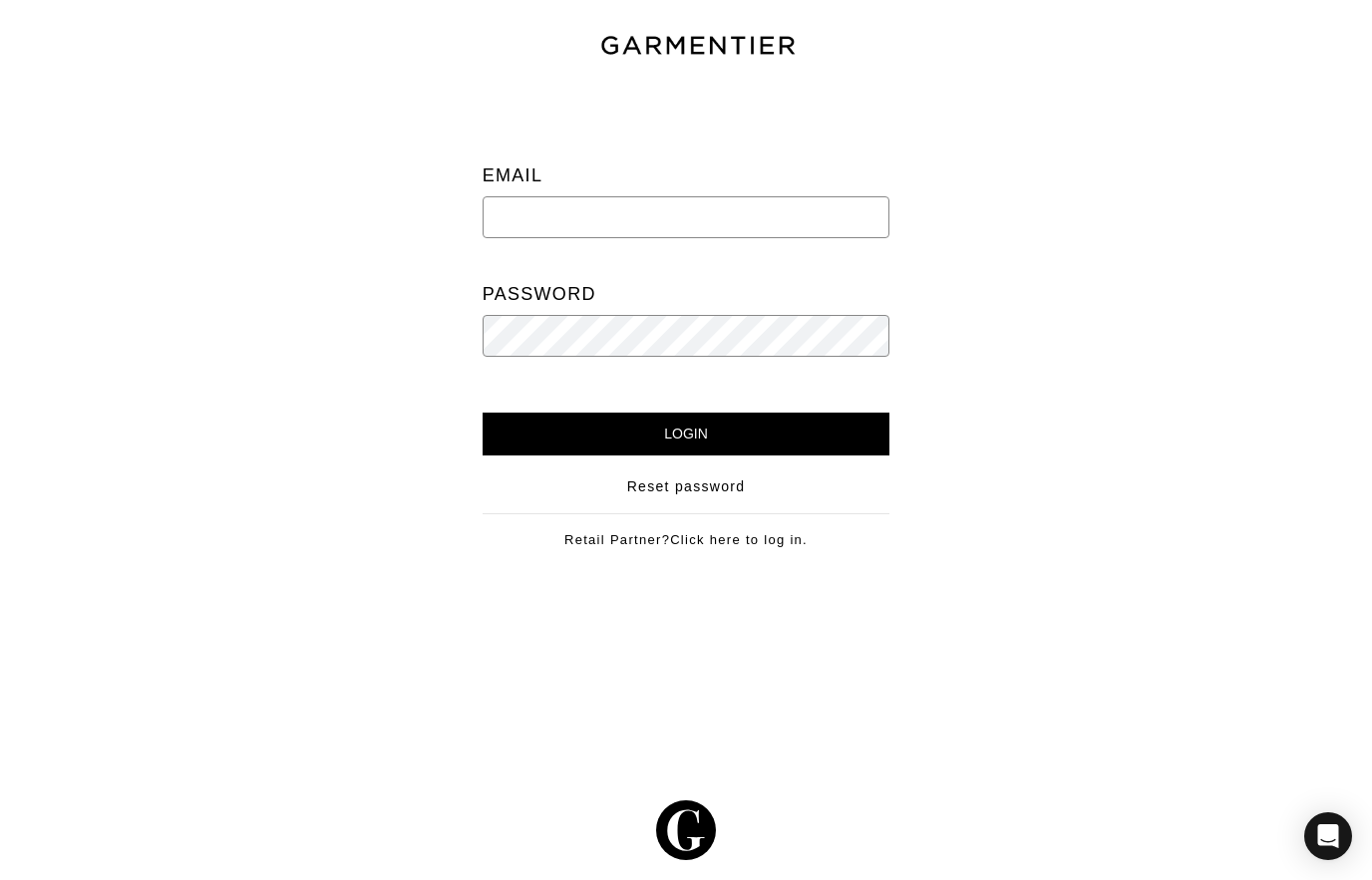 scroll, scrollTop: 0, scrollLeft: 0, axis: both 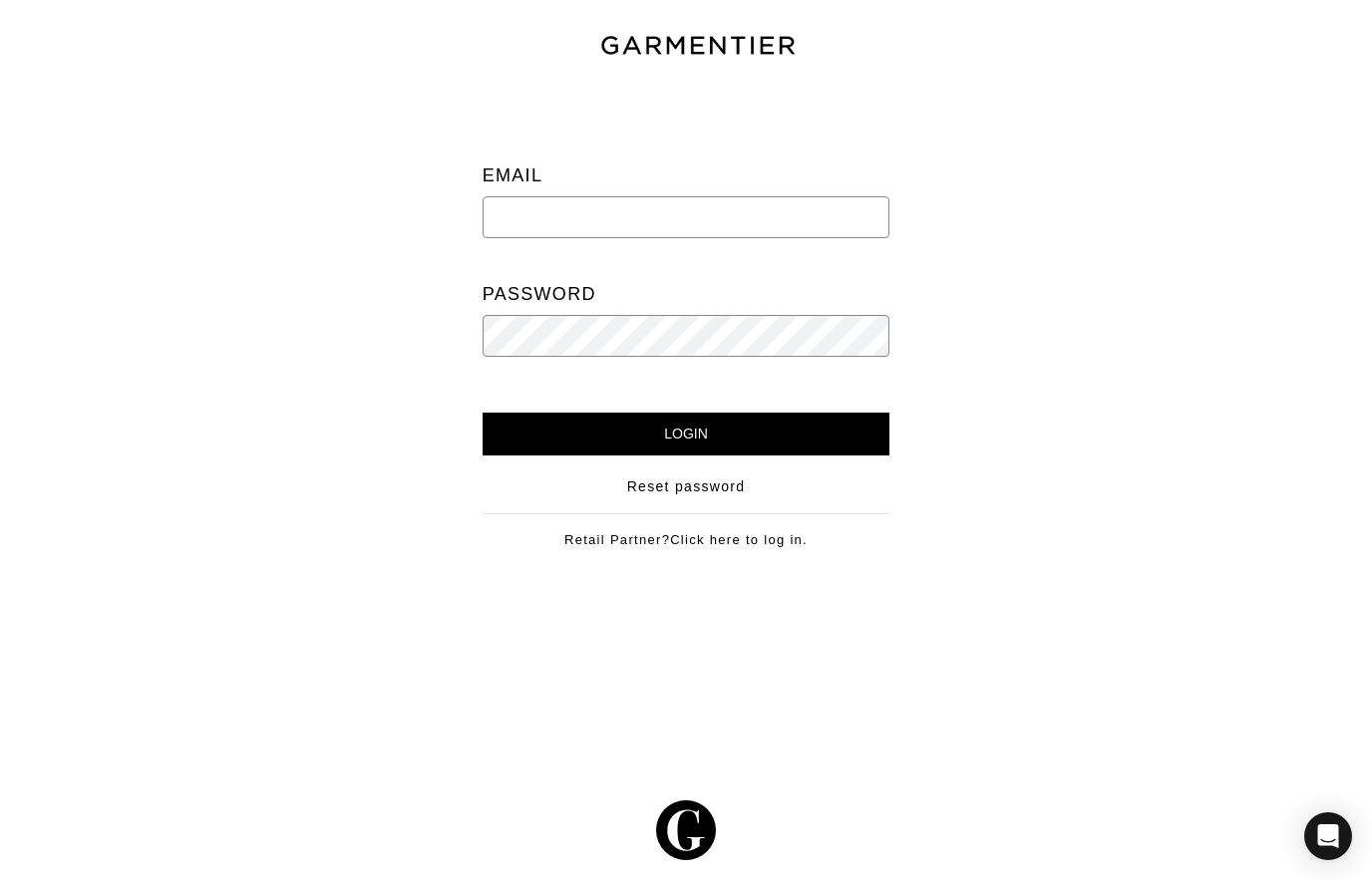 type on "[PERSON_NAME][EMAIL_ADDRESS][DOMAIN_NAME]" 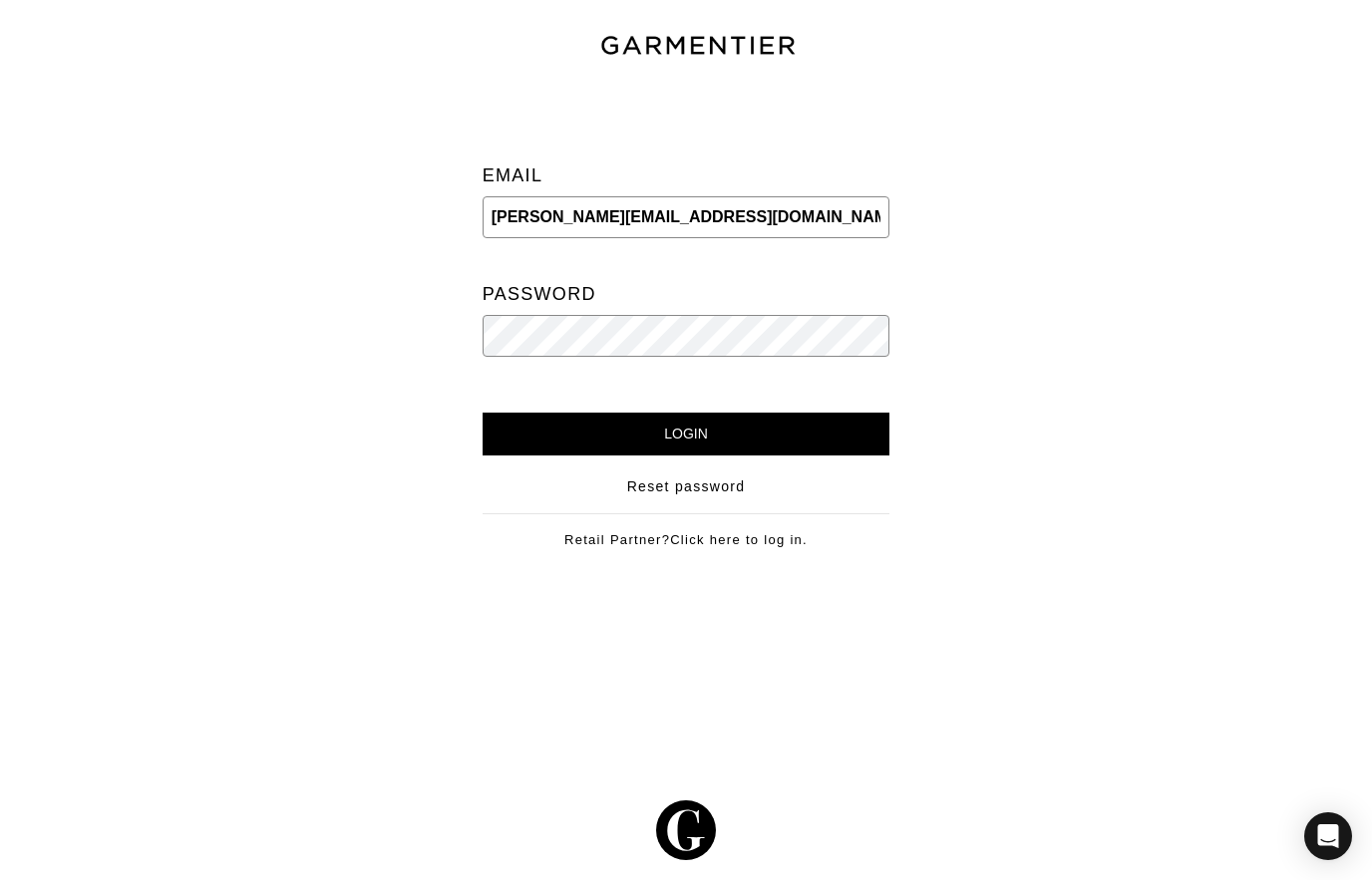 click on "Login" at bounding box center (686, 434) 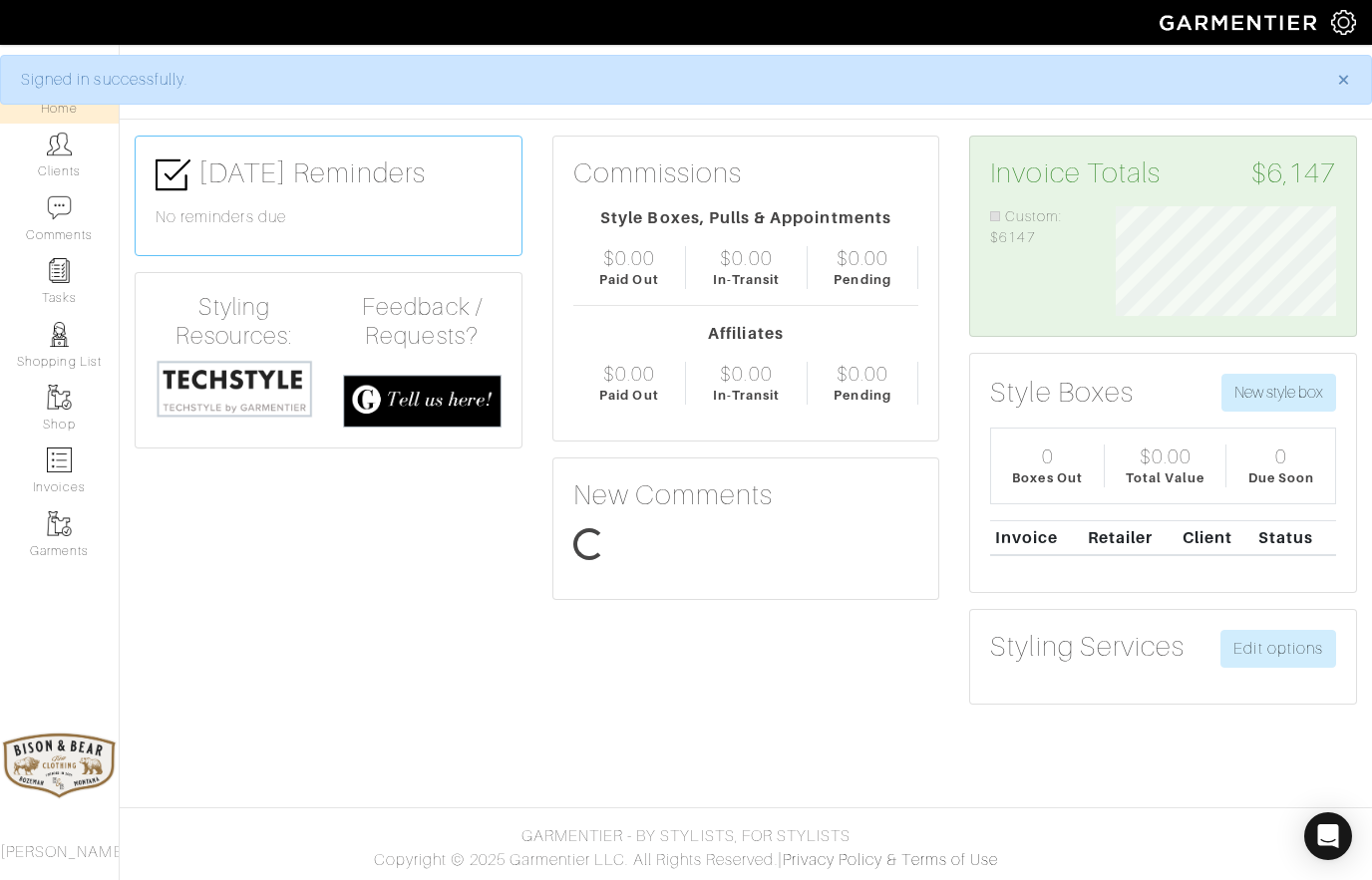 scroll, scrollTop: 0, scrollLeft: 0, axis: both 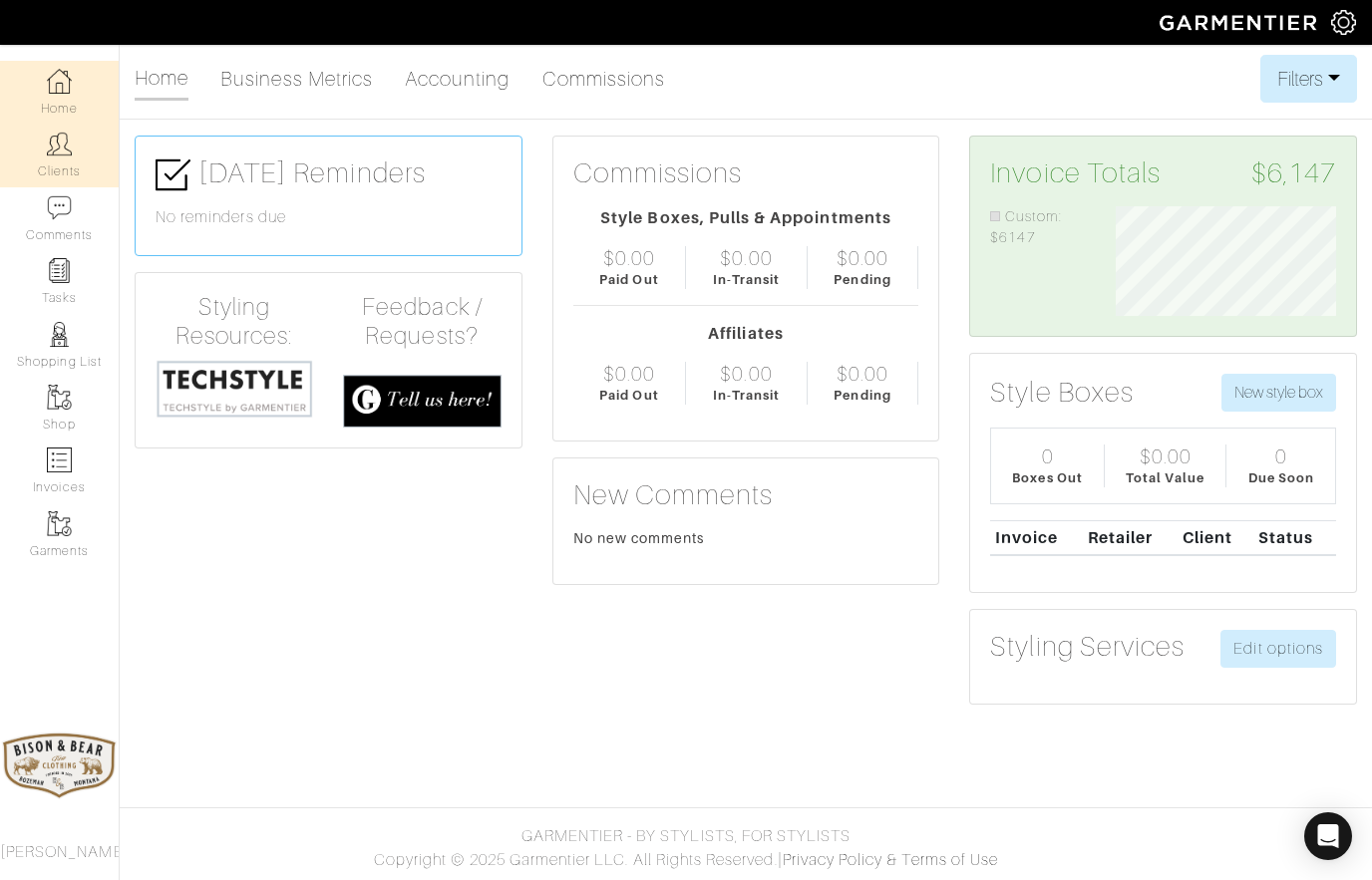 click at bounding box center (59, 144) 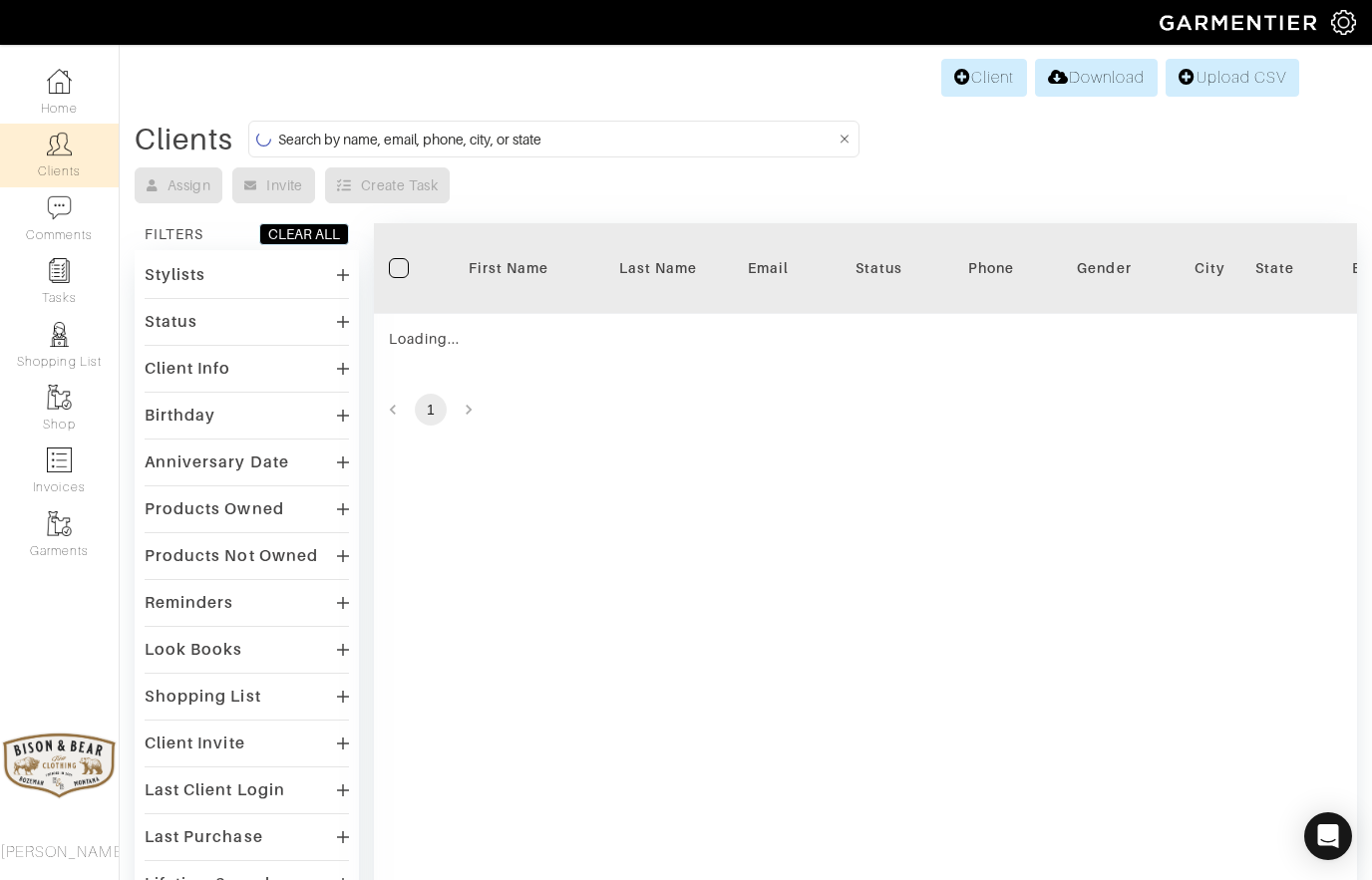 click at bounding box center [556, 139] 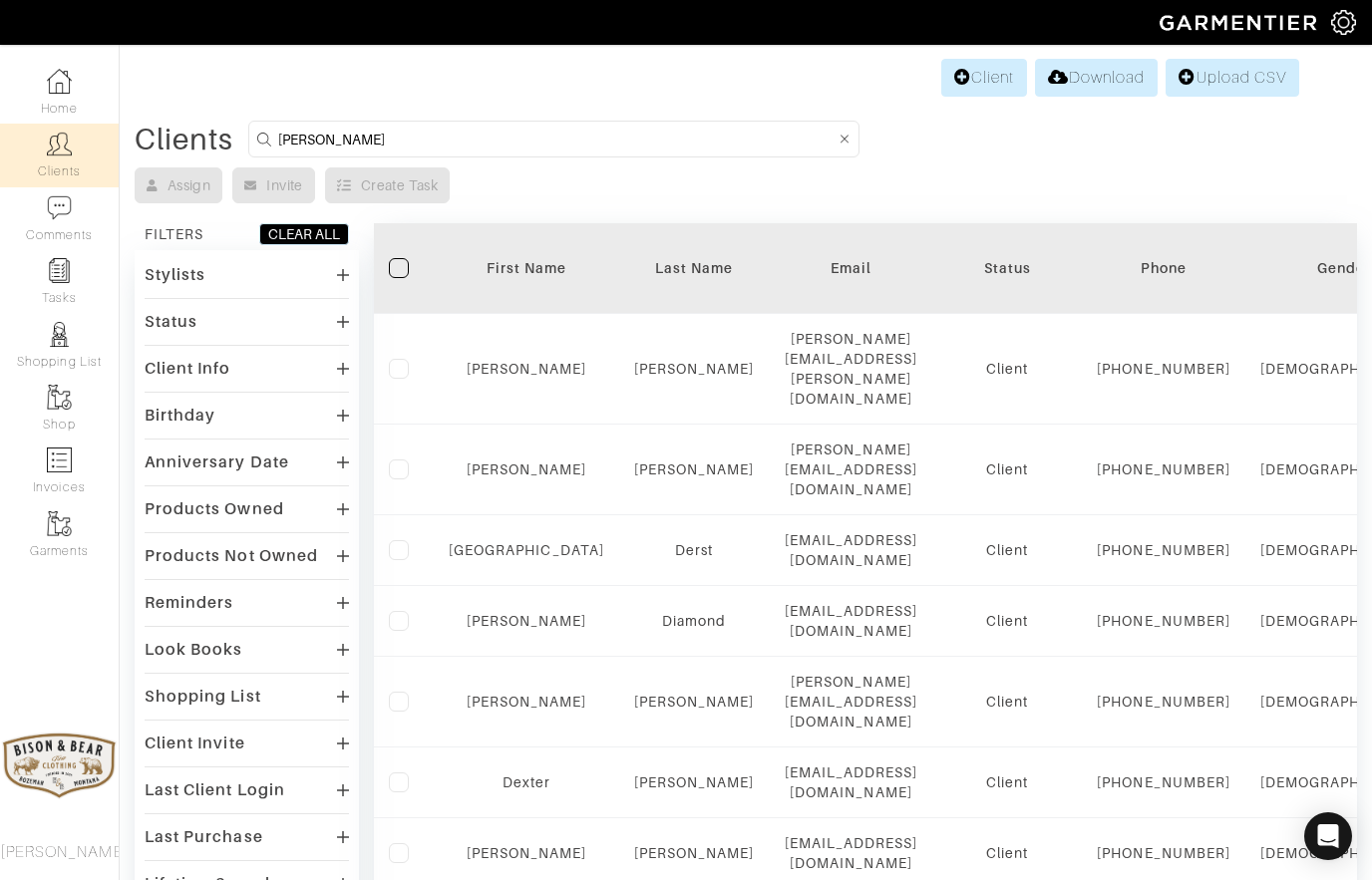 type on "Nelson" 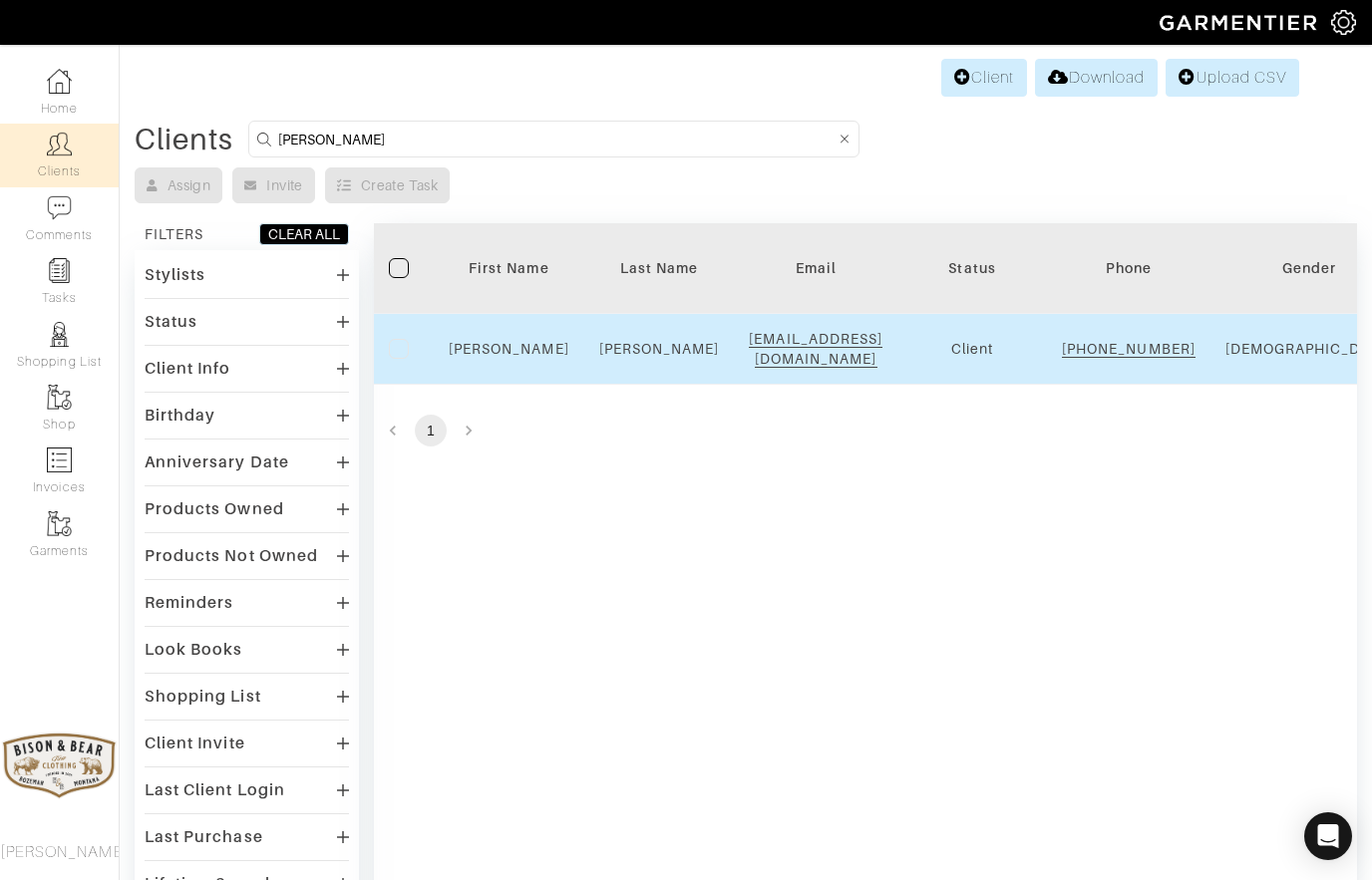 click on "Kyle" at bounding box center (509, 349) 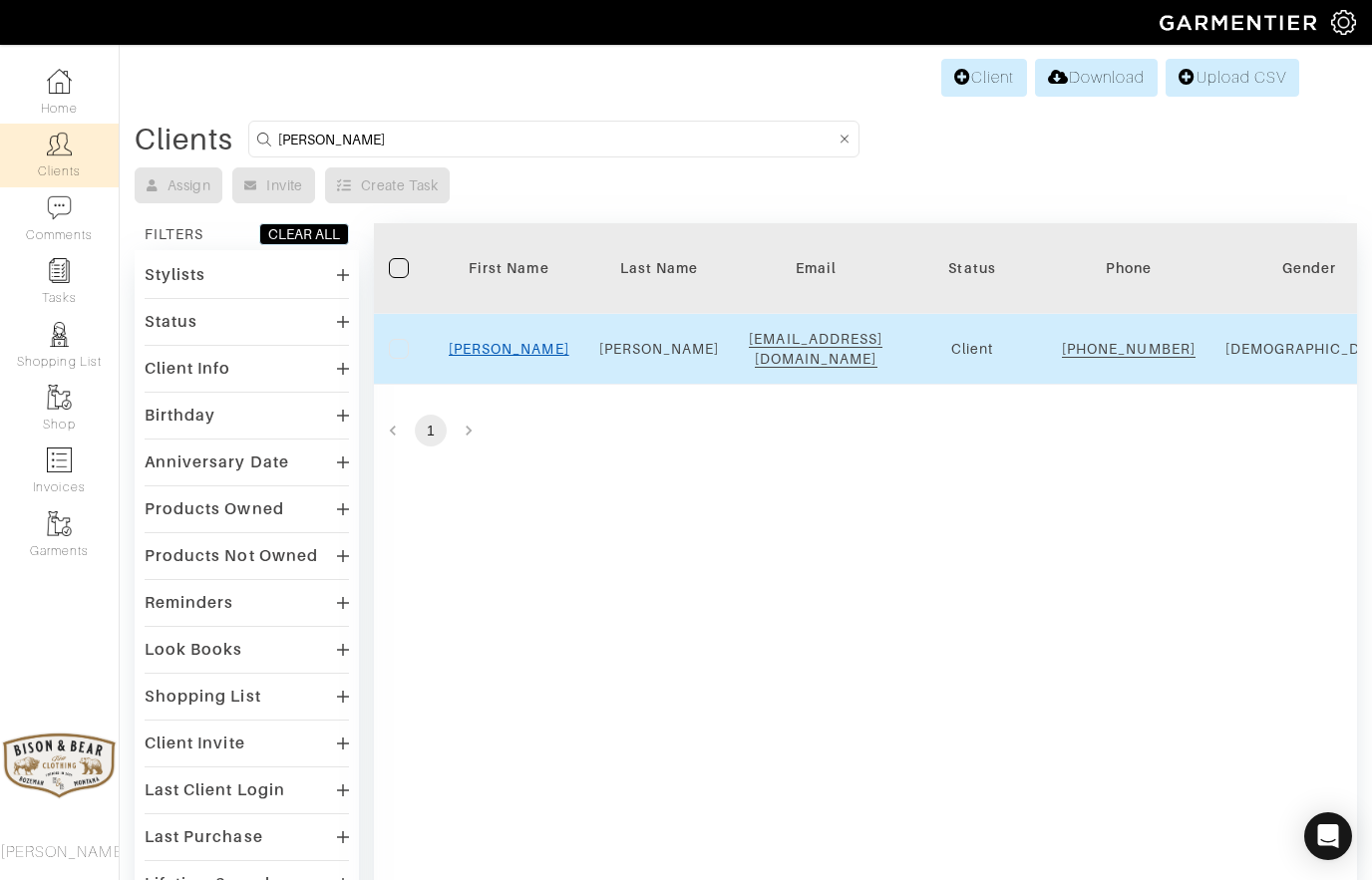 click on "Kyle" at bounding box center (509, 349) 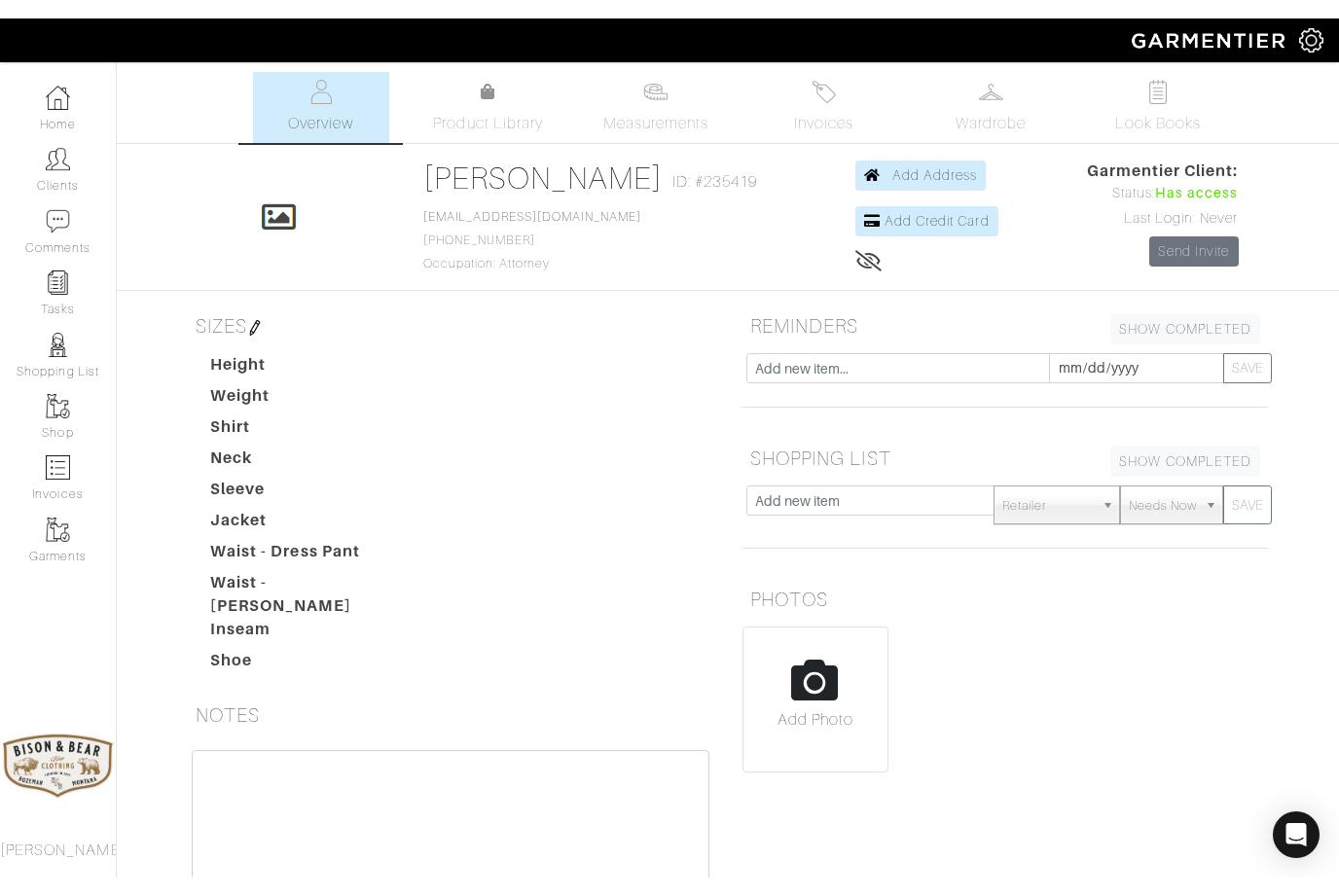scroll, scrollTop: 0, scrollLeft: 0, axis: both 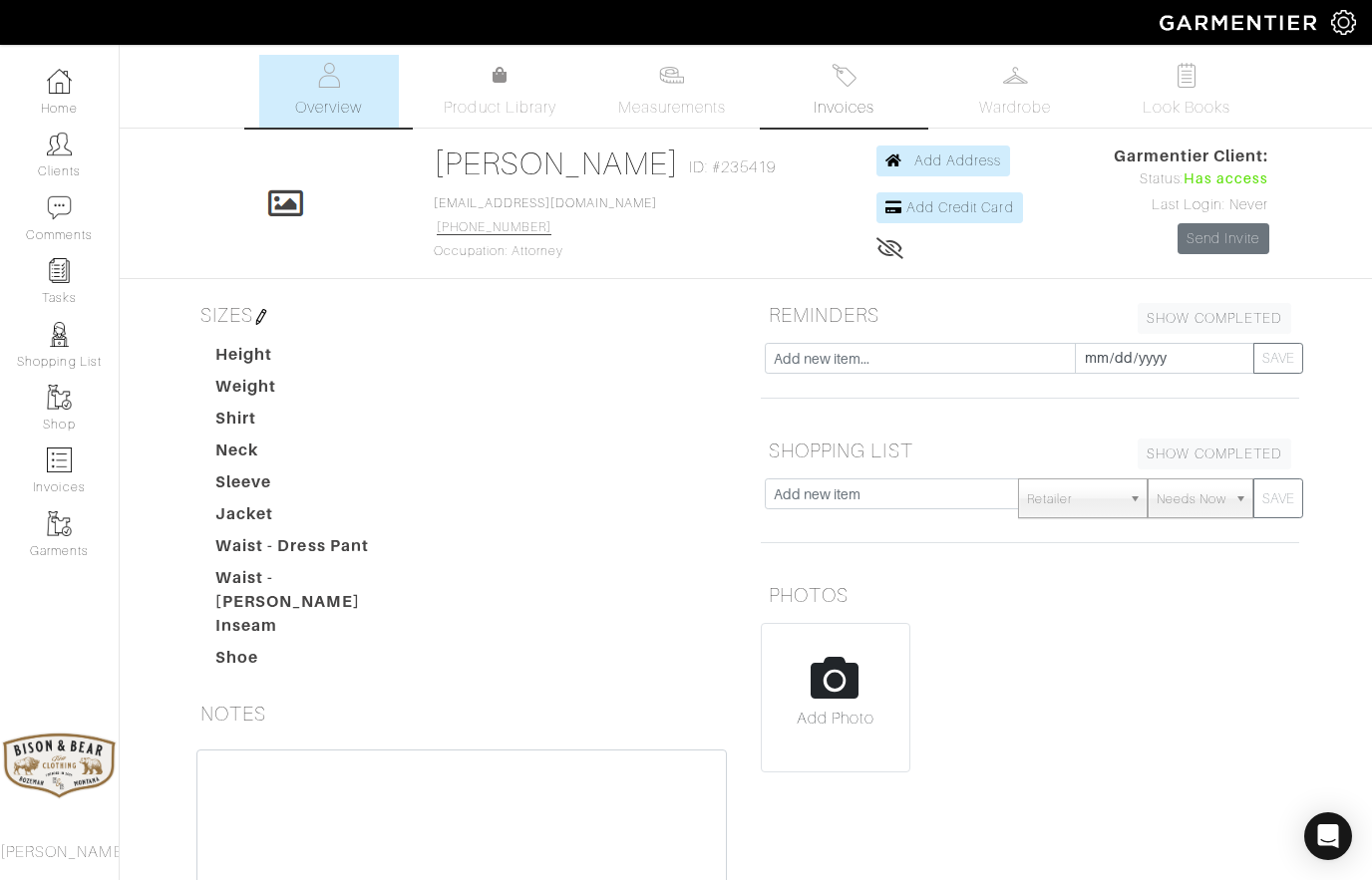 click at bounding box center (844, 75) 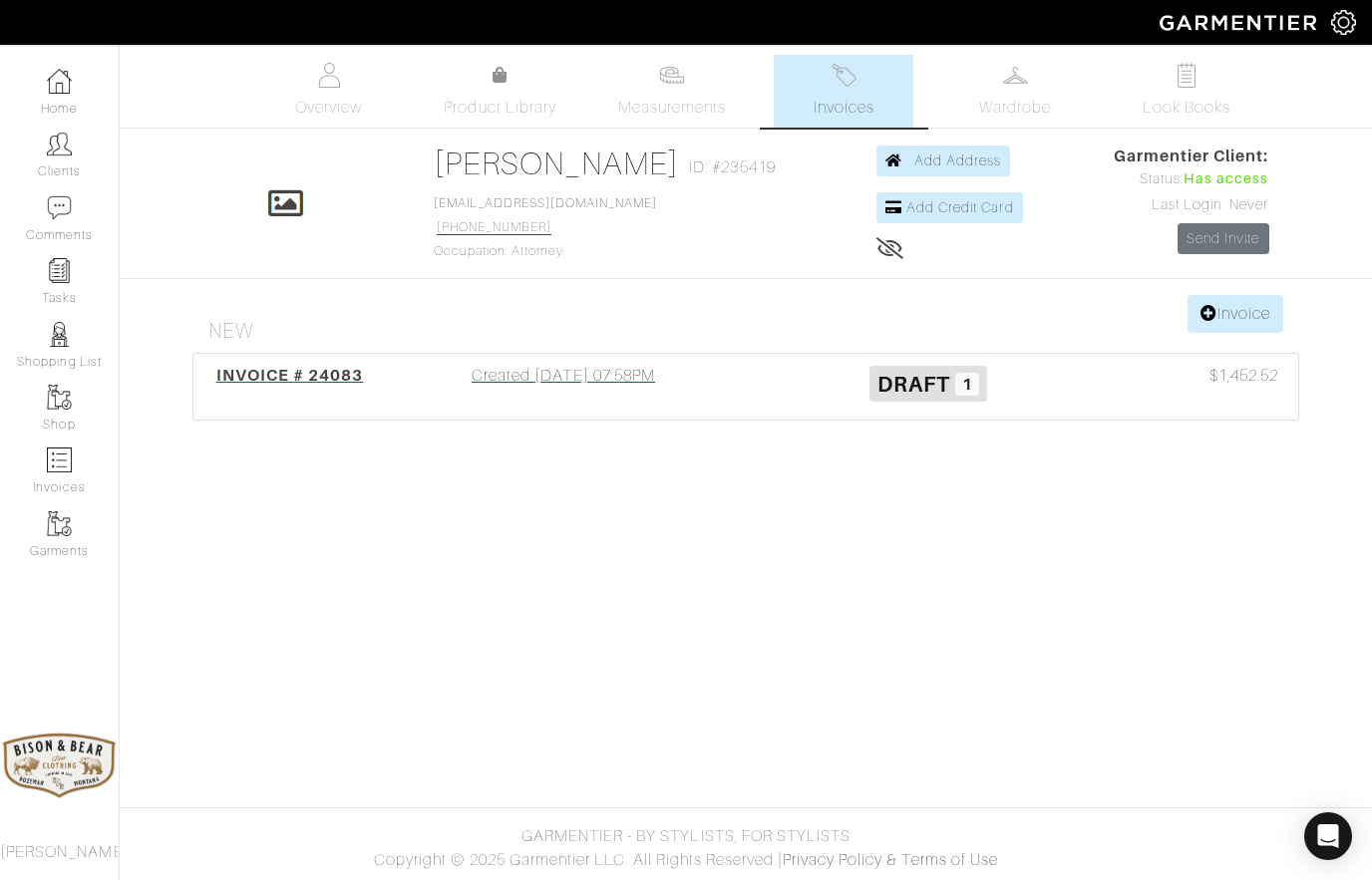 click on "Created [DATE] 07:58PM" at bounding box center (563, 387) 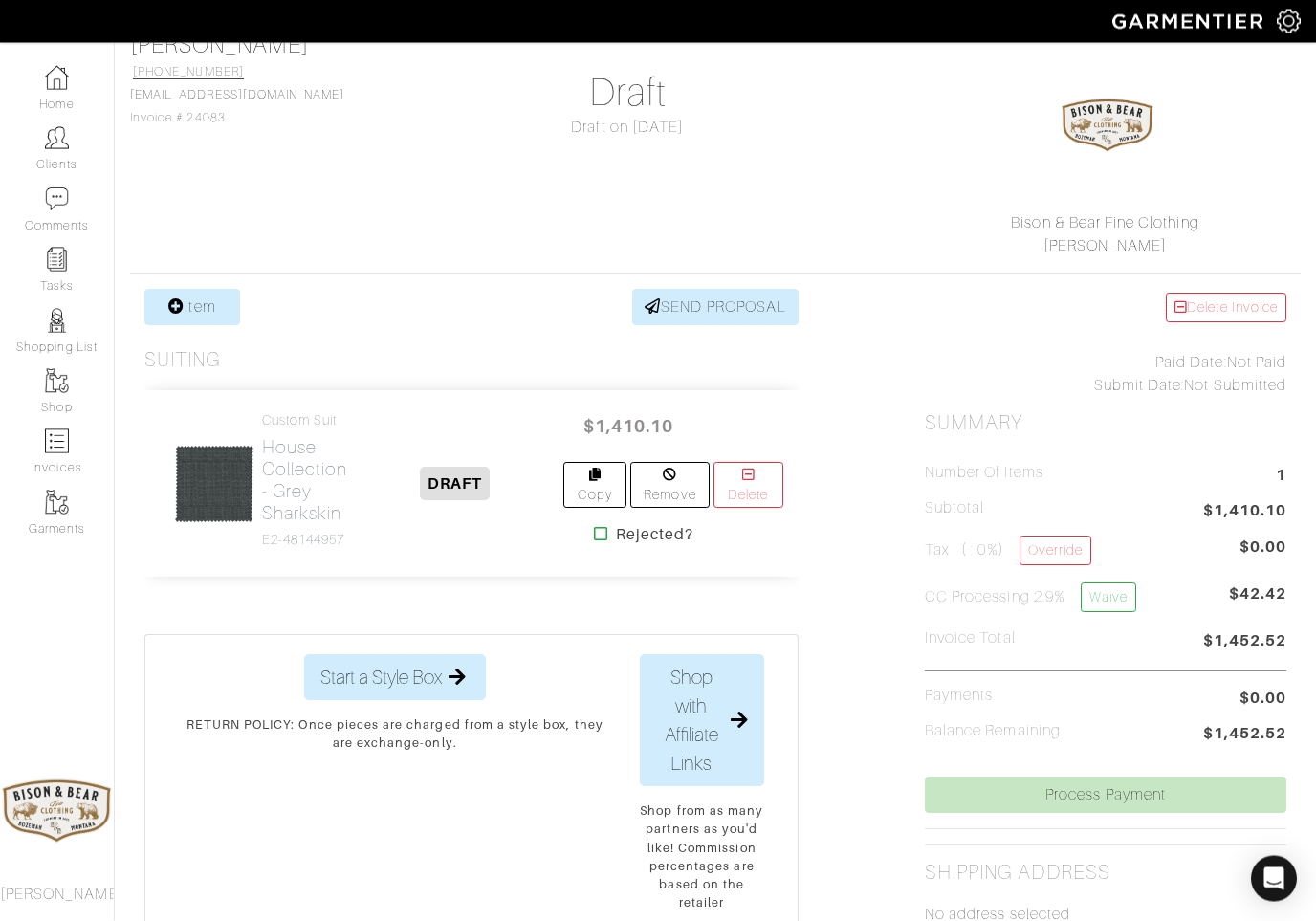 scroll, scrollTop: 147, scrollLeft: 0, axis: vertical 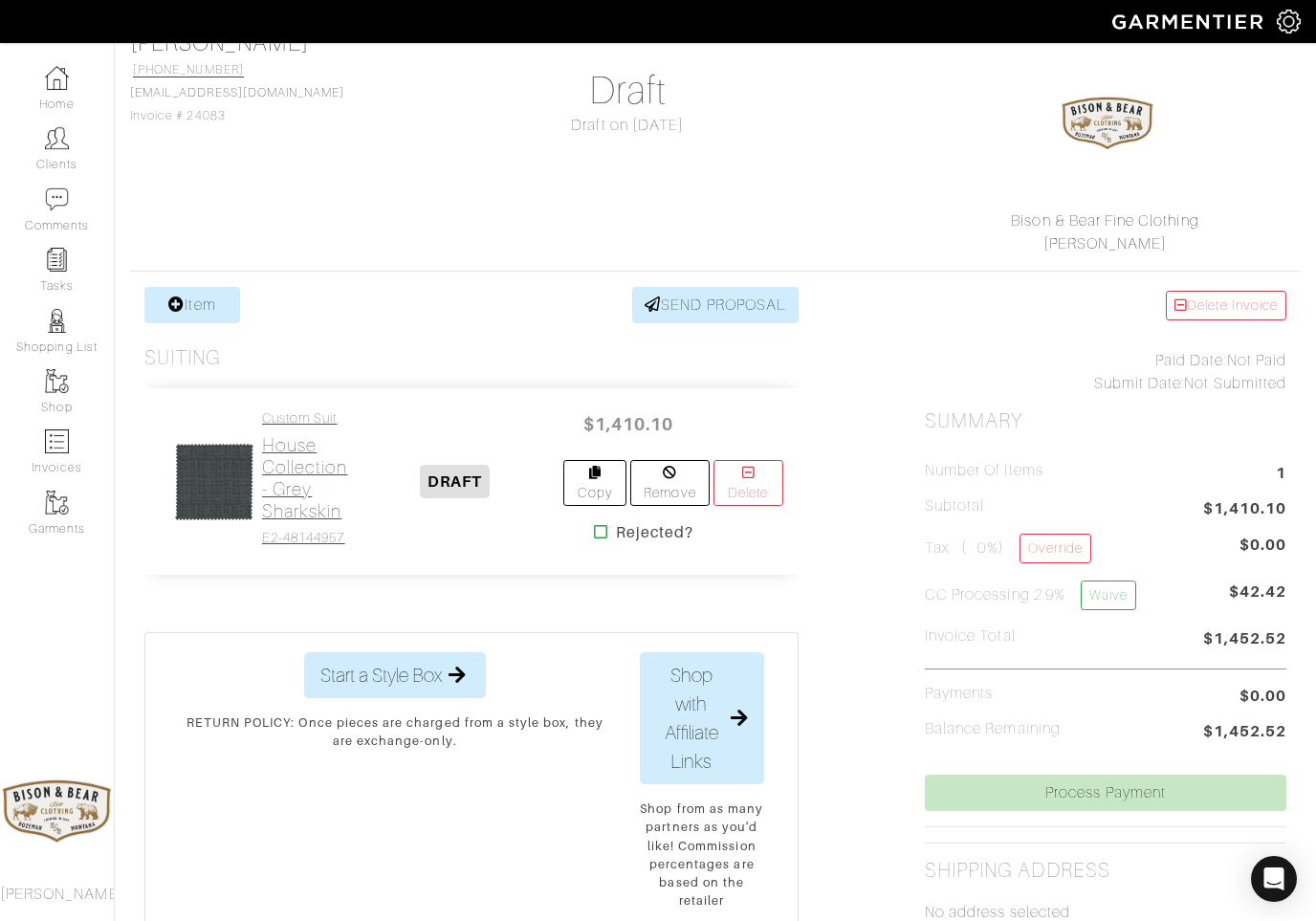click on "House Collection -
Grey Sharkskin" at bounding box center [305, 478] 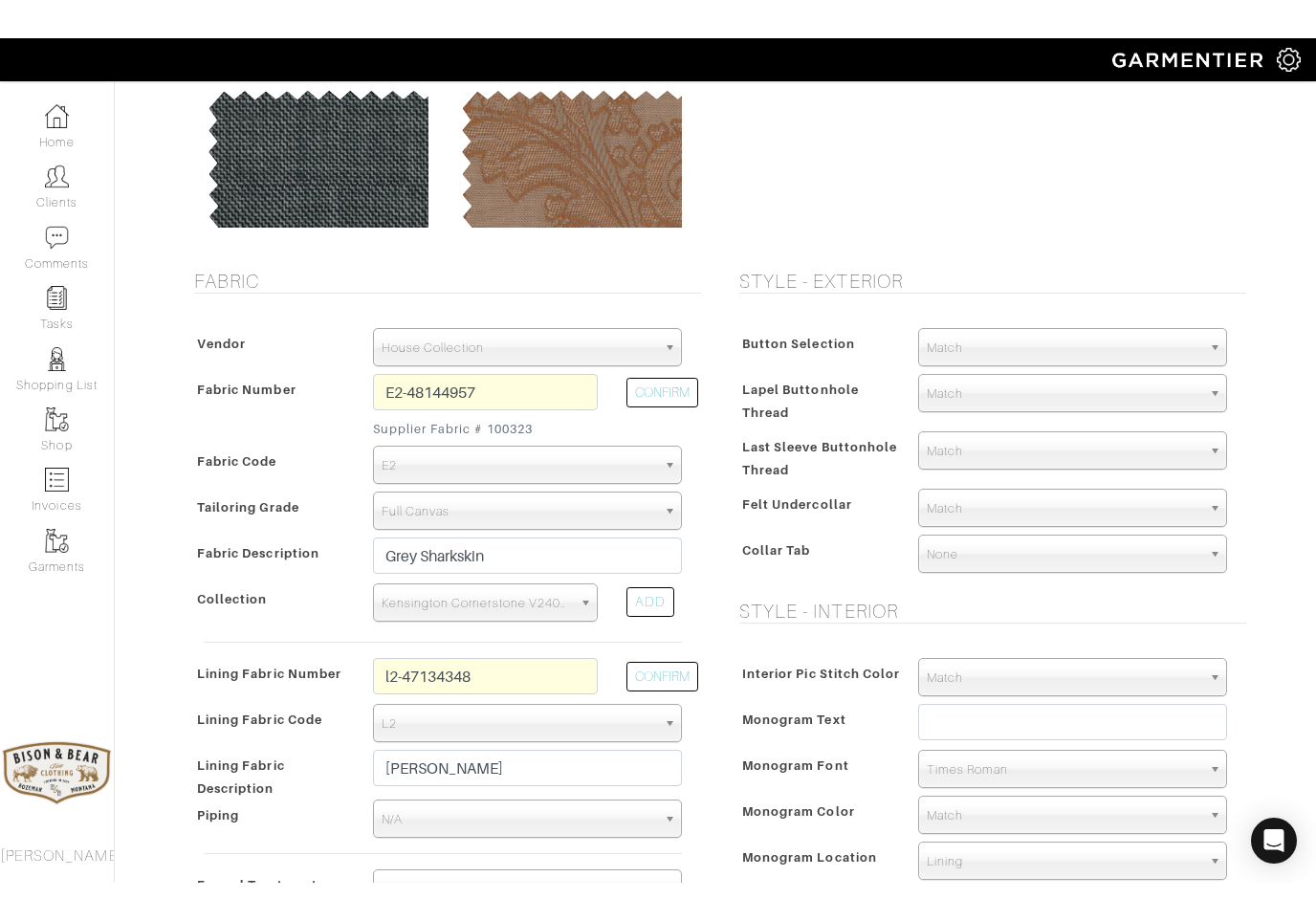 scroll, scrollTop: 0, scrollLeft: 0, axis: both 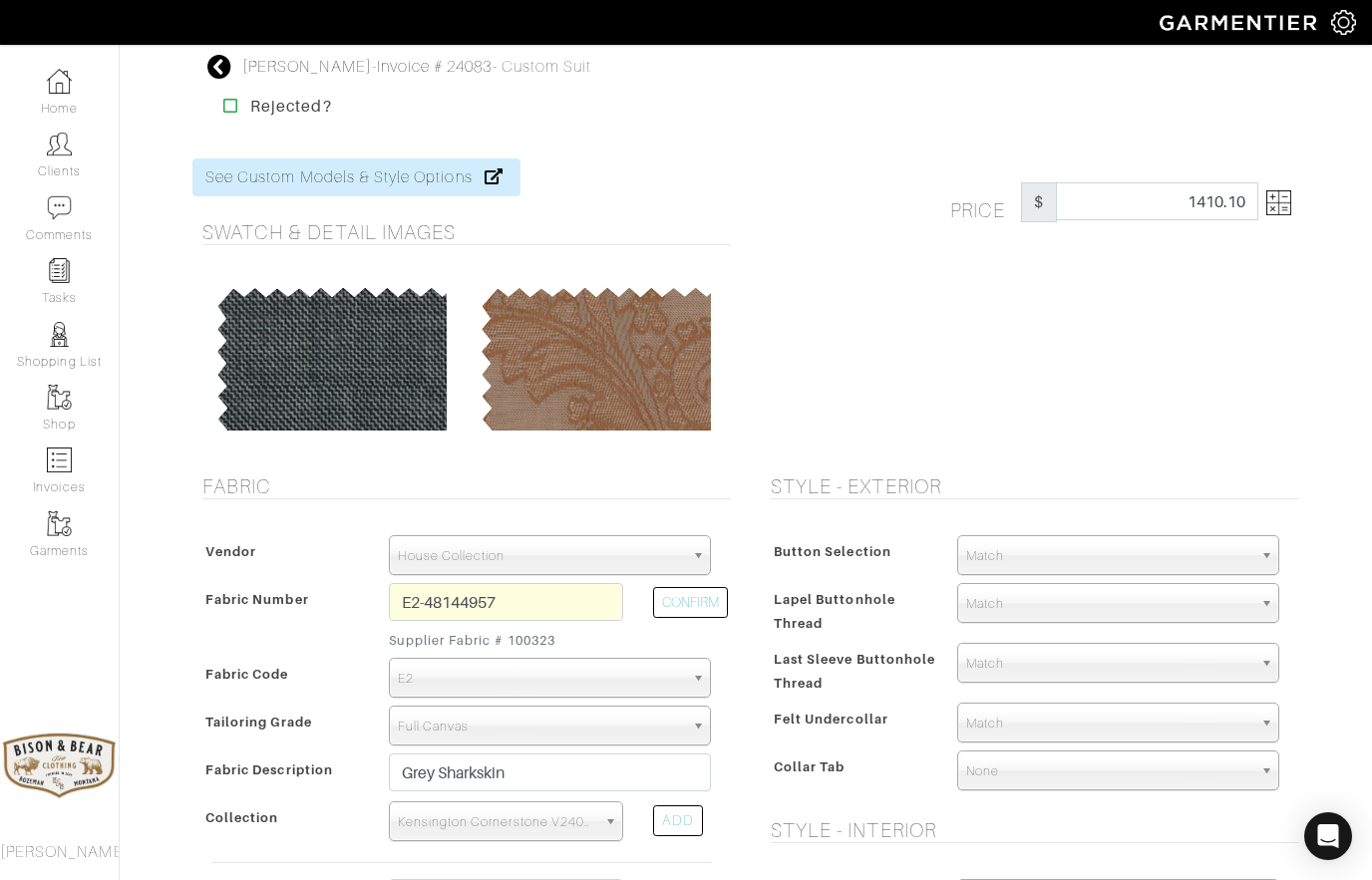 click at bounding box center (1278, 202) 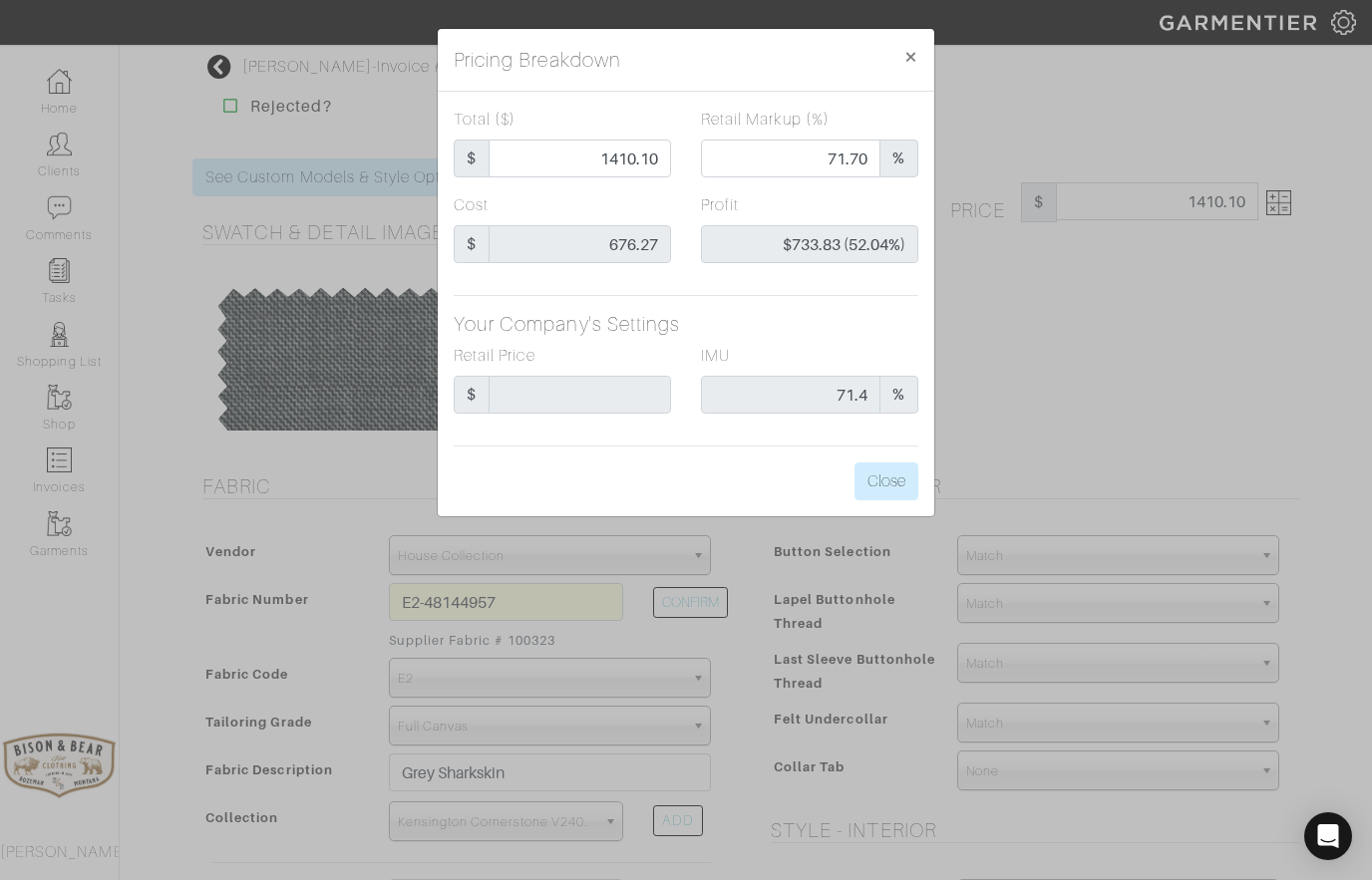 click on "Total ($) $ 1410.10 Retail Markup (%) 71.70 % Cost $ 676.27 Profit $733.83 (52.04%) Your Company's Settings Retail Price $ IMU 71.4 % Close" at bounding box center (686, 304) 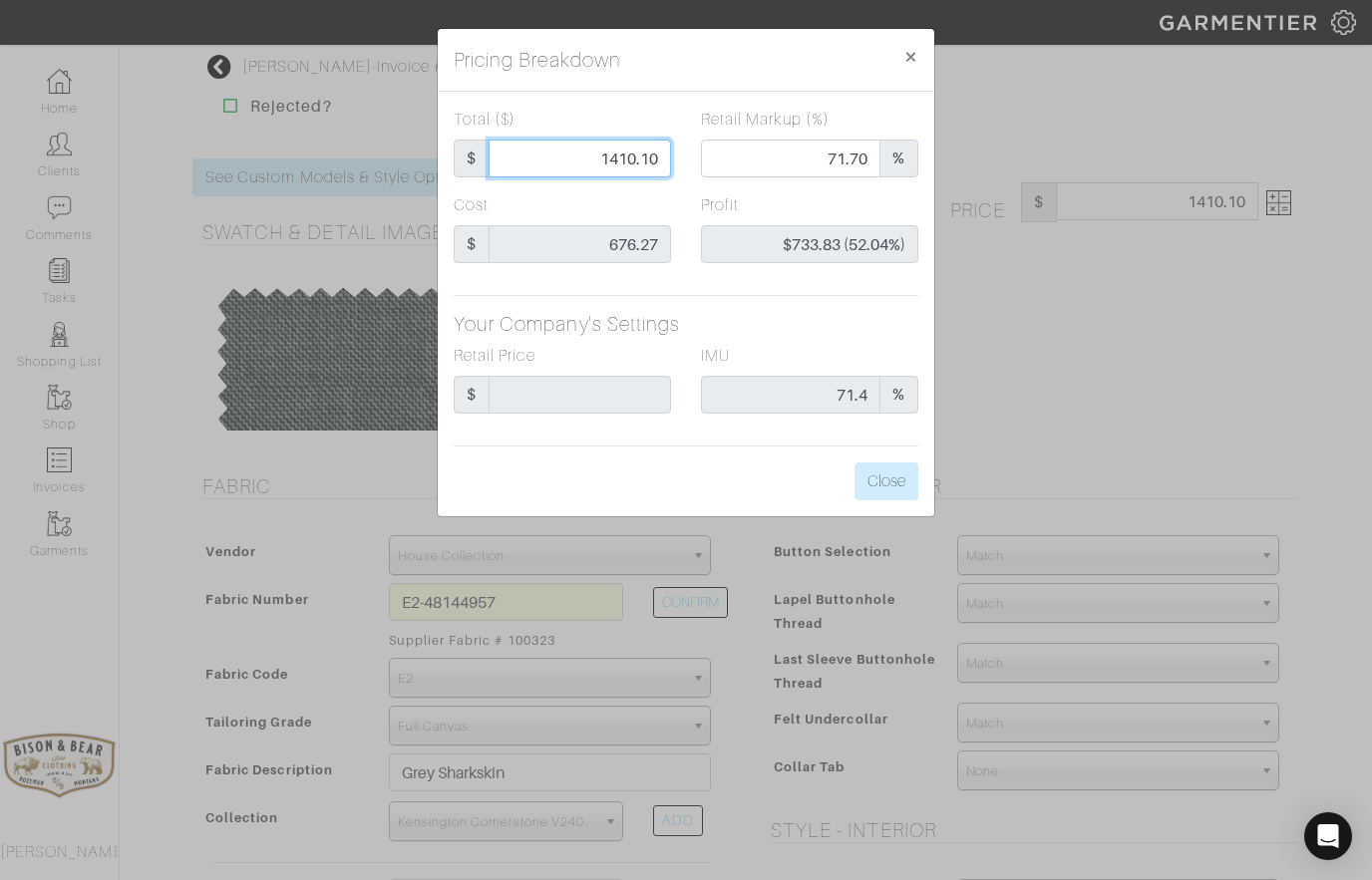 click on "1410.10" at bounding box center [579, 158] 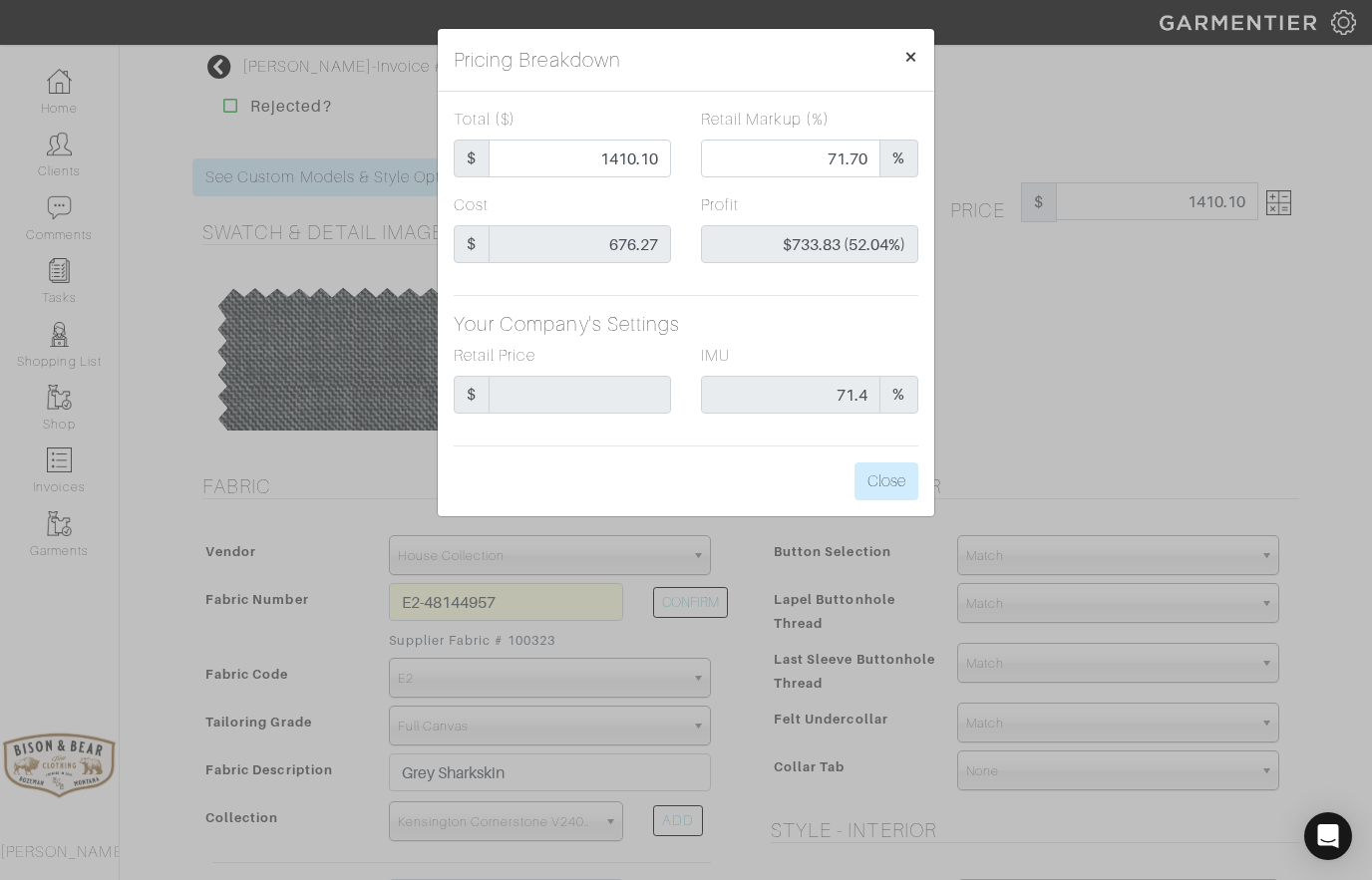 click on "×" at bounding box center (910, 56) 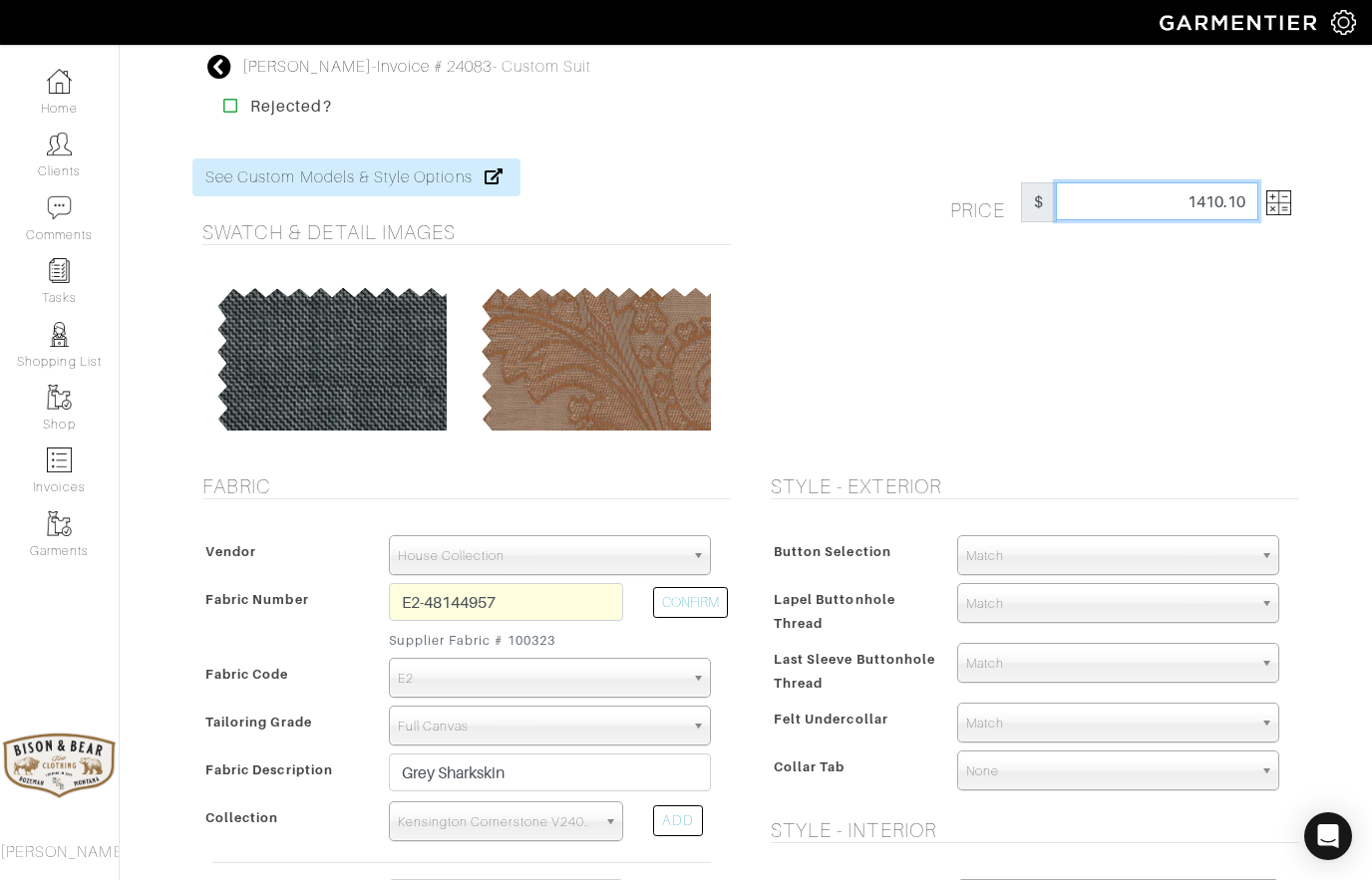 click on "1410.10" at bounding box center (1157, 201) 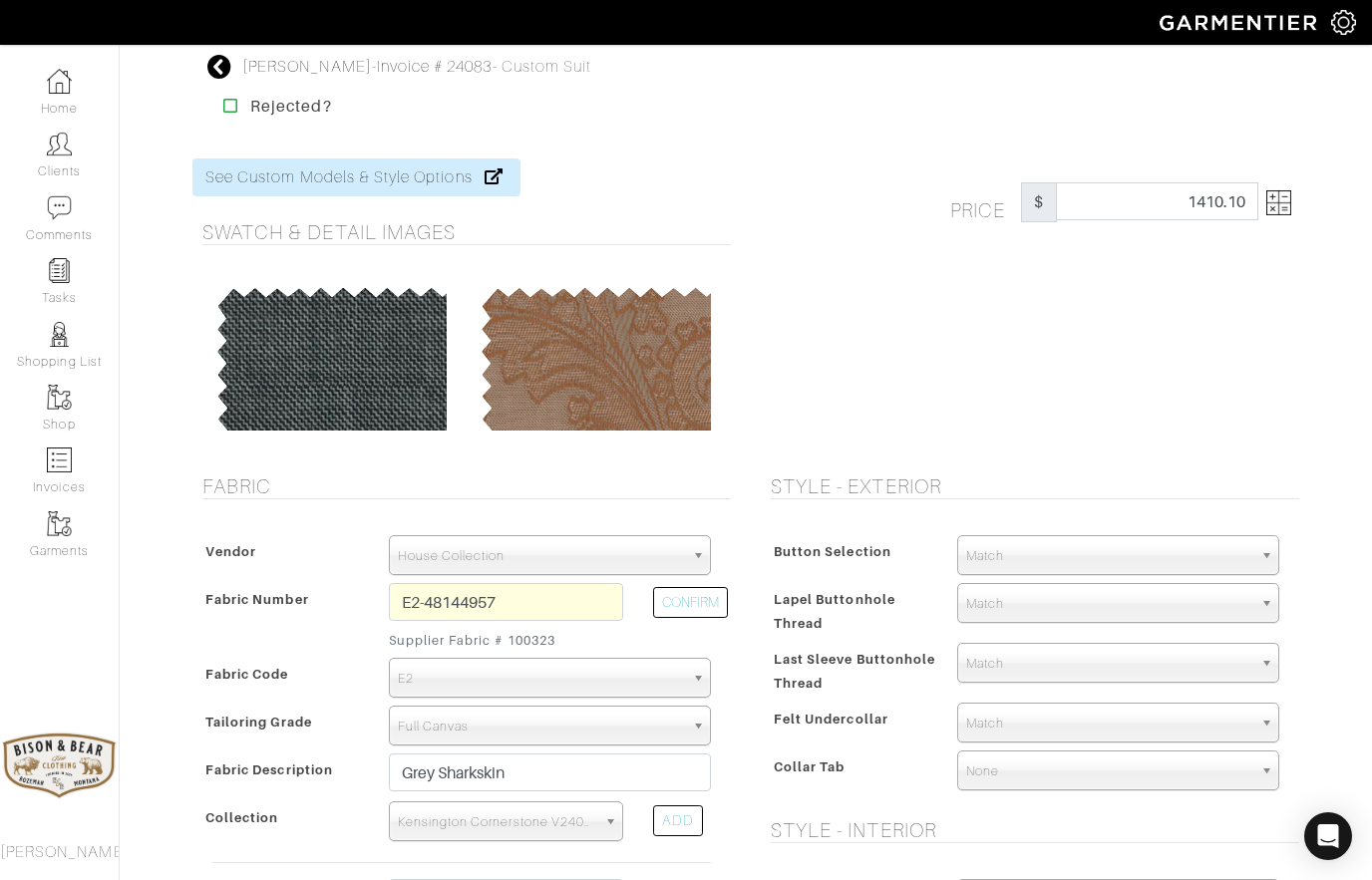 click at bounding box center (1278, 202) 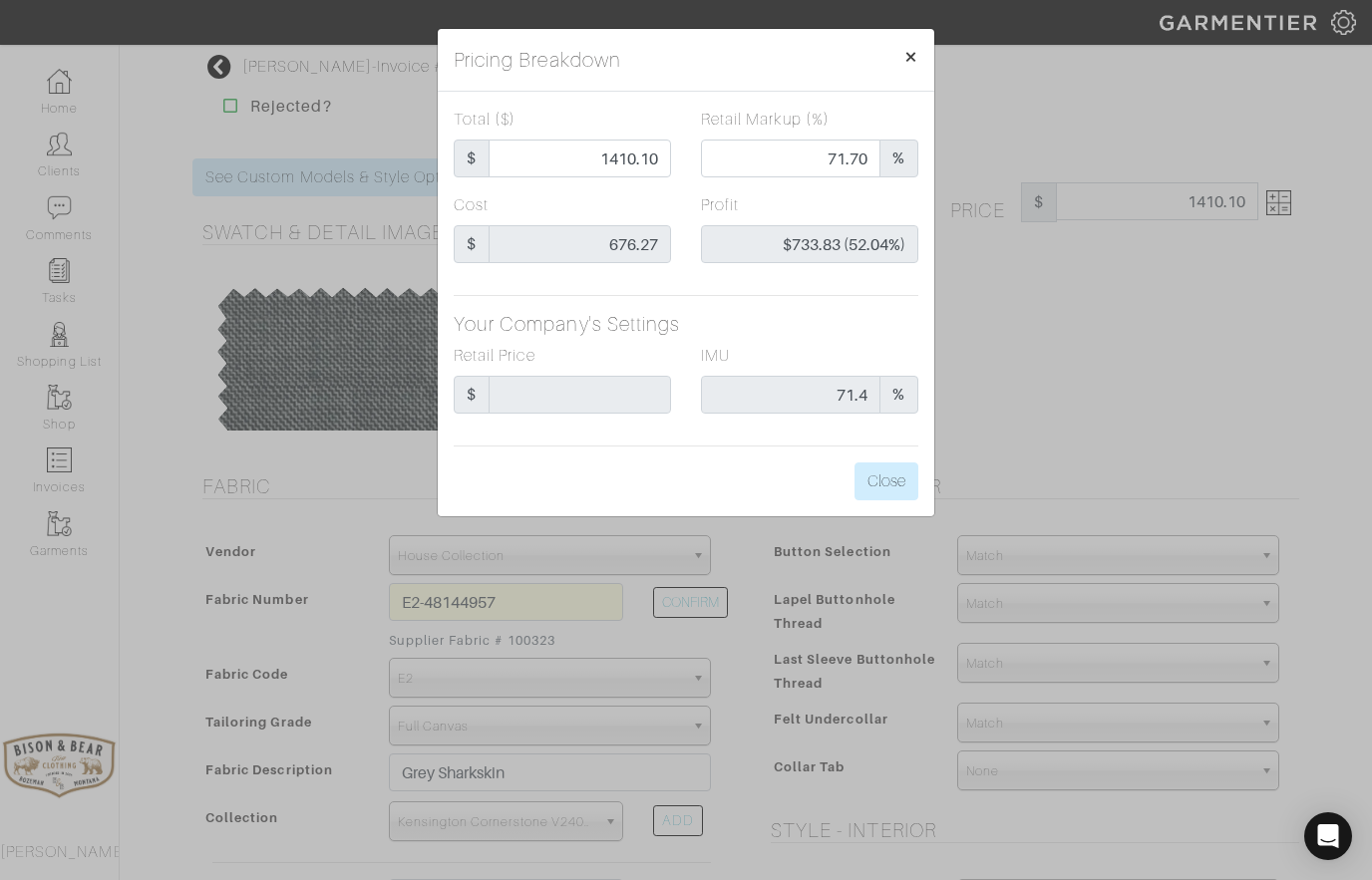 click on "×" at bounding box center [910, 56] 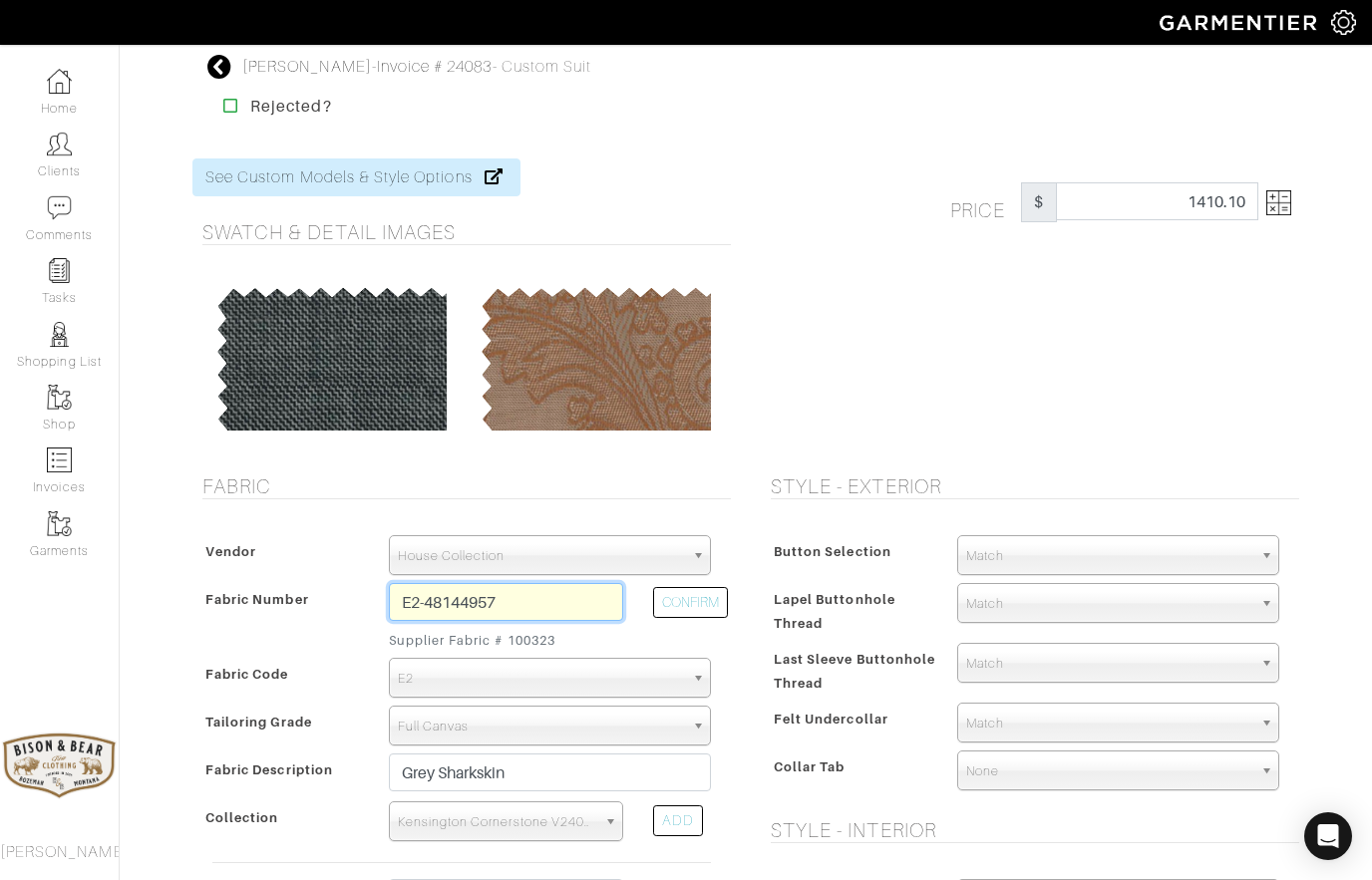 click on "E2-48144957" at bounding box center [506, 602] 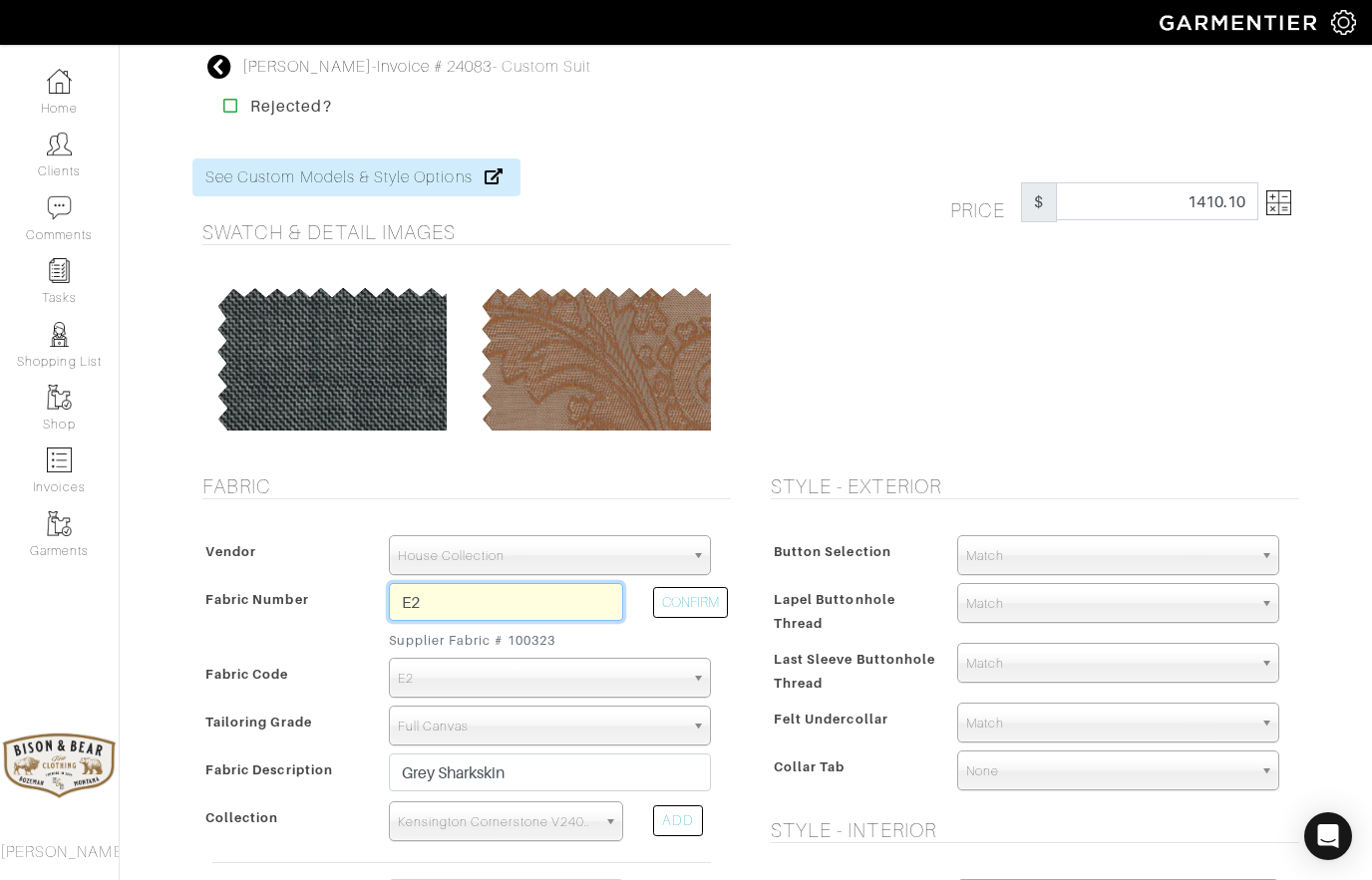 type on "E" 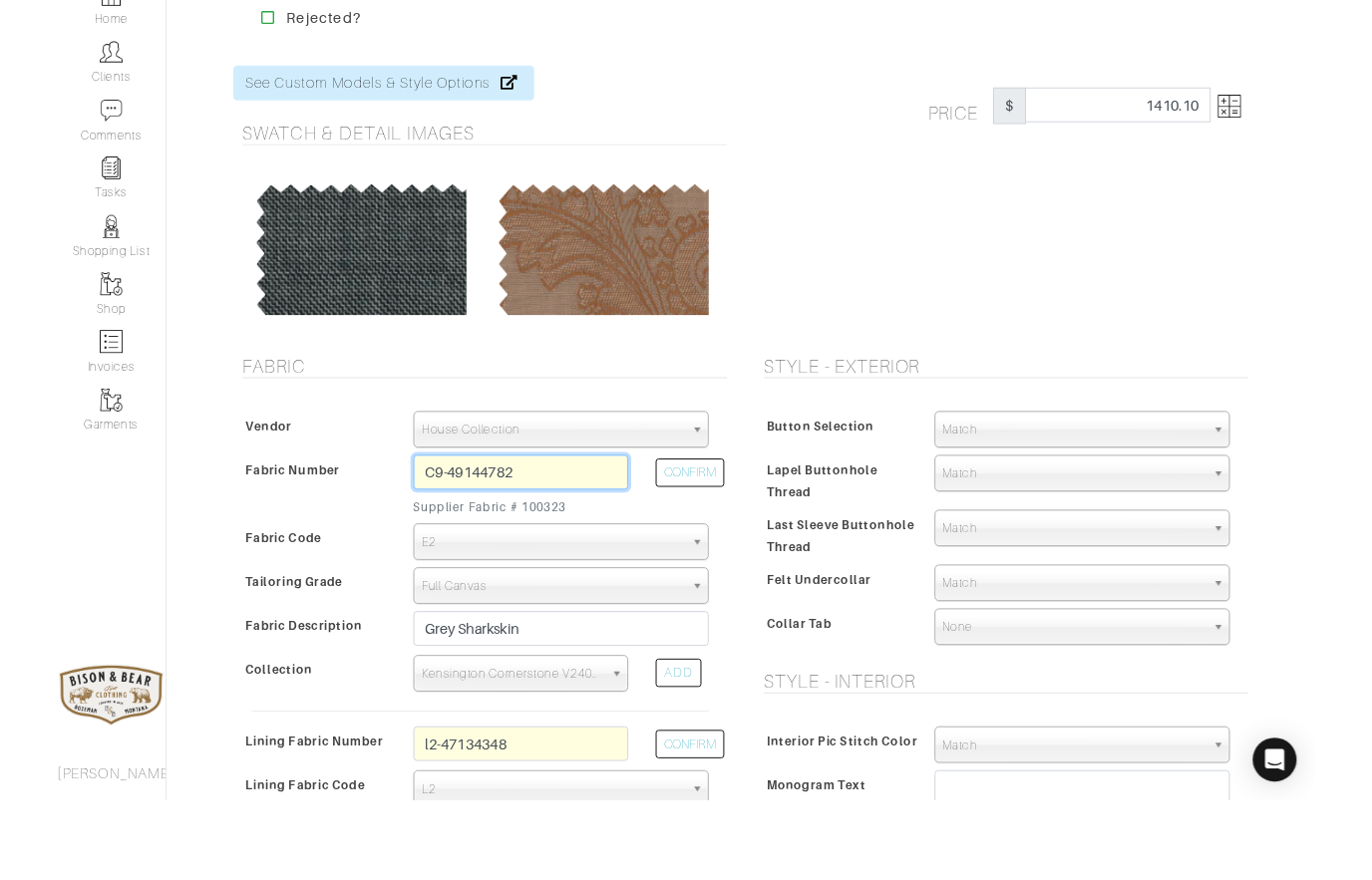 scroll, scrollTop: 59, scrollLeft: 0, axis: vertical 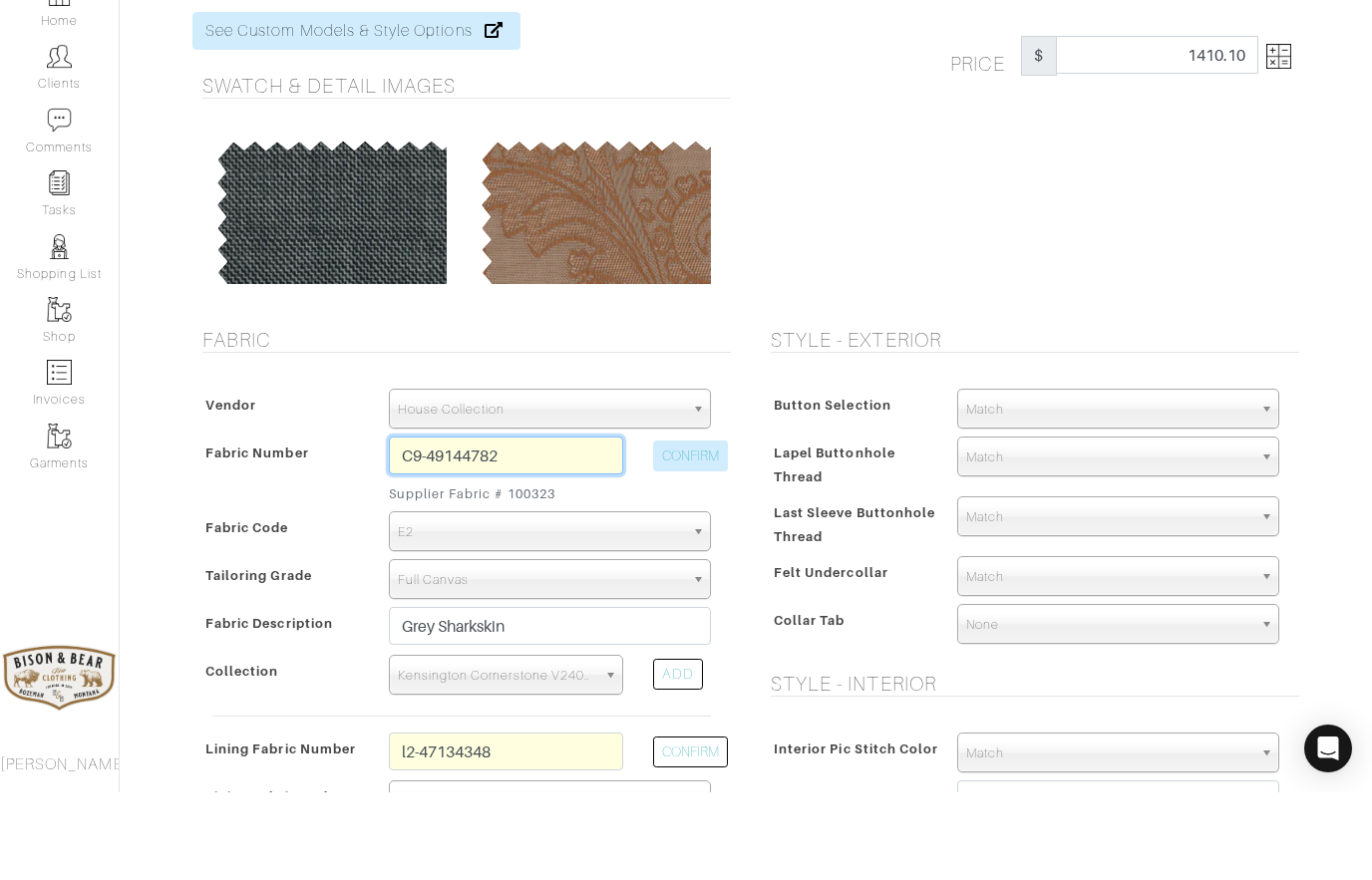 type on "C9-49144782" 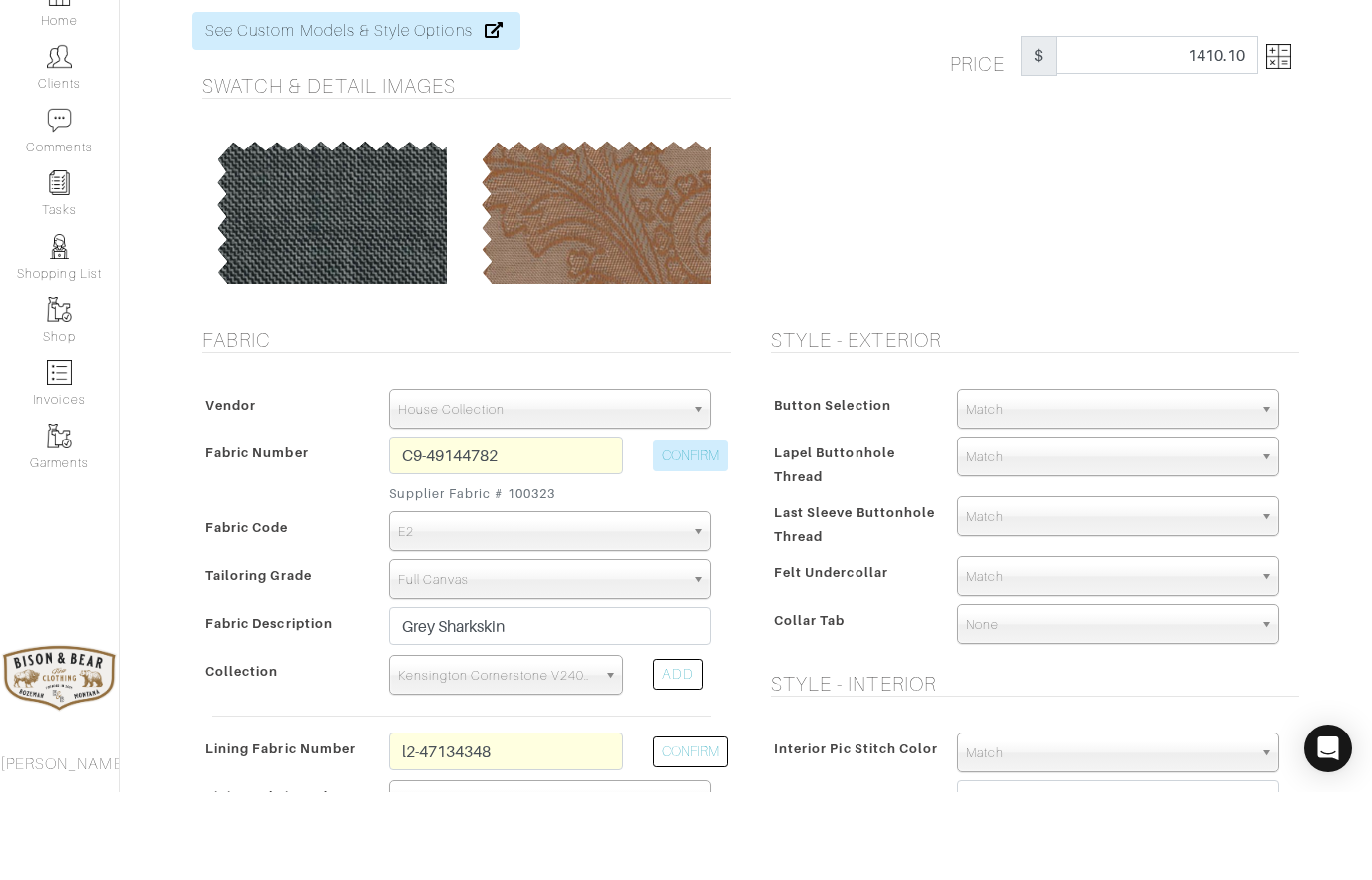 click on "CONFIRM" at bounding box center (690, 543) 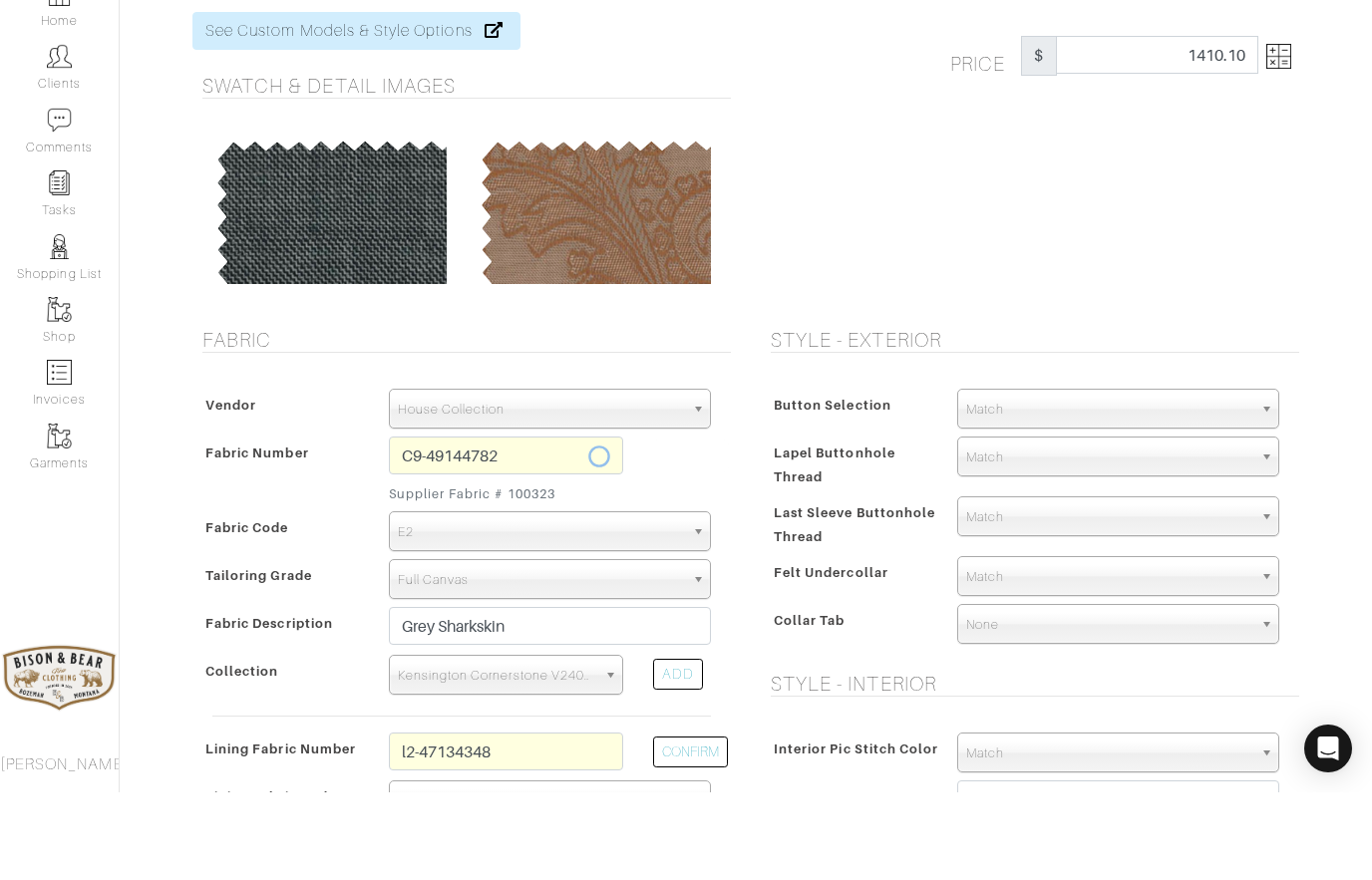 select on "5820" 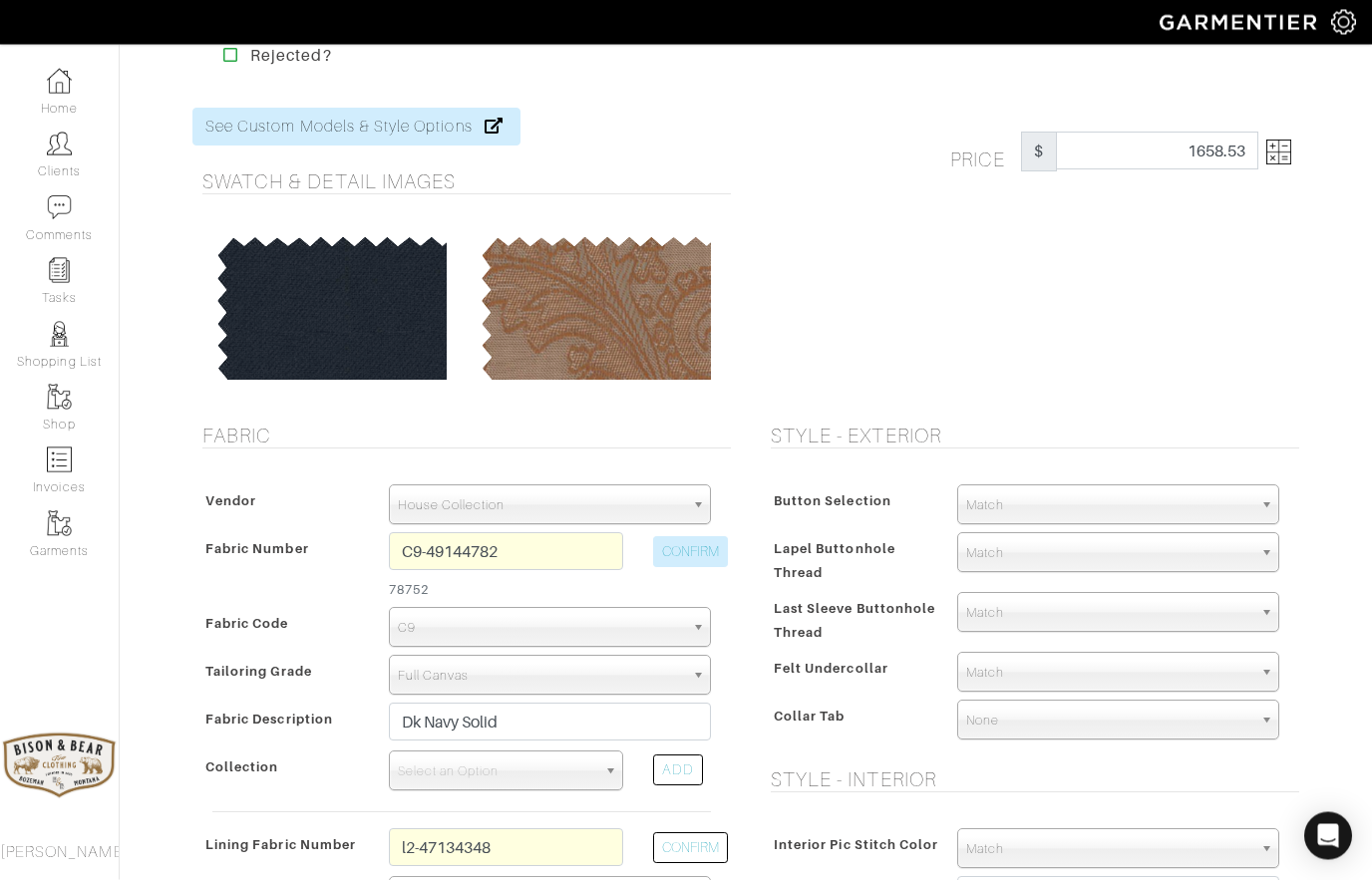 scroll, scrollTop: 0, scrollLeft: 0, axis: both 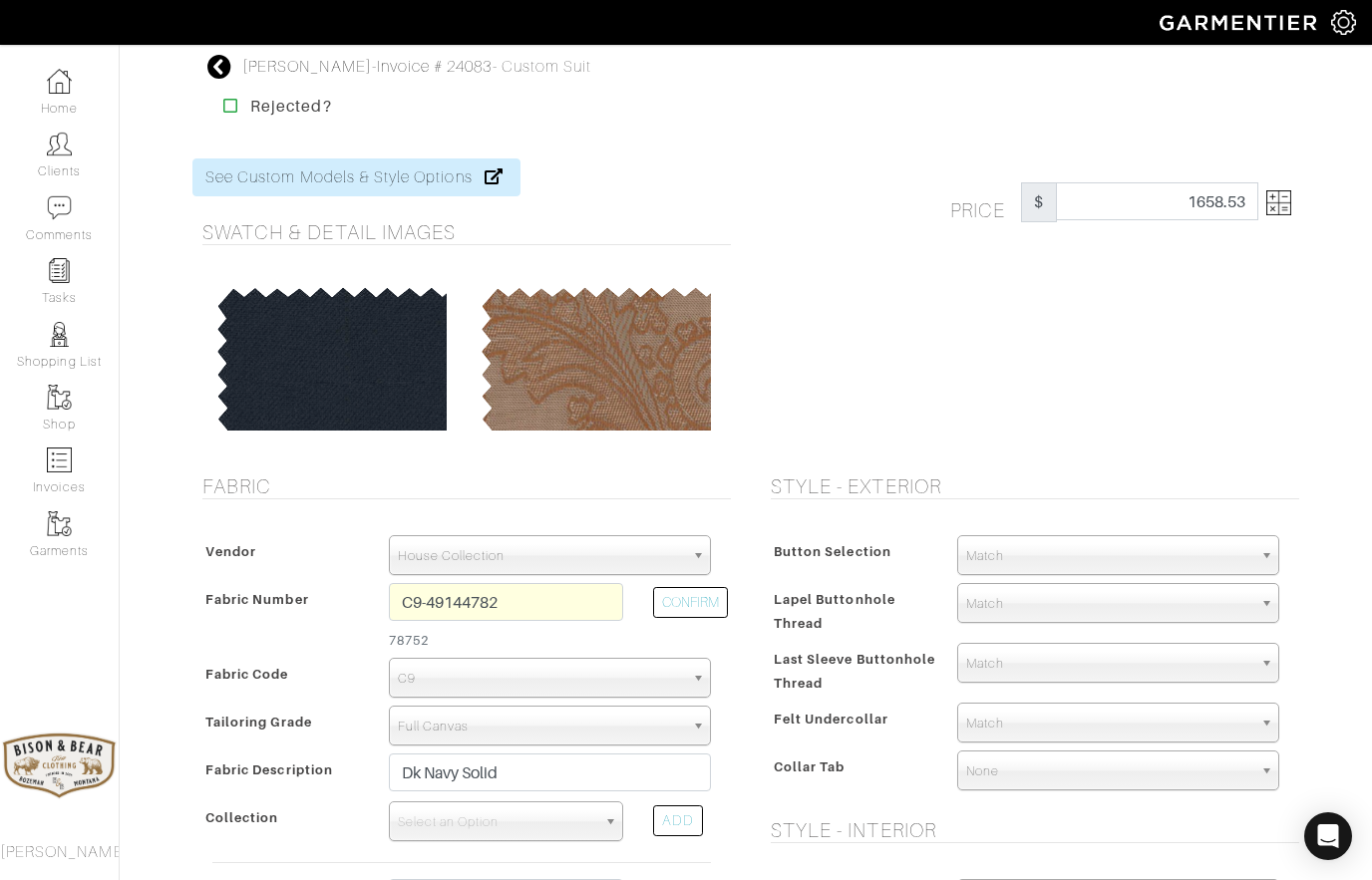 click at bounding box center [1278, 202] 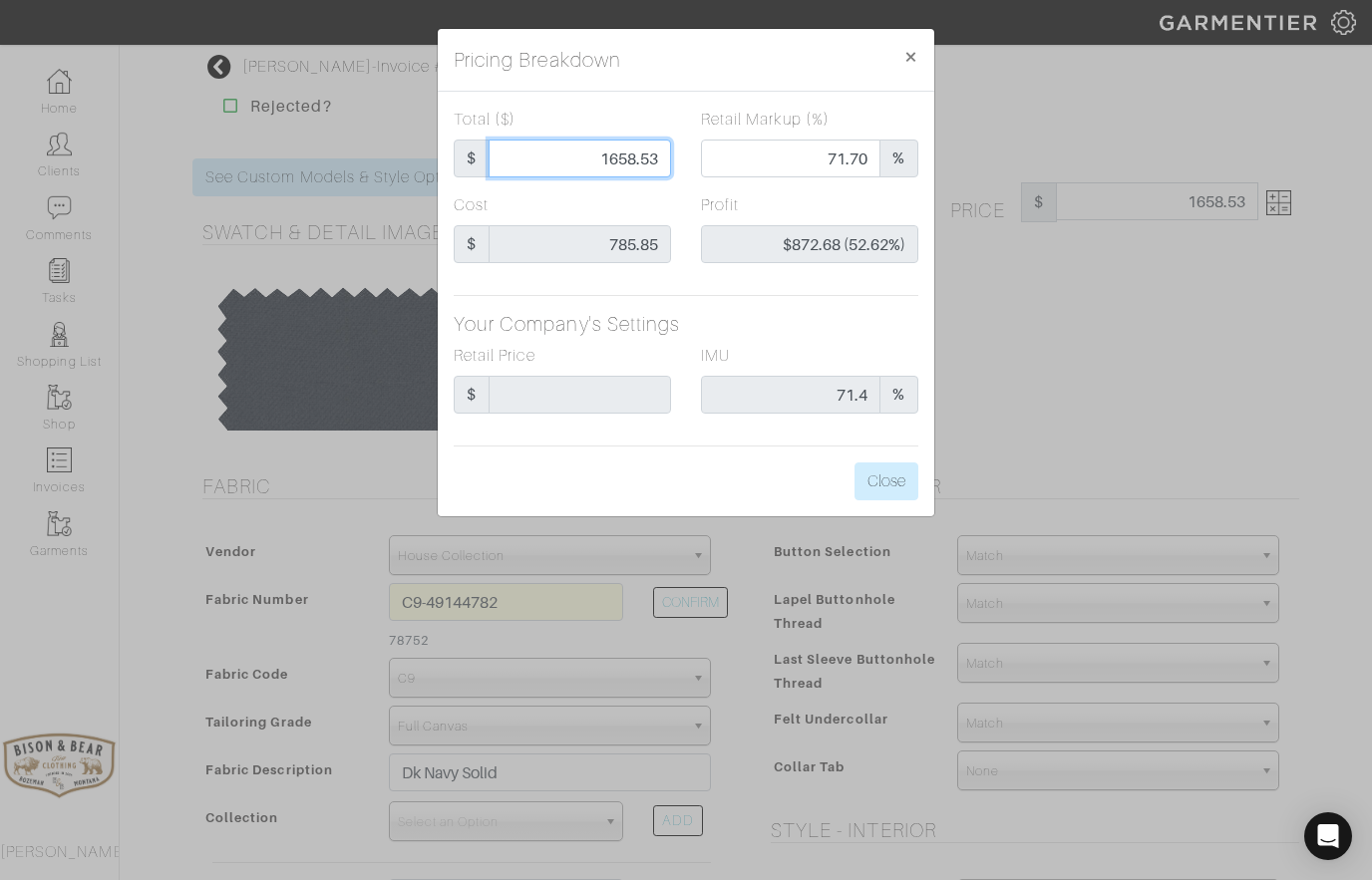 click on "1658.53" at bounding box center [579, 158] 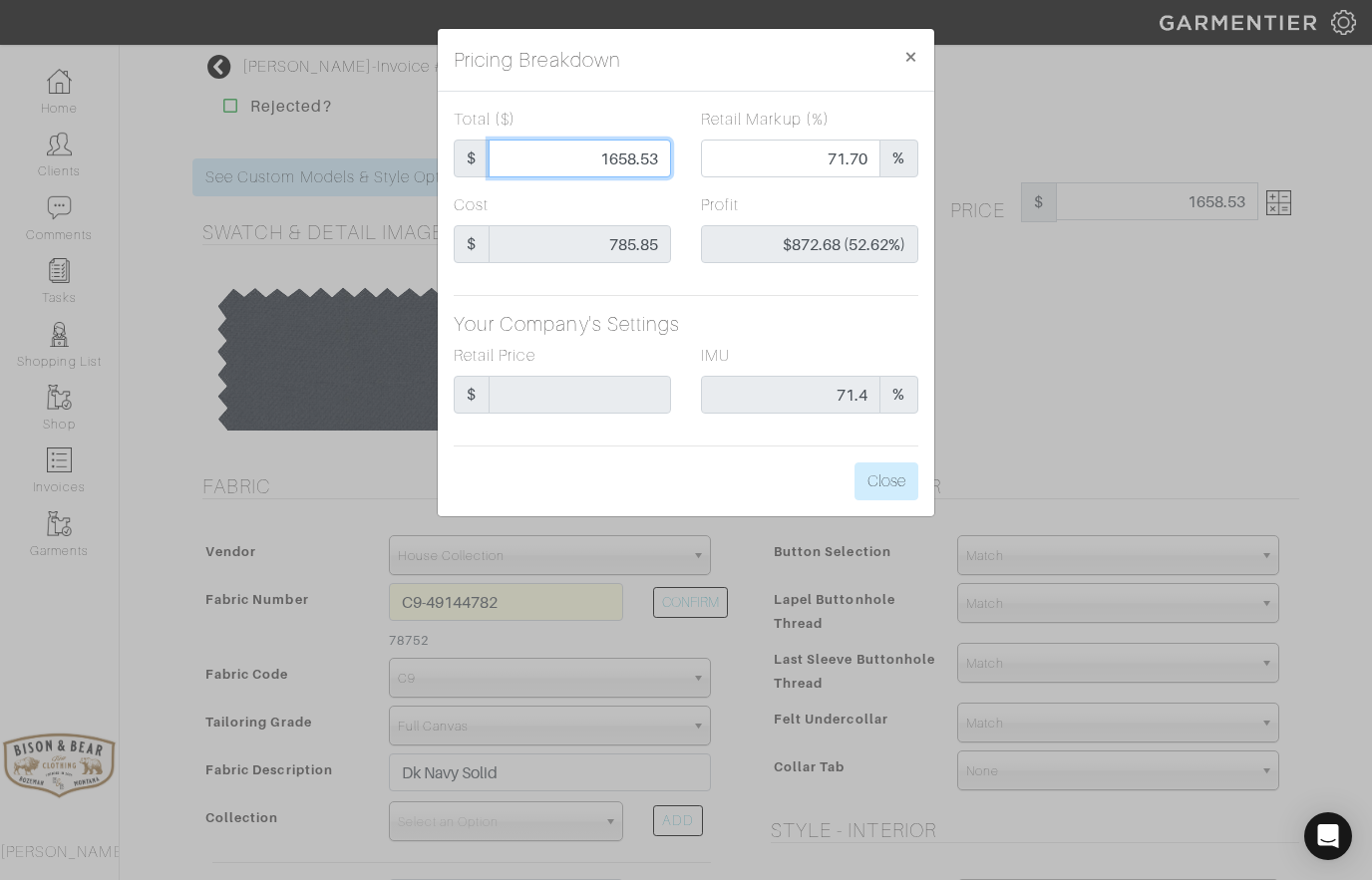 type on "1658.5" 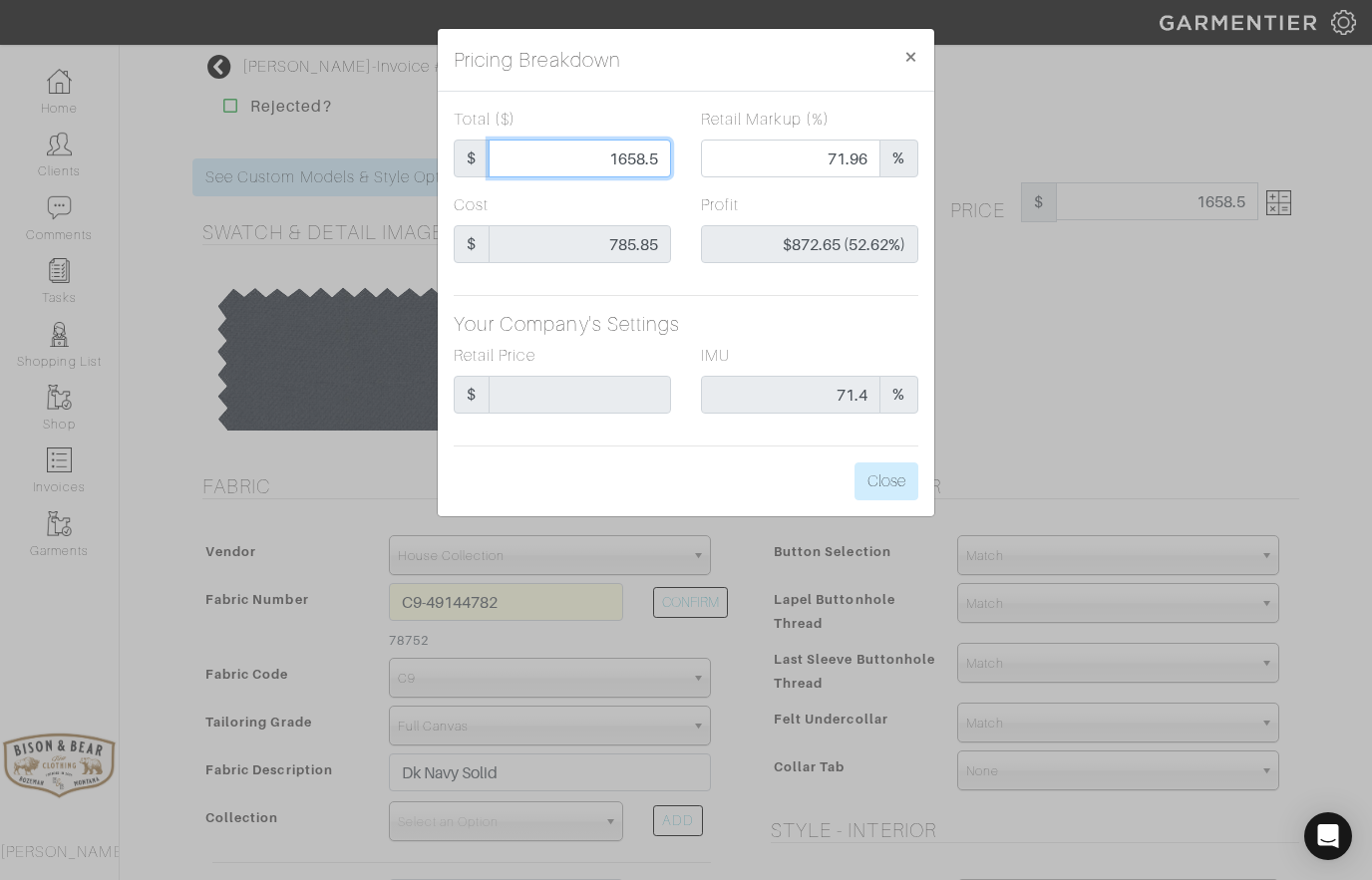 type on "1658." 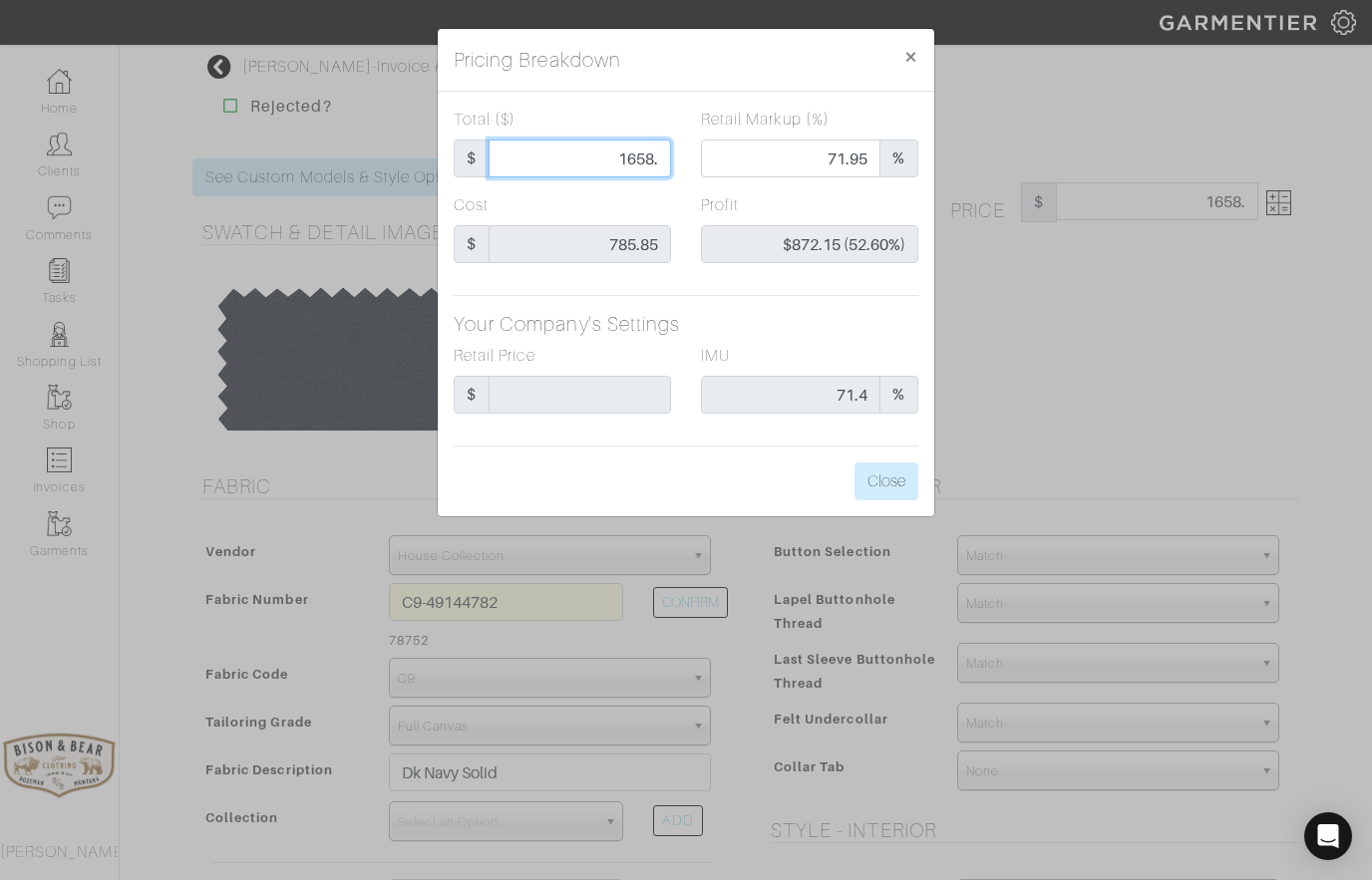 type on "1658" 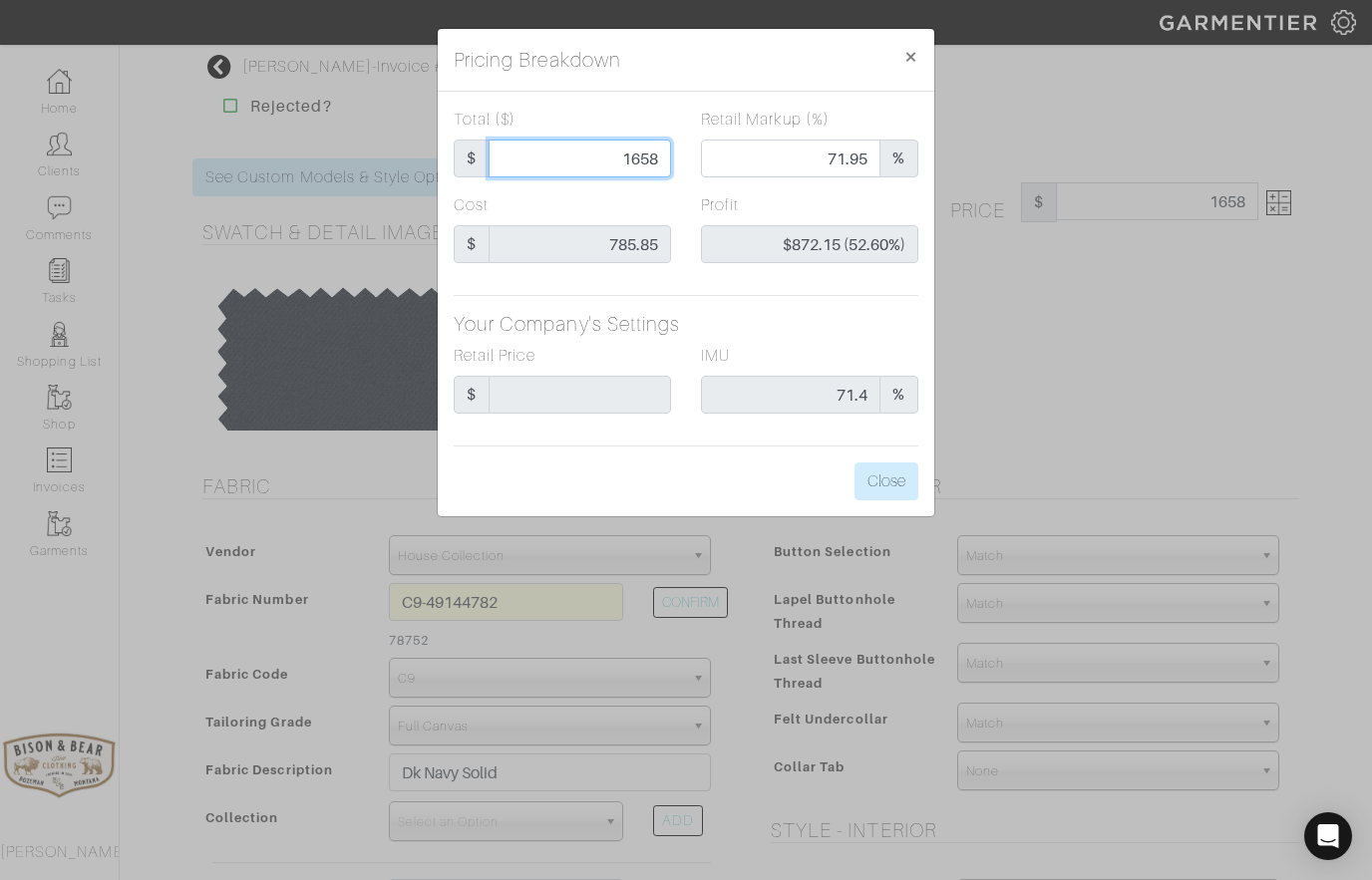 type on "165" 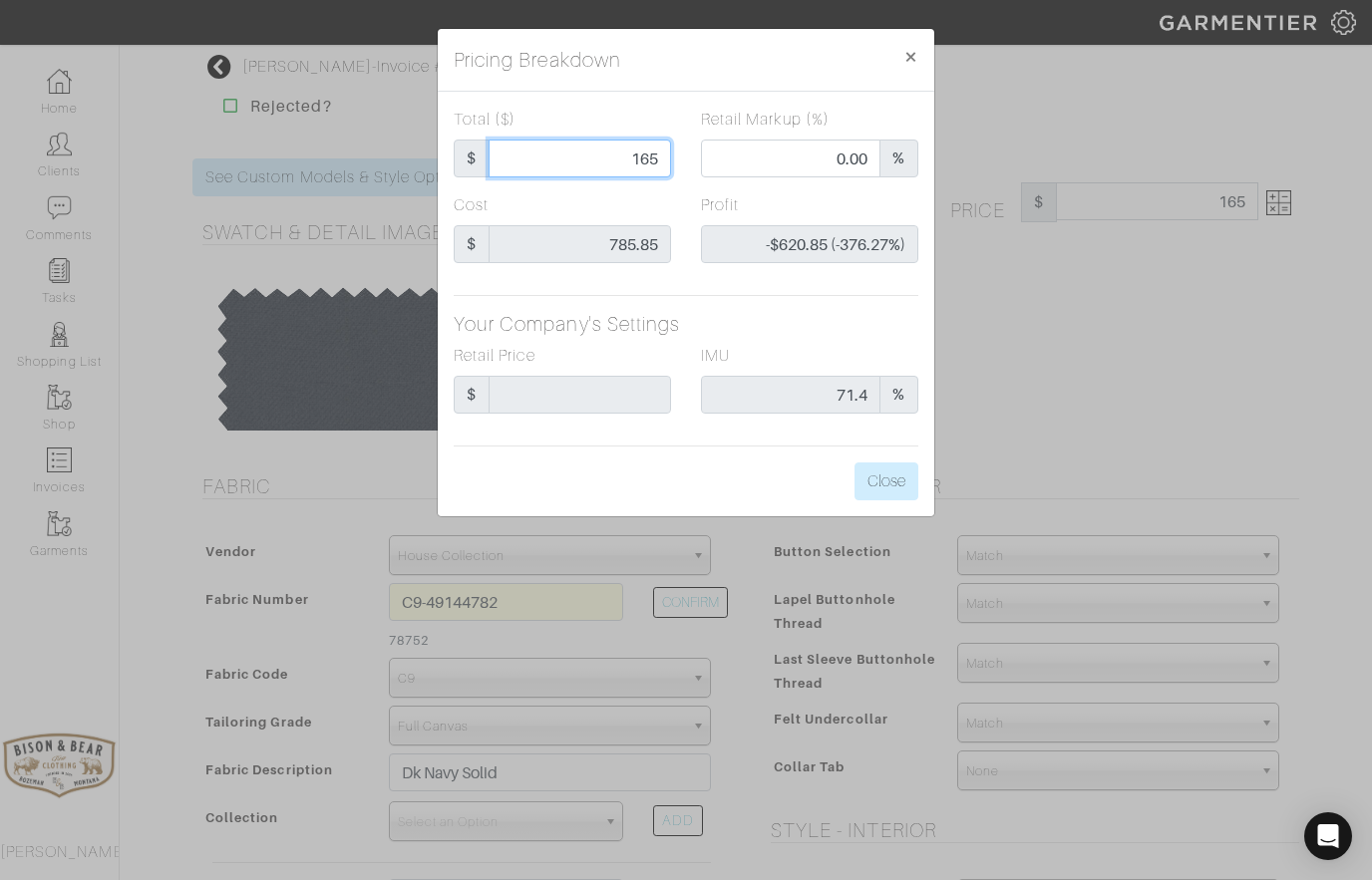 type on "16" 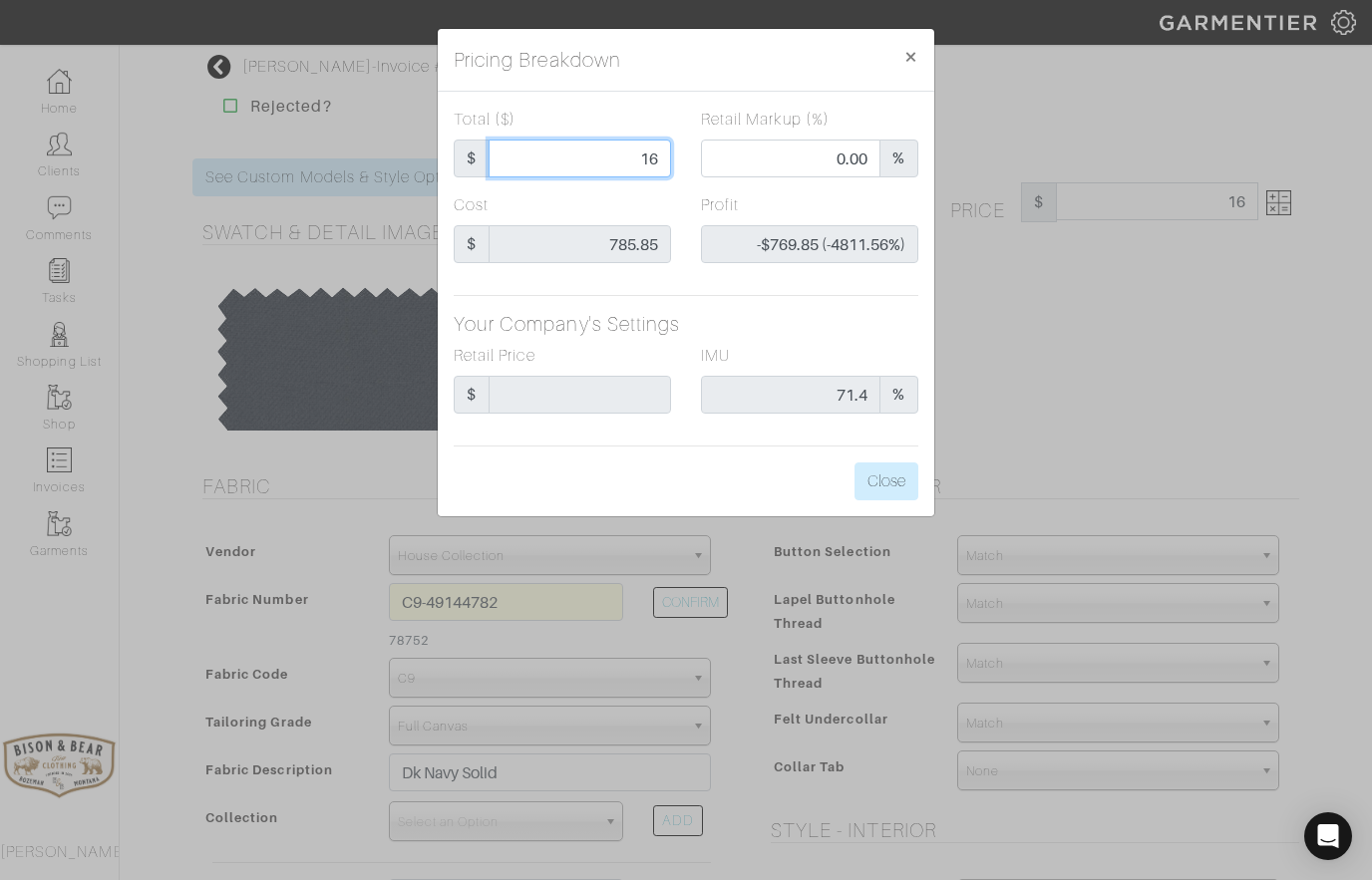 type on "1" 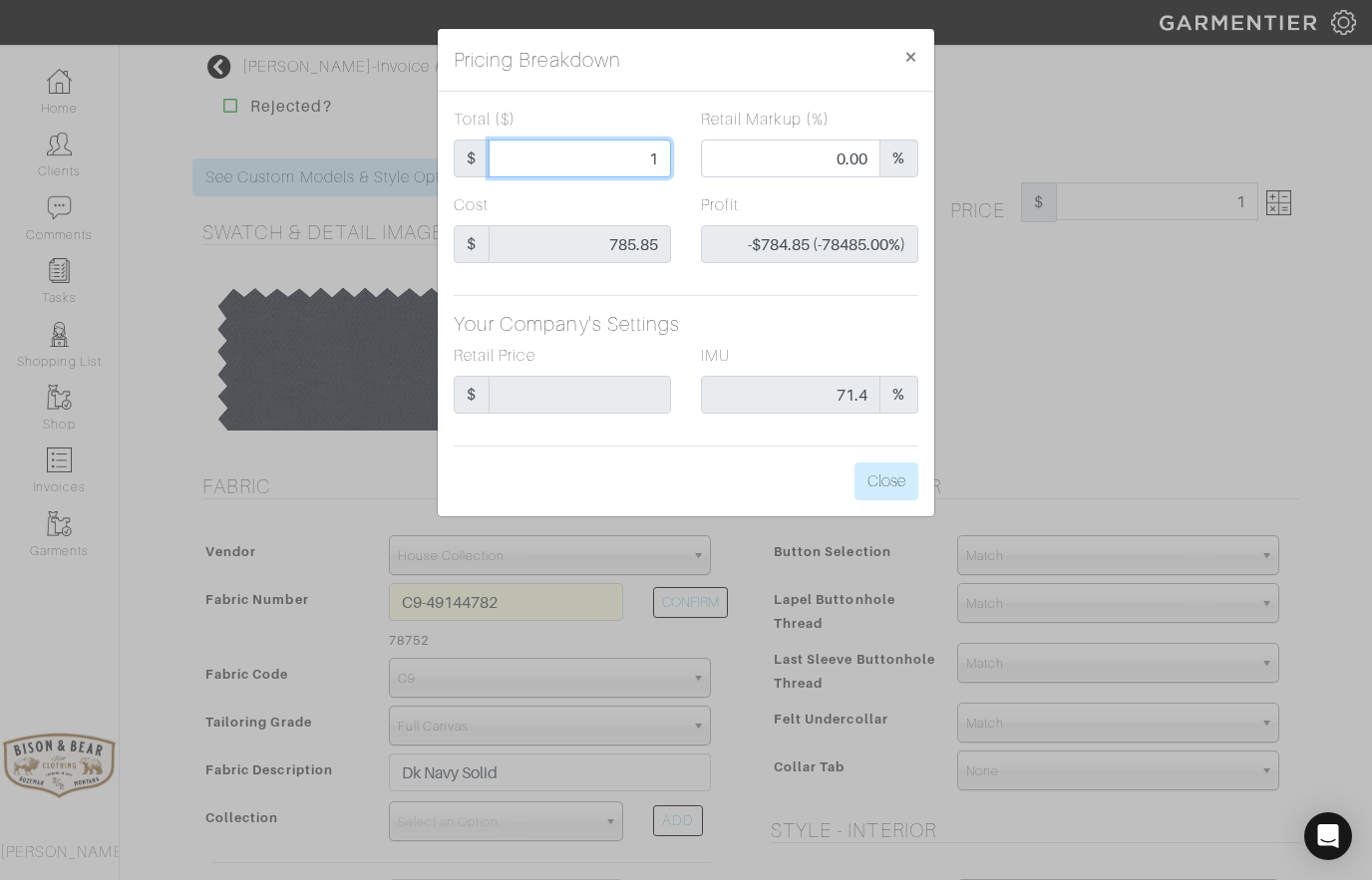 type 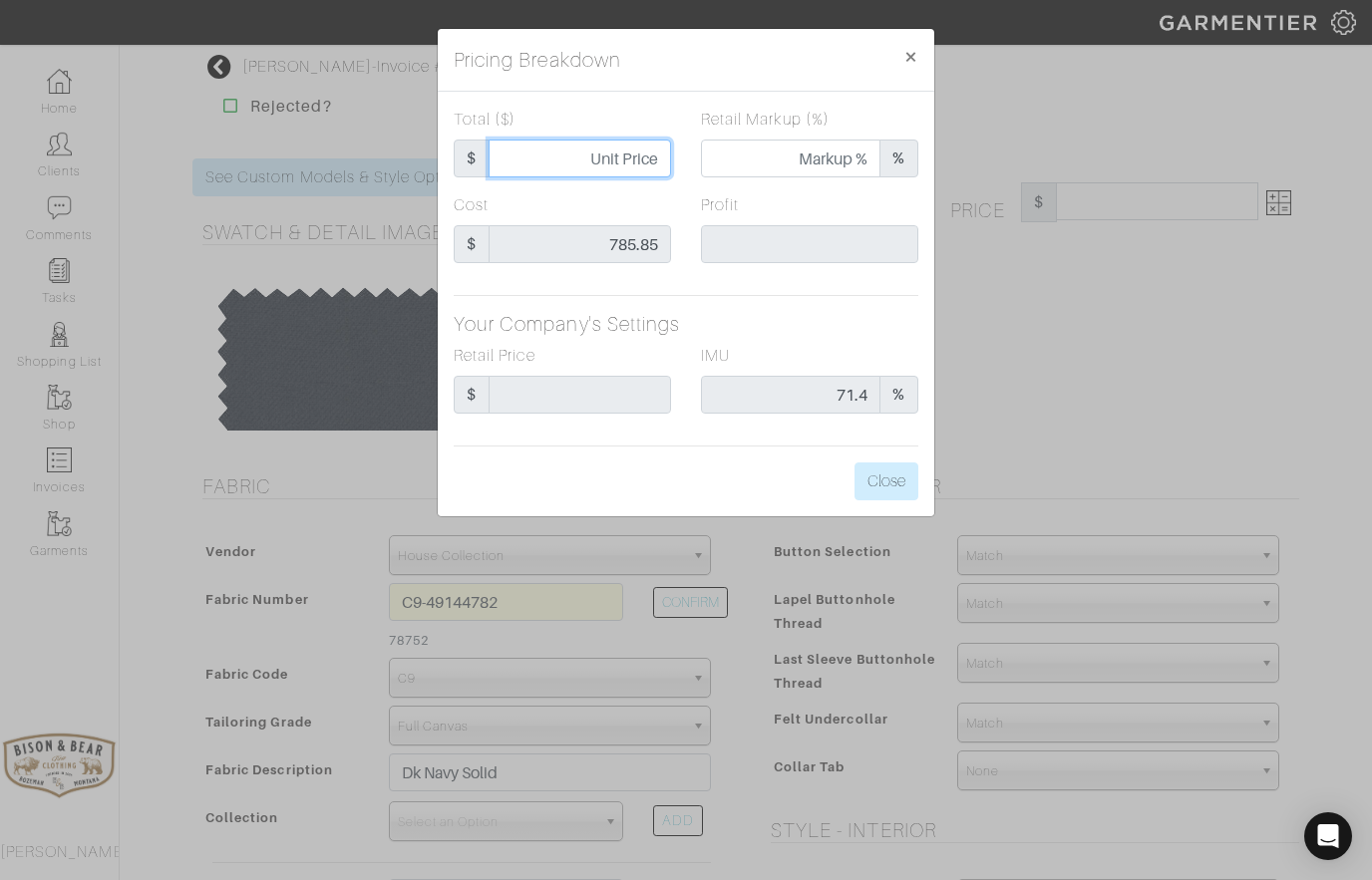 type on "1" 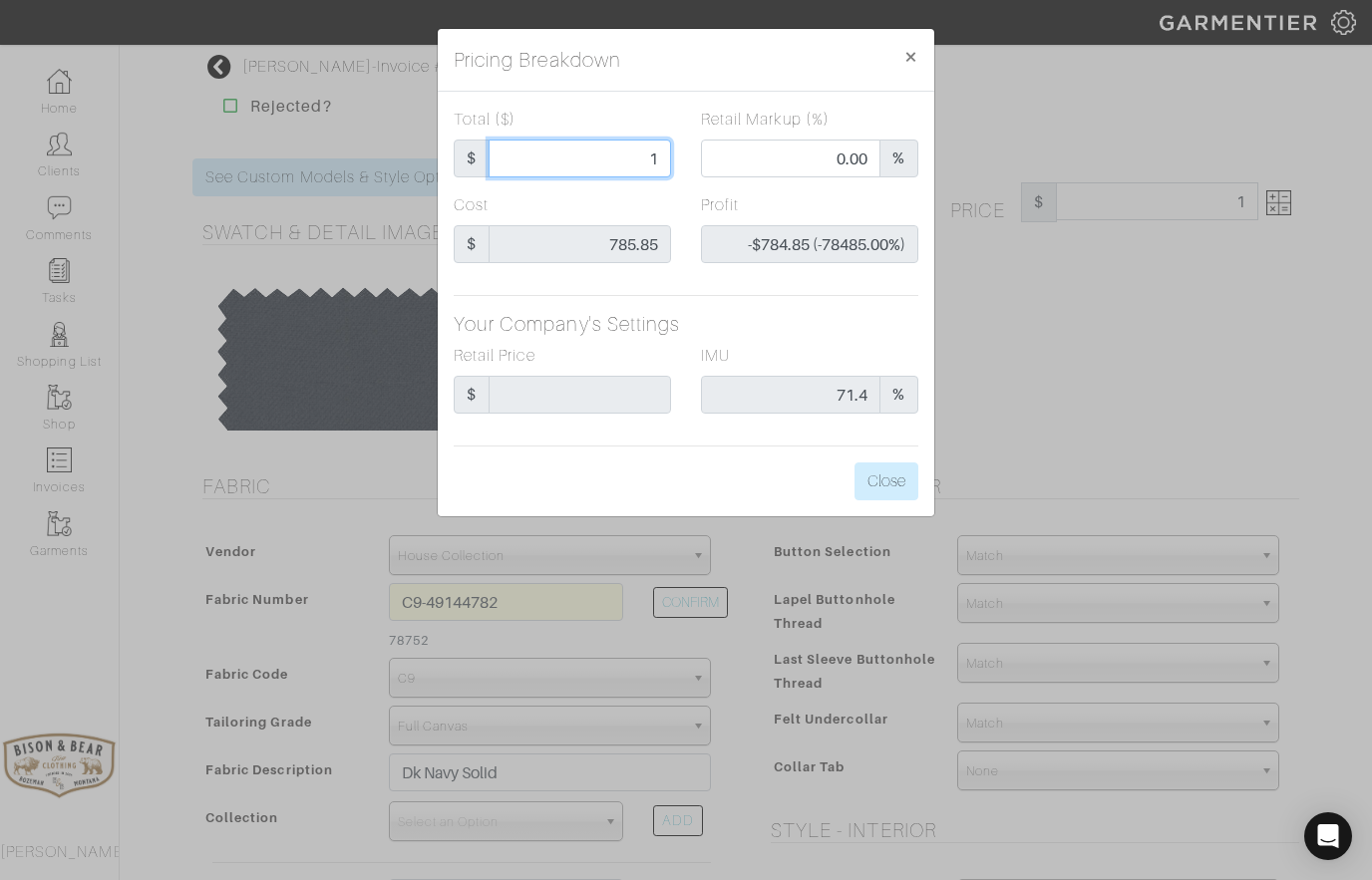 type on "12" 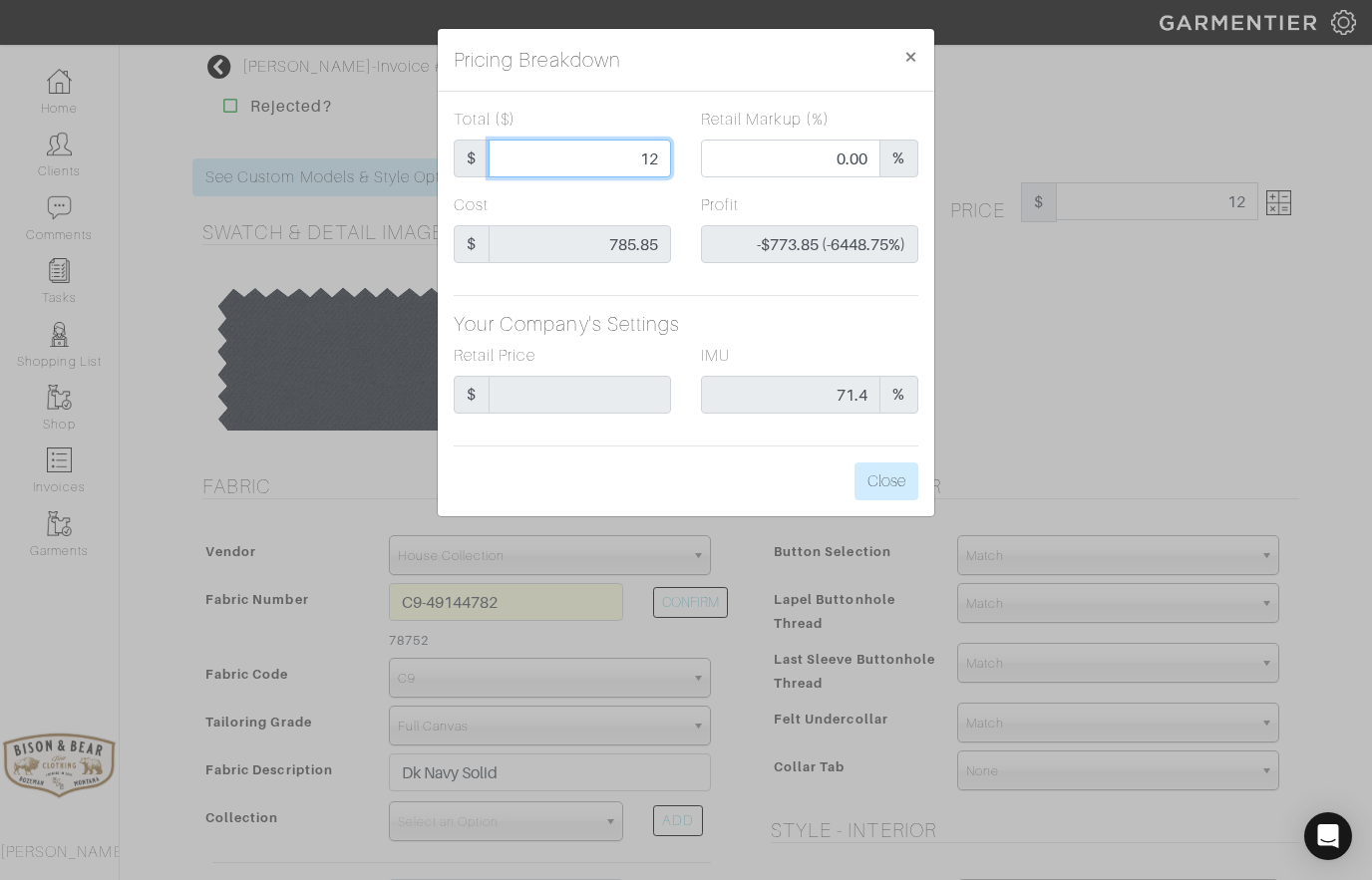 type on "120" 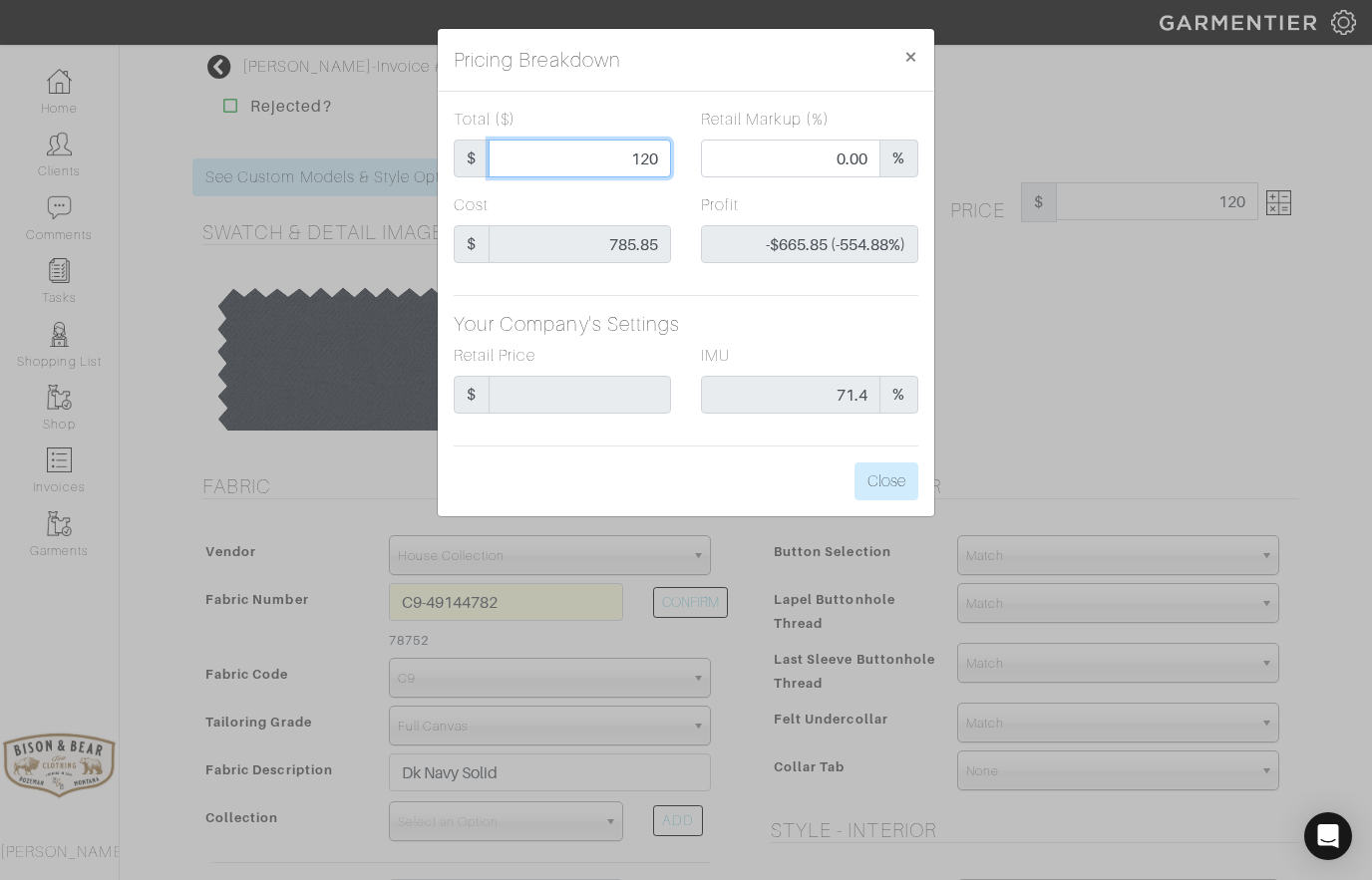 type on "1200" 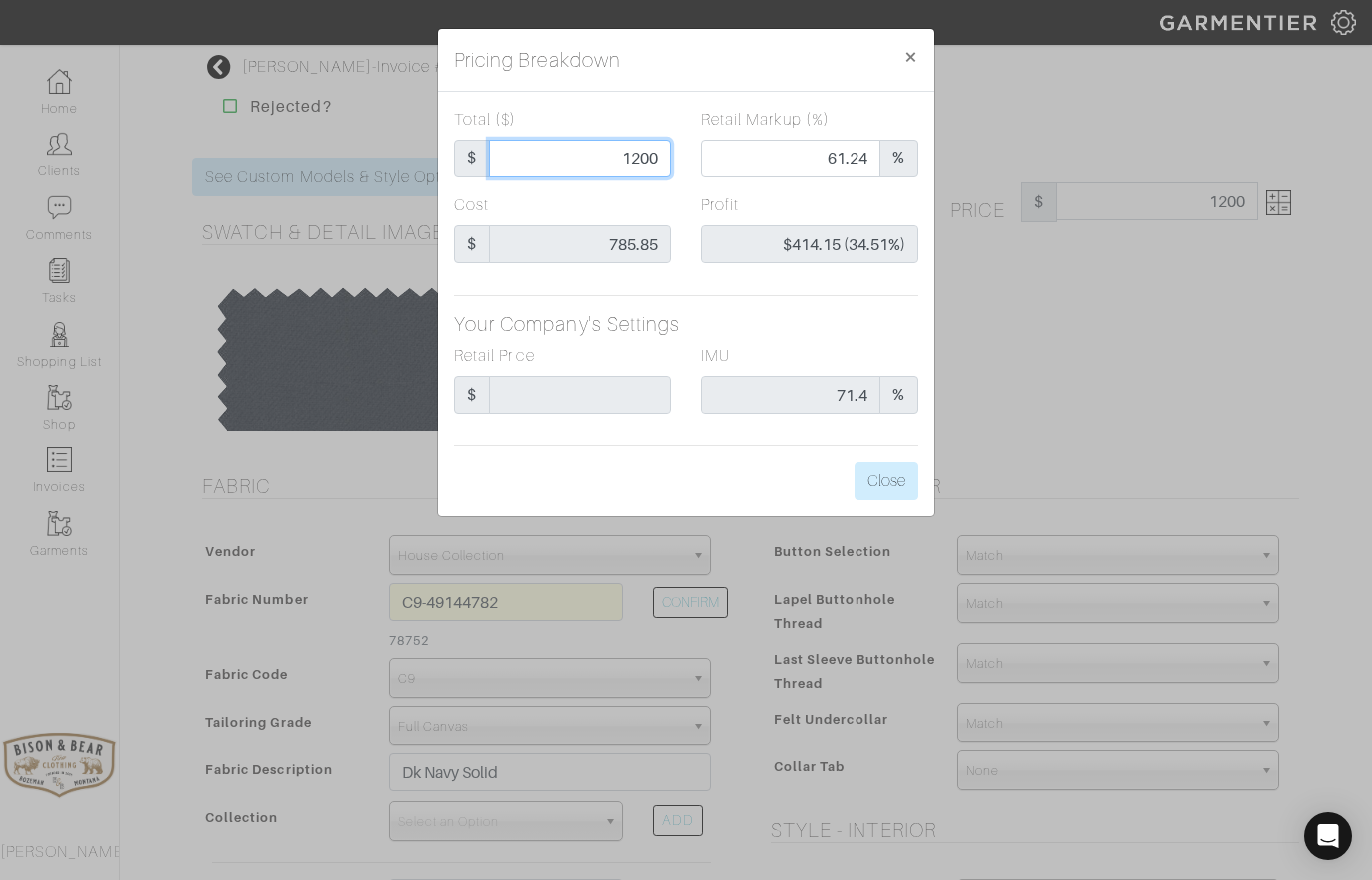 type on "1200" 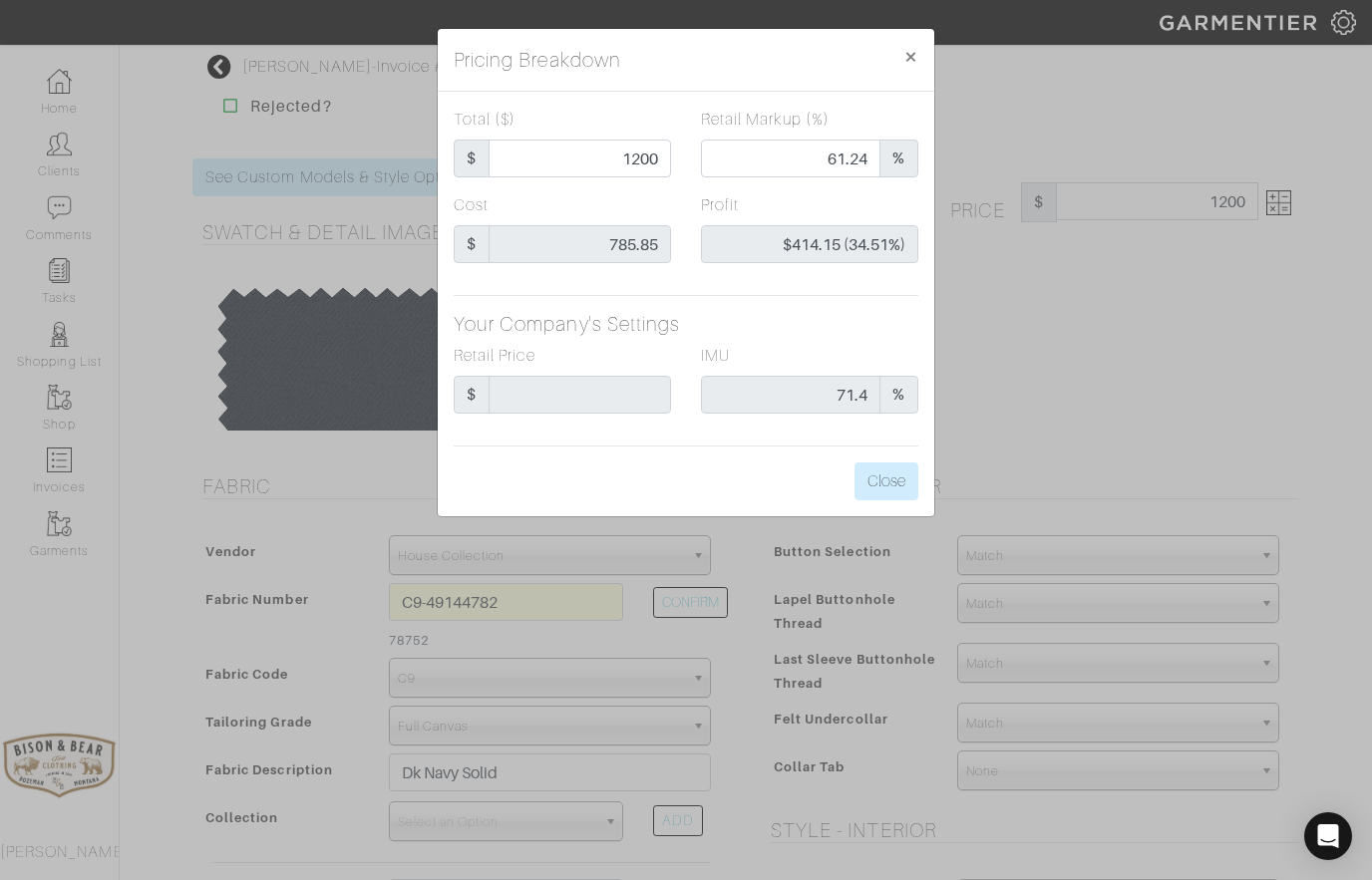 click on "Your Company's Settings" at bounding box center (686, 324) 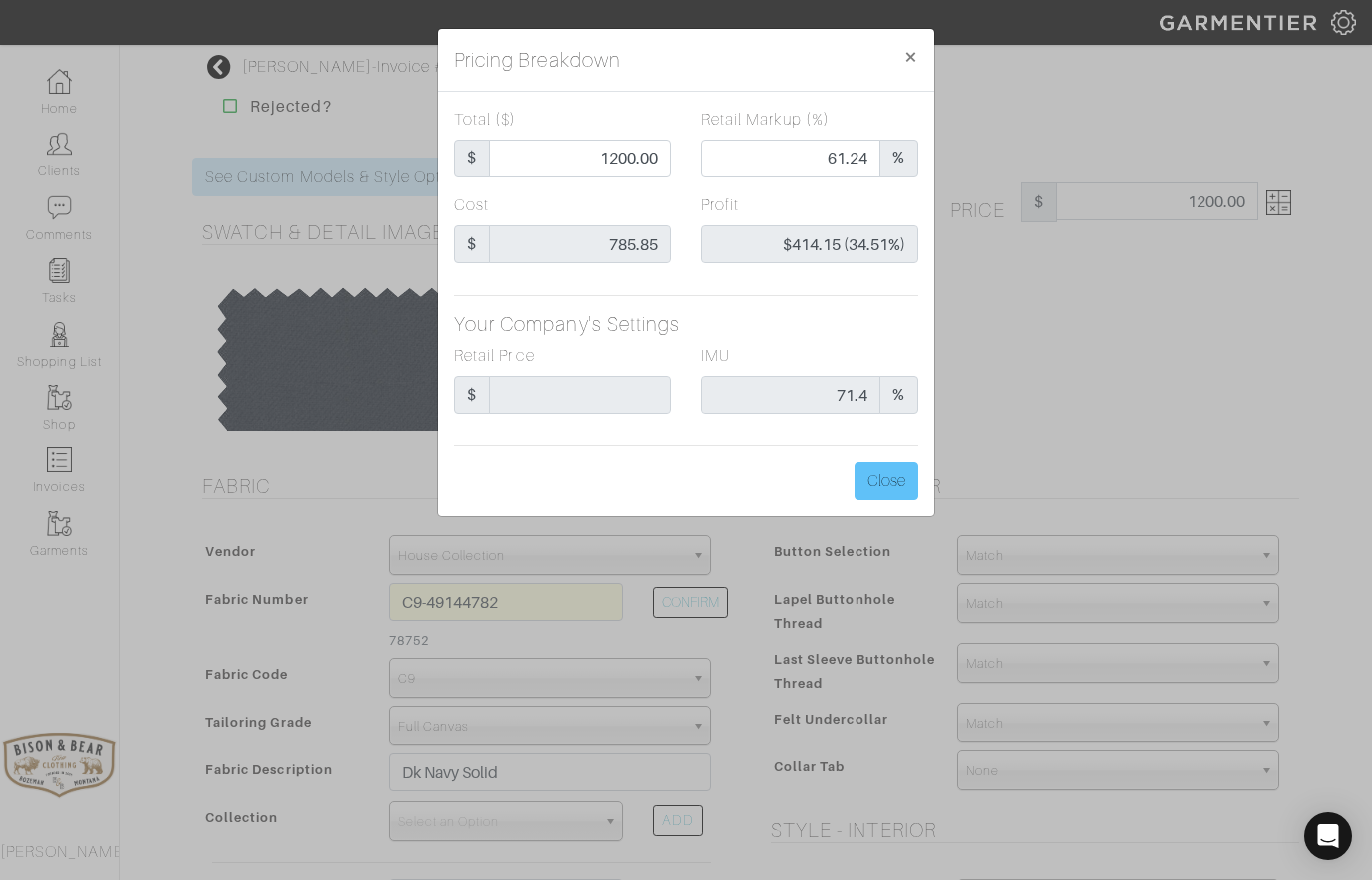 click on "Close" at bounding box center [886, 481] 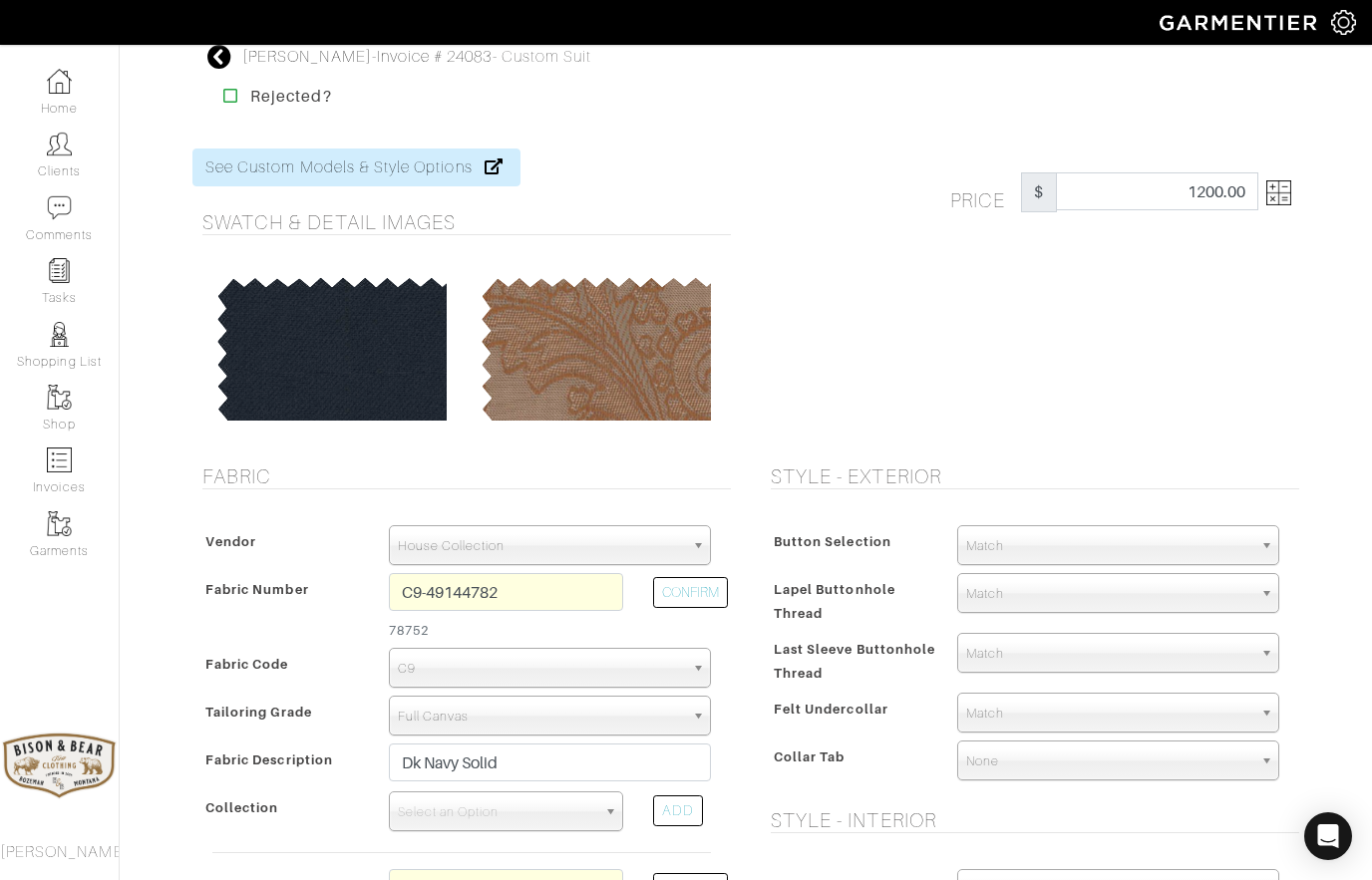 scroll, scrollTop: 0, scrollLeft: 0, axis: both 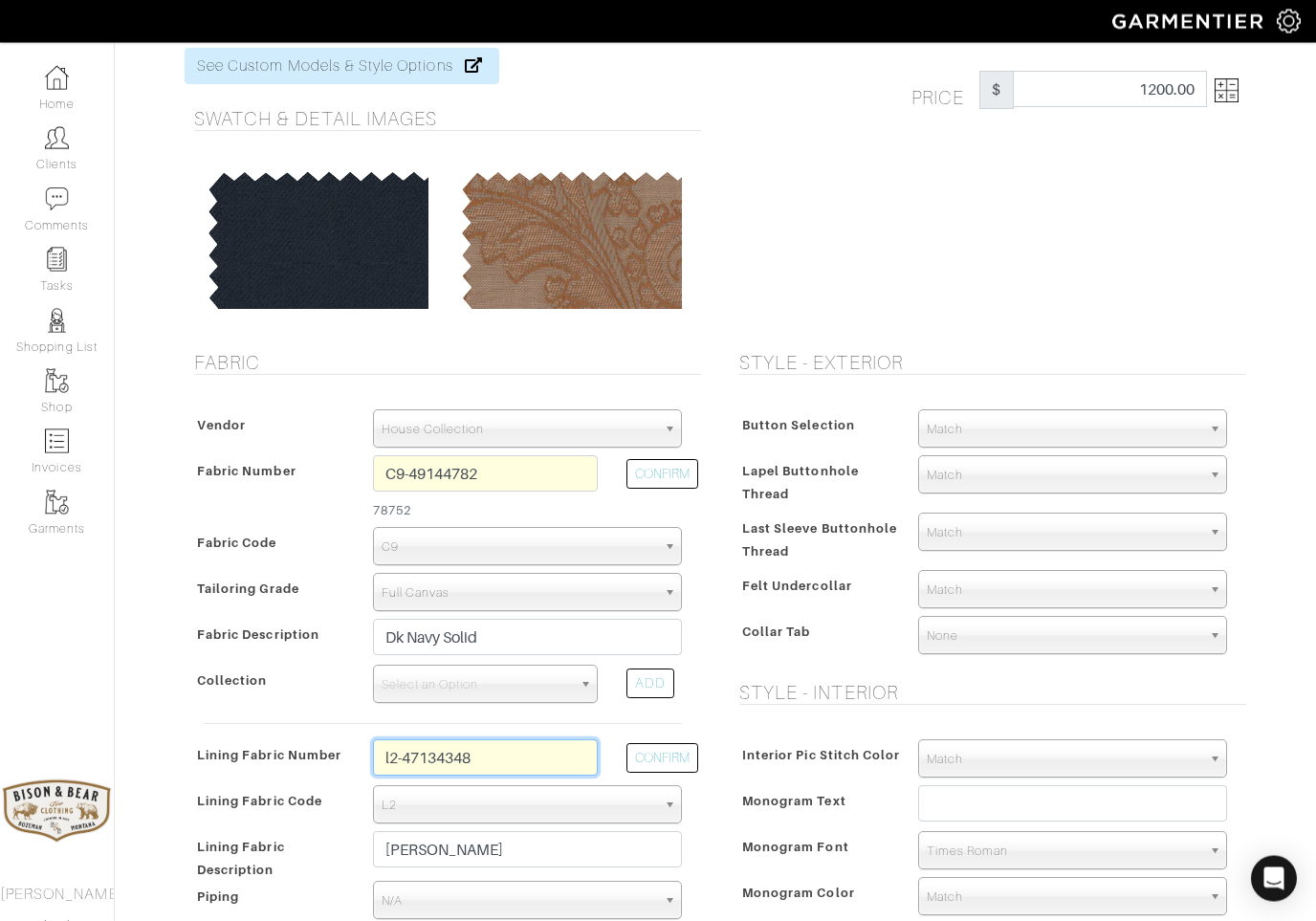 click on "l2-47134348" at bounding box center [485, 758] 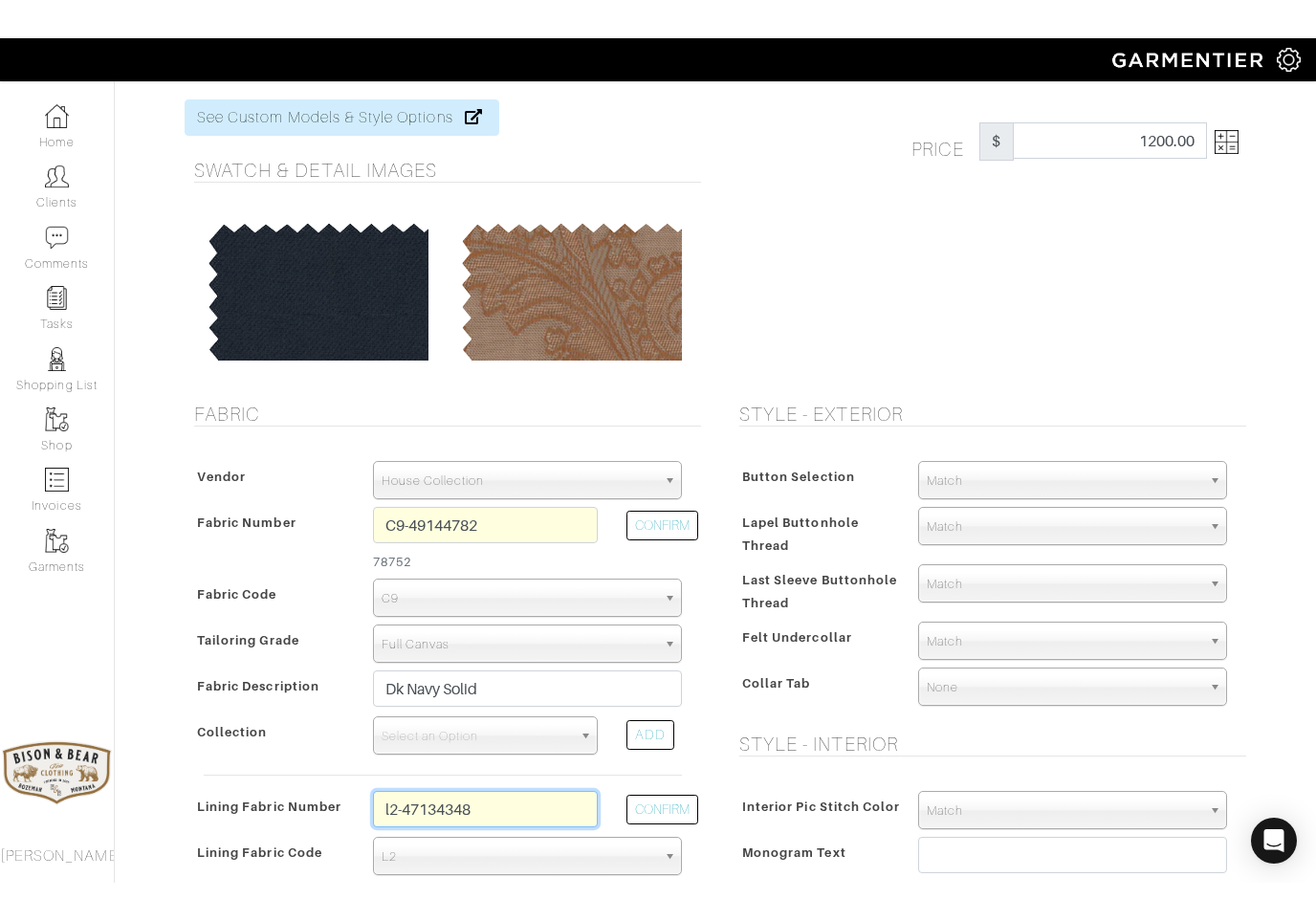 scroll, scrollTop: 0, scrollLeft: 0, axis: both 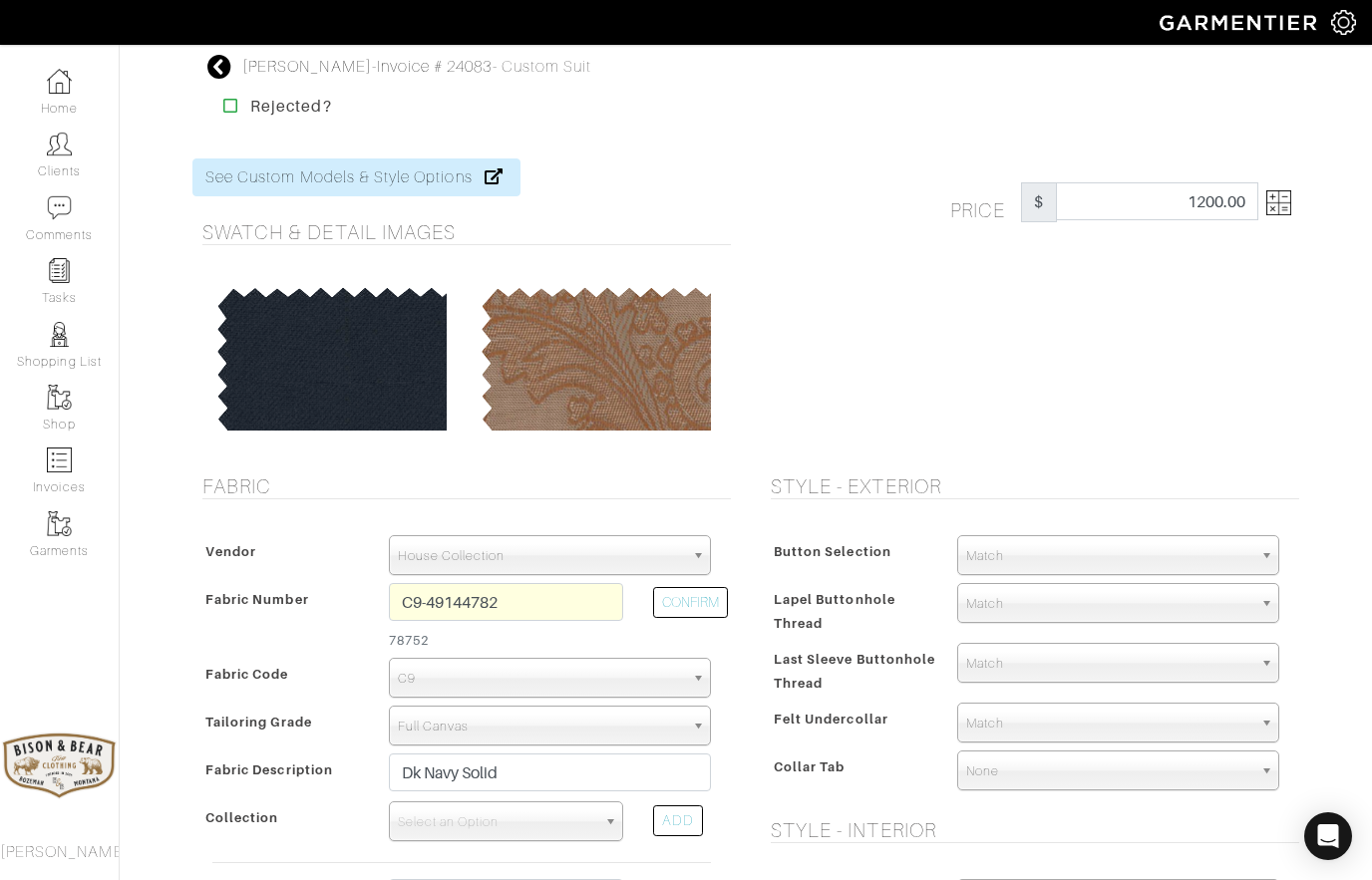 click at bounding box center (219, 67) 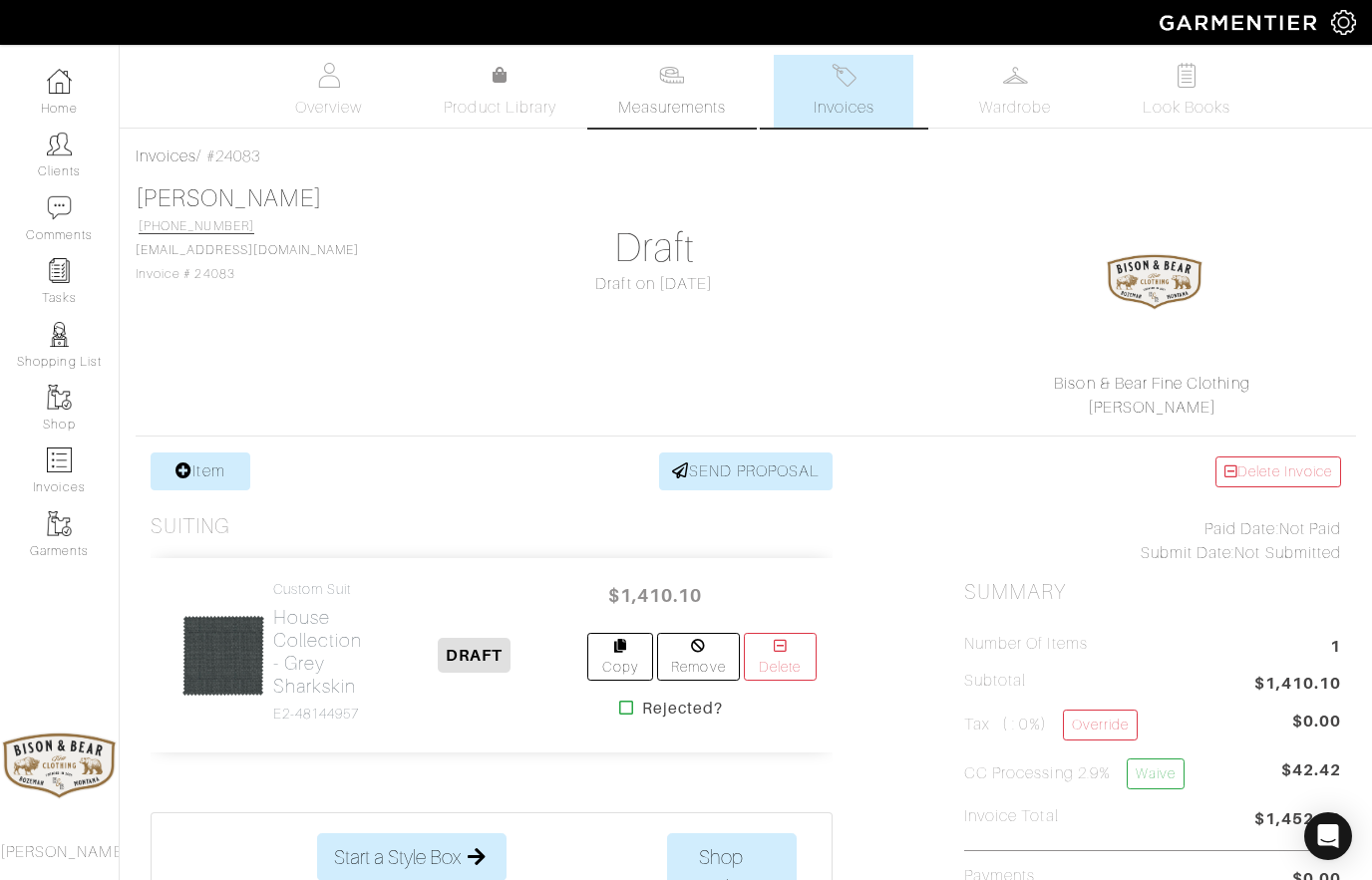 click at bounding box center [671, 75] 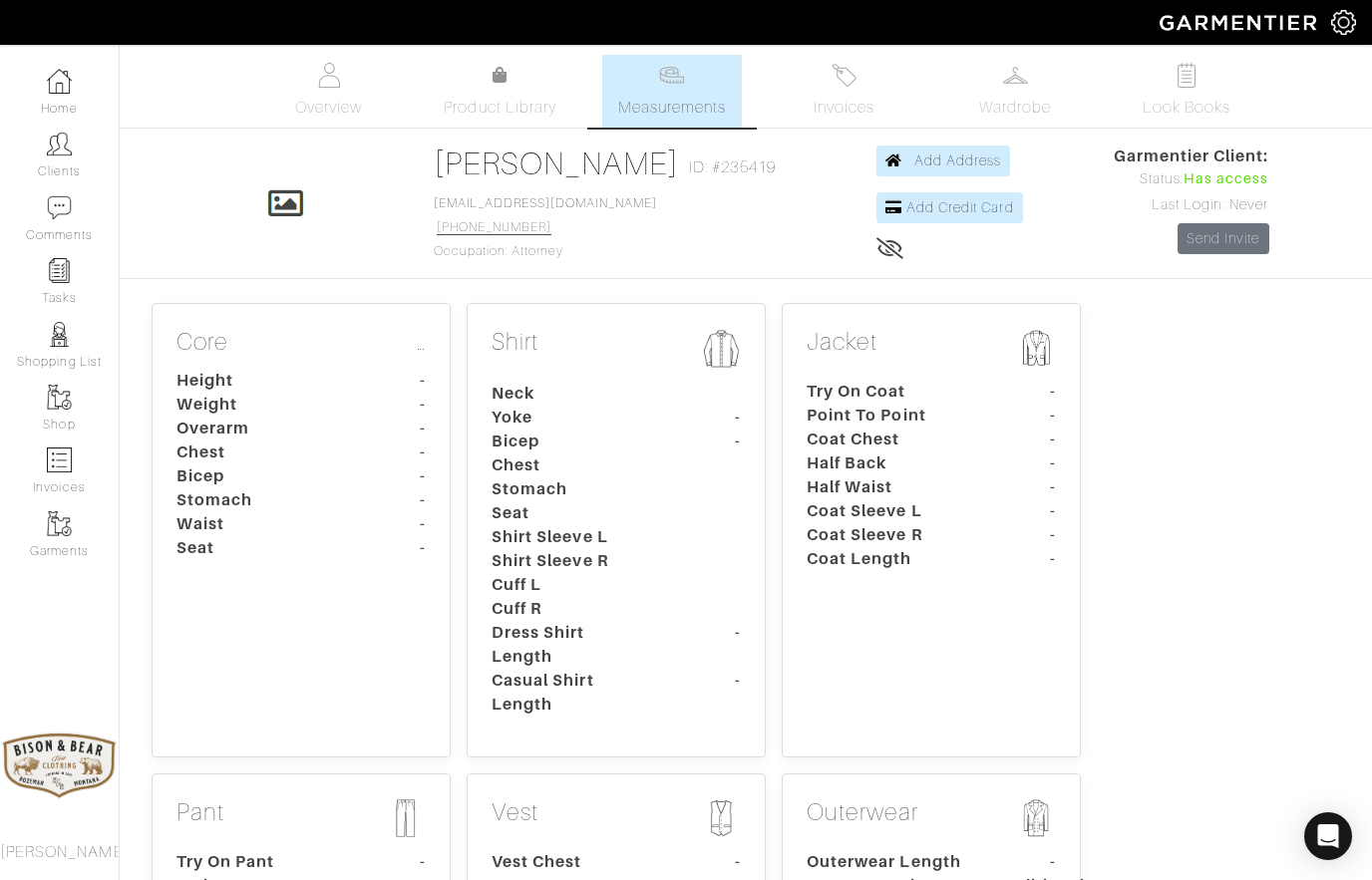click on "Bicep" at bounding box center [254, 476] 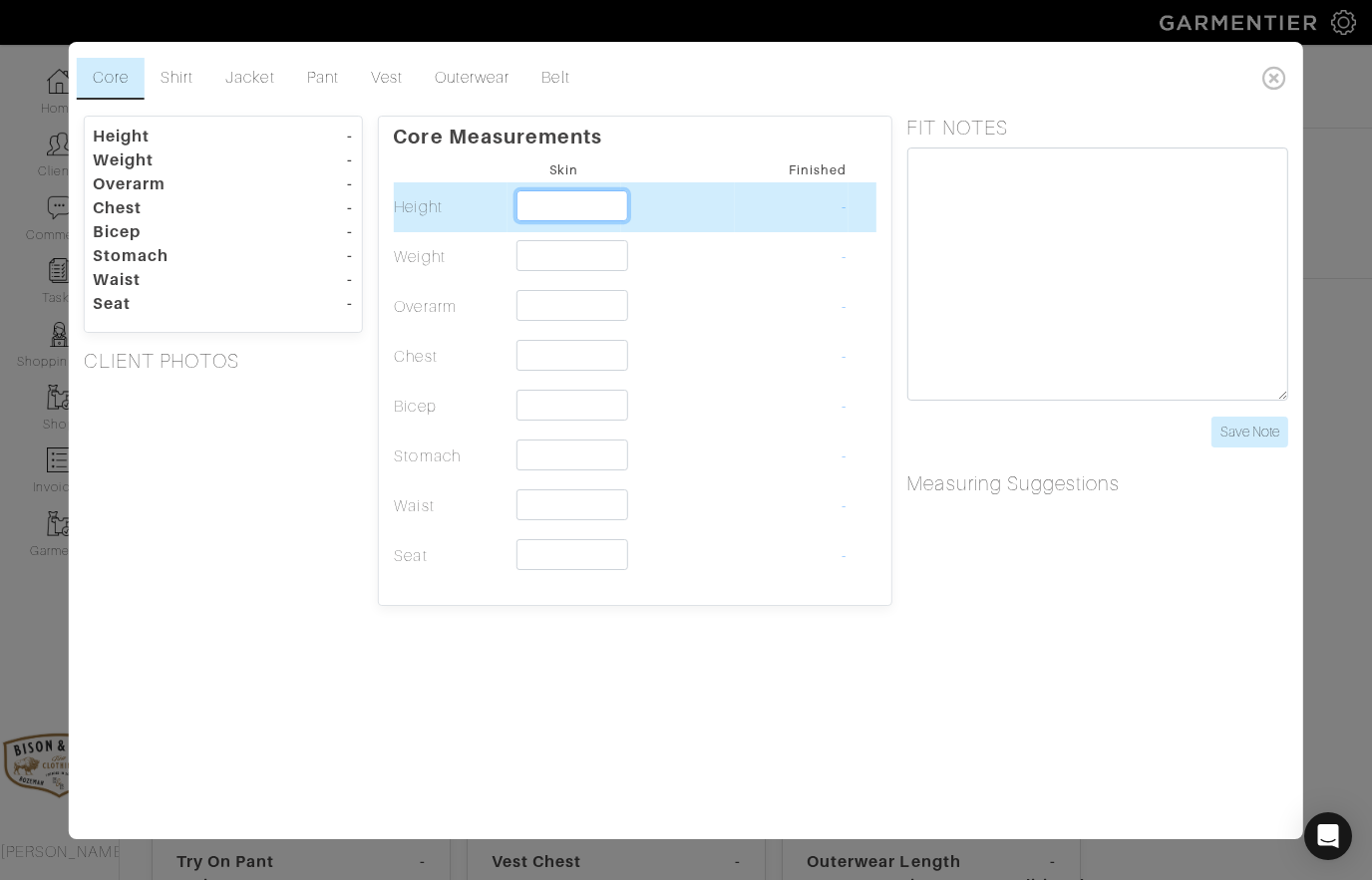 click at bounding box center (571, 205) 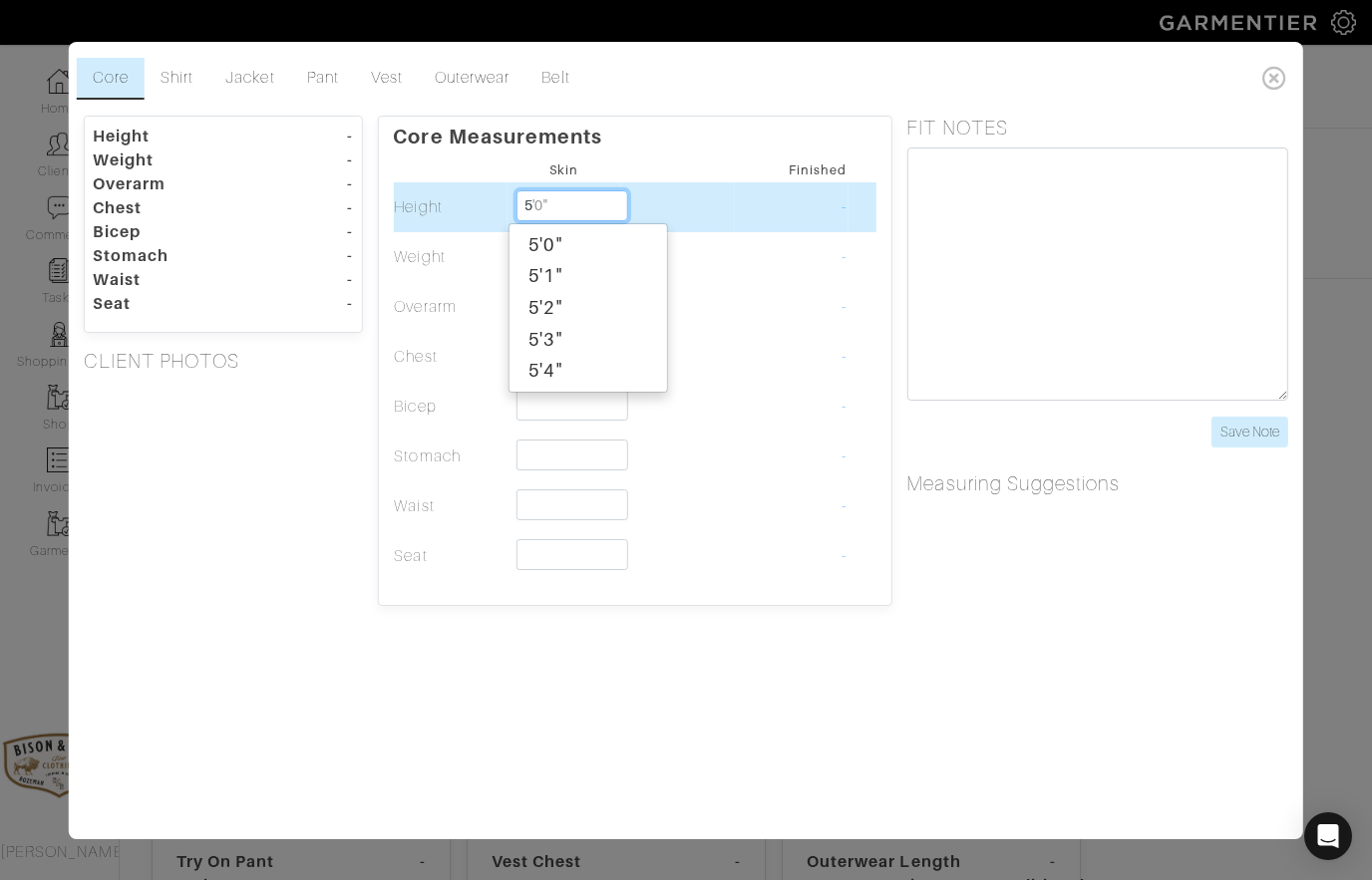 type on "5'" 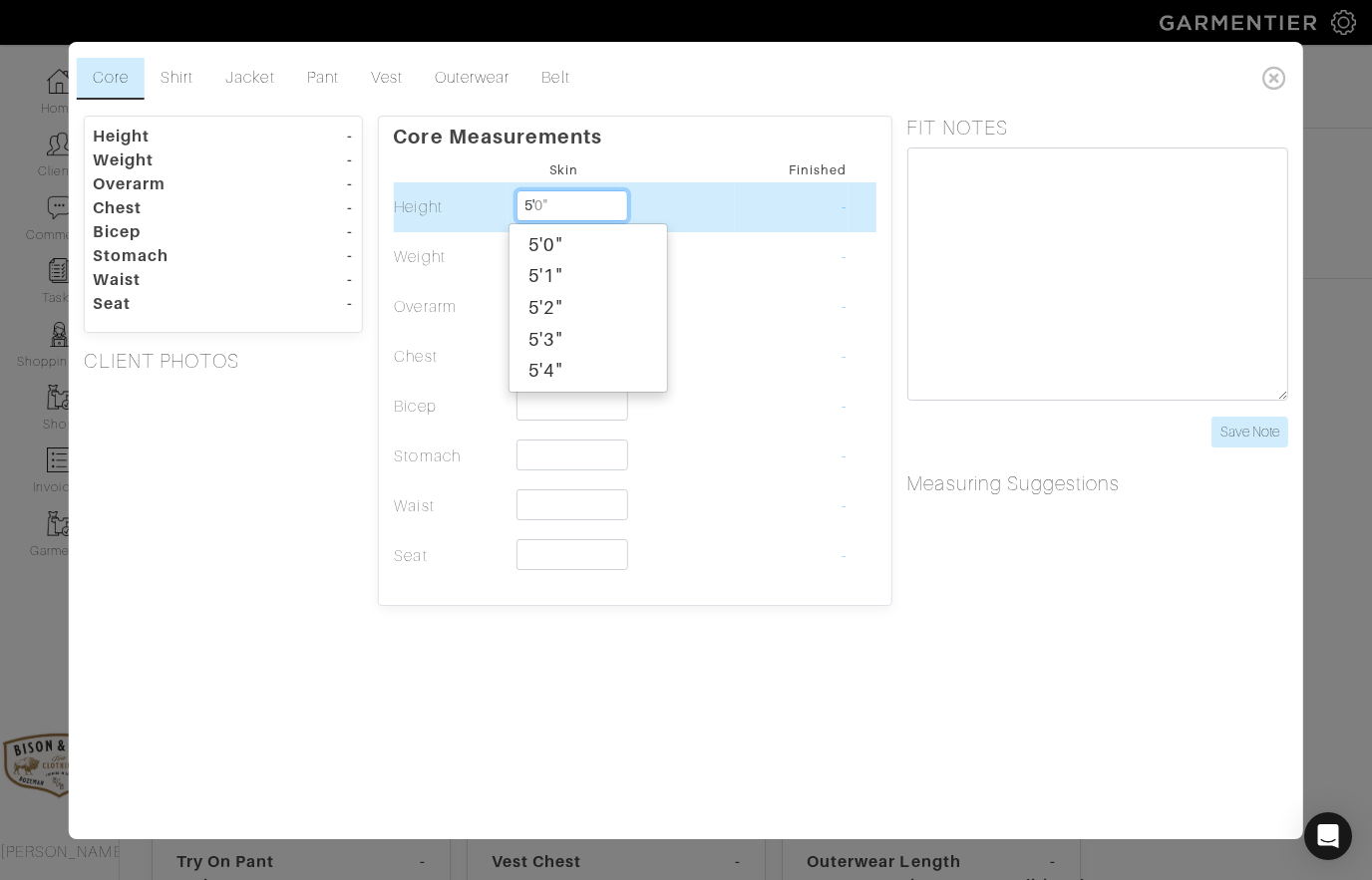 type on "5'1"" 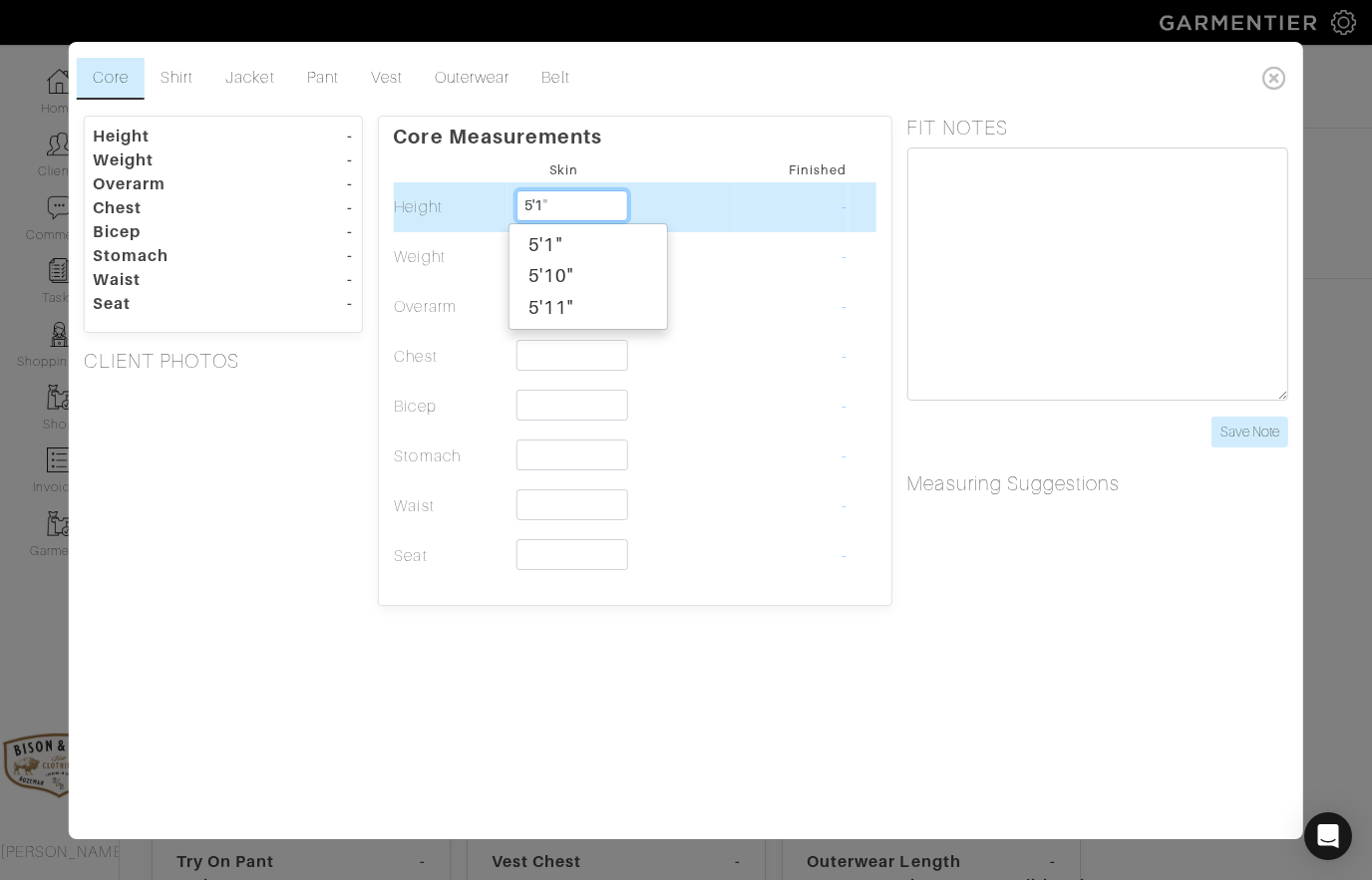 type on "5'10"" 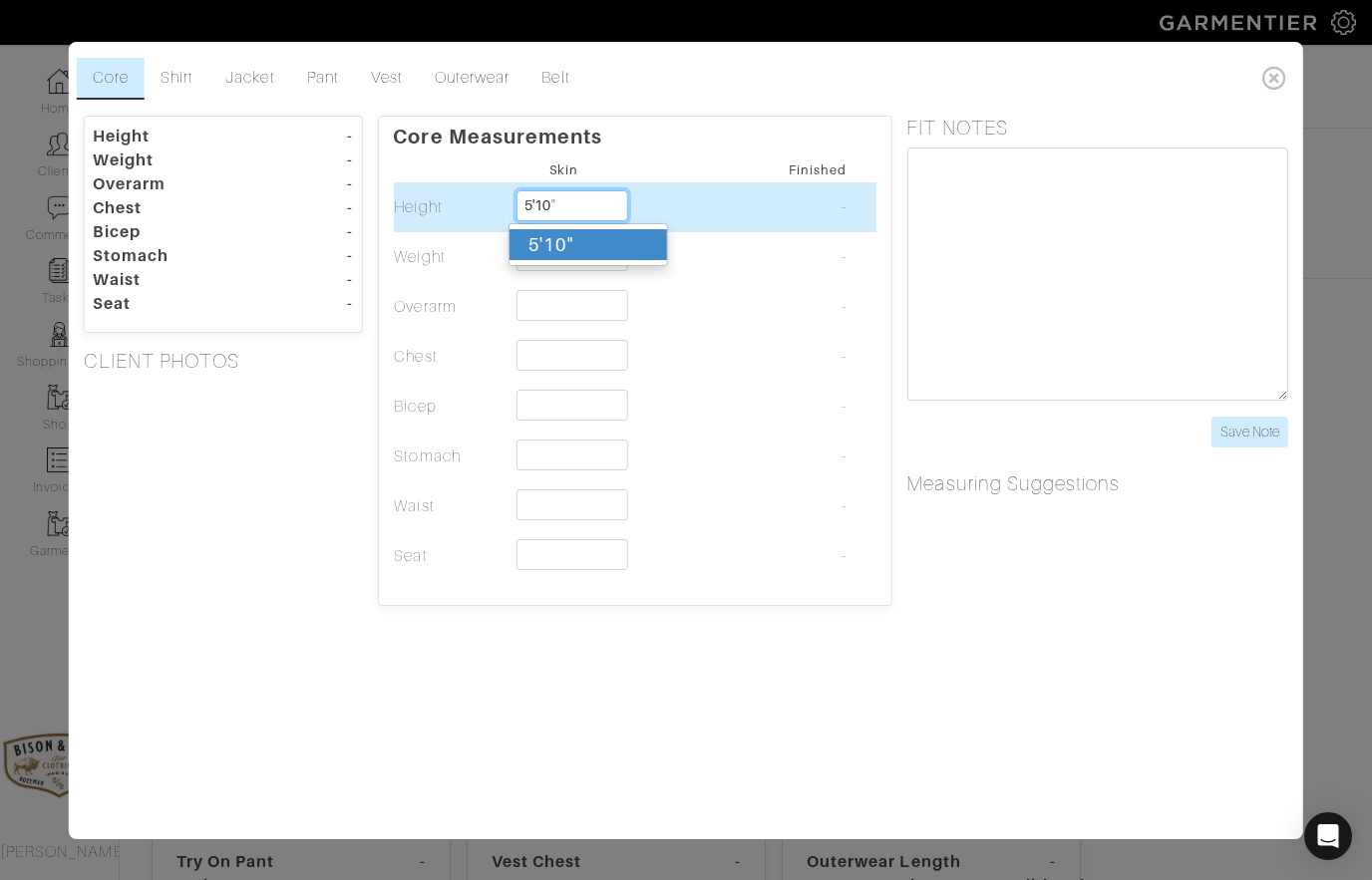 click on "5'10"" at bounding box center [587, 245] 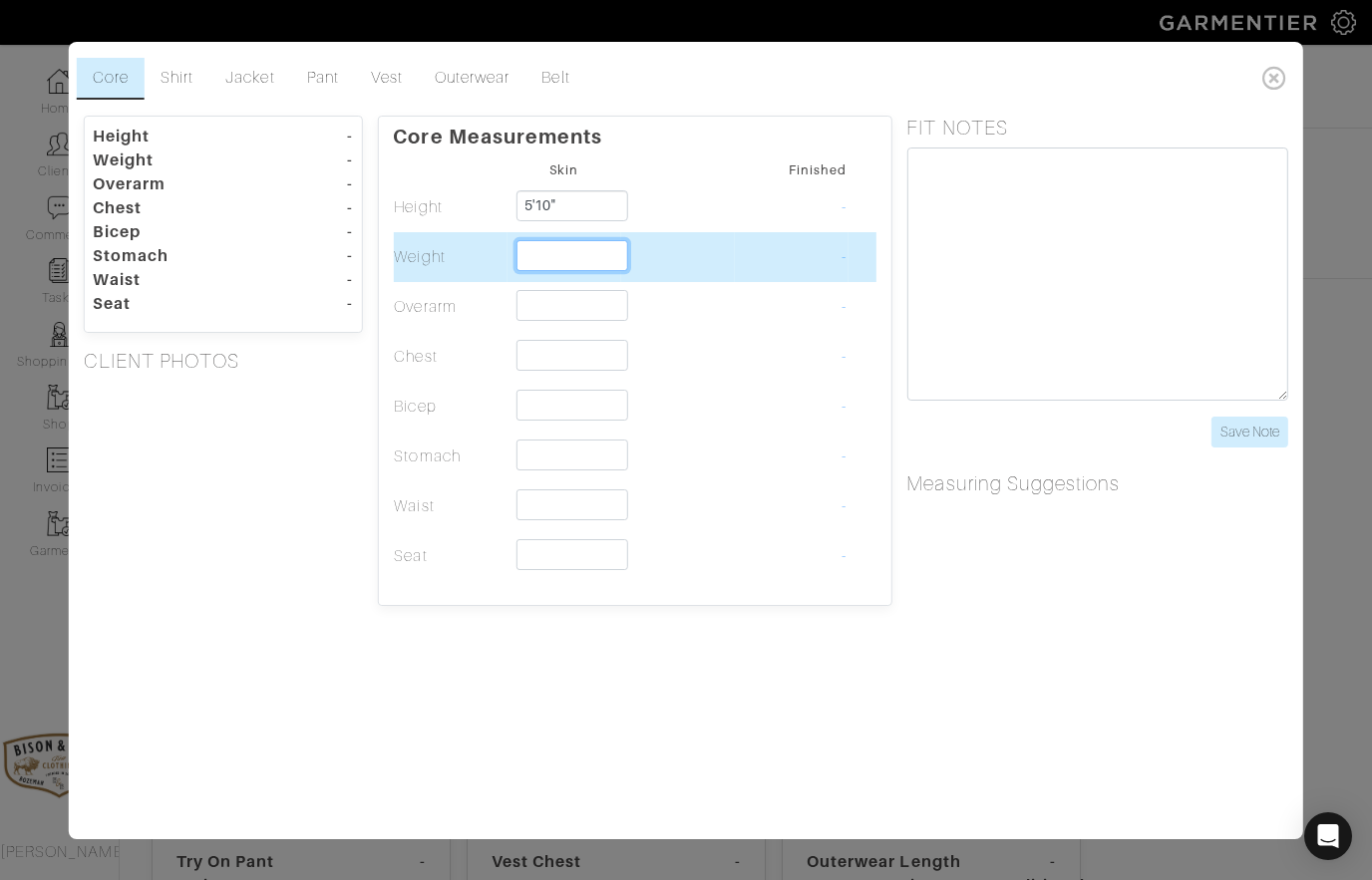 click at bounding box center [571, 255] 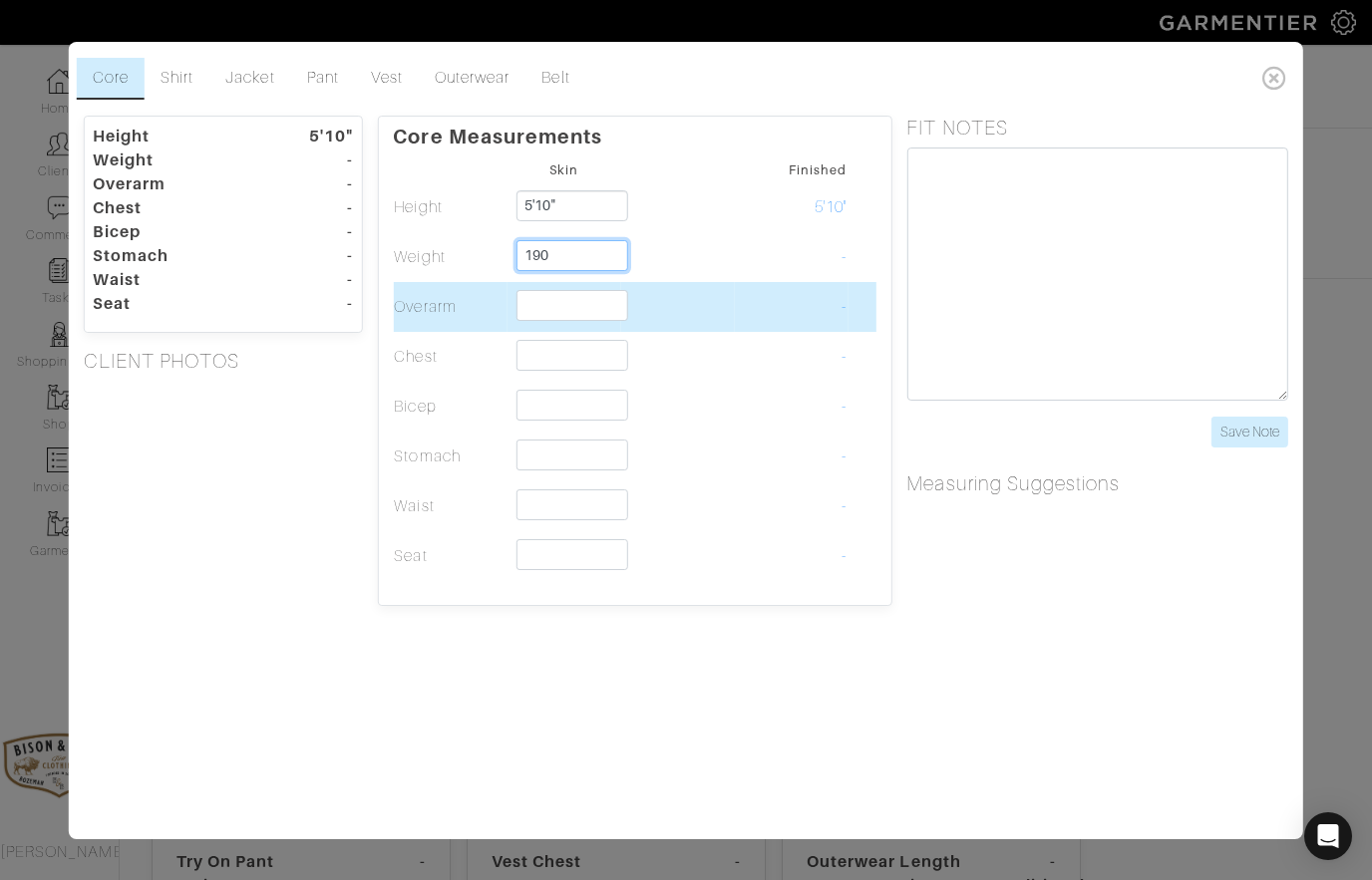 type on "190" 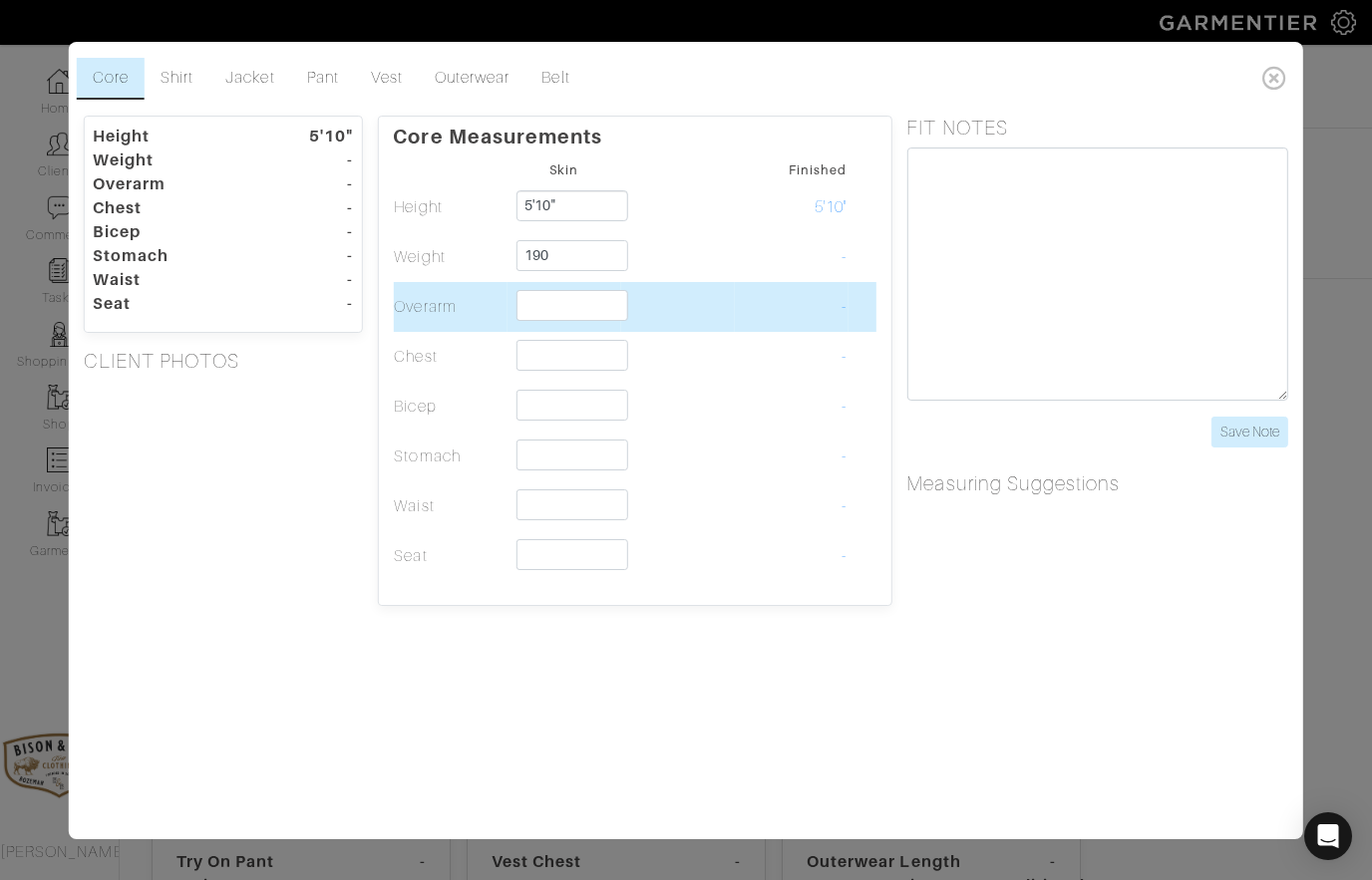 click at bounding box center (571, 305) 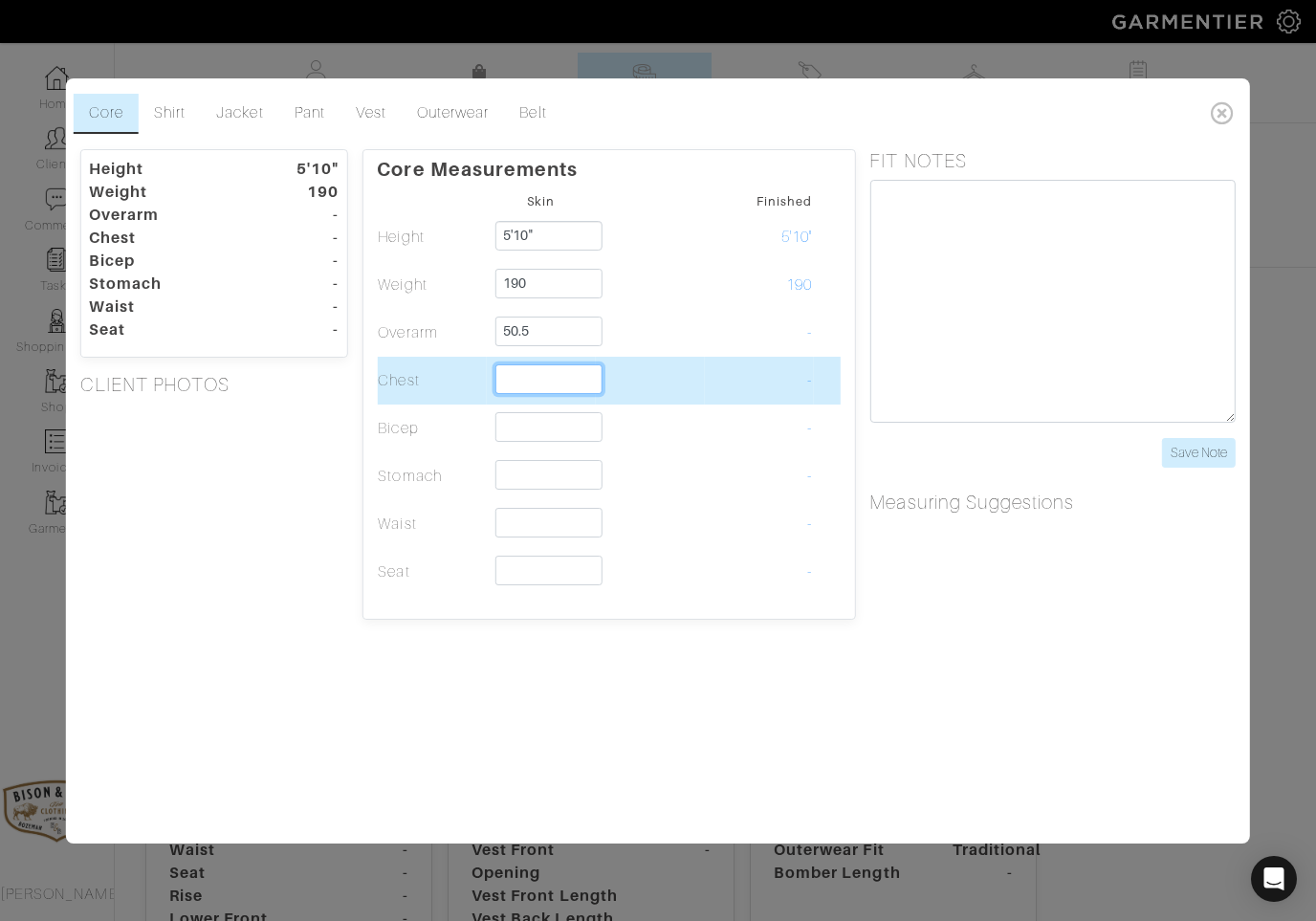 click at bounding box center [548, 379] 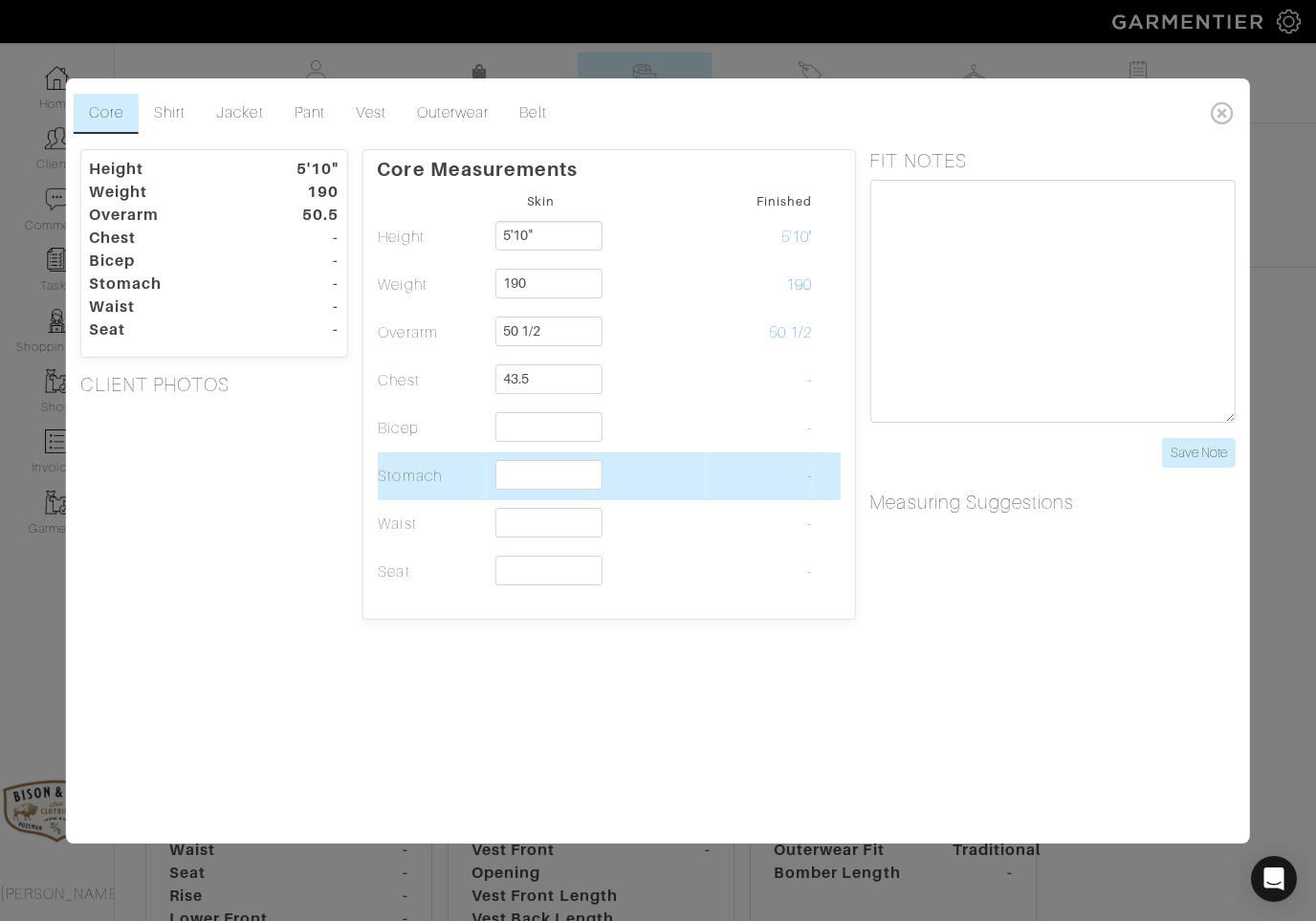 click at bounding box center [548, 474] 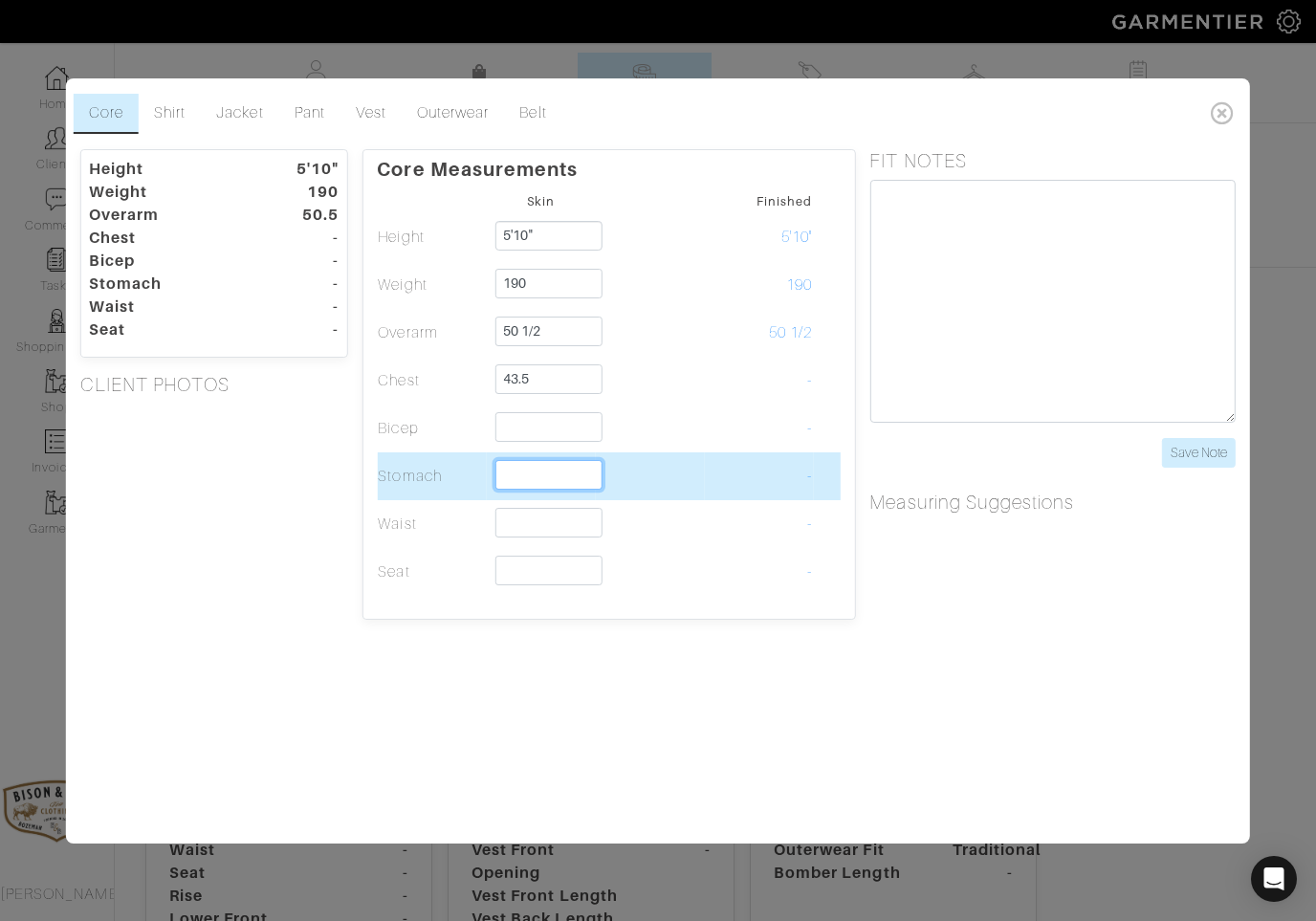 type on "43 1/2" 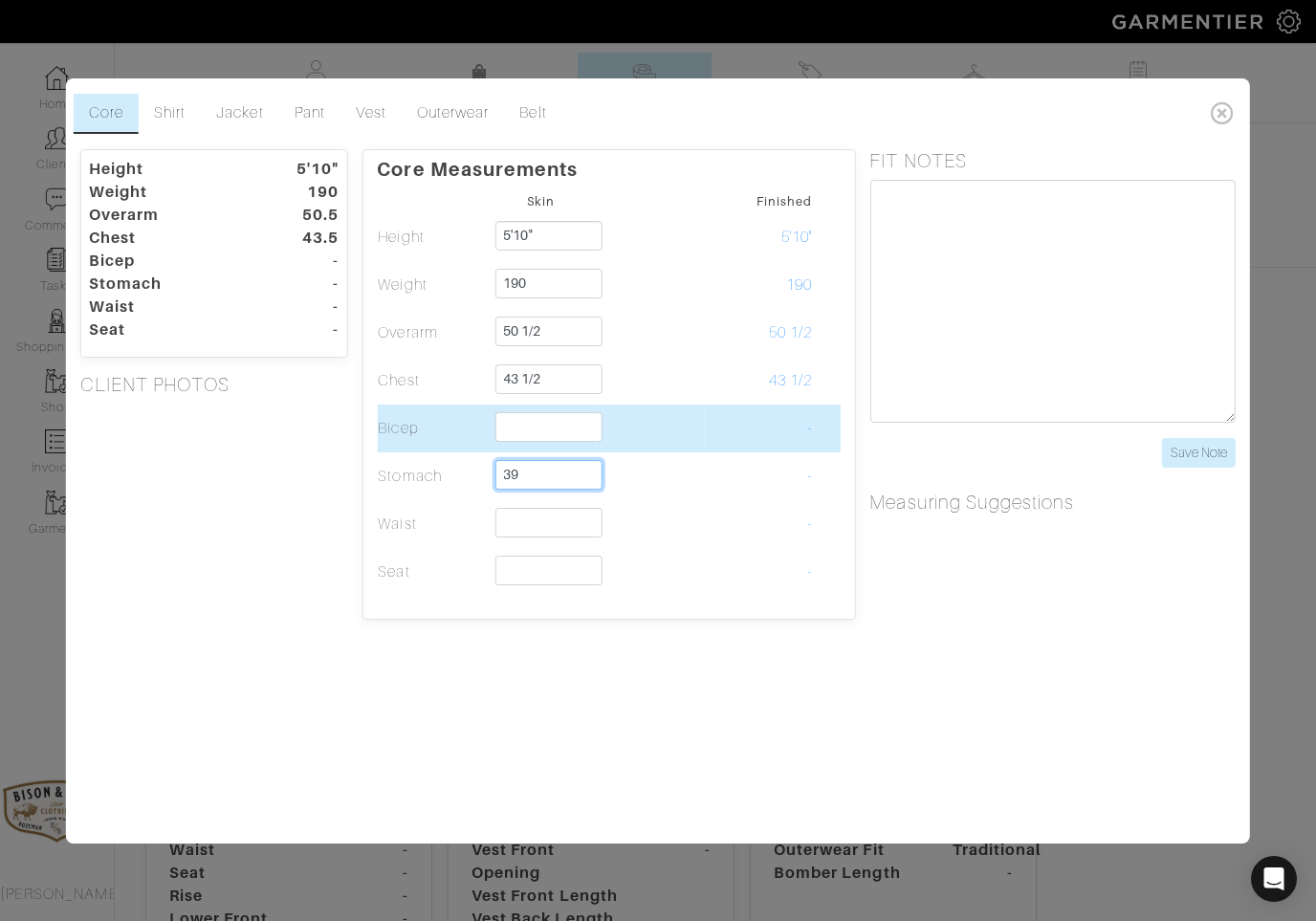 type on "39" 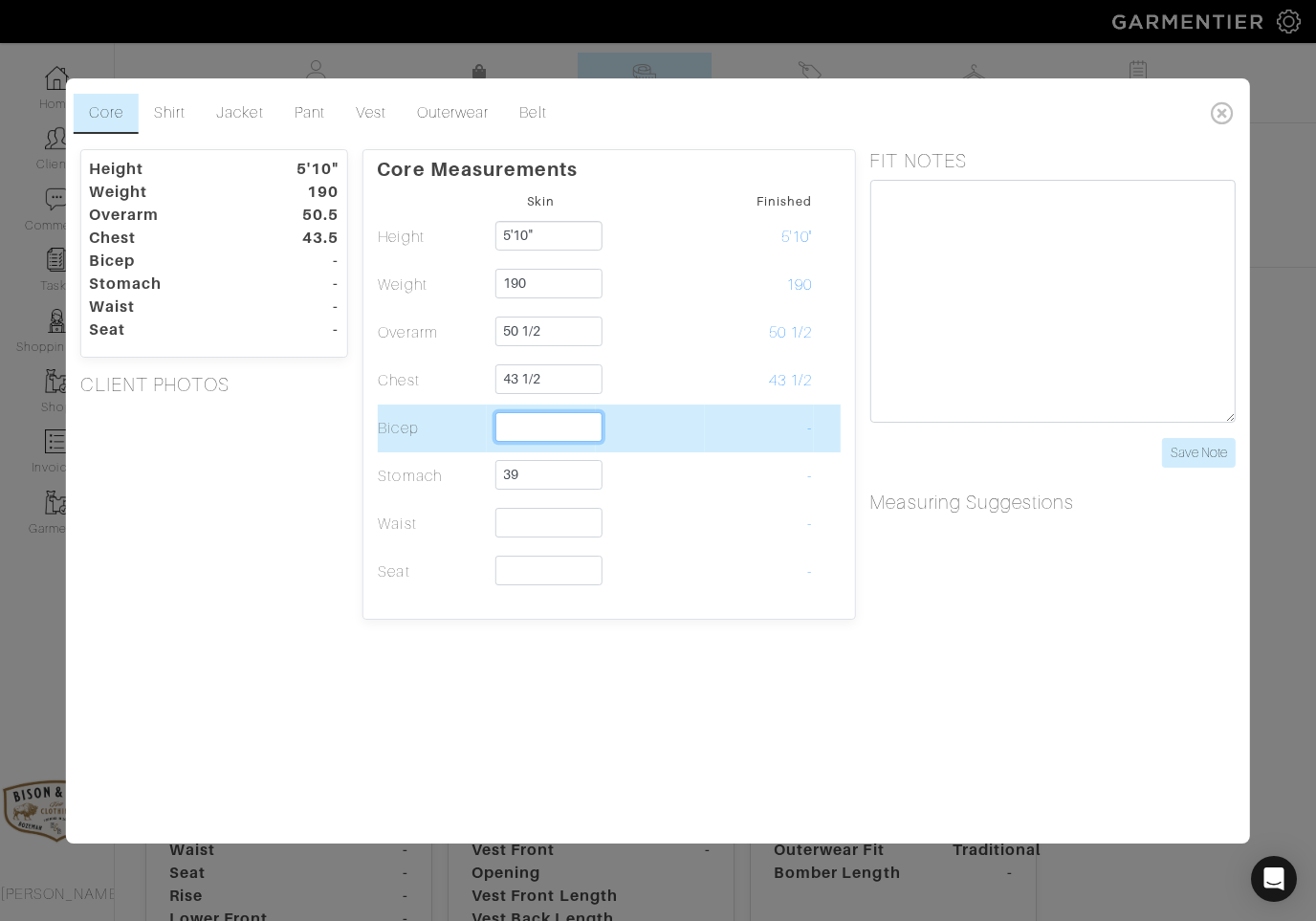 click at bounding box center (548, 427) 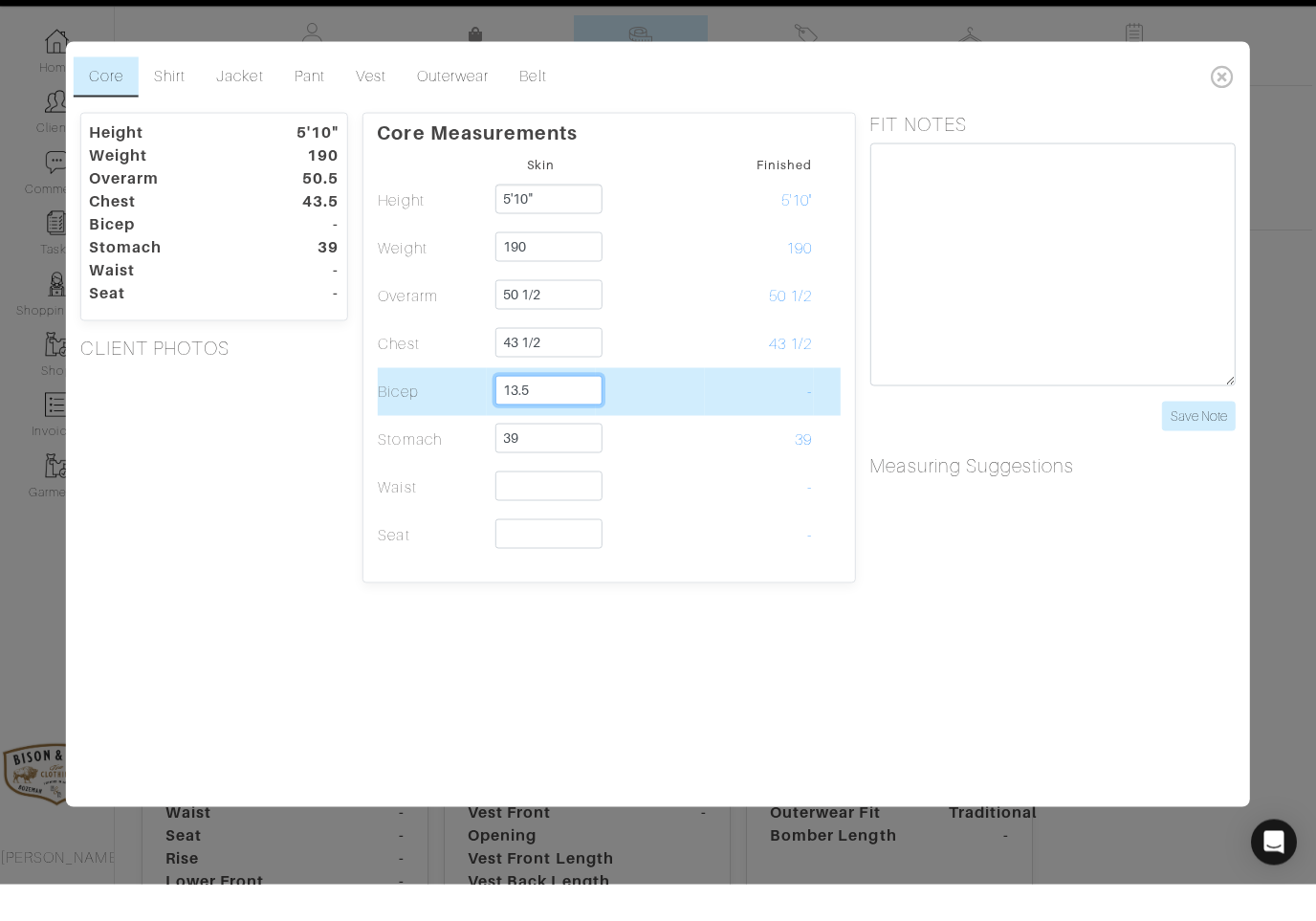 scroll, scrollTop: 0, scrollLeft: 9, axis: horizontal 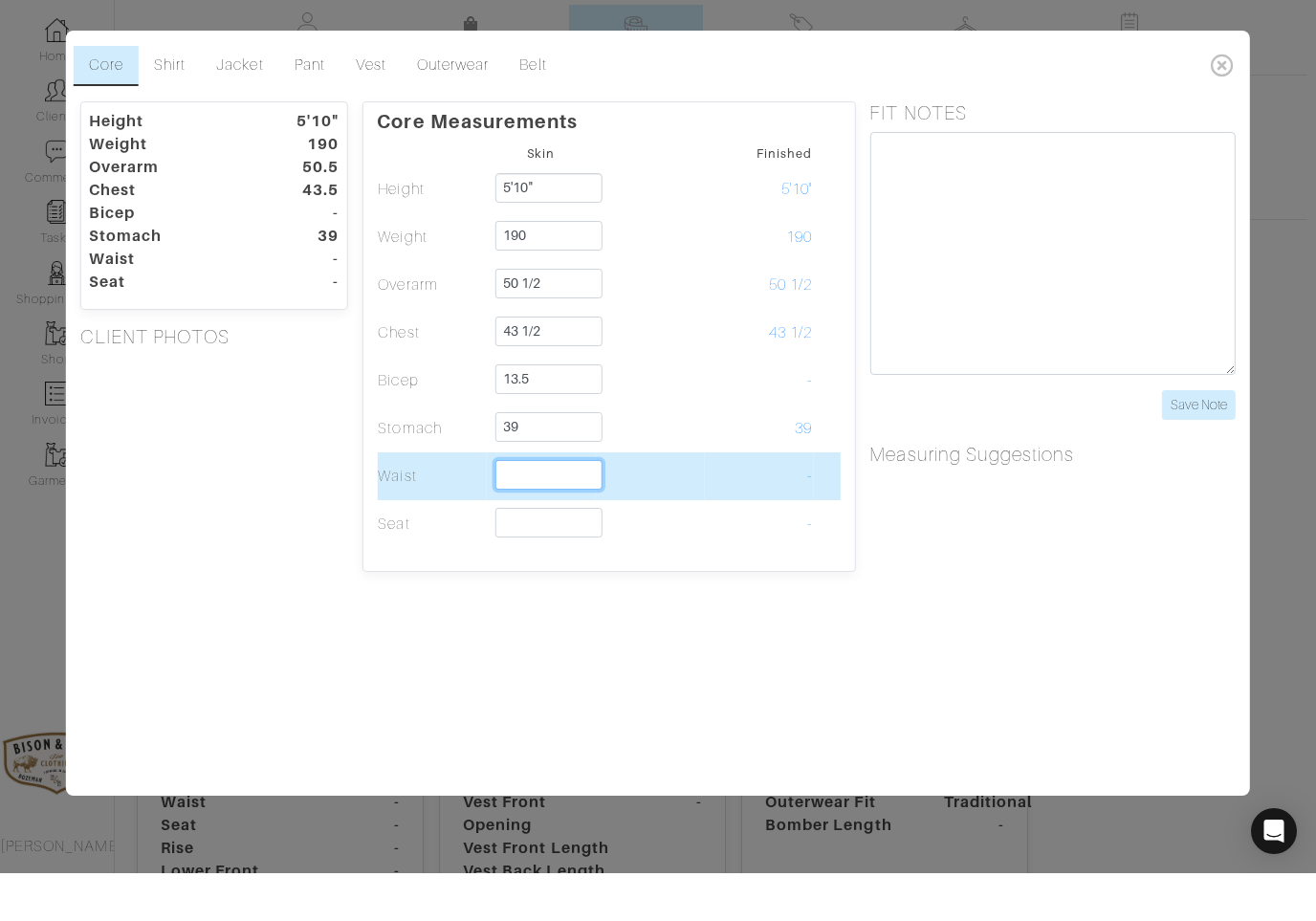 click at bounding box center (548, 522) 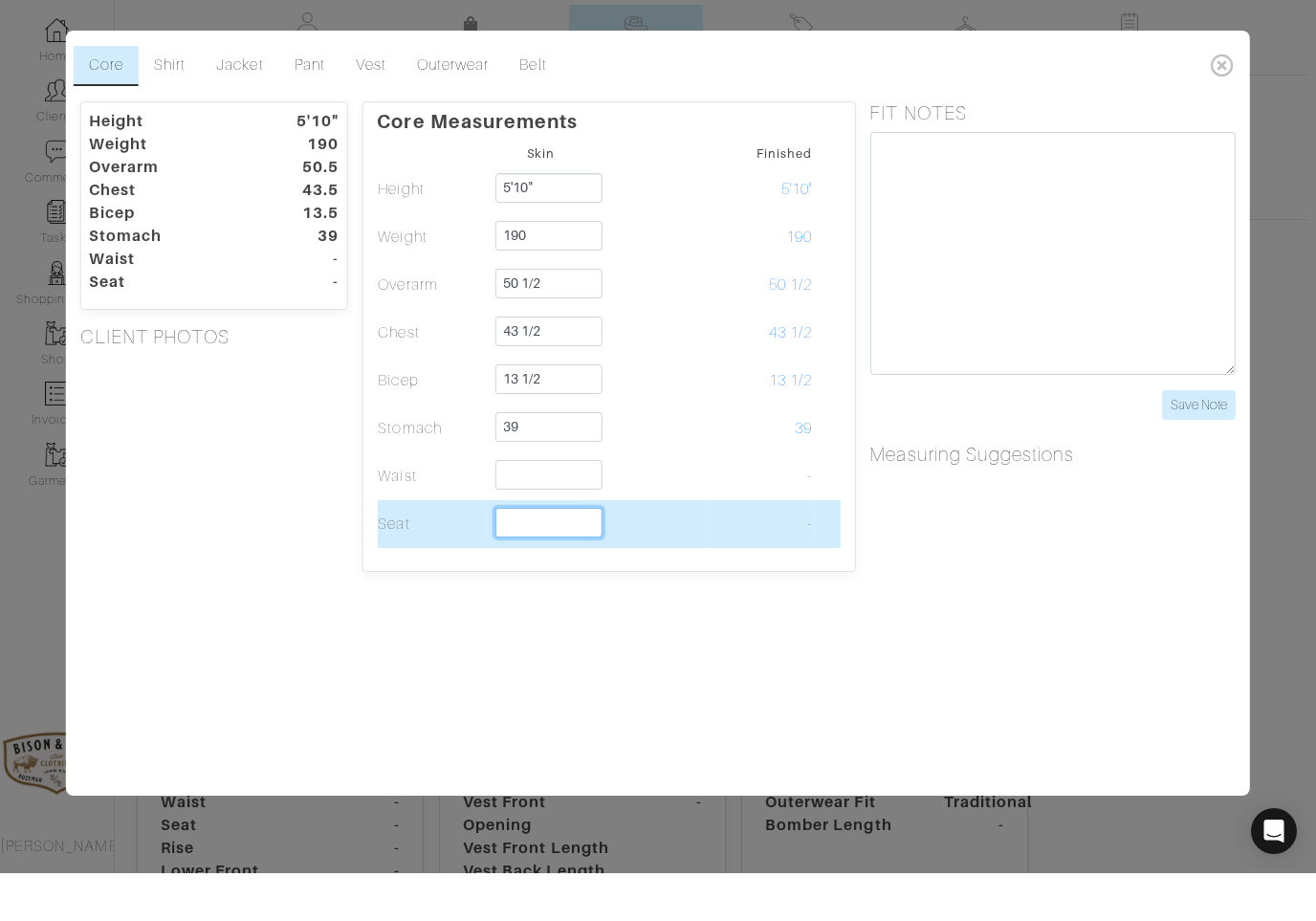 click at bounding box center (548, 570) 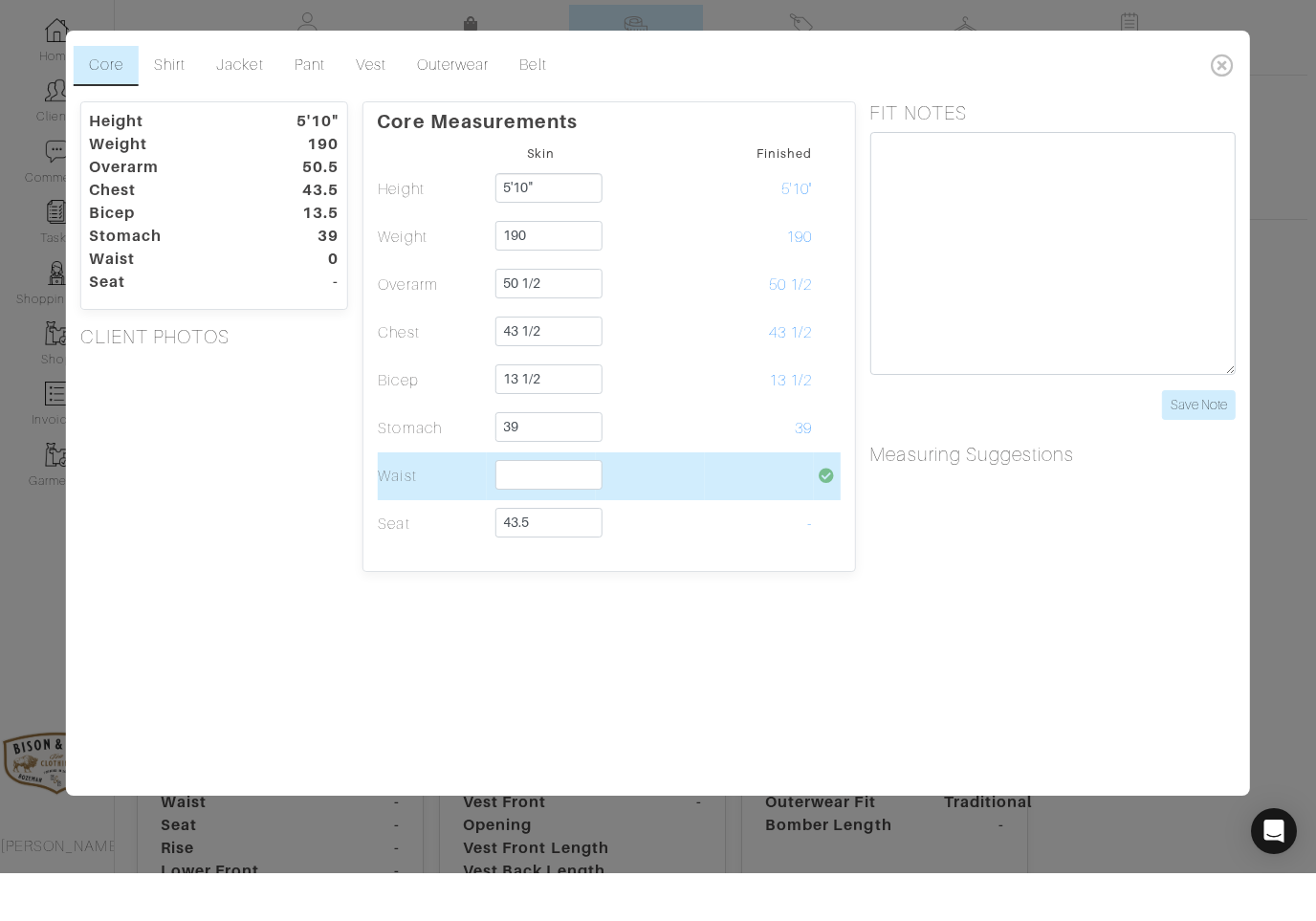 click at bounding box center [548, 522] 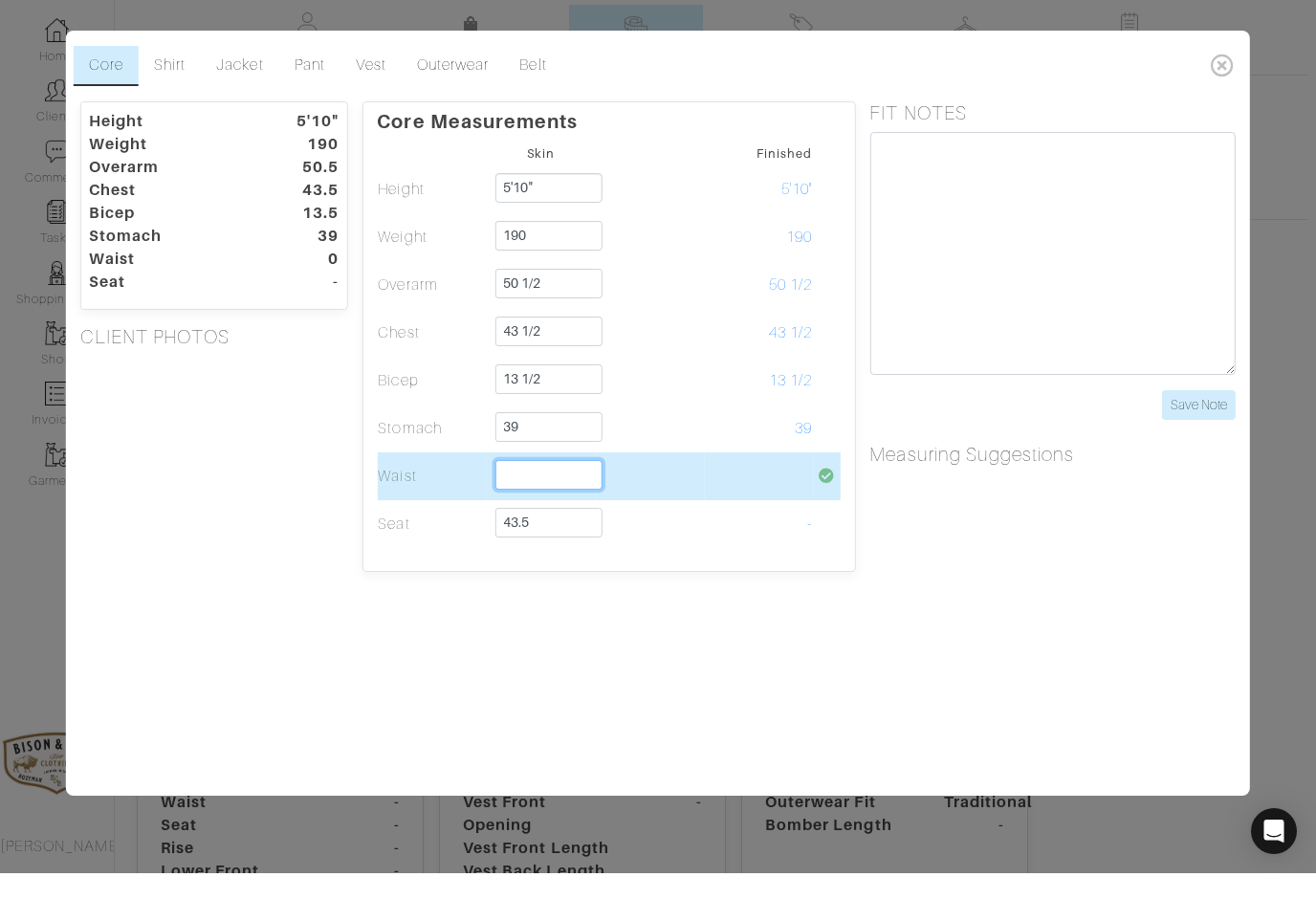 type on "43 1/2" 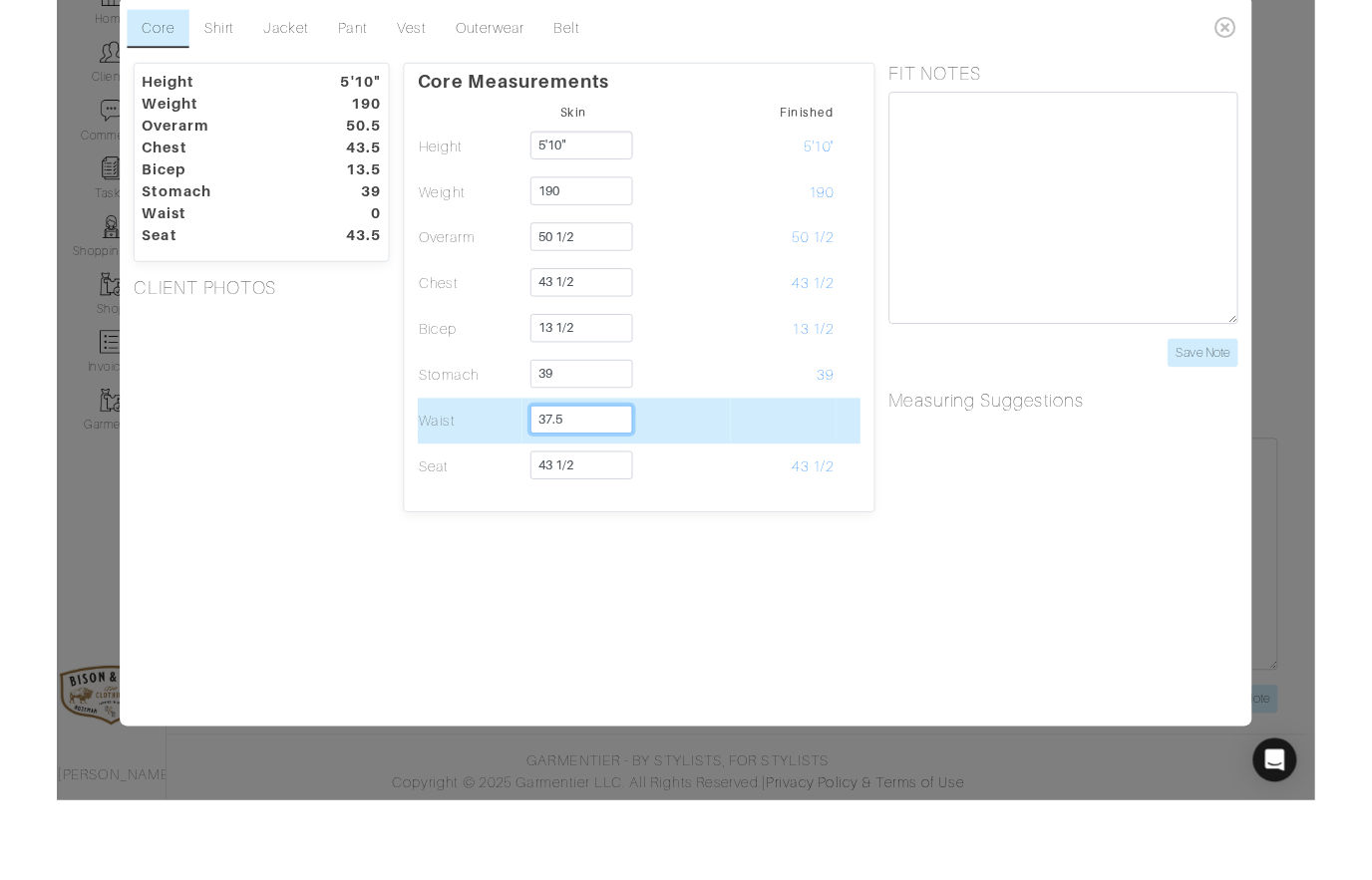 scroll, scrollTop: 914, scrollLeft: 9, axis: both 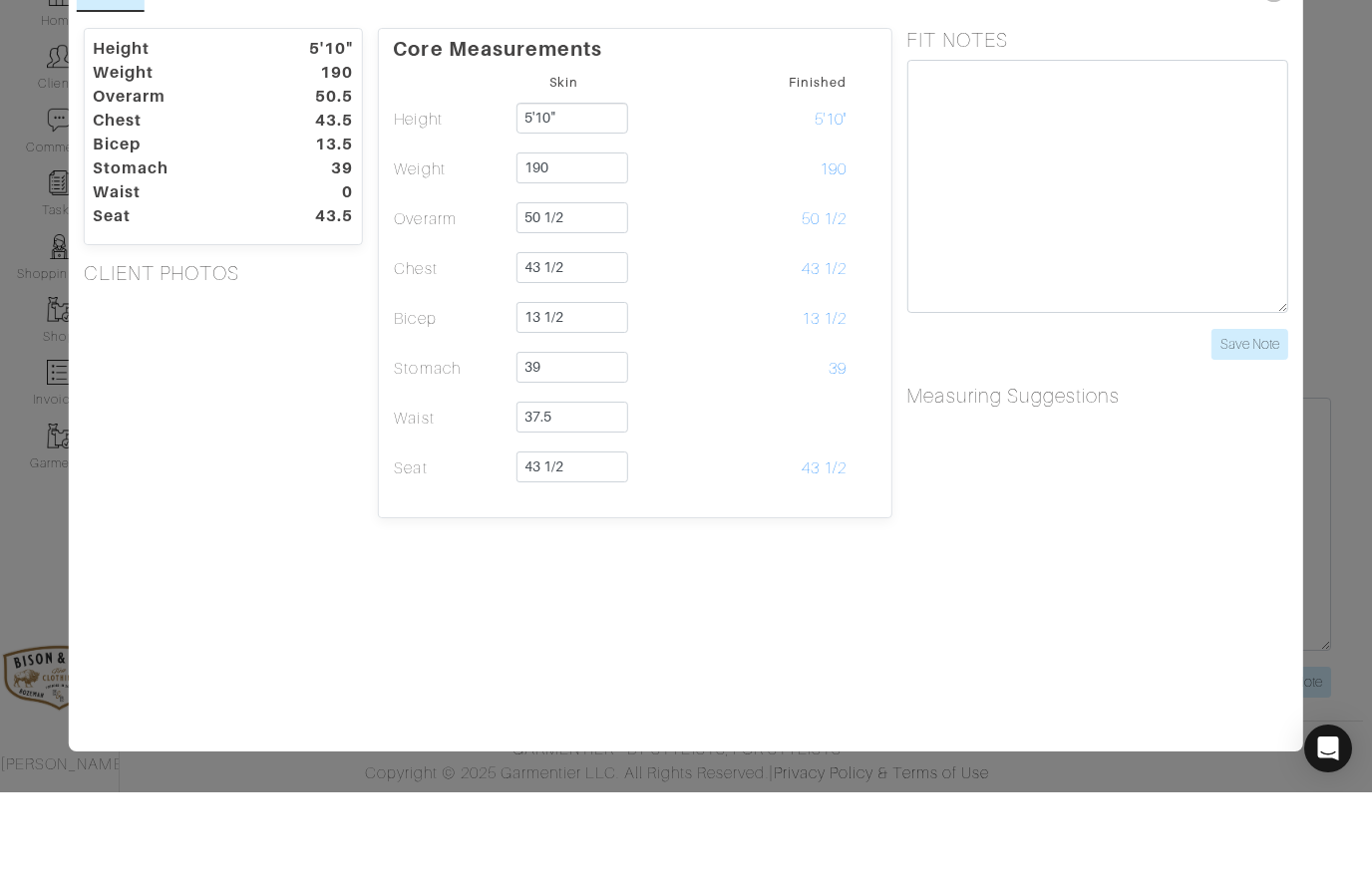 click at bounding box center [1097, 274] 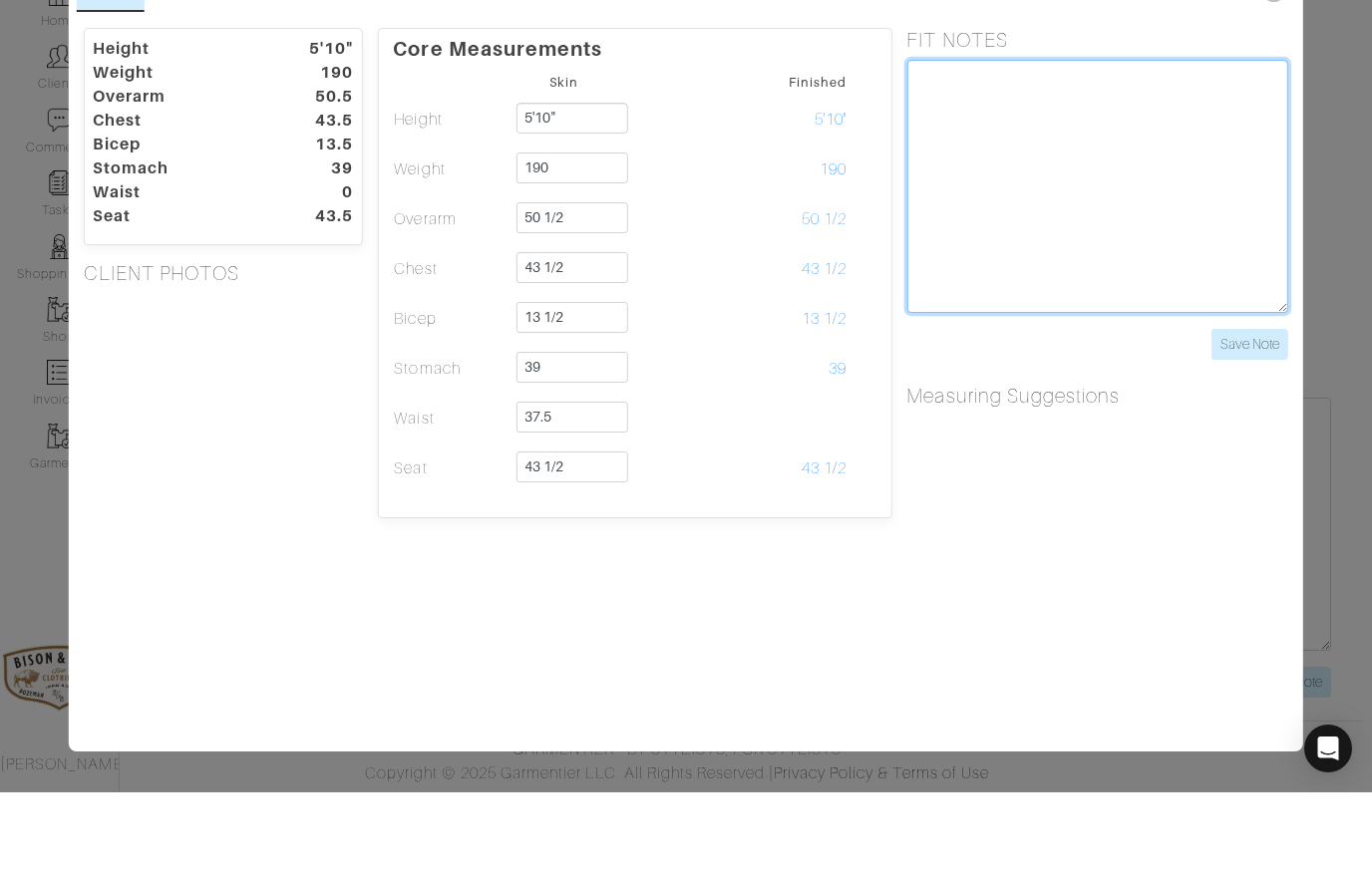 type on "37 1/2" 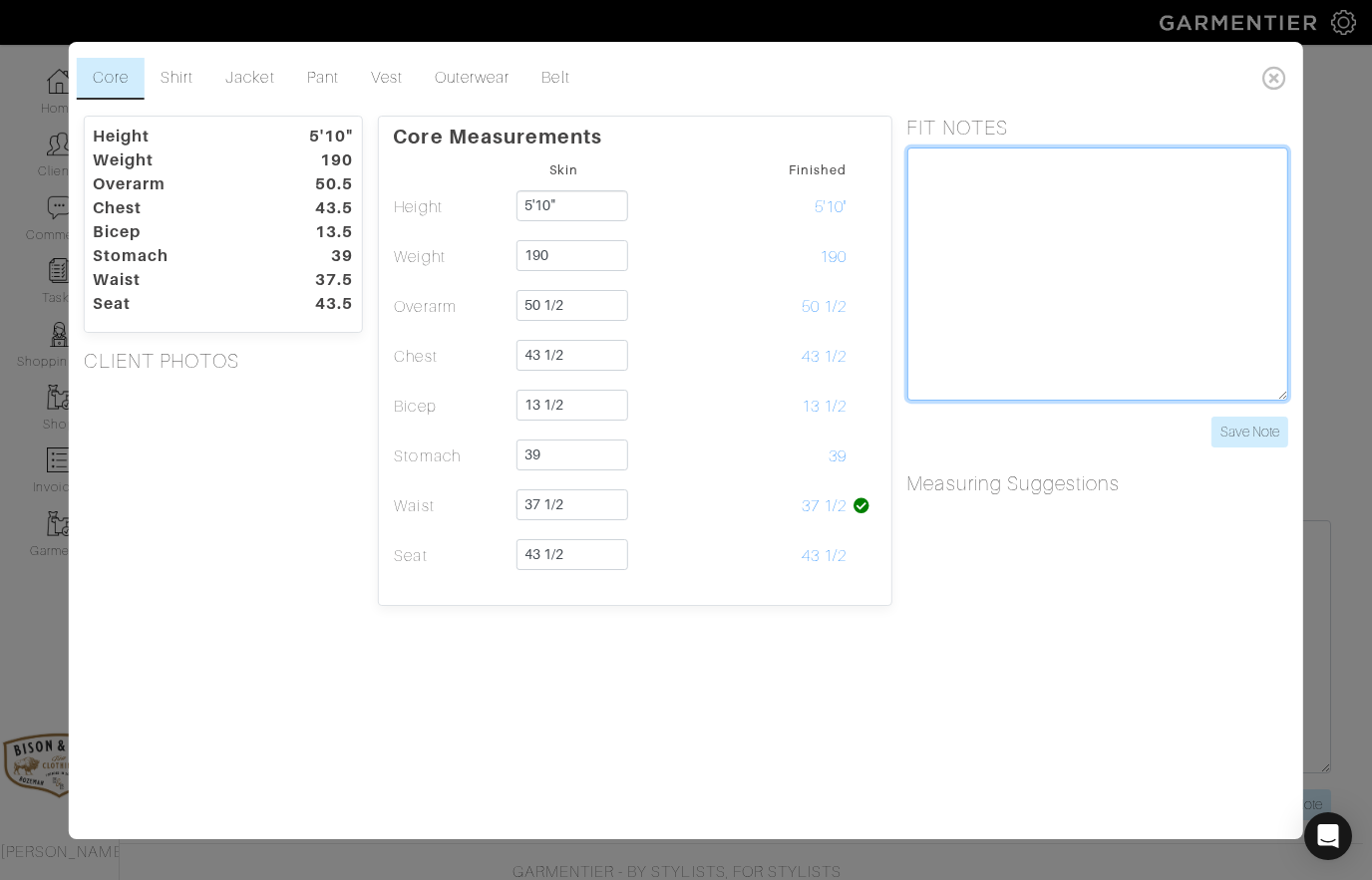 scroll, scrollTop: 866, scrollLeft: 9, axis: both 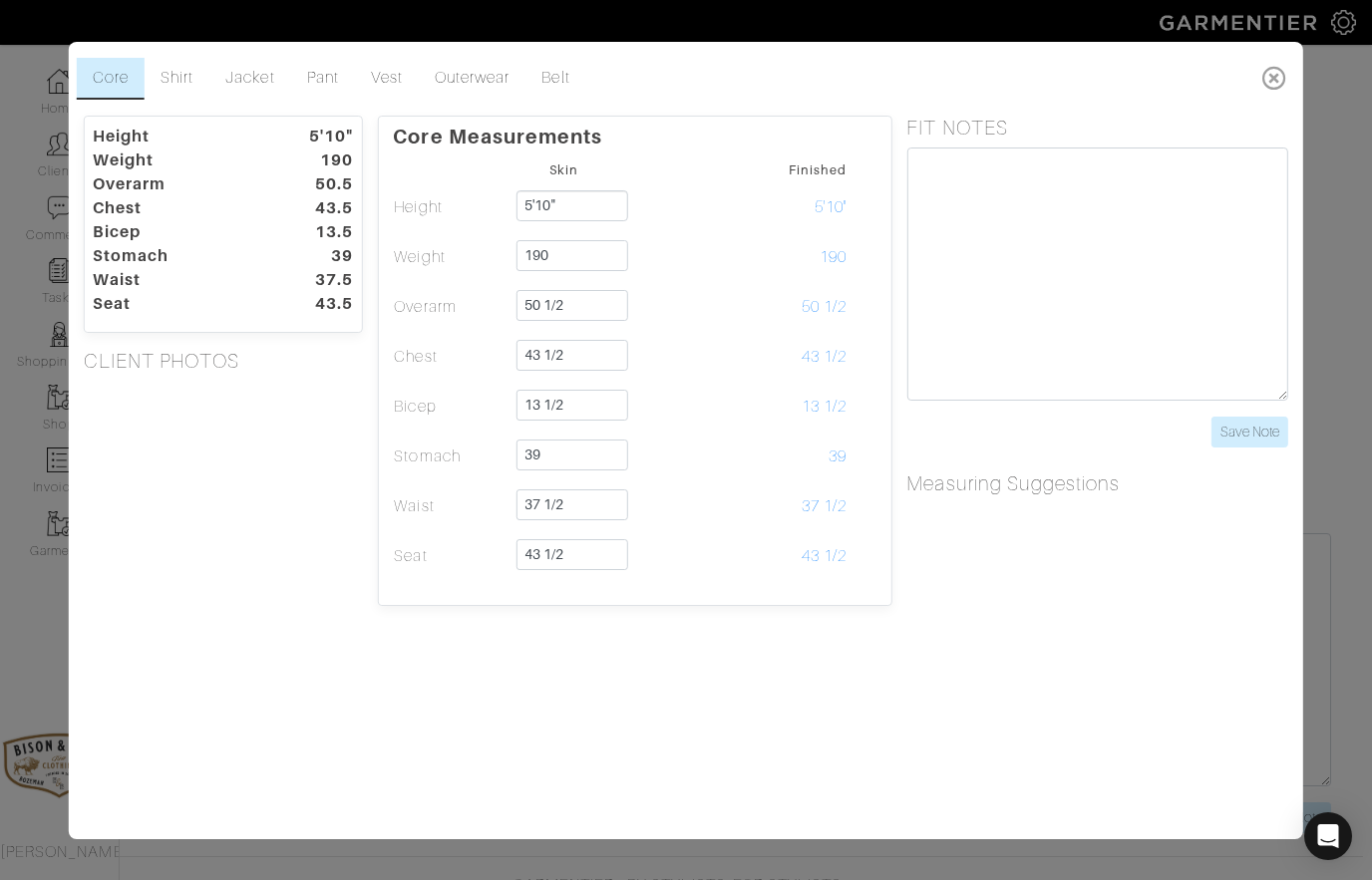 click at bounding box center [1274, 78] 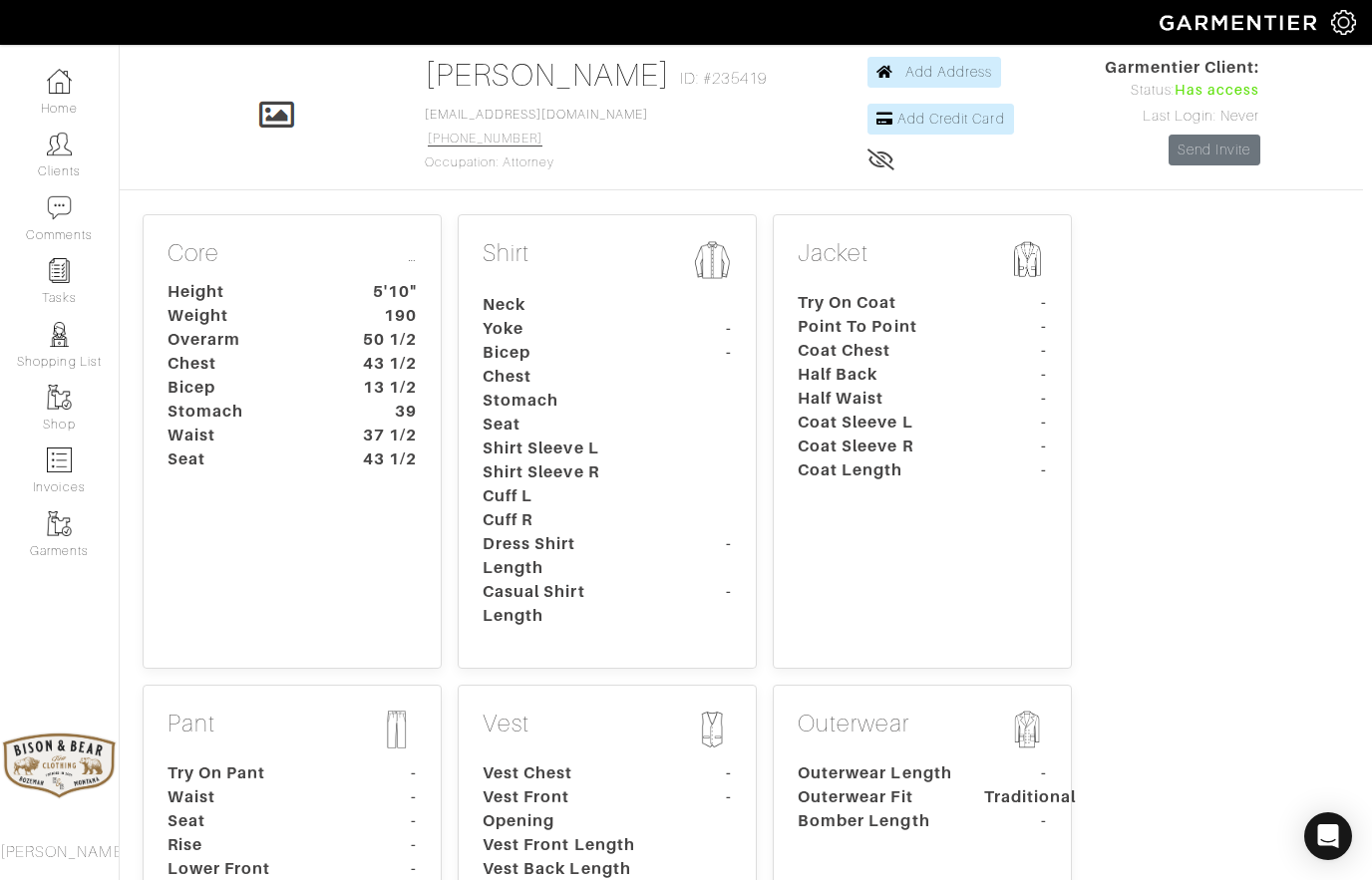 scroll, scrollTop: 88, scrollLeft: 9, axis: both 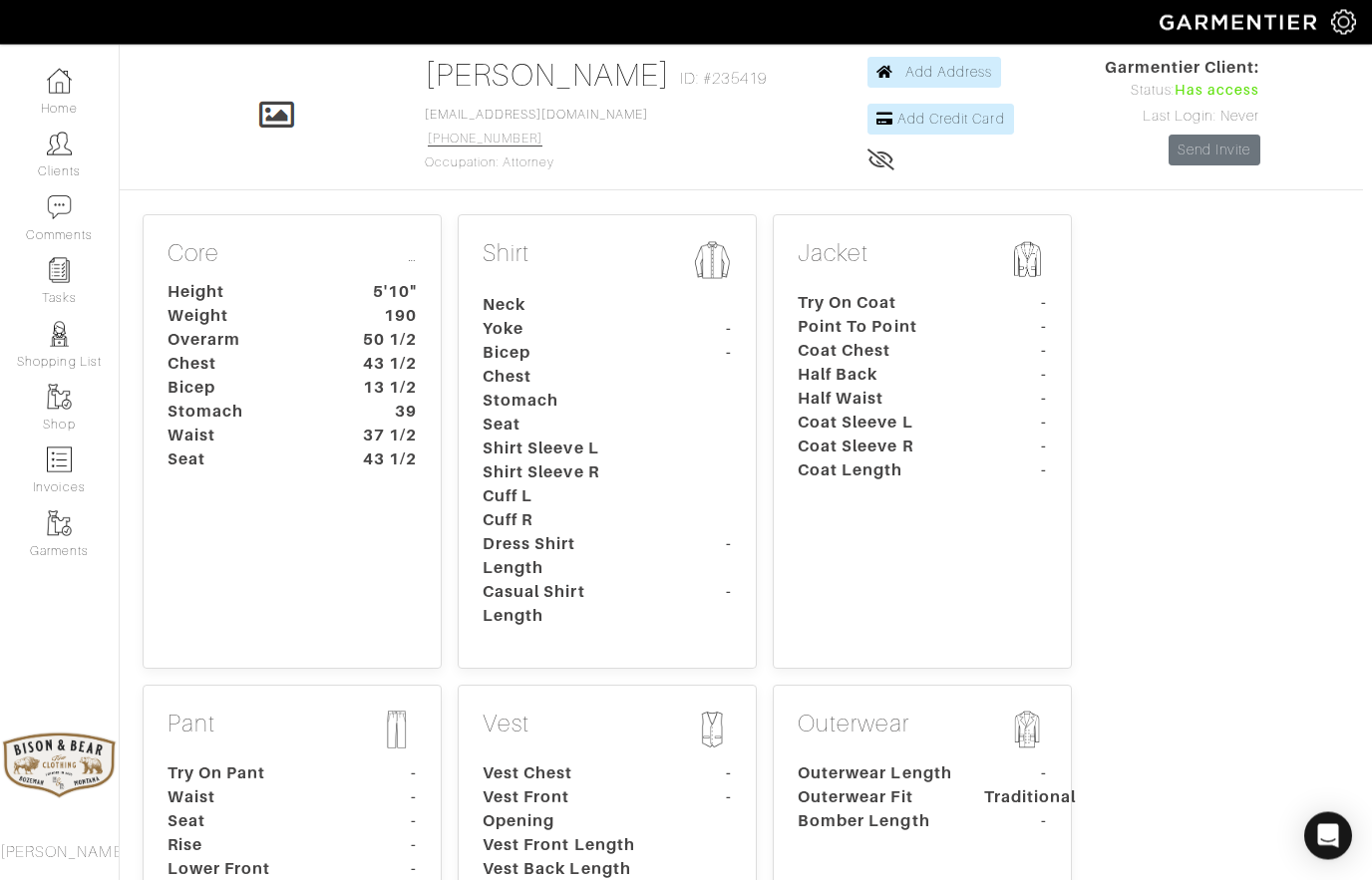 click on "Bicep" at bounding box center (560, 354) 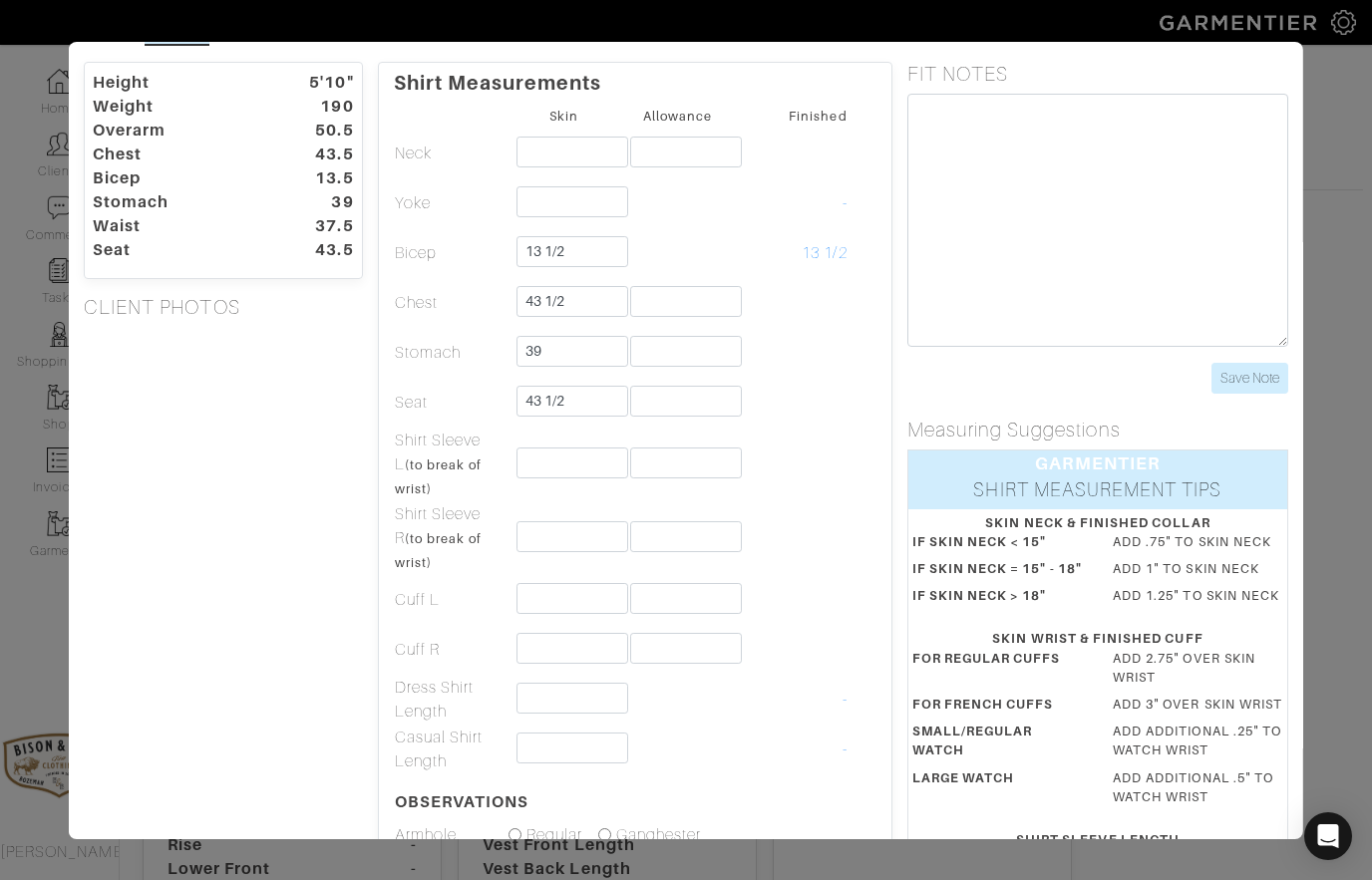 scroll, scrollTop: 57, scrollLeft: 0, axis: vertical 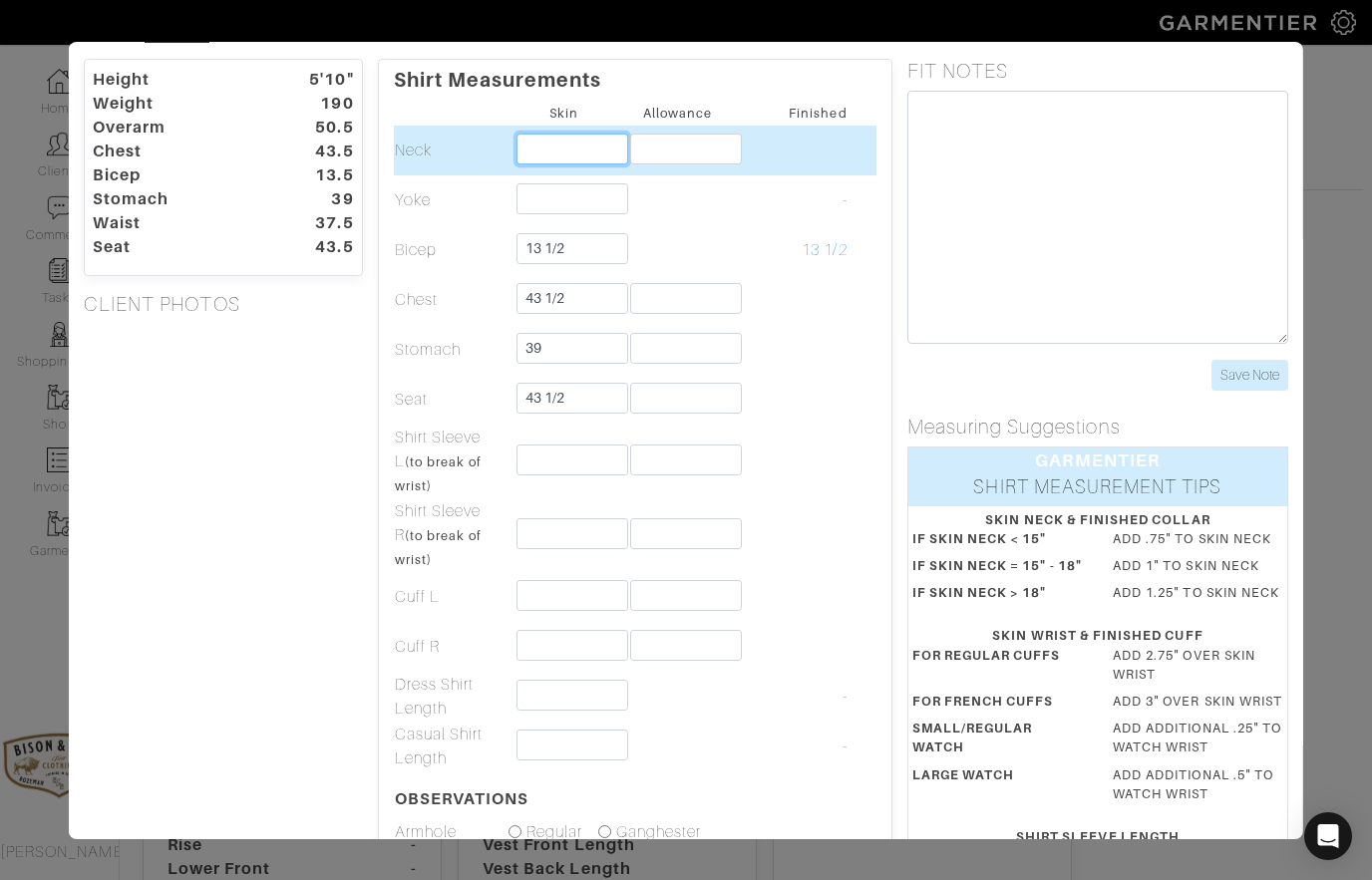 click at bounding box center (571, 148) 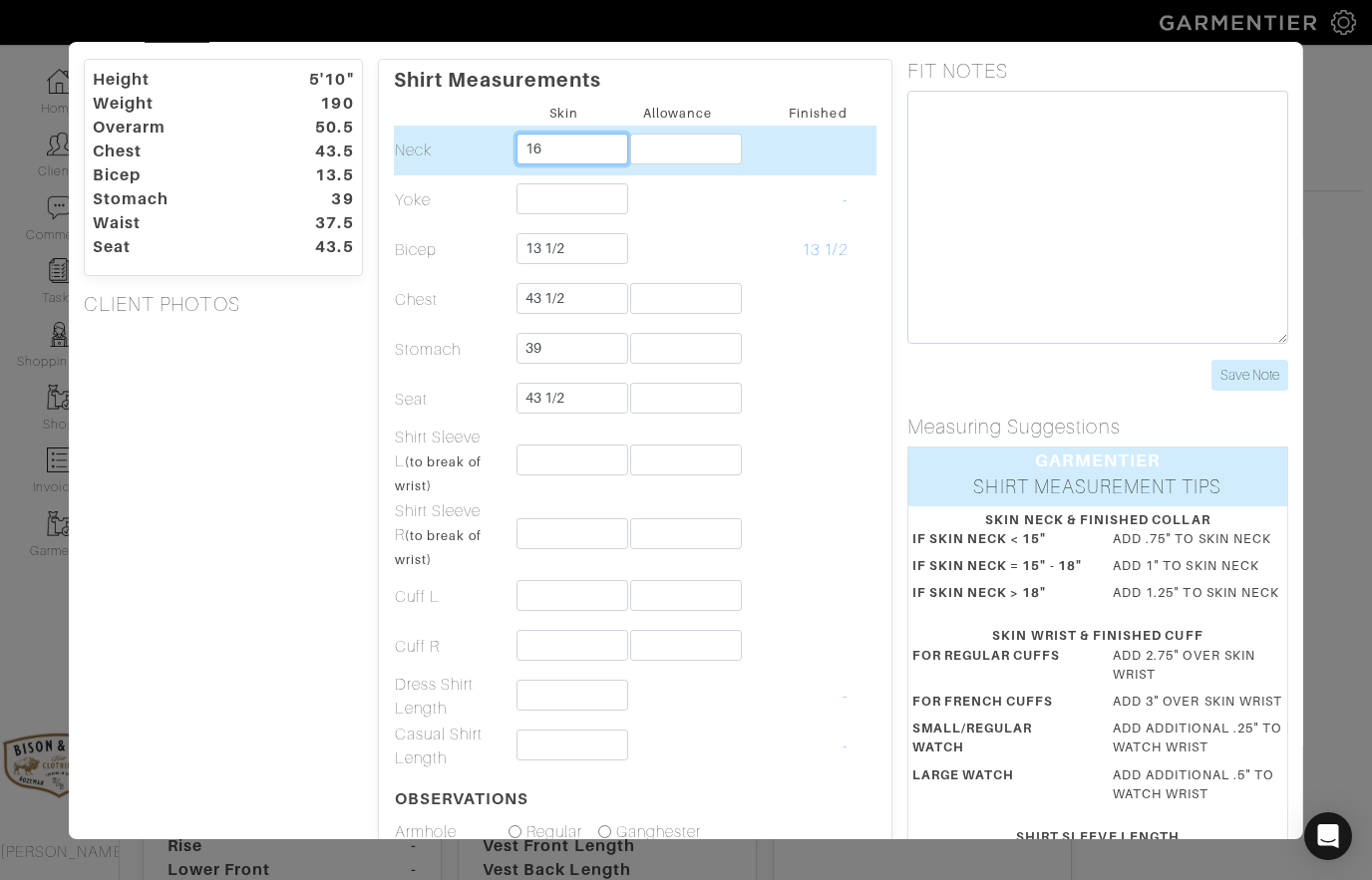 type on "16" 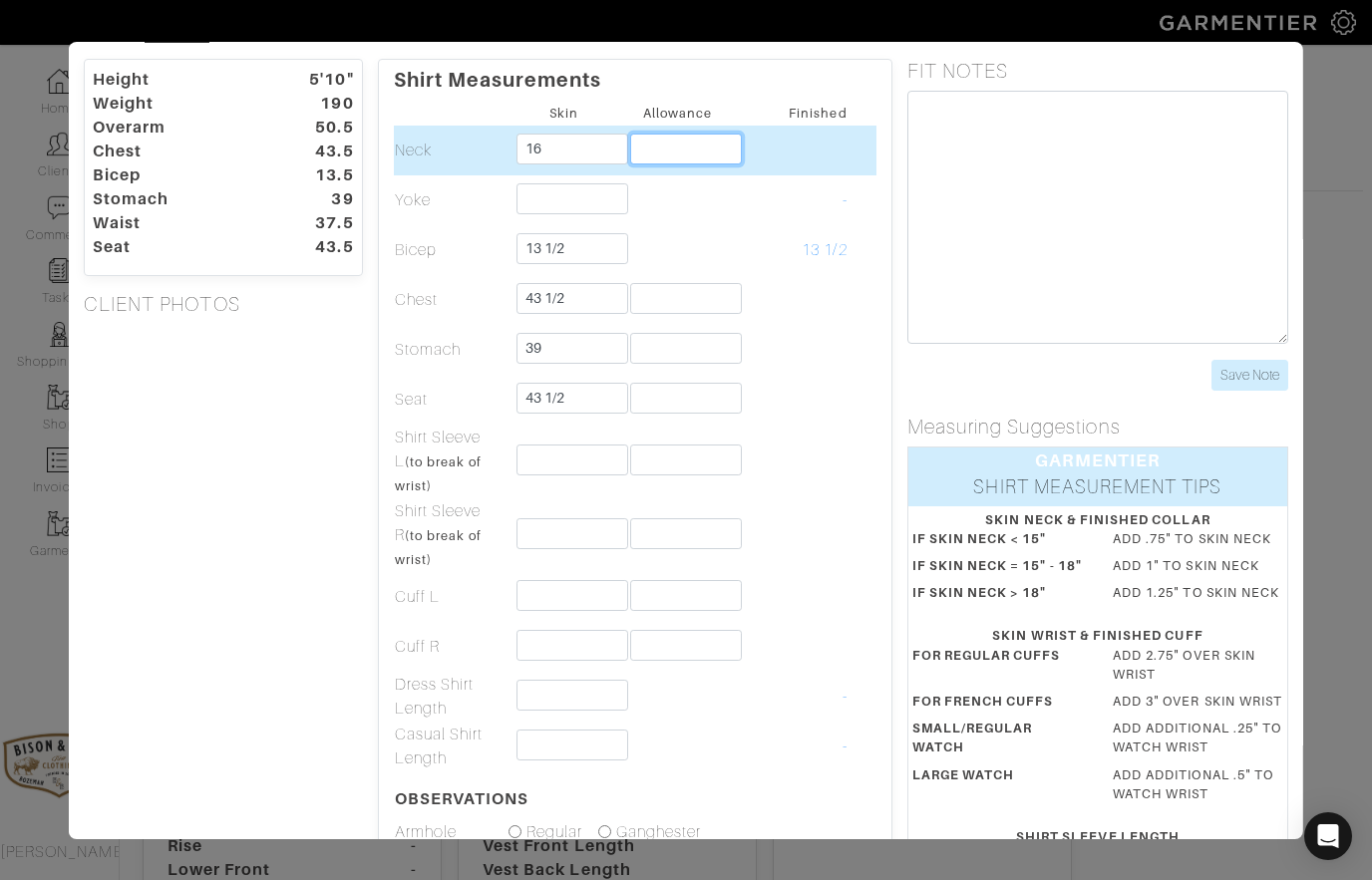 click at bounding box center (685, 148) 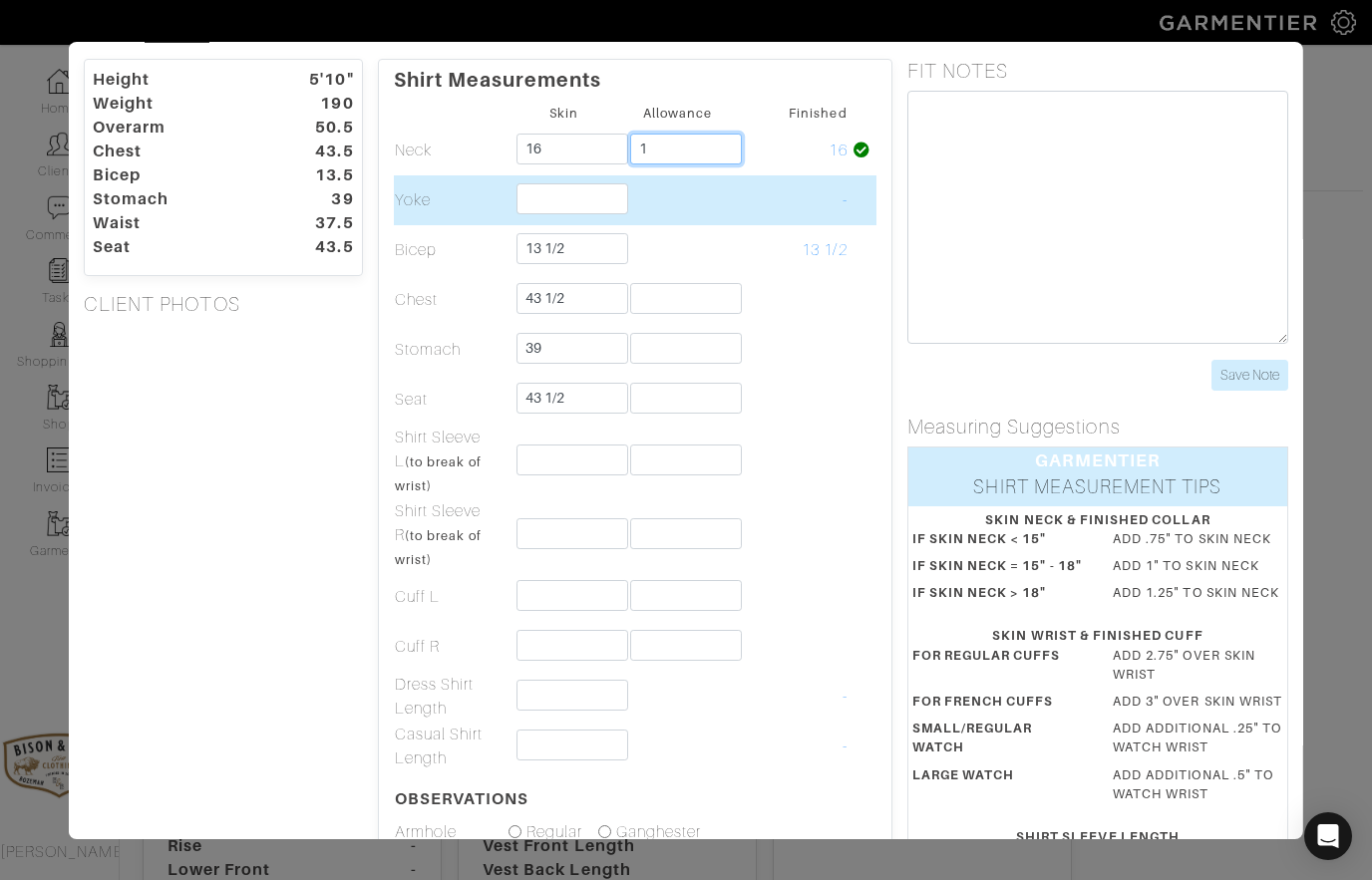 type on "1" 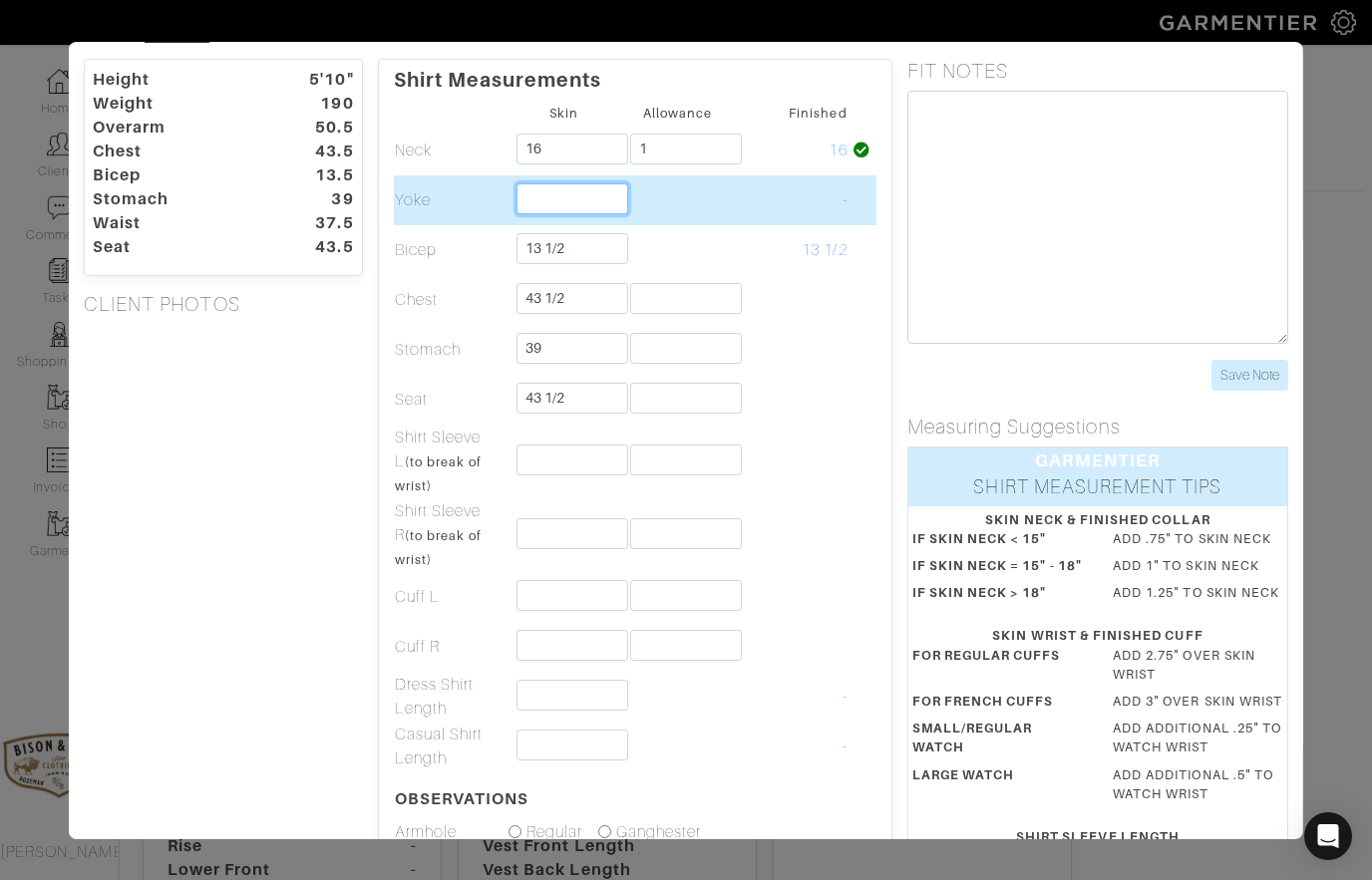 click at bounding box center [571, 198] 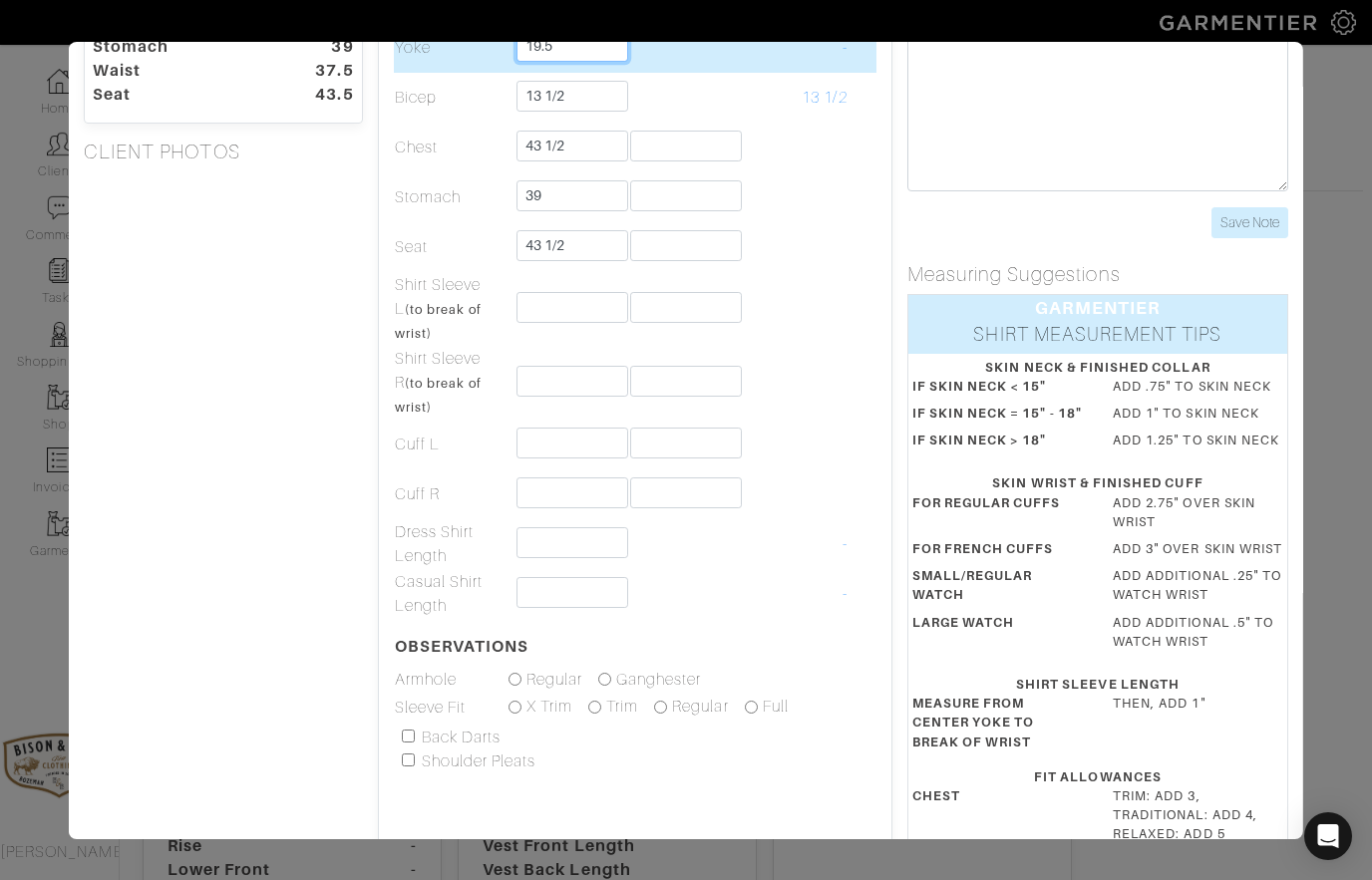 scroll, scrollTop: 262, scrollLeft: 0, axis: vertical 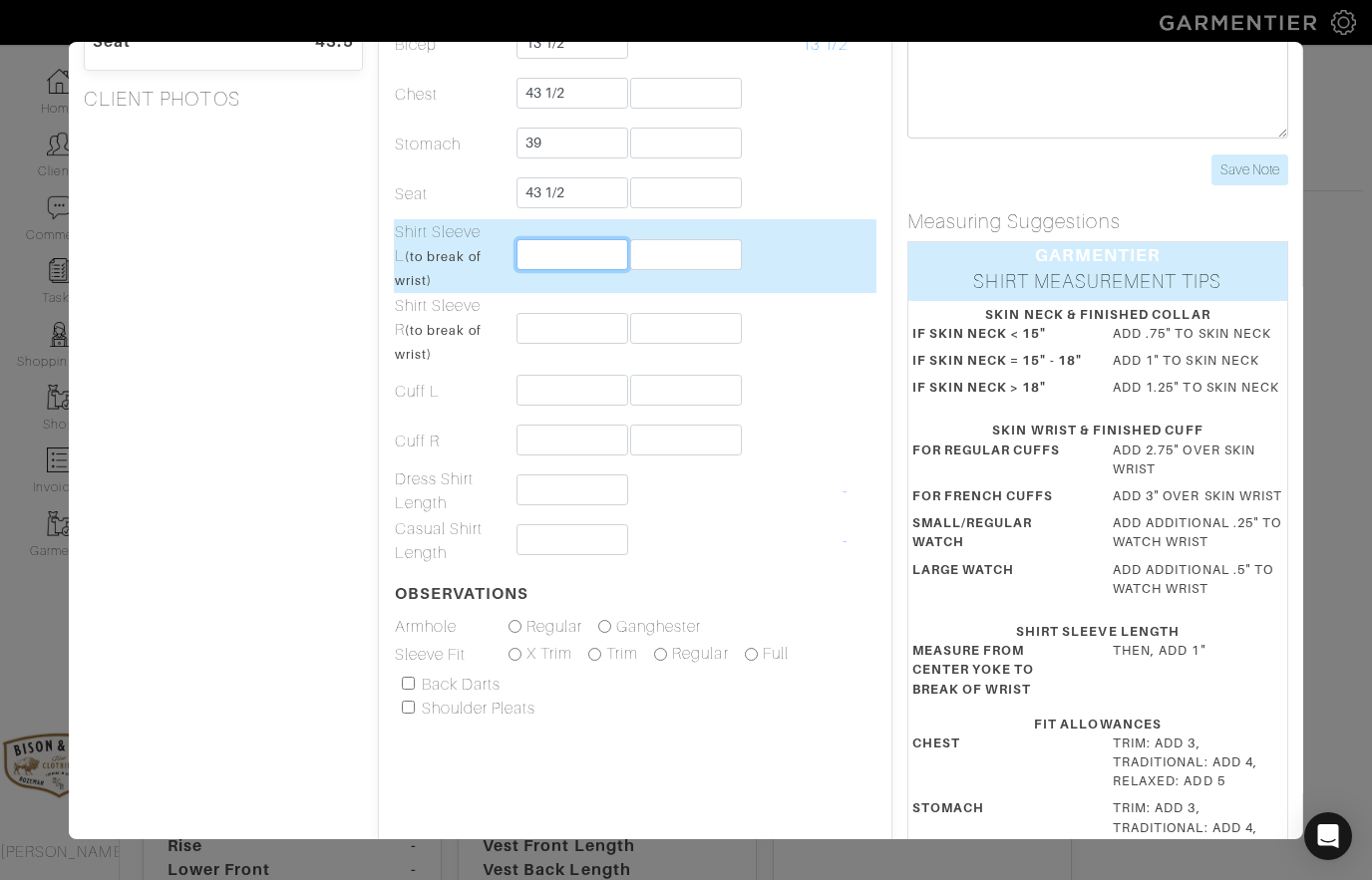click at bounding box center [571, 254] 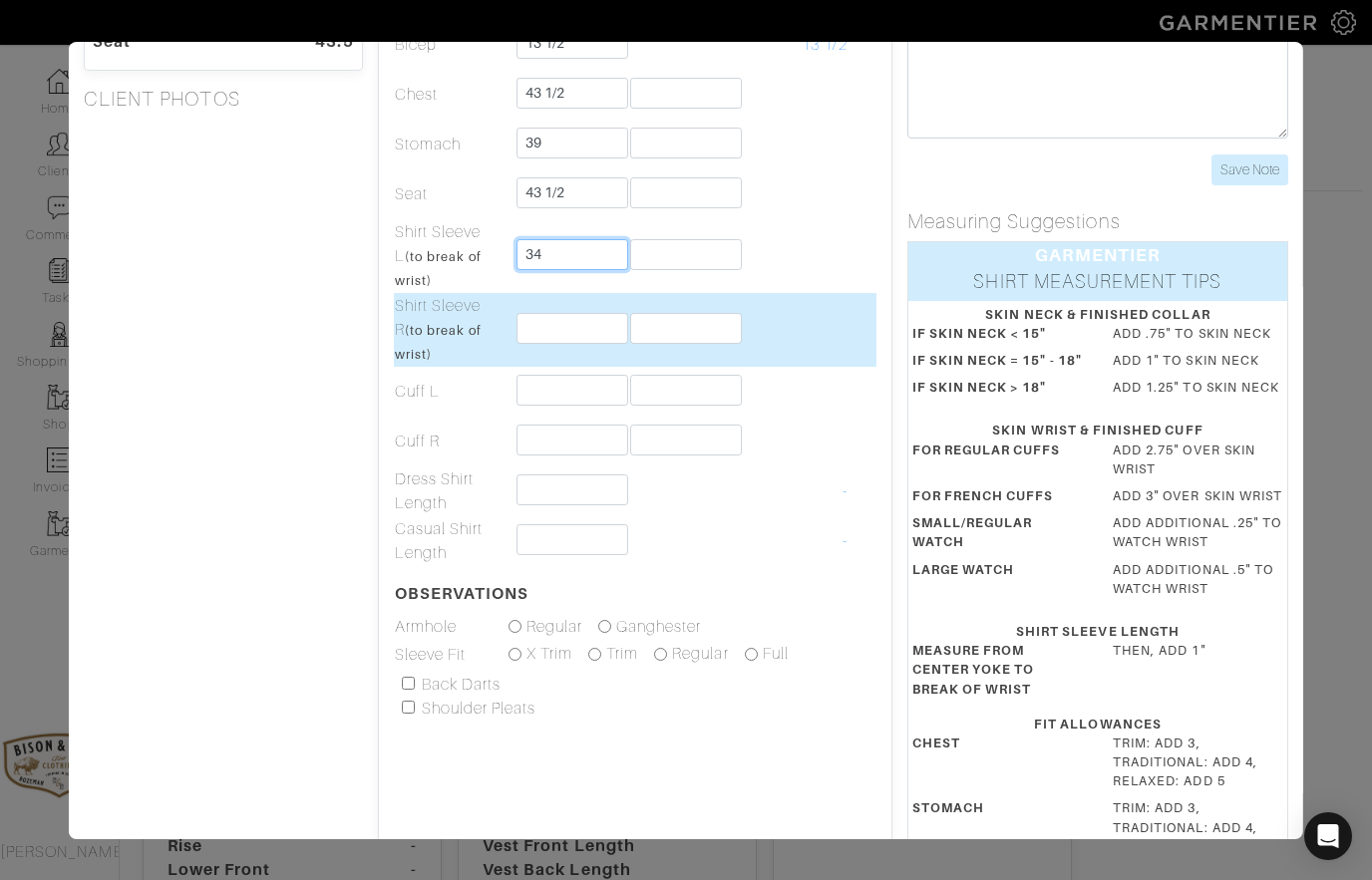 type on "34" 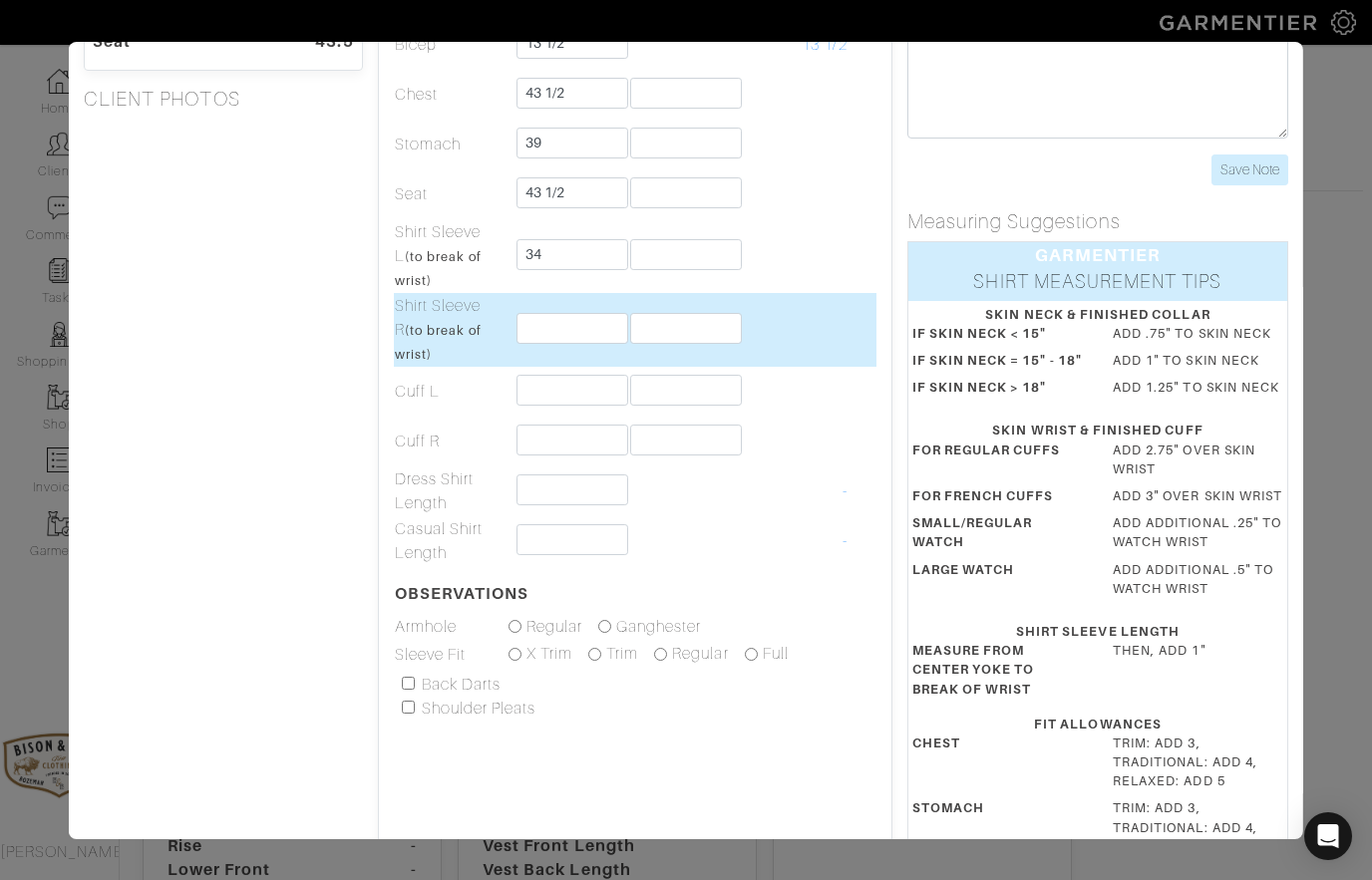 click at bounding box center (571, 328) 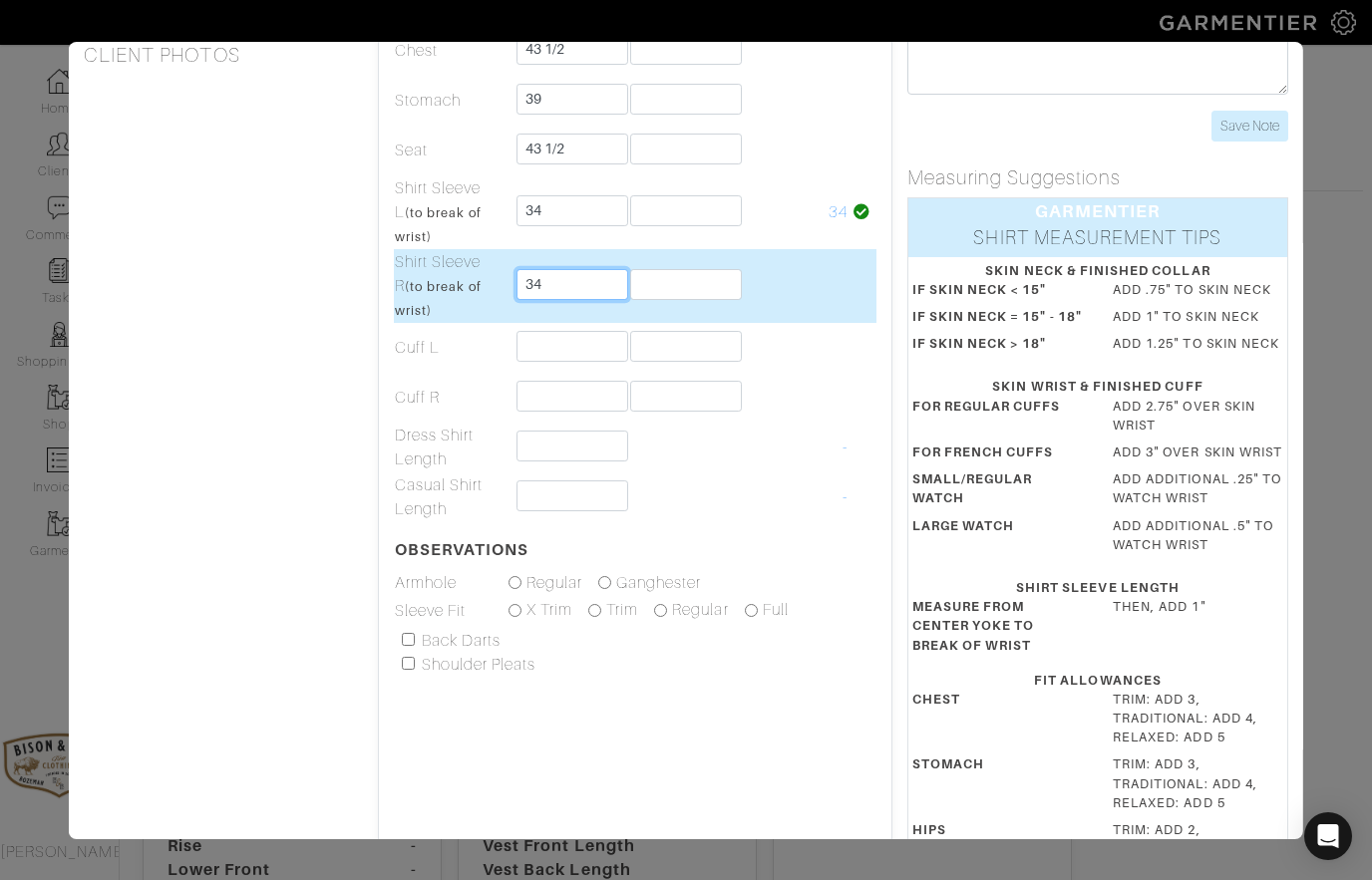scroll, scrollTop: 307, scrollLeft: 0, axis: vertical 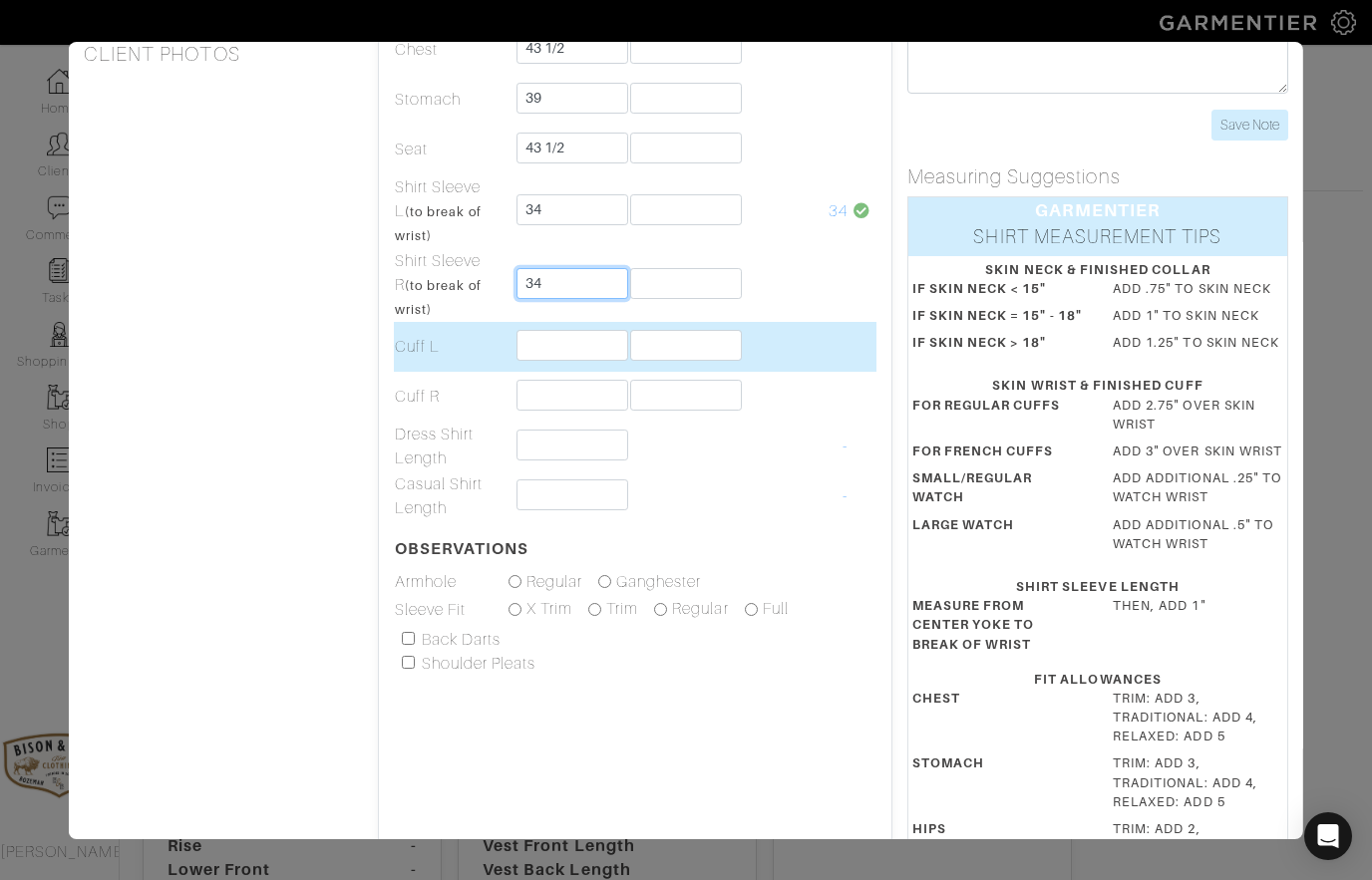 type on "34" 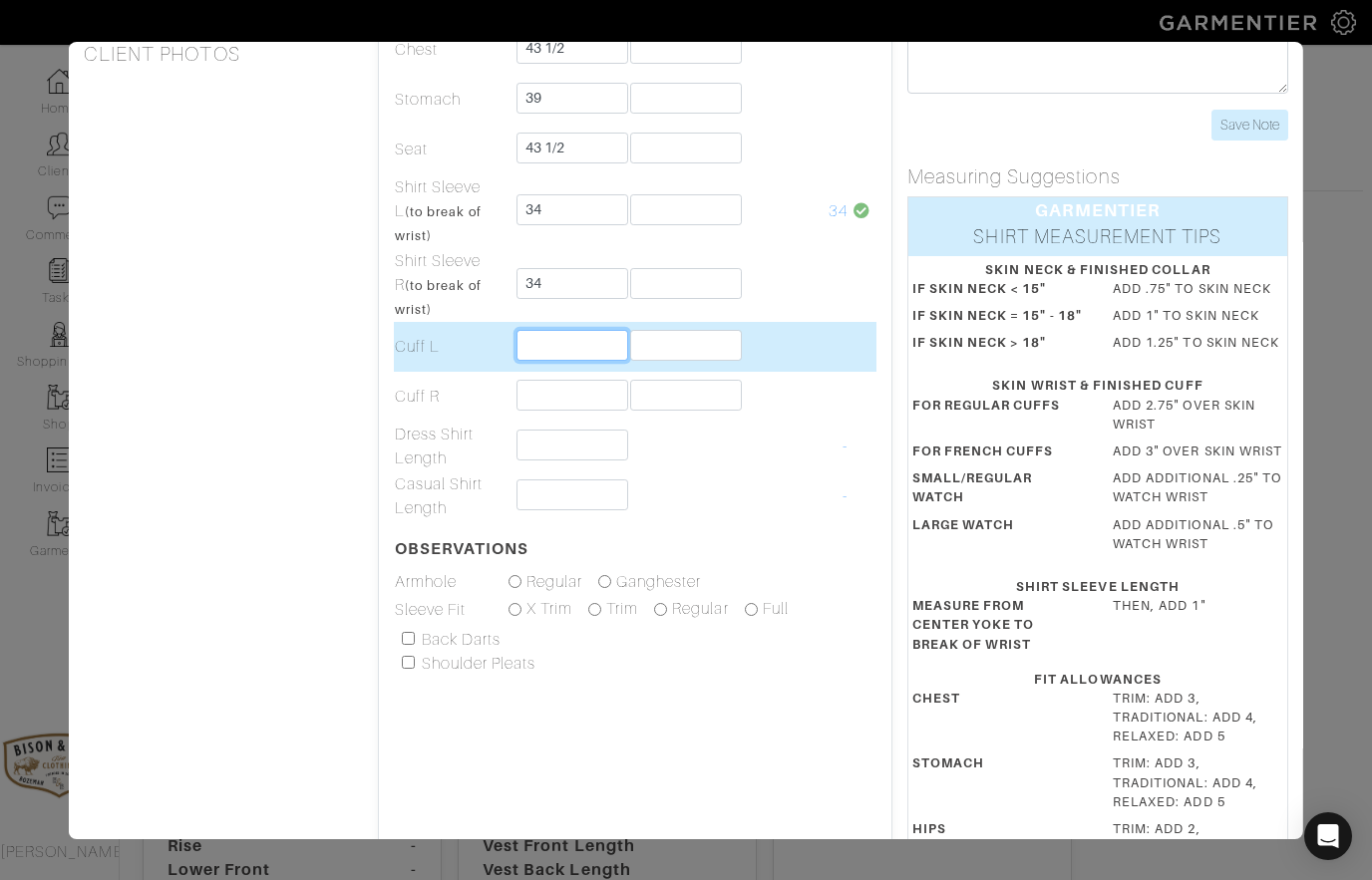 click at bounding box center (571, 345) 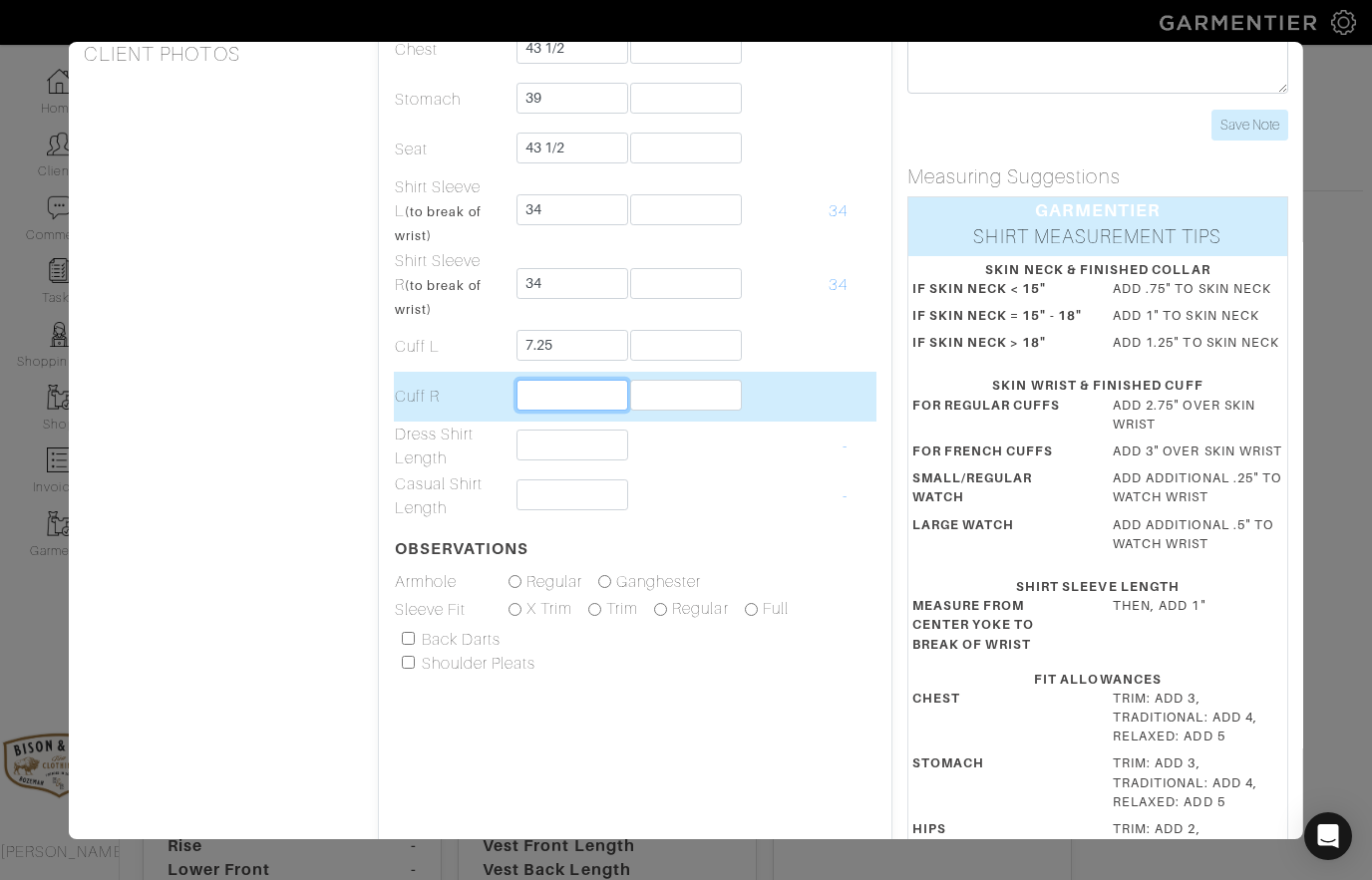 click at bounding box center (571, 395) 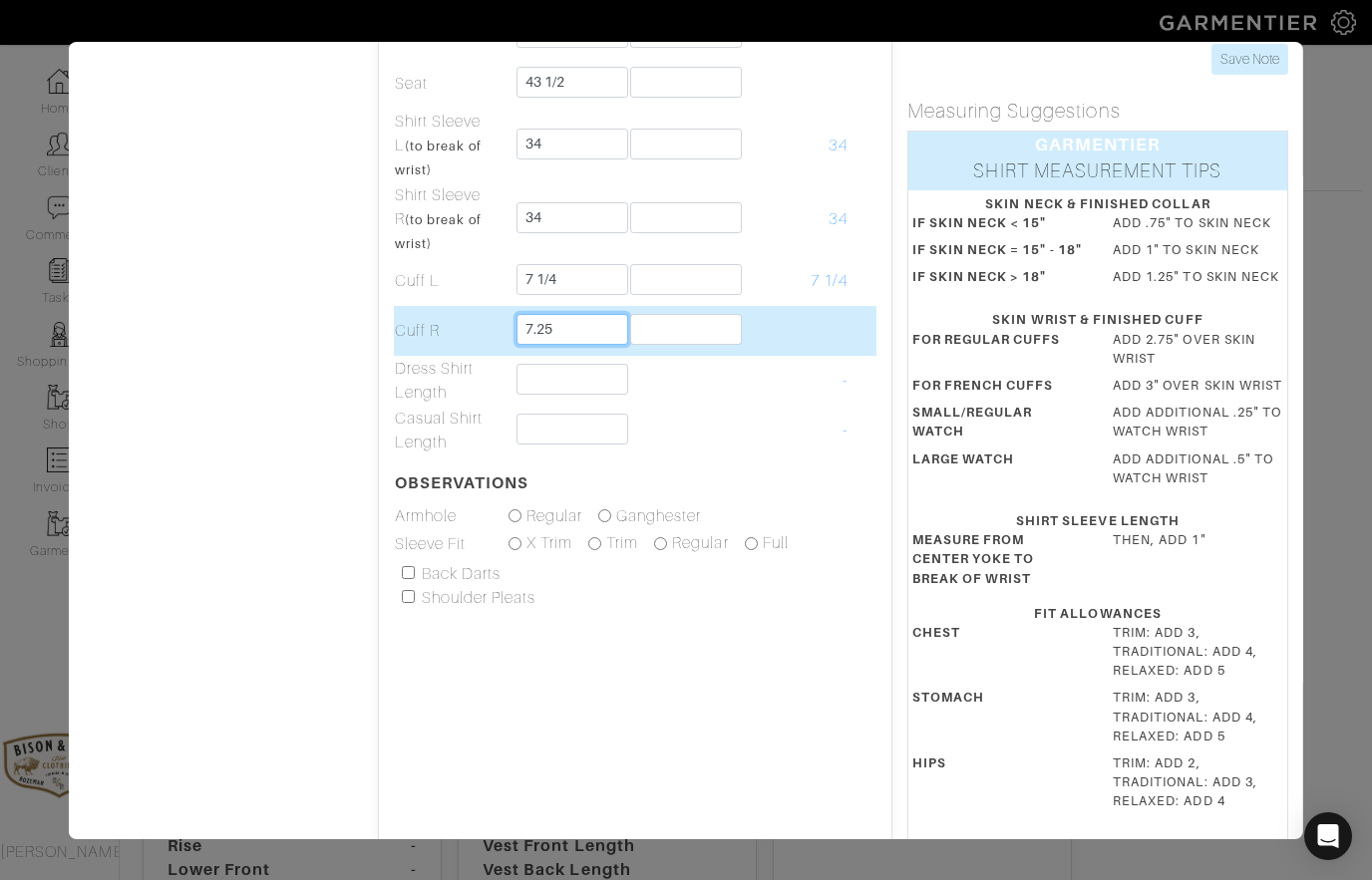 scroll, scrollTop: 389, scrollLeft: 0, axis: vertical 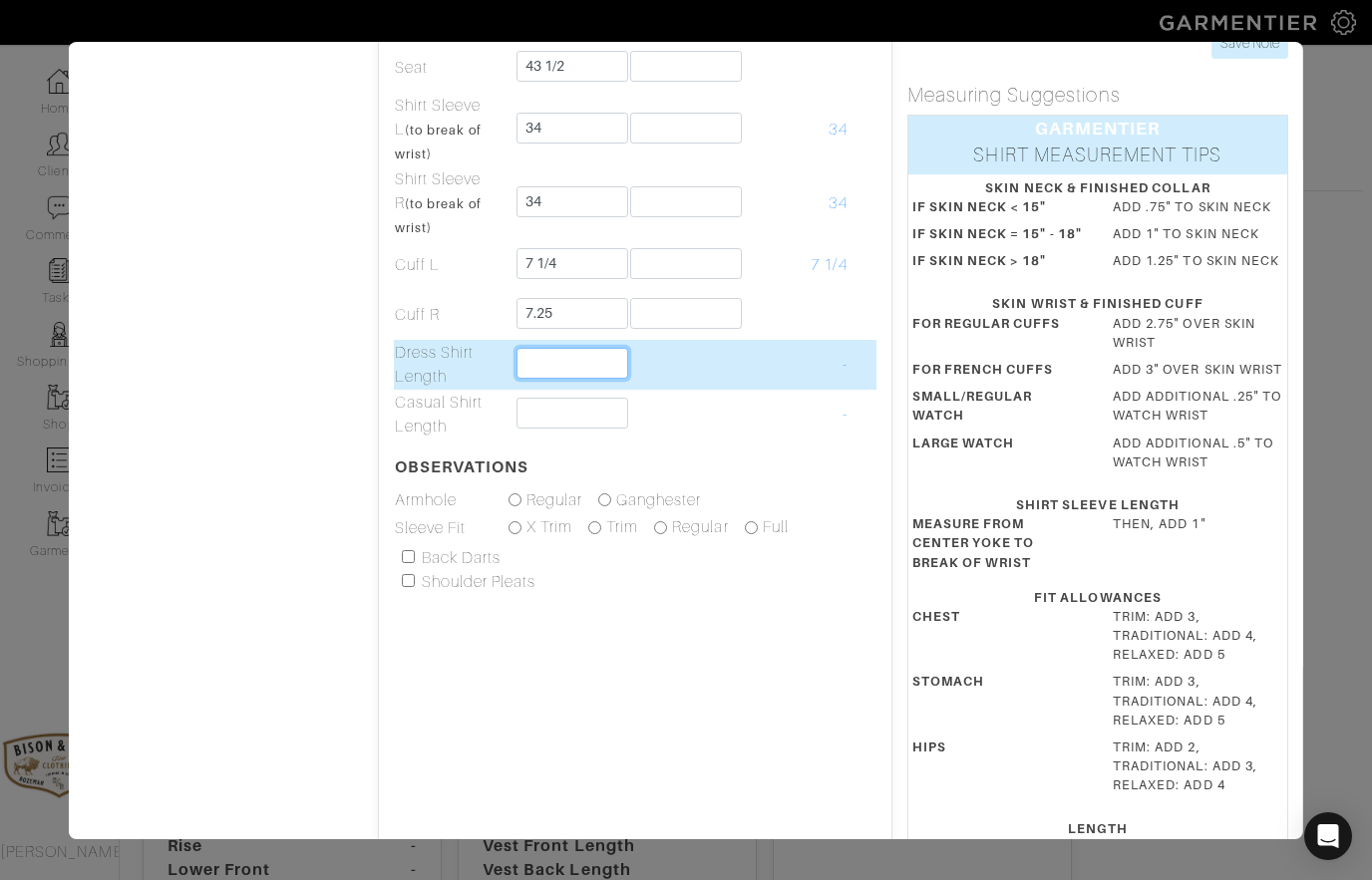 click at bounding box center [571, 363] 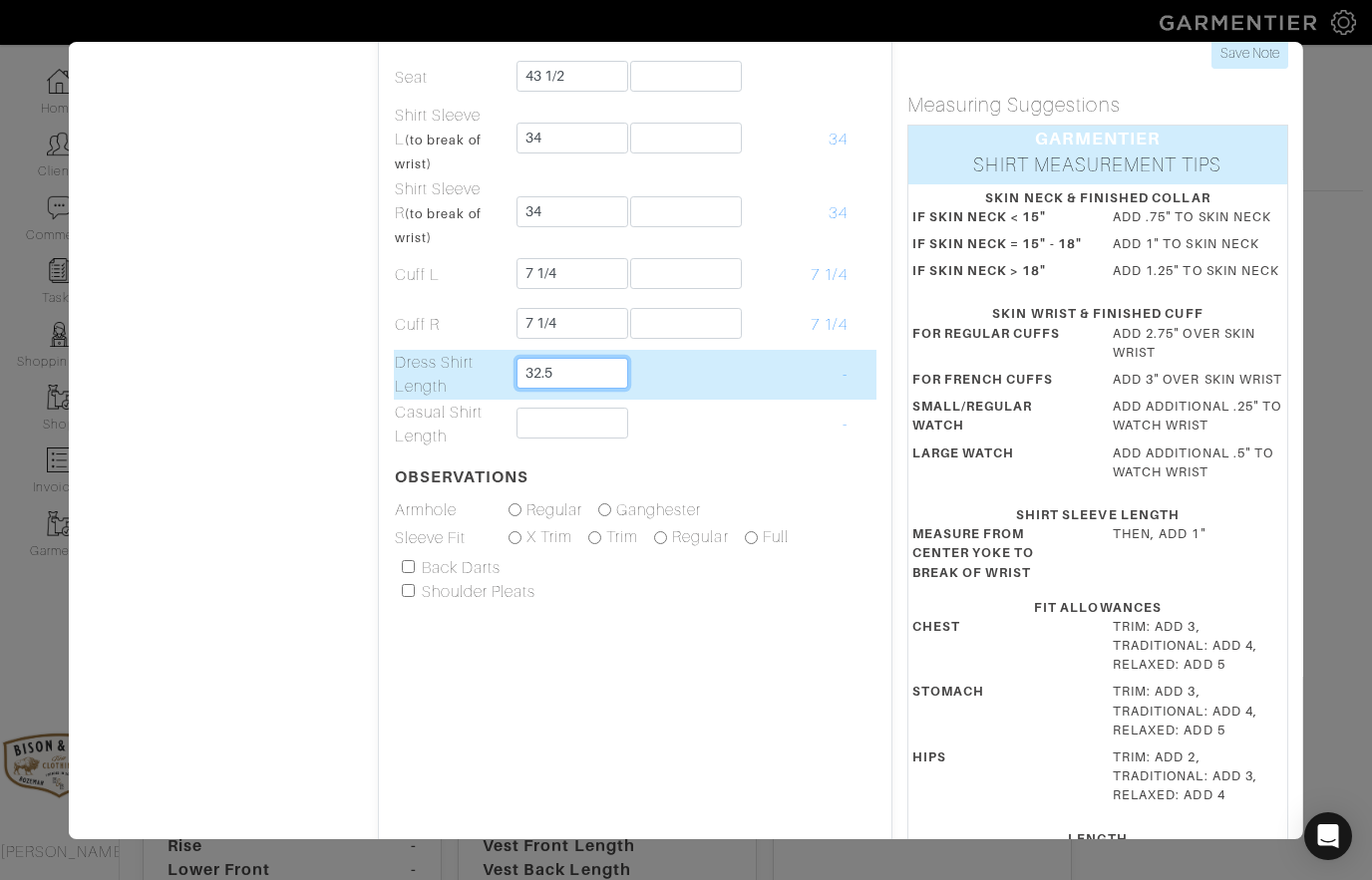 scroll, scrollTop: 378, scrollLeft: 0, axis: vertical 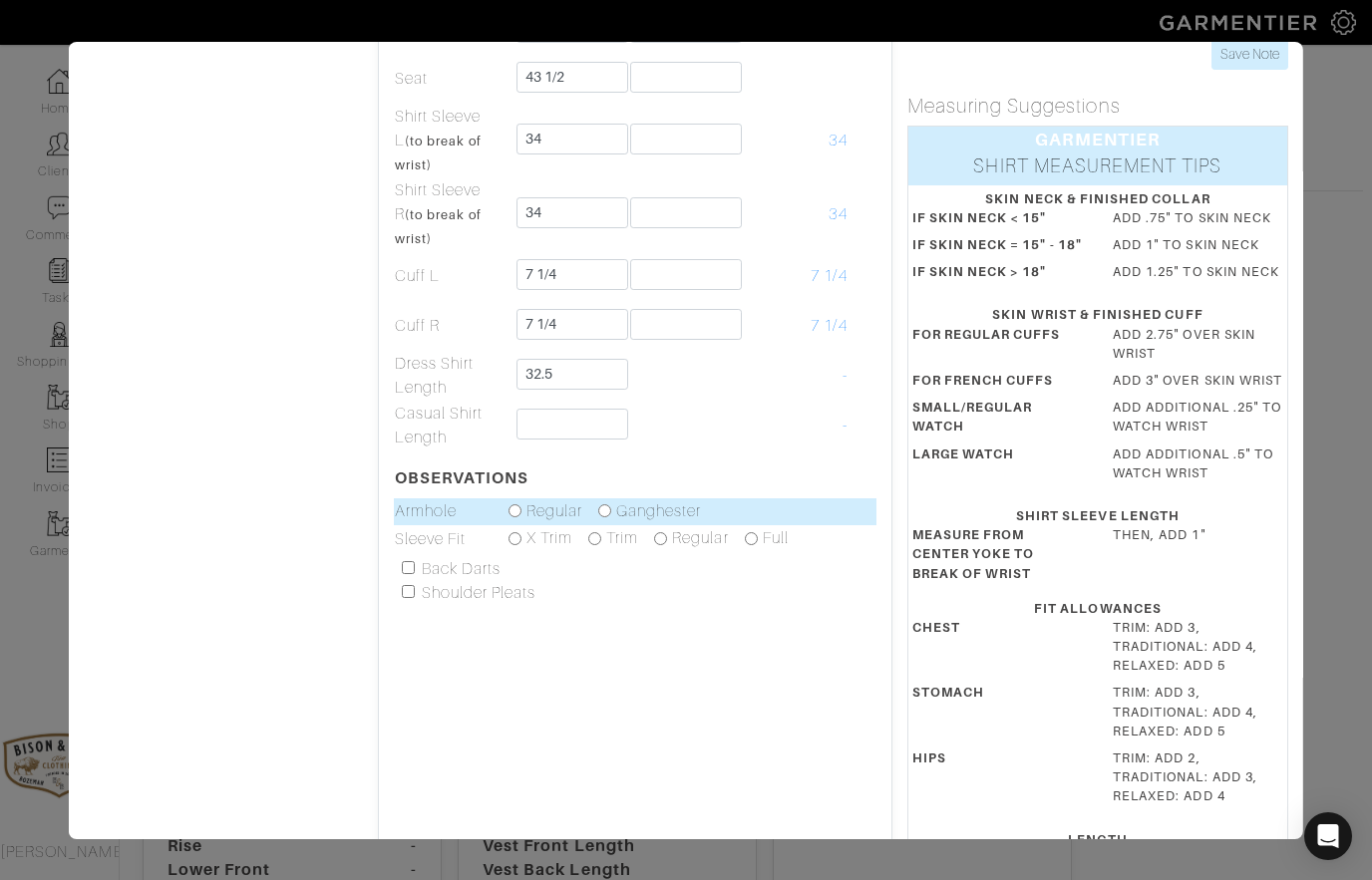 click on "Regular
Ganghester" at bounding box center (677, 512) 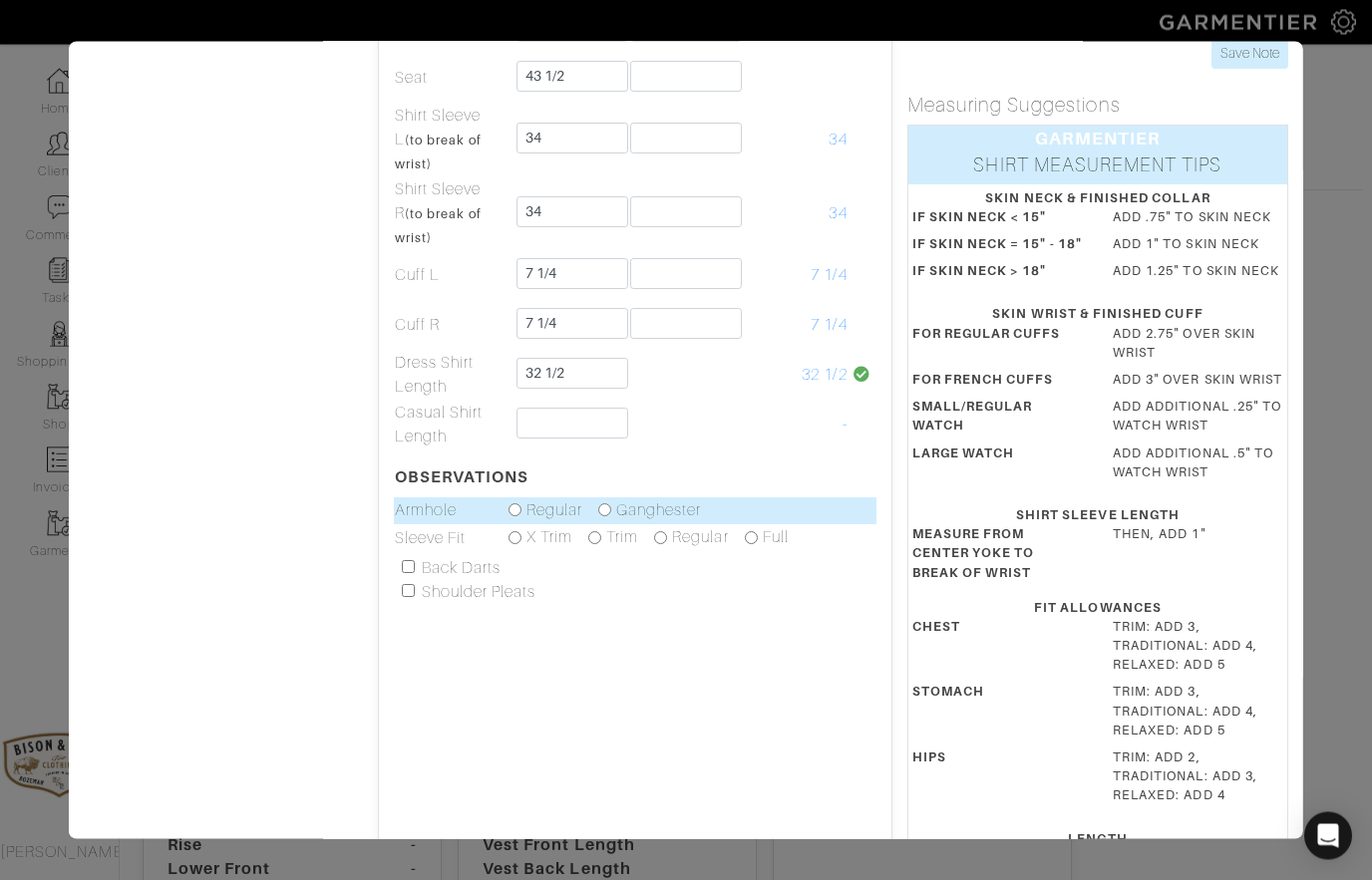 click at bounding box center (604, 510) 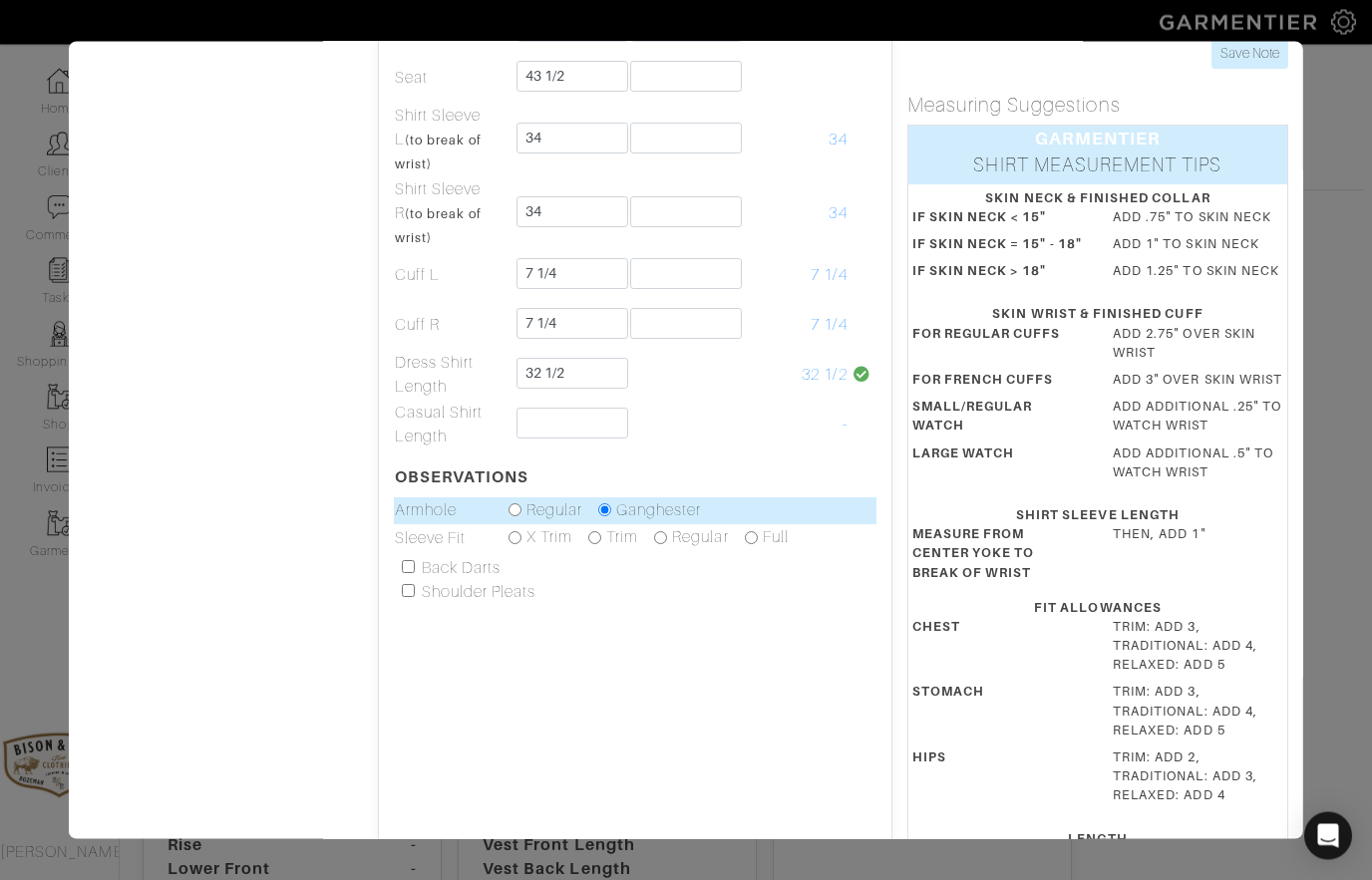 scroll, scrollTop: 89, scrollLeft: 9, axis: both 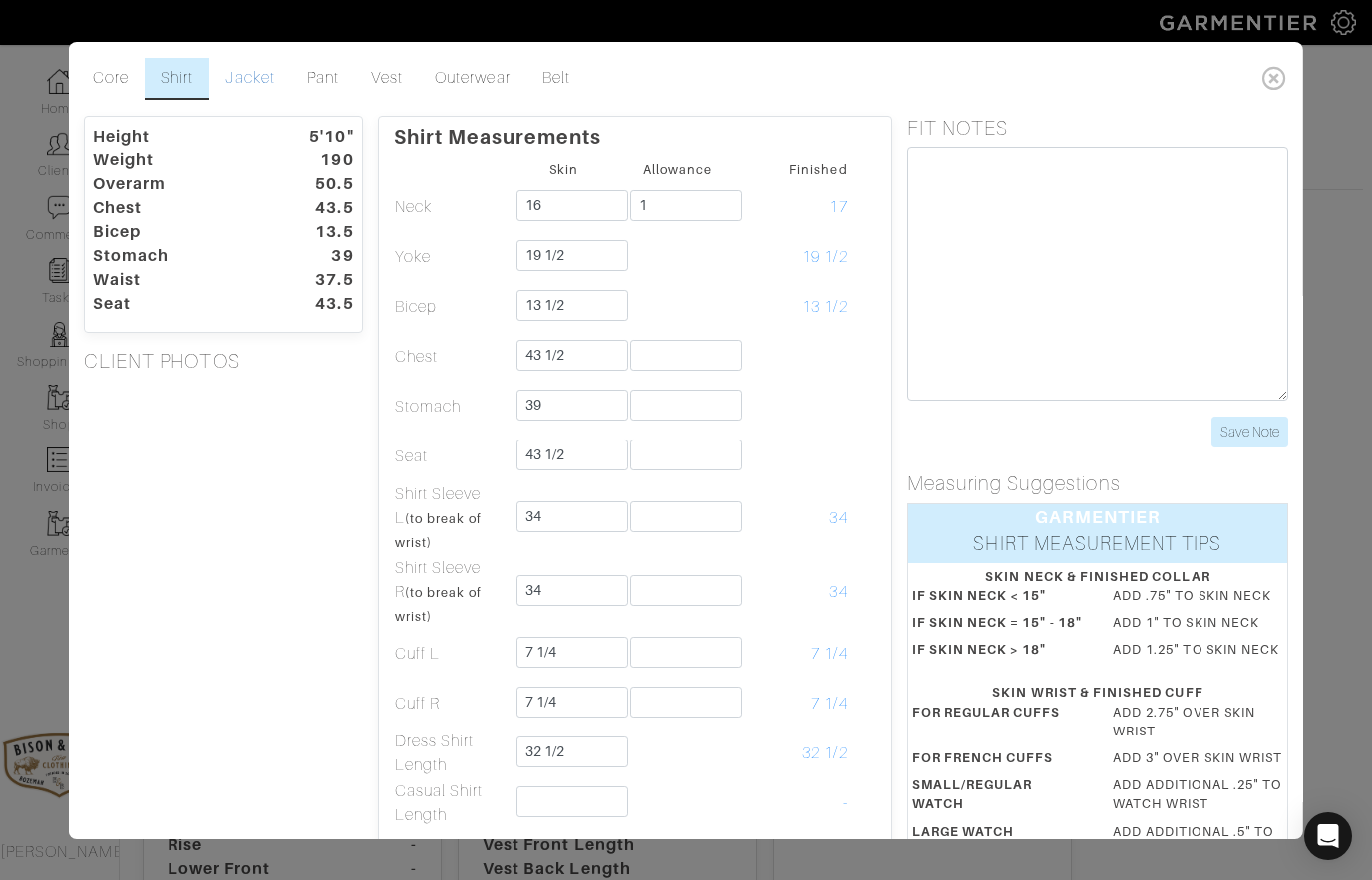 click on "Jacket" at bounding box center (249, 79) 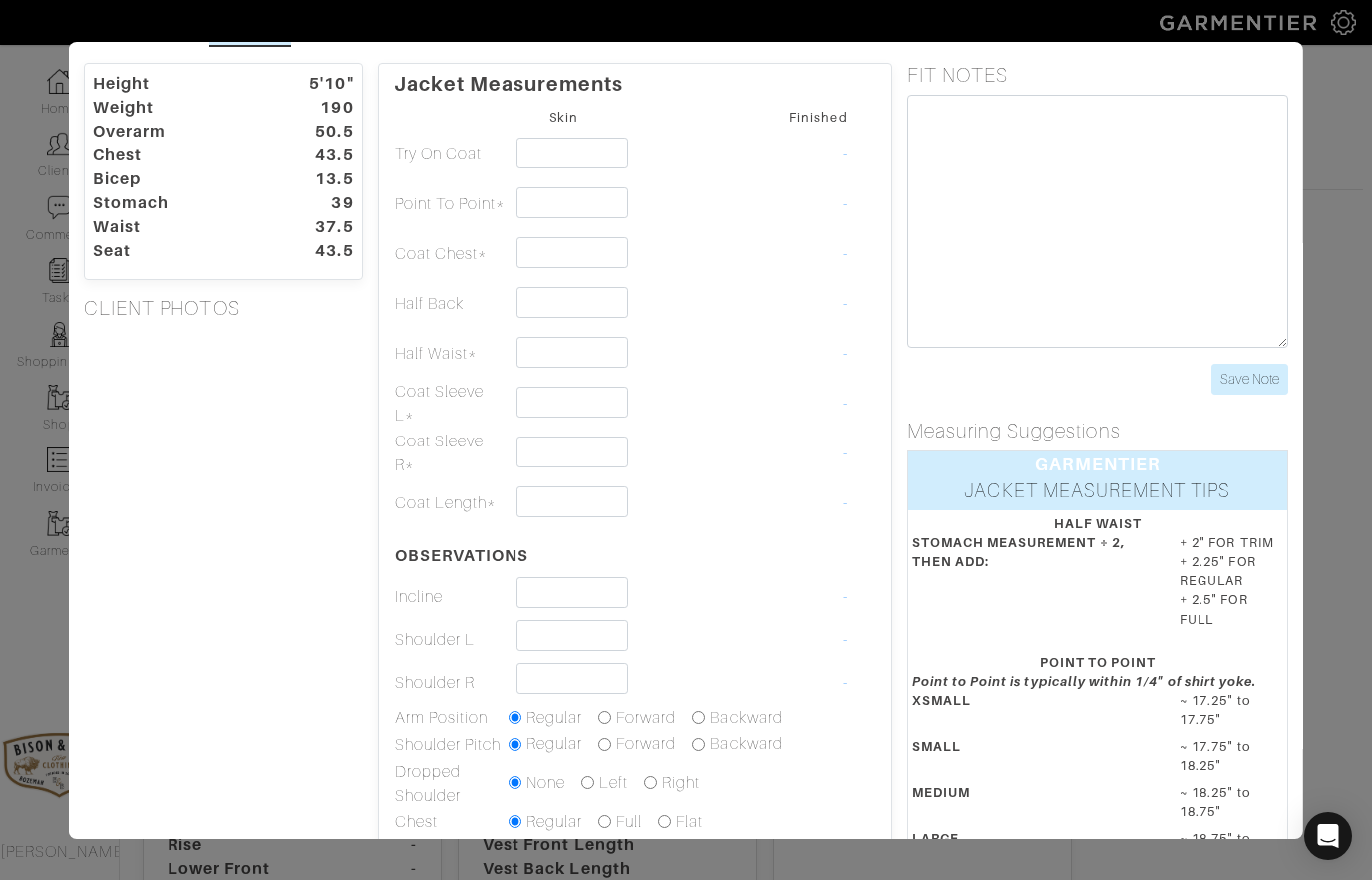 scroll, scrollTop: 49, scrollLeft: 0, axis: vertical 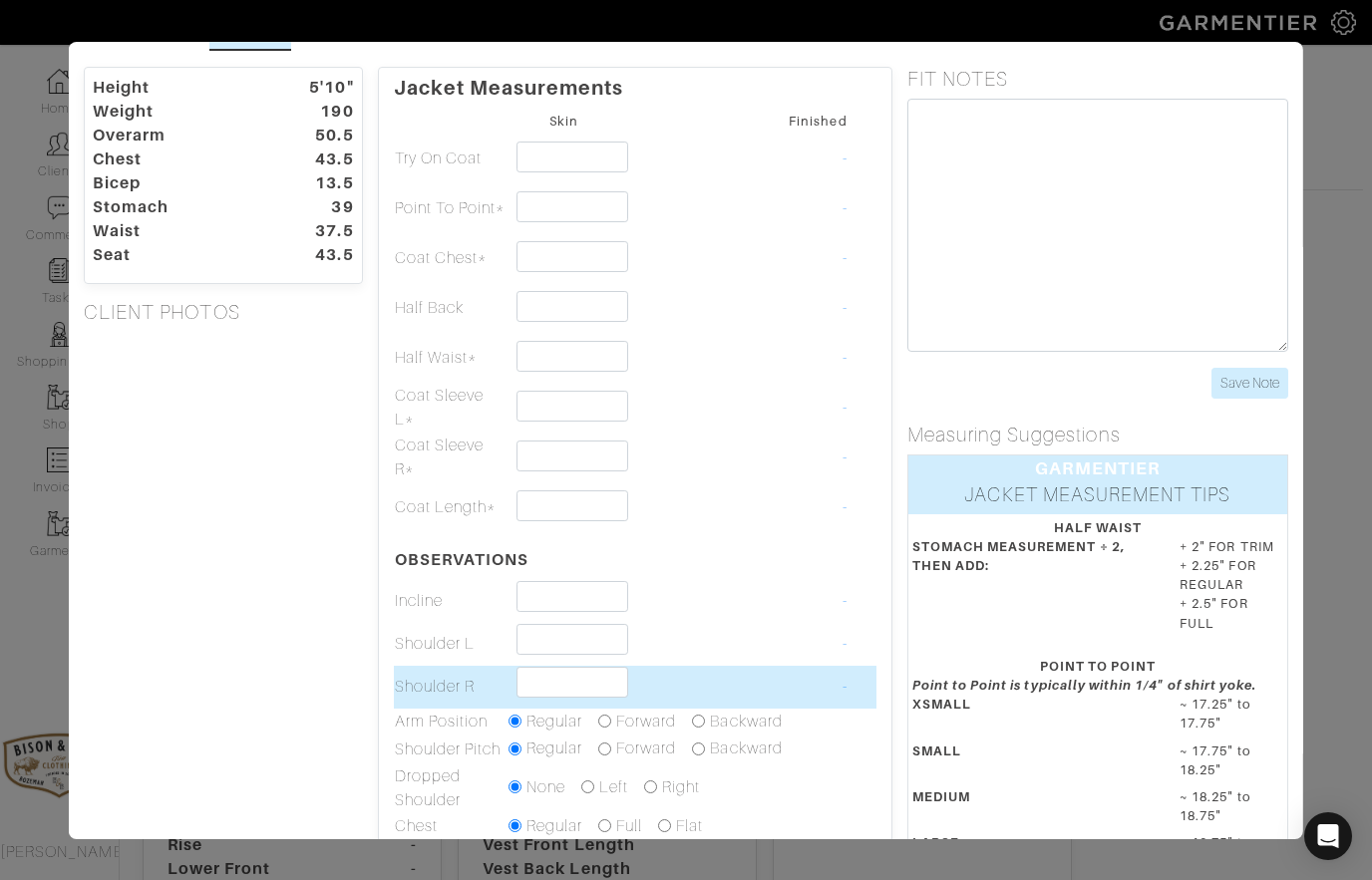 click at bounding box center (571, 682) 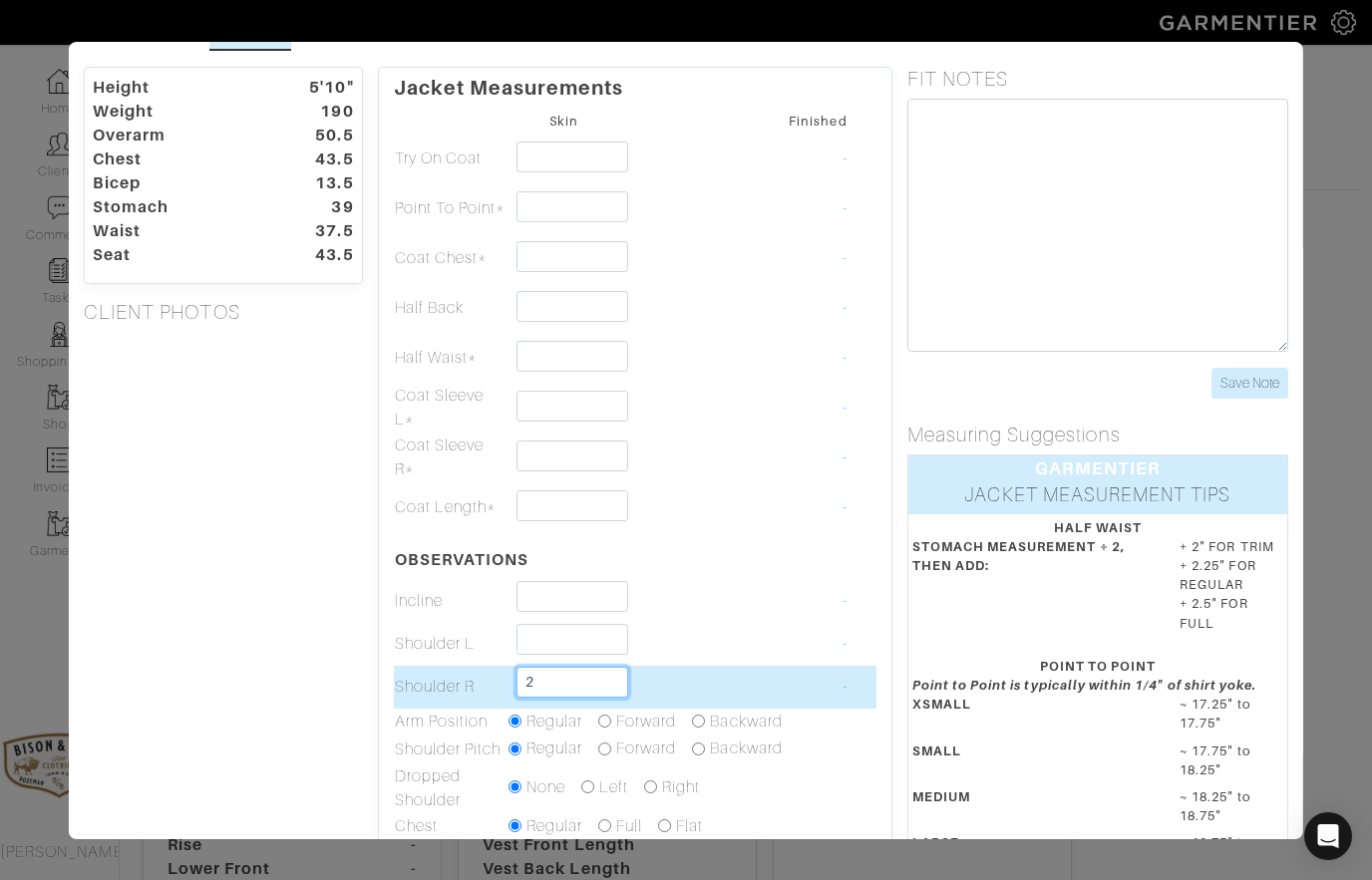 scroll, scrollTop: 88, scrollLeft: 9, axis: both 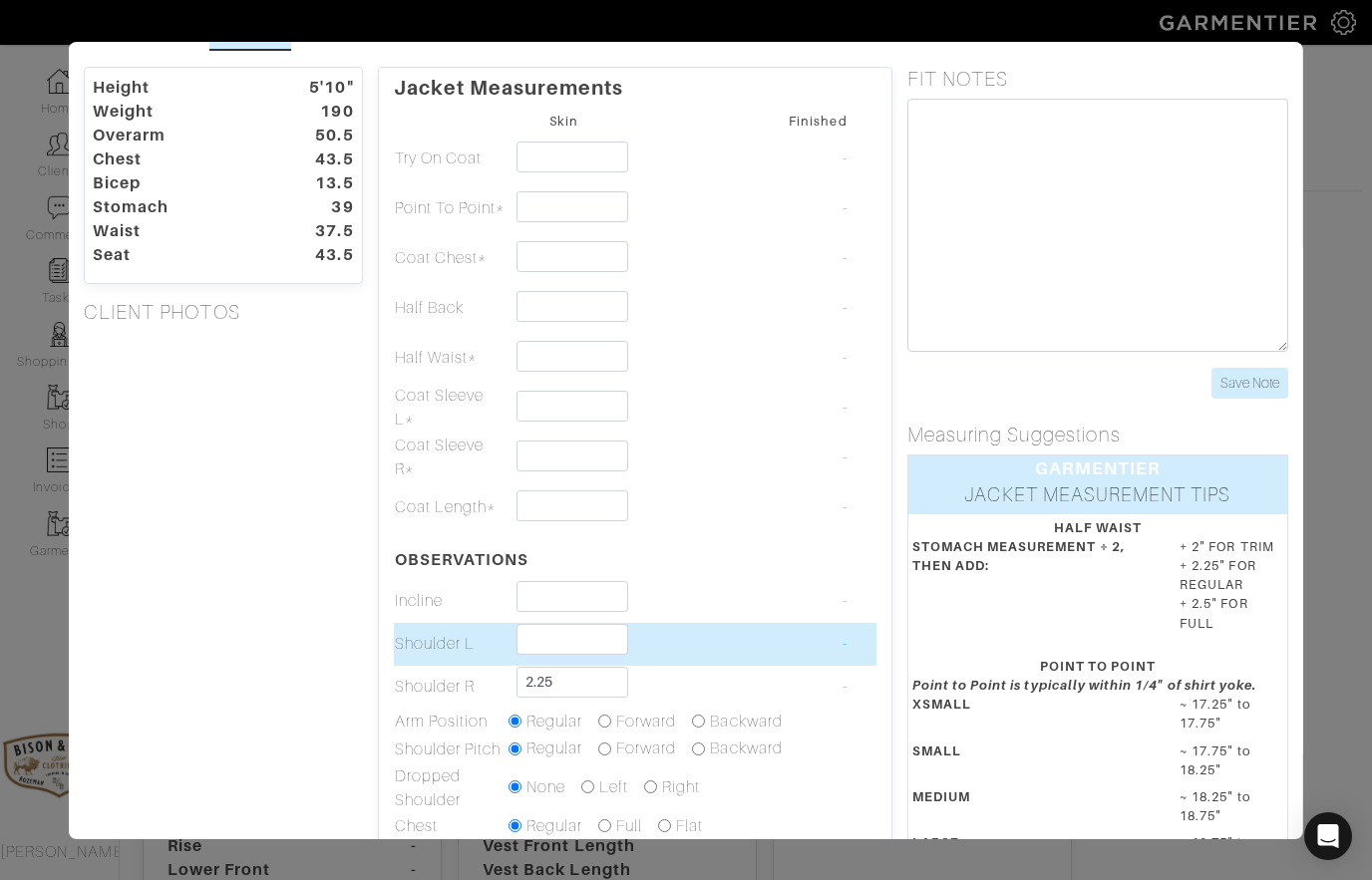 click at bounding box center [571, 639] 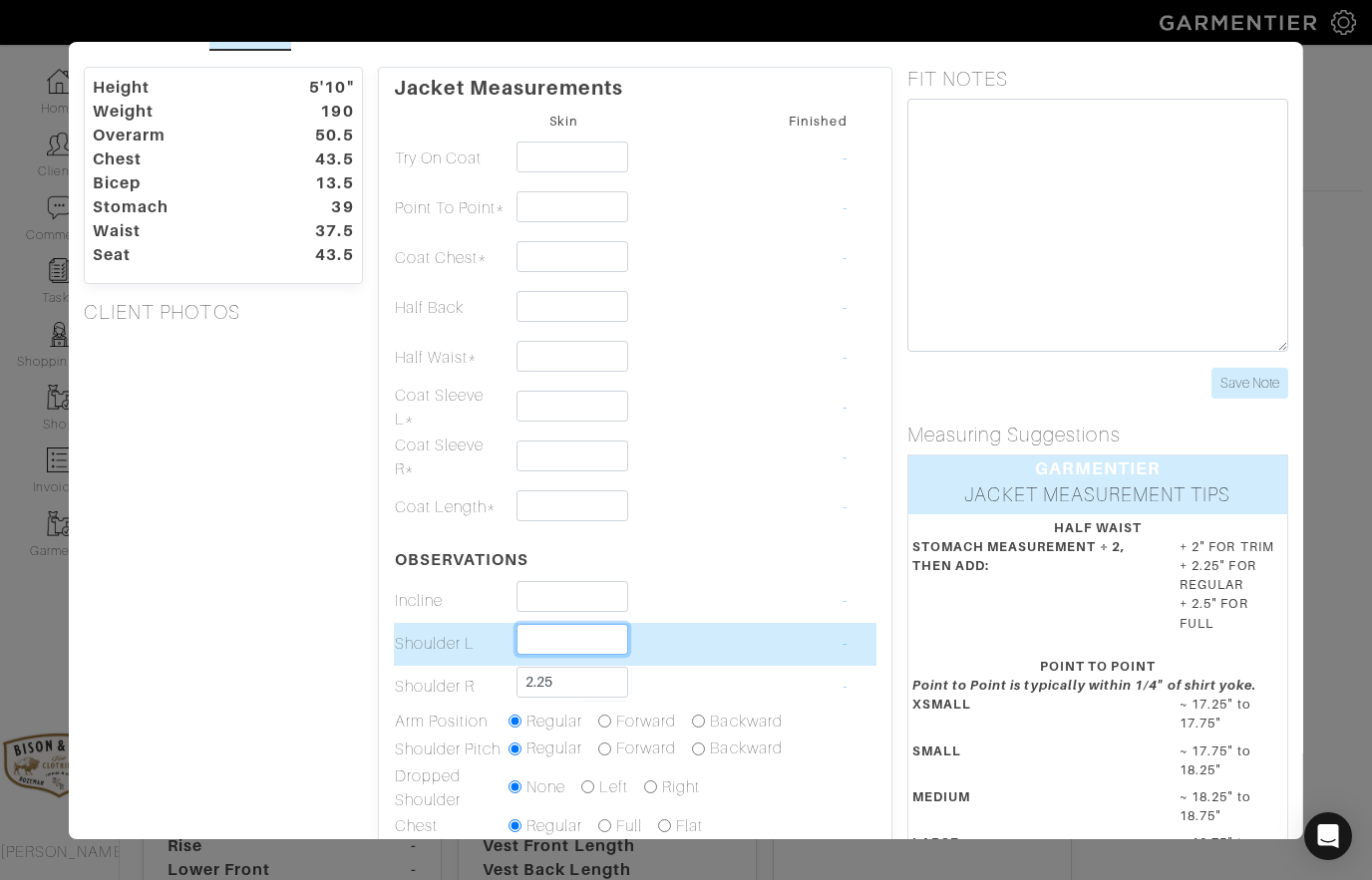 type on "2 1/4" 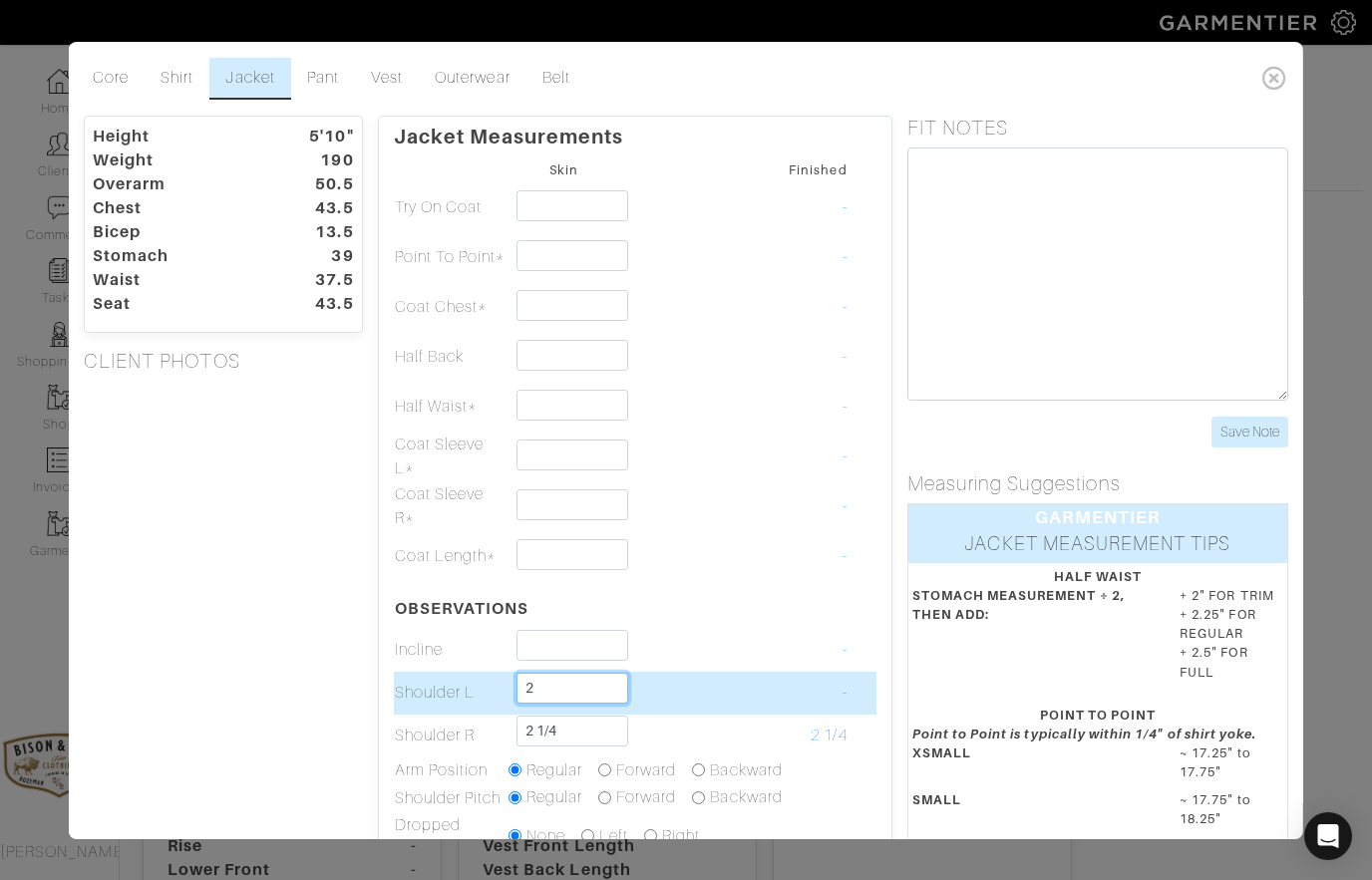 scroll, scrollTop: 0, scrollLeft: 0, axis: both 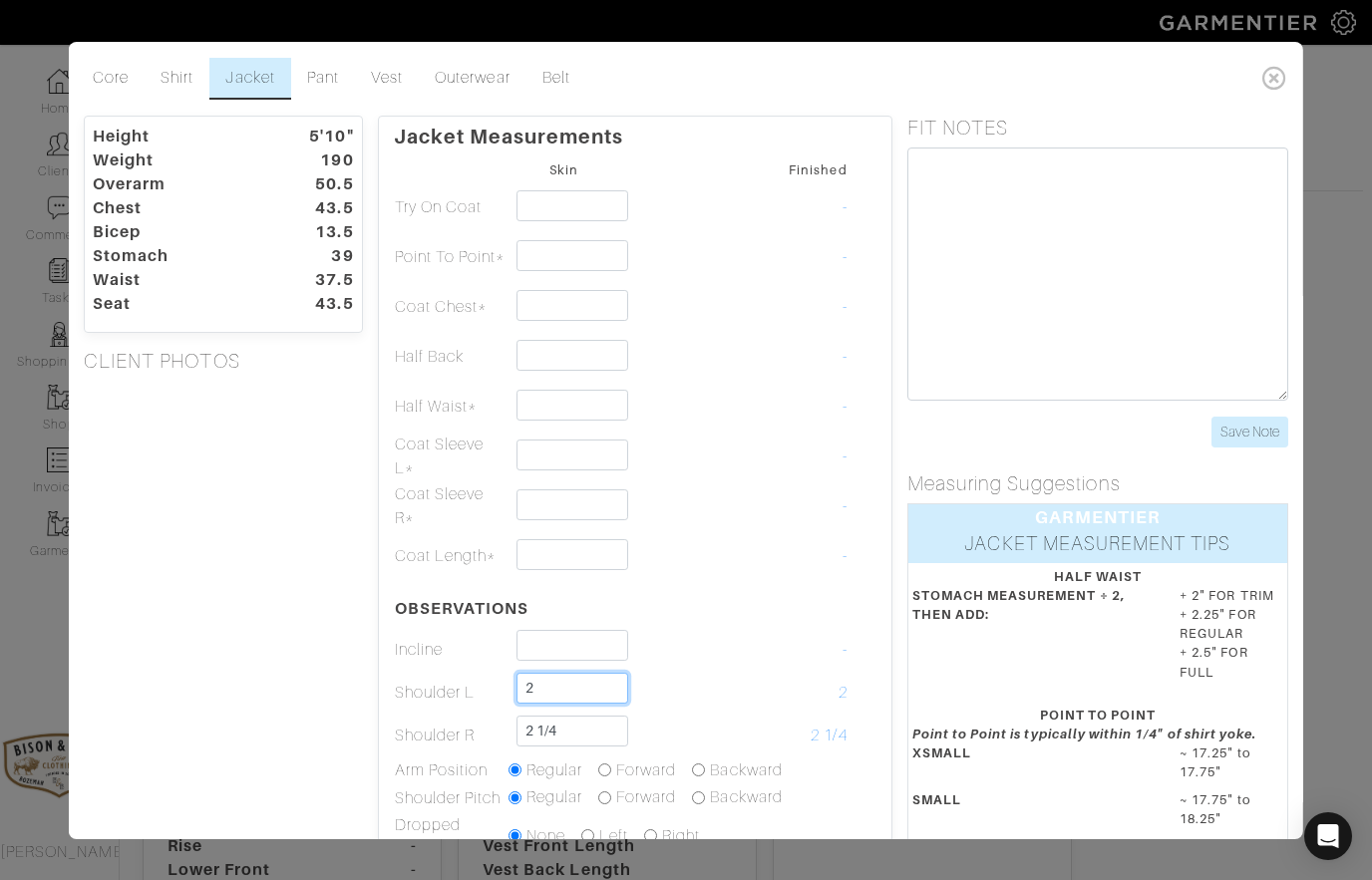 type on "2" 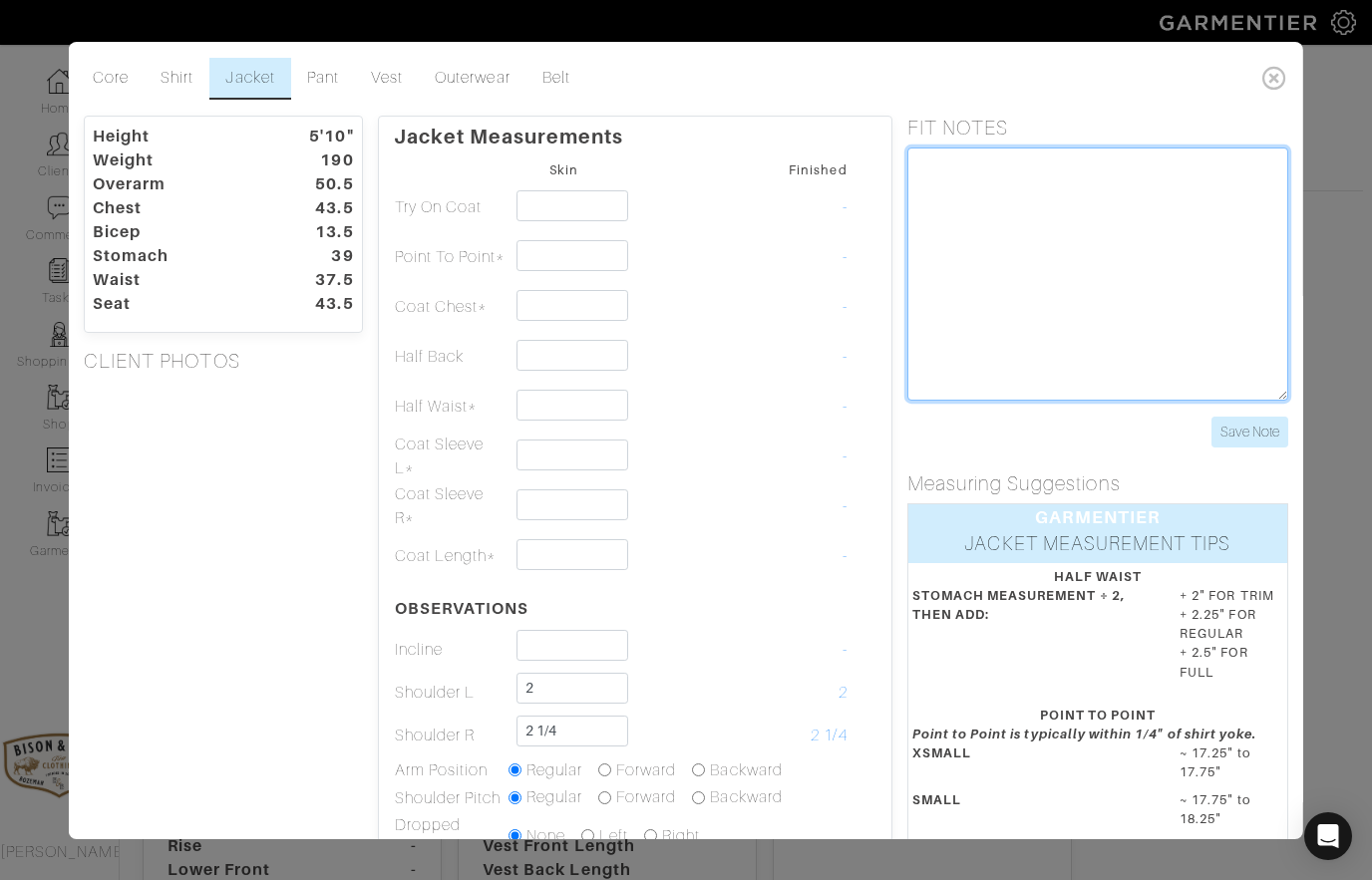 click at bounding box center (1097, 274) 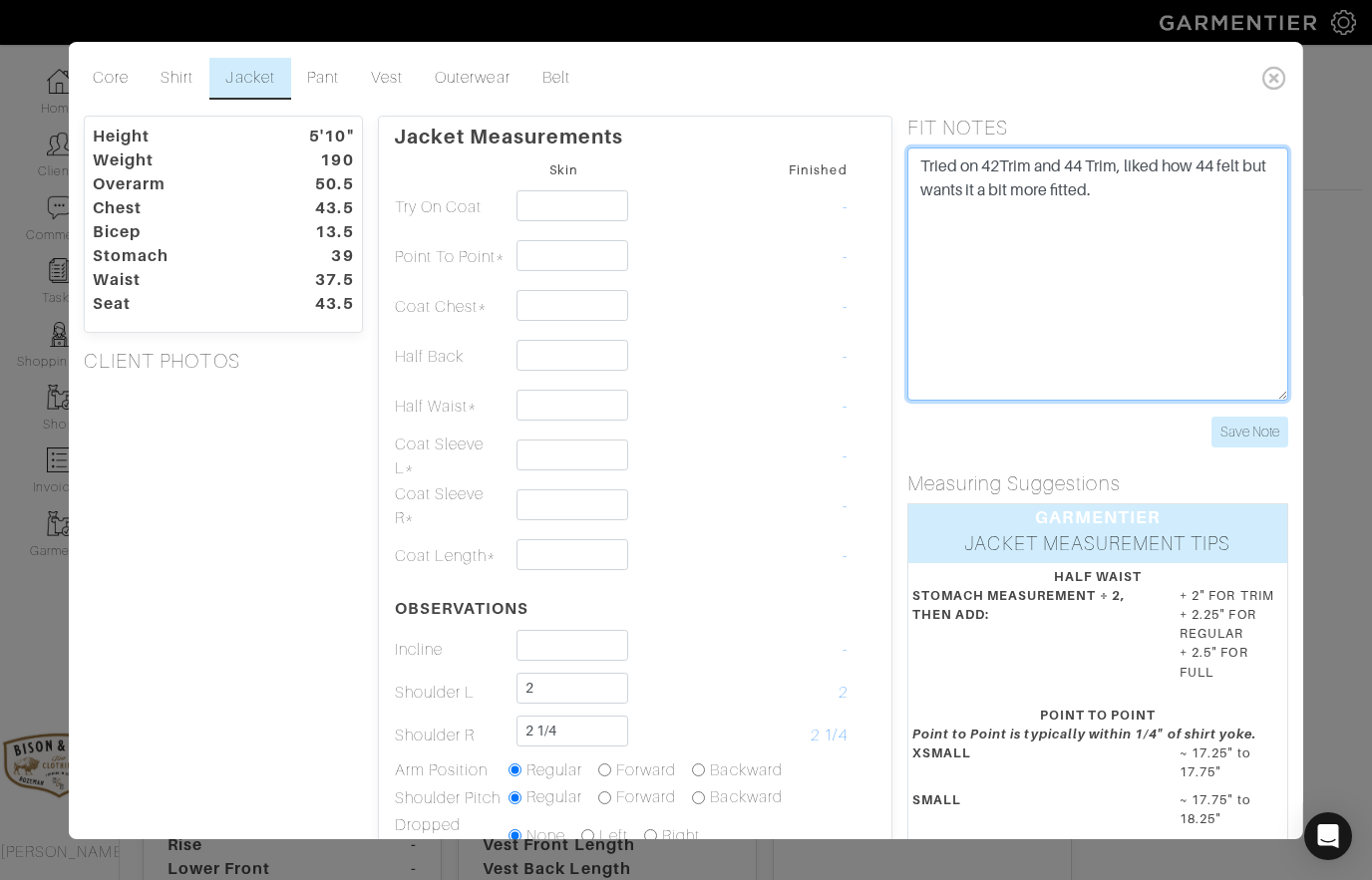 scroll, scrollTop: 88, scrollLeft: 9, axis: both 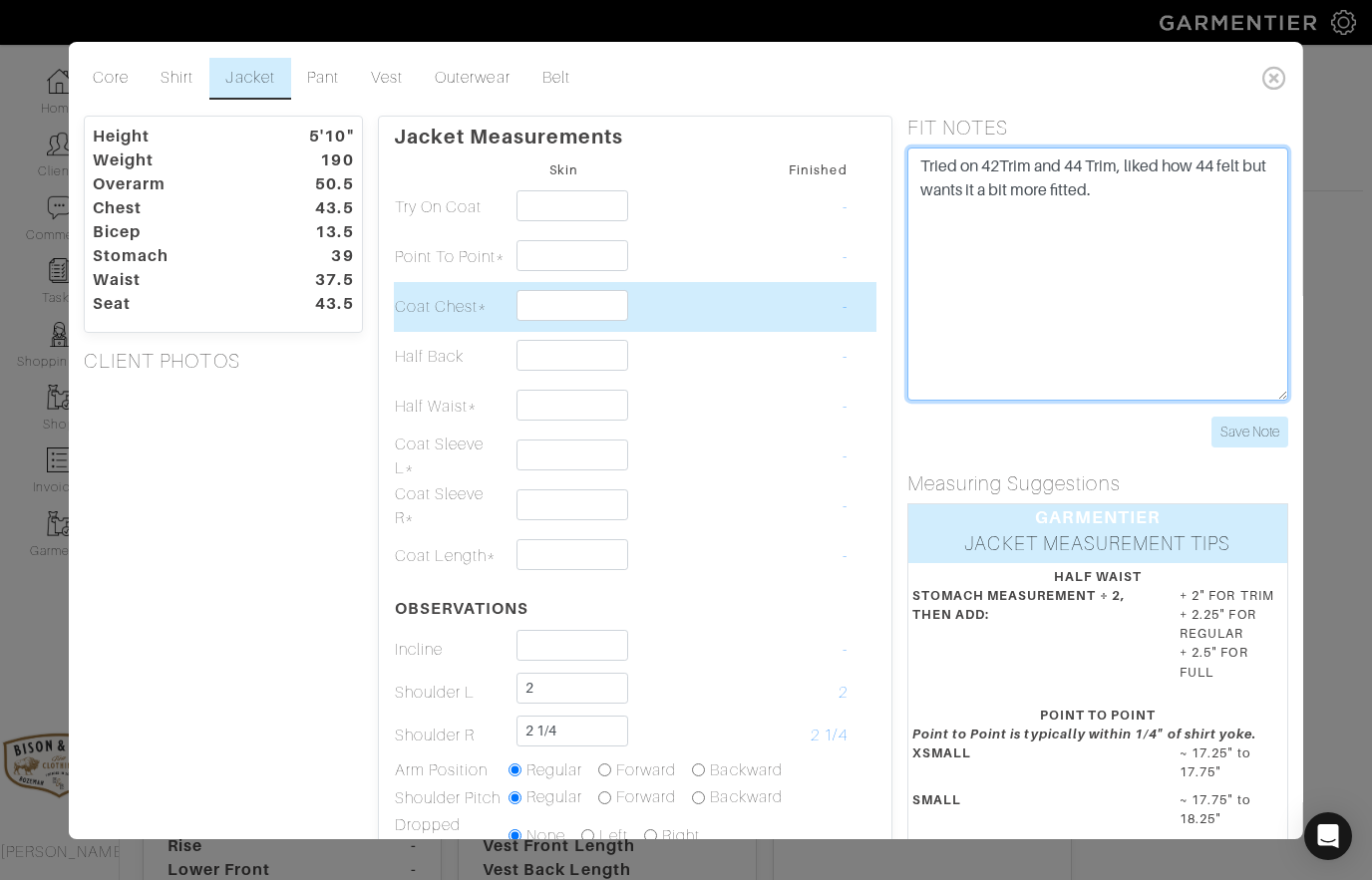 type on "Tried on 42Trim and 44 Trim, liked how 44 felt but wants it a bit more fitted." 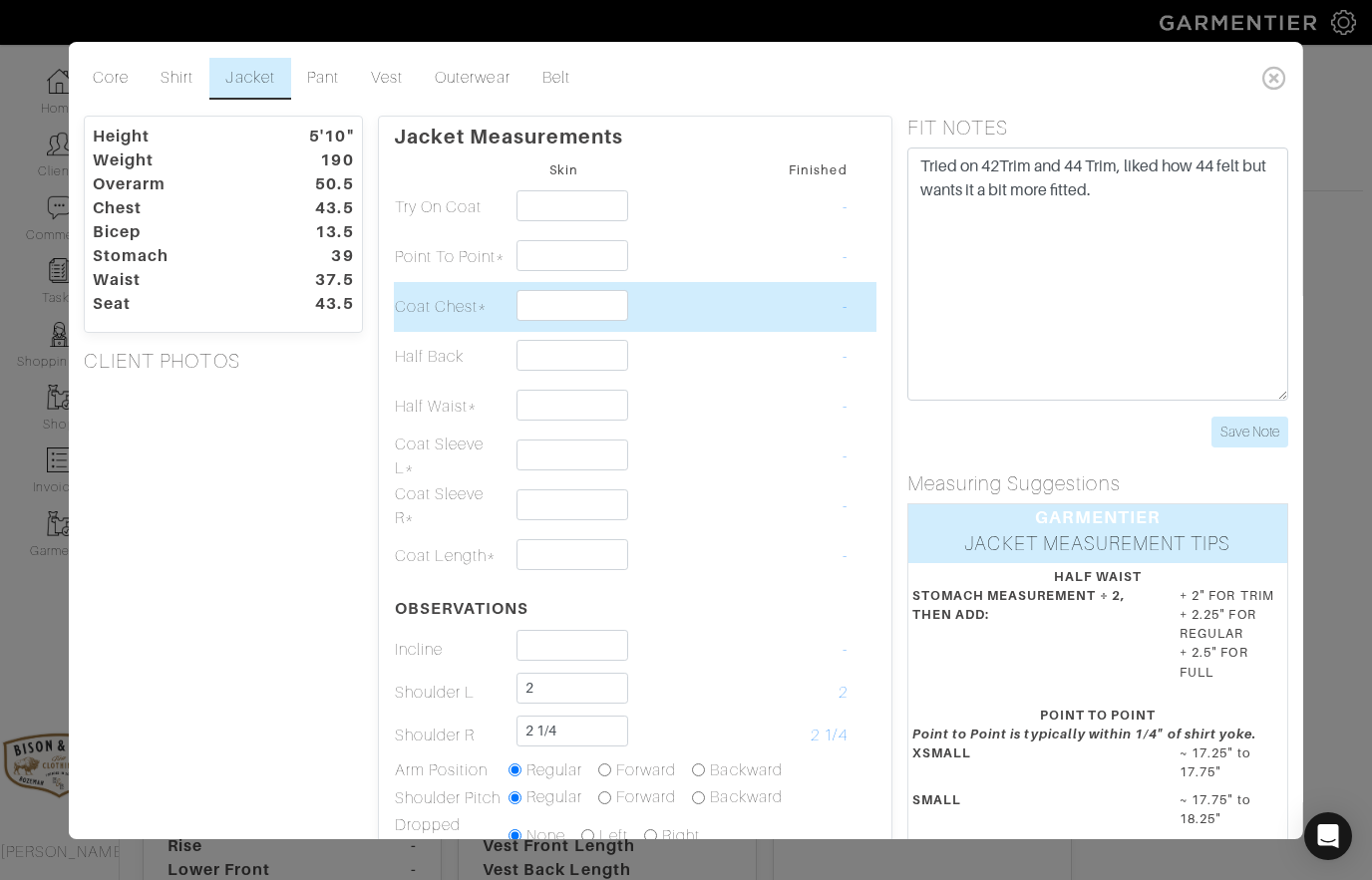 click at bounding box center [571, 305] 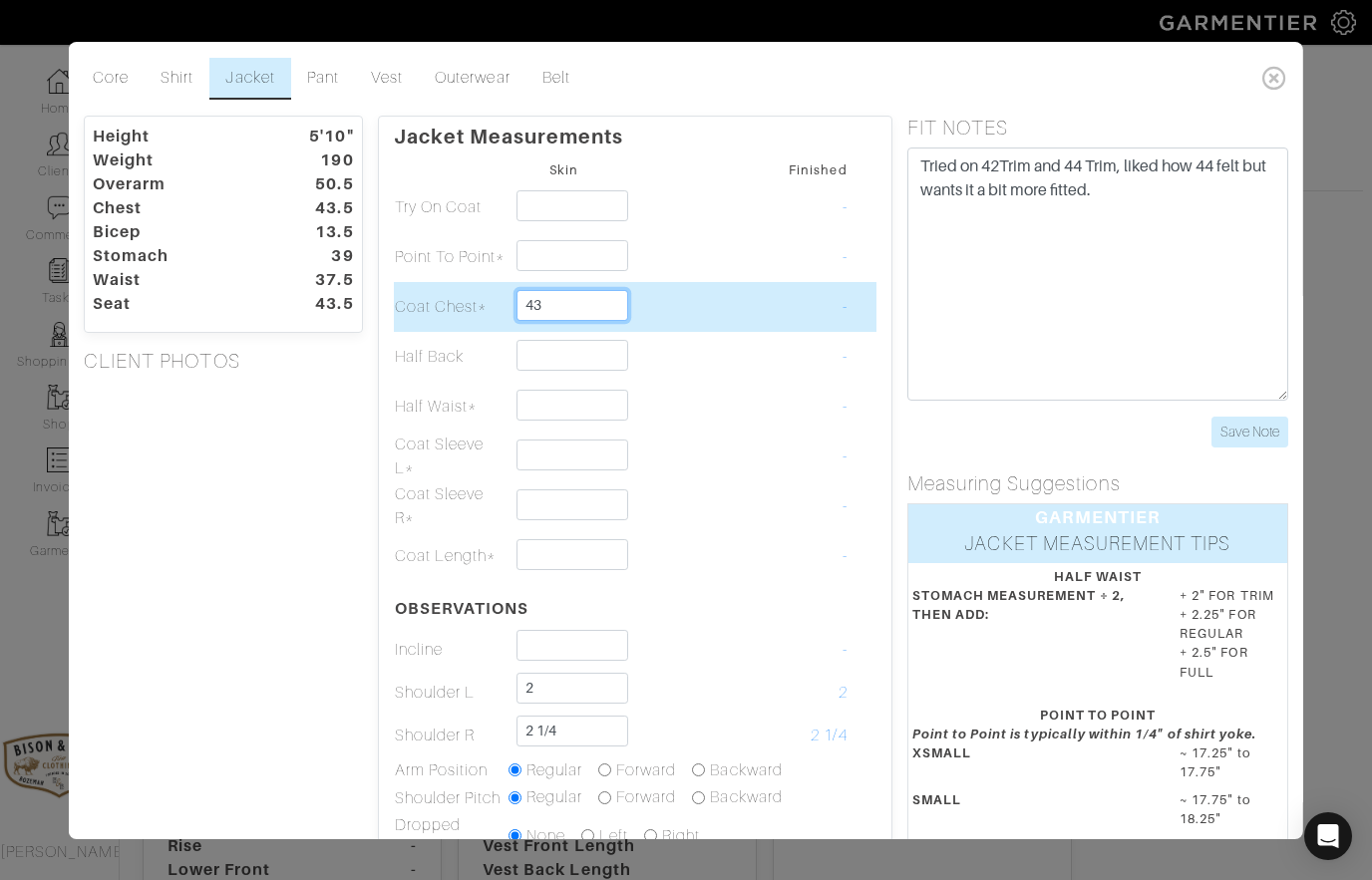 scroll, scrollTop: 0, scrollLeft: 0, axis: both 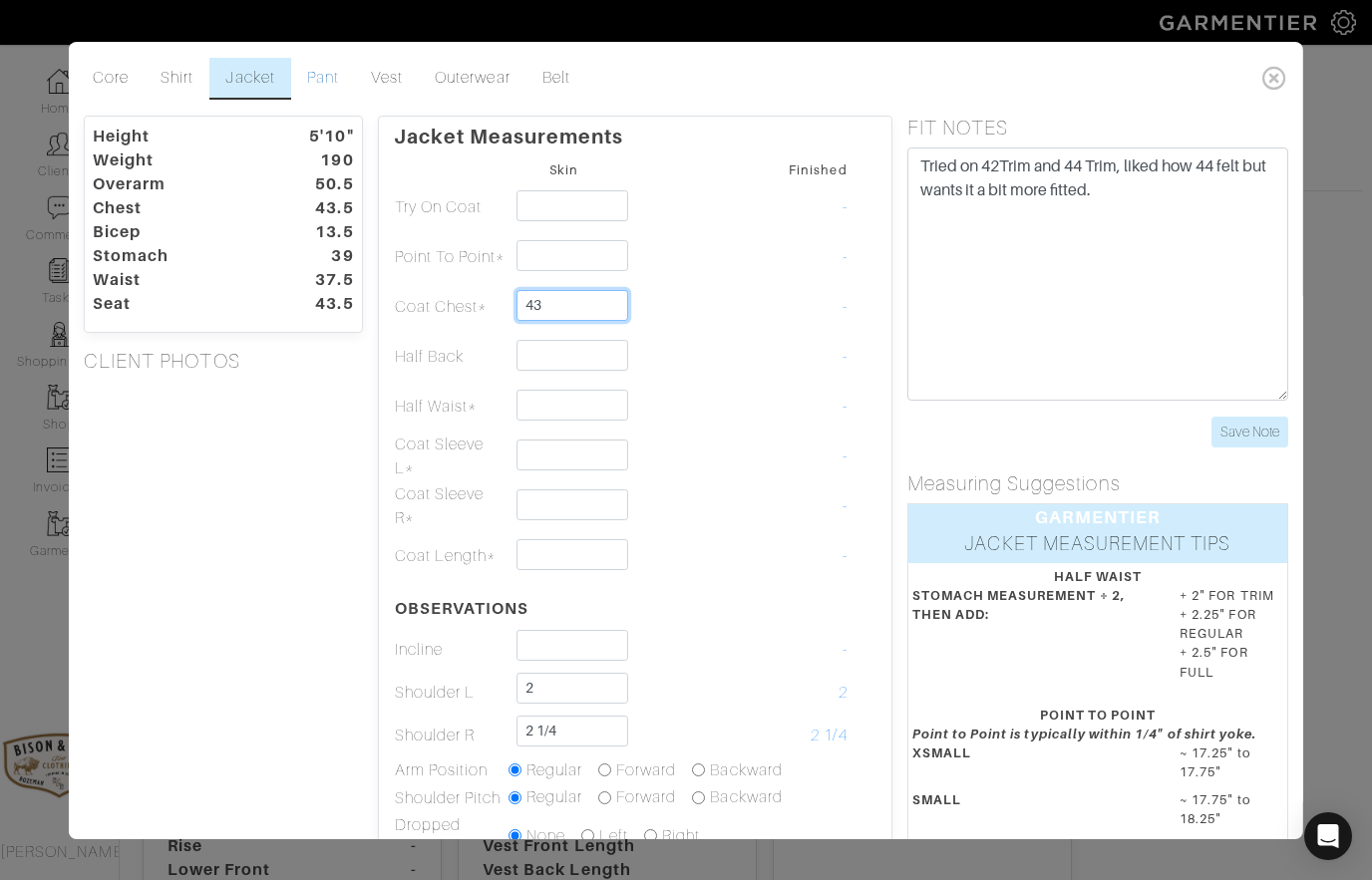 type on "43" 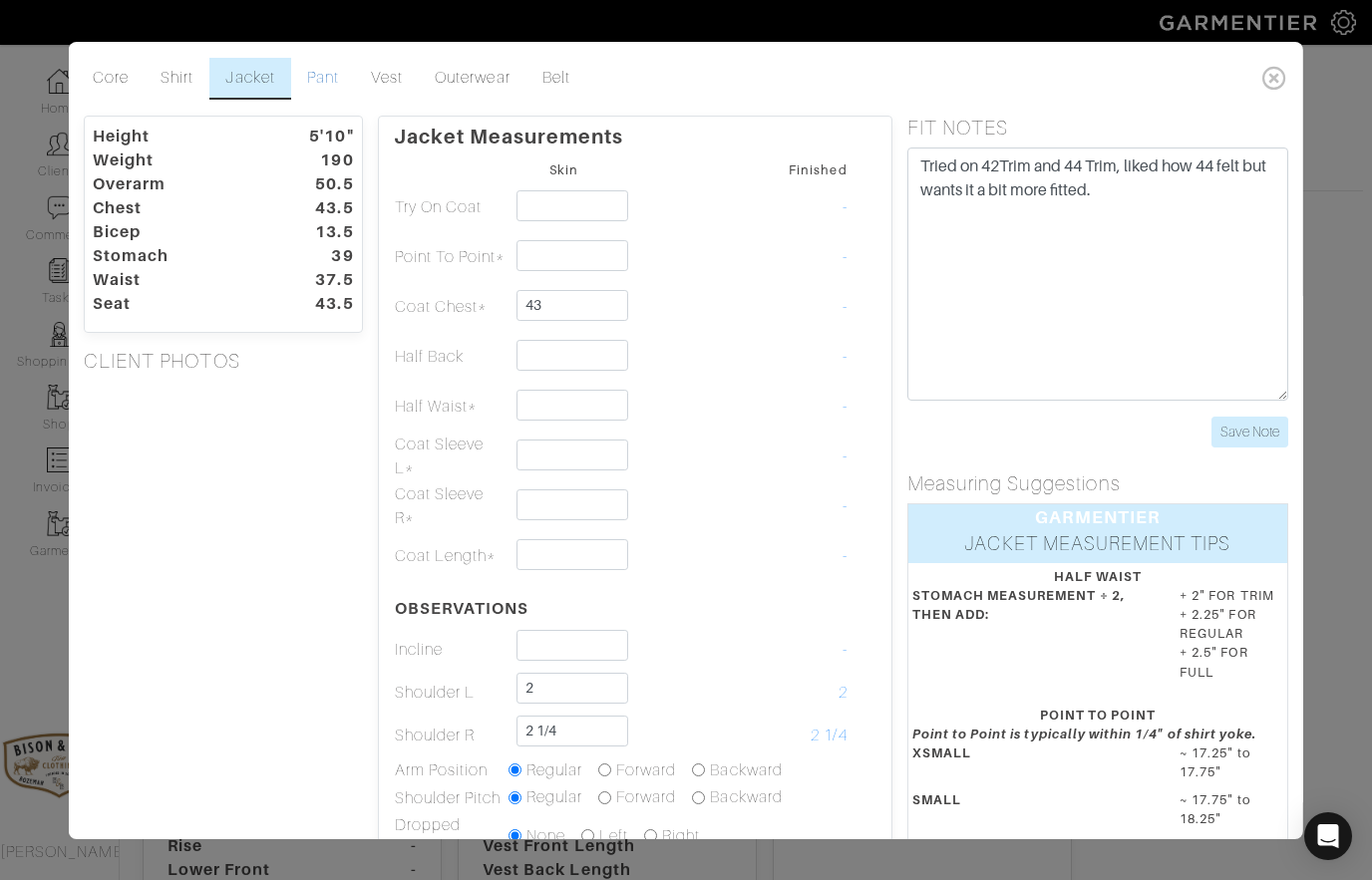 click on "Pant" at bounding box center (323, 79) 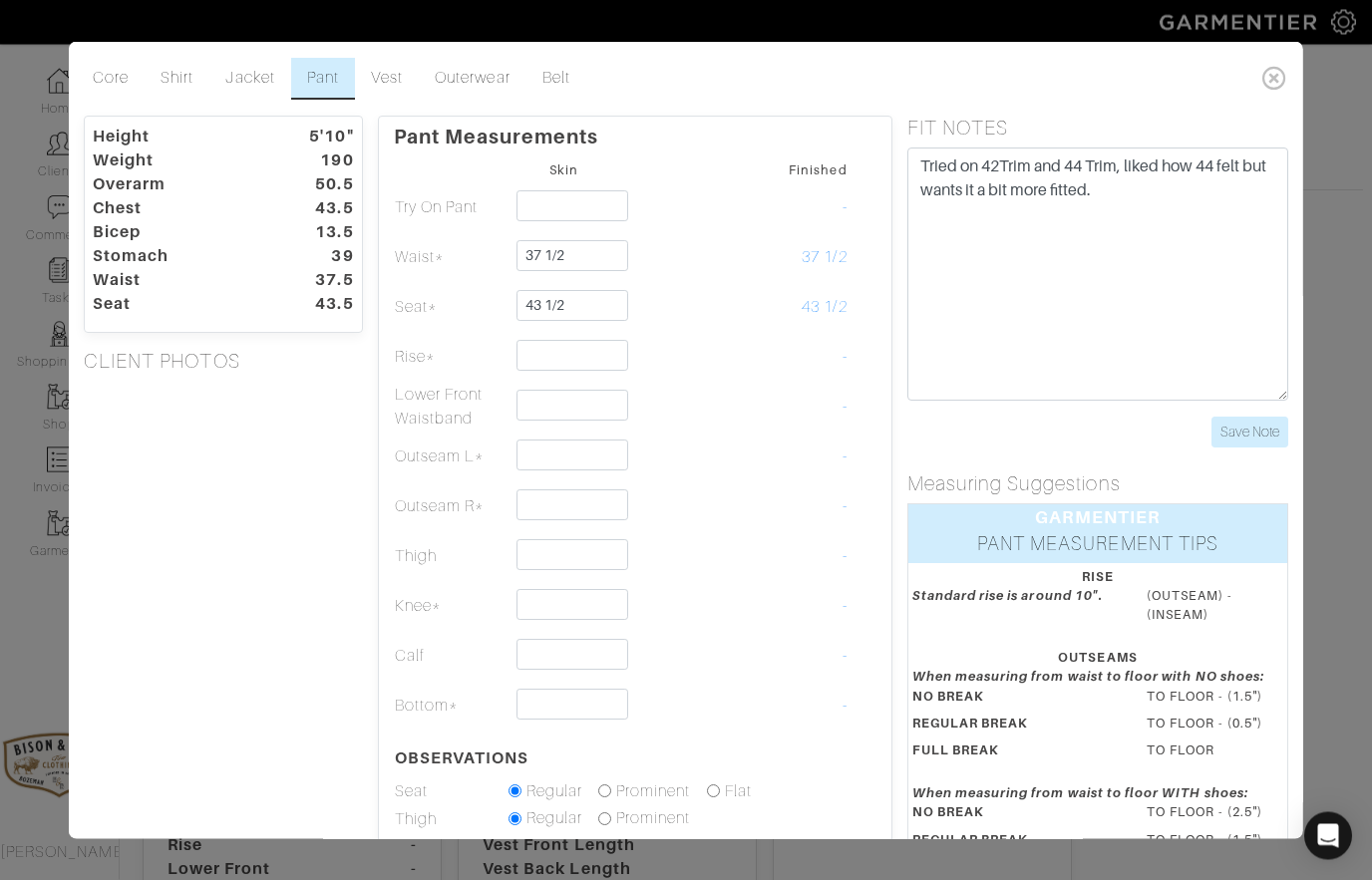 scroll, scrollTop: 89, scrollLeft: 9, axis: both 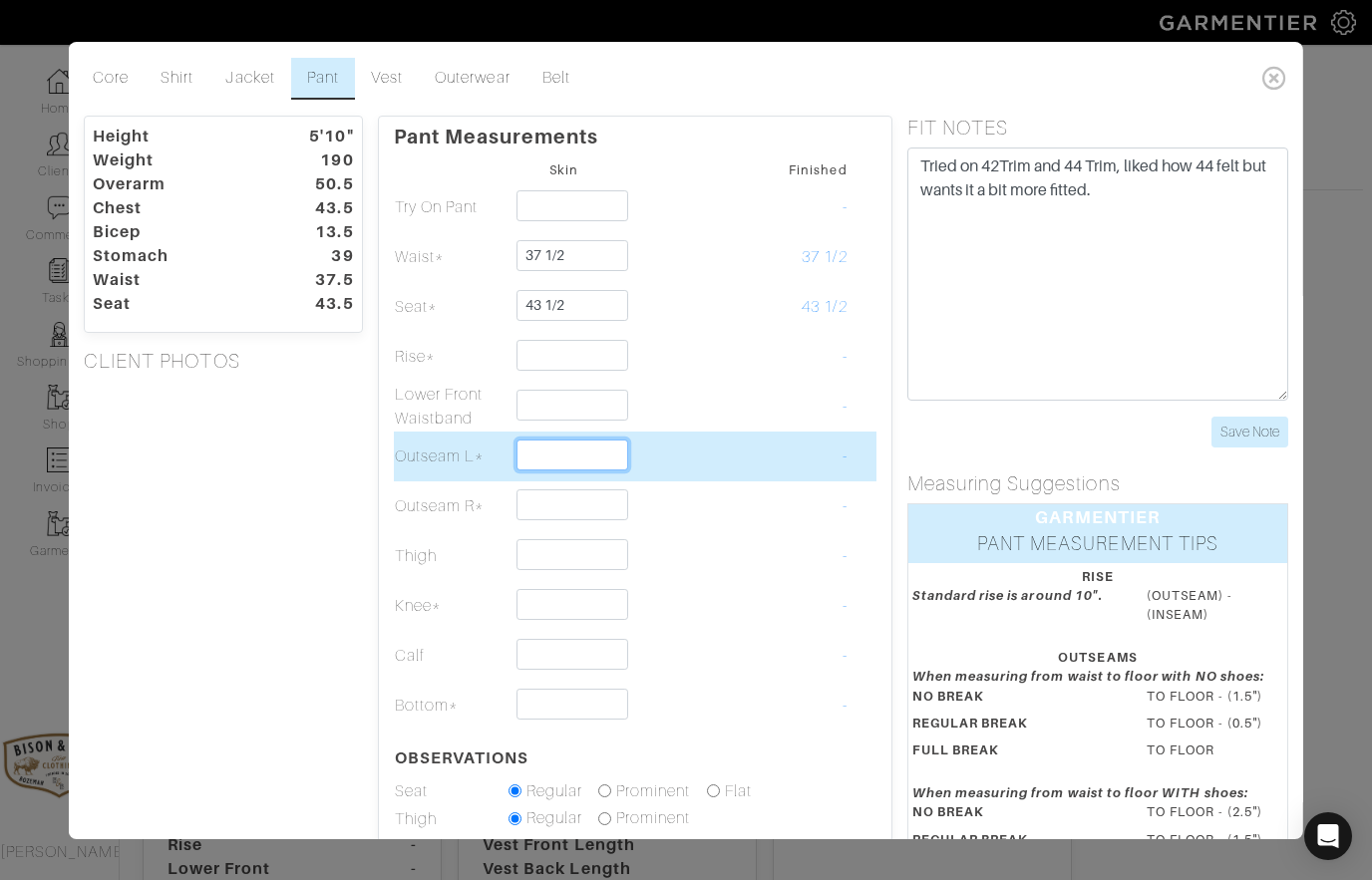 click at bounding box center [571, 454] 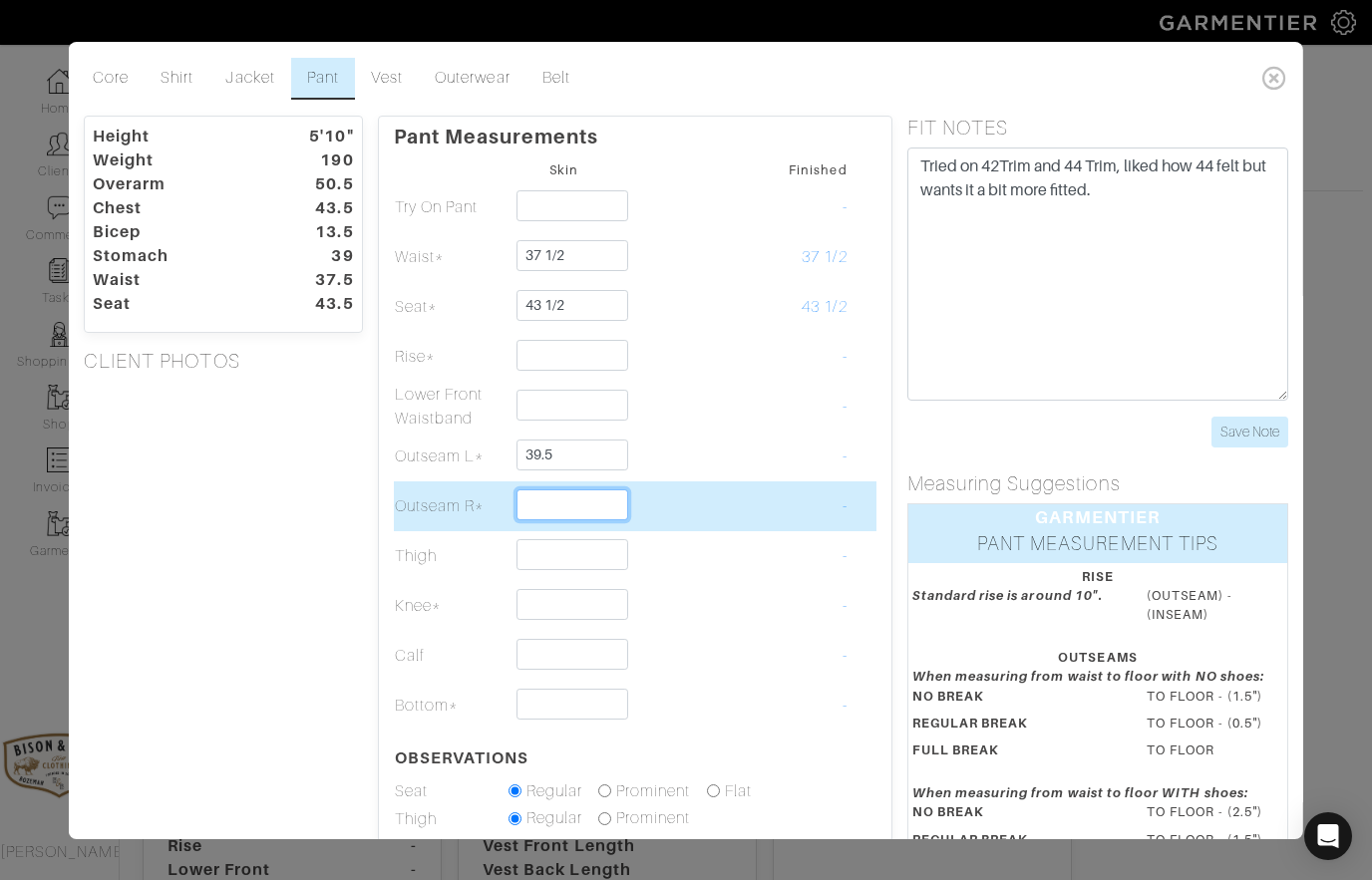 click at bounding box center [571, 504] 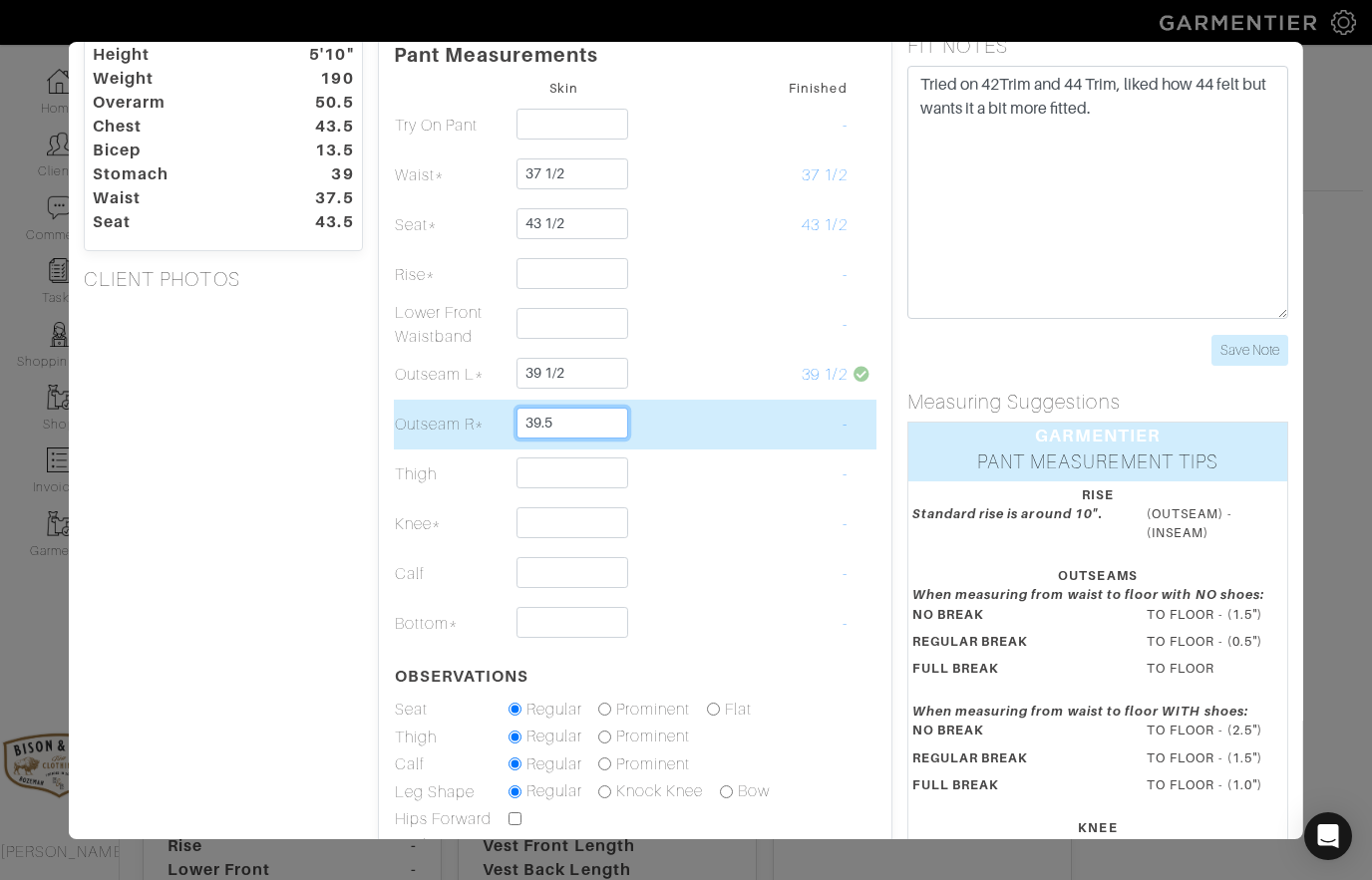 scroll, scrollTop: 89, scrollLeft: 0, axis: vertical 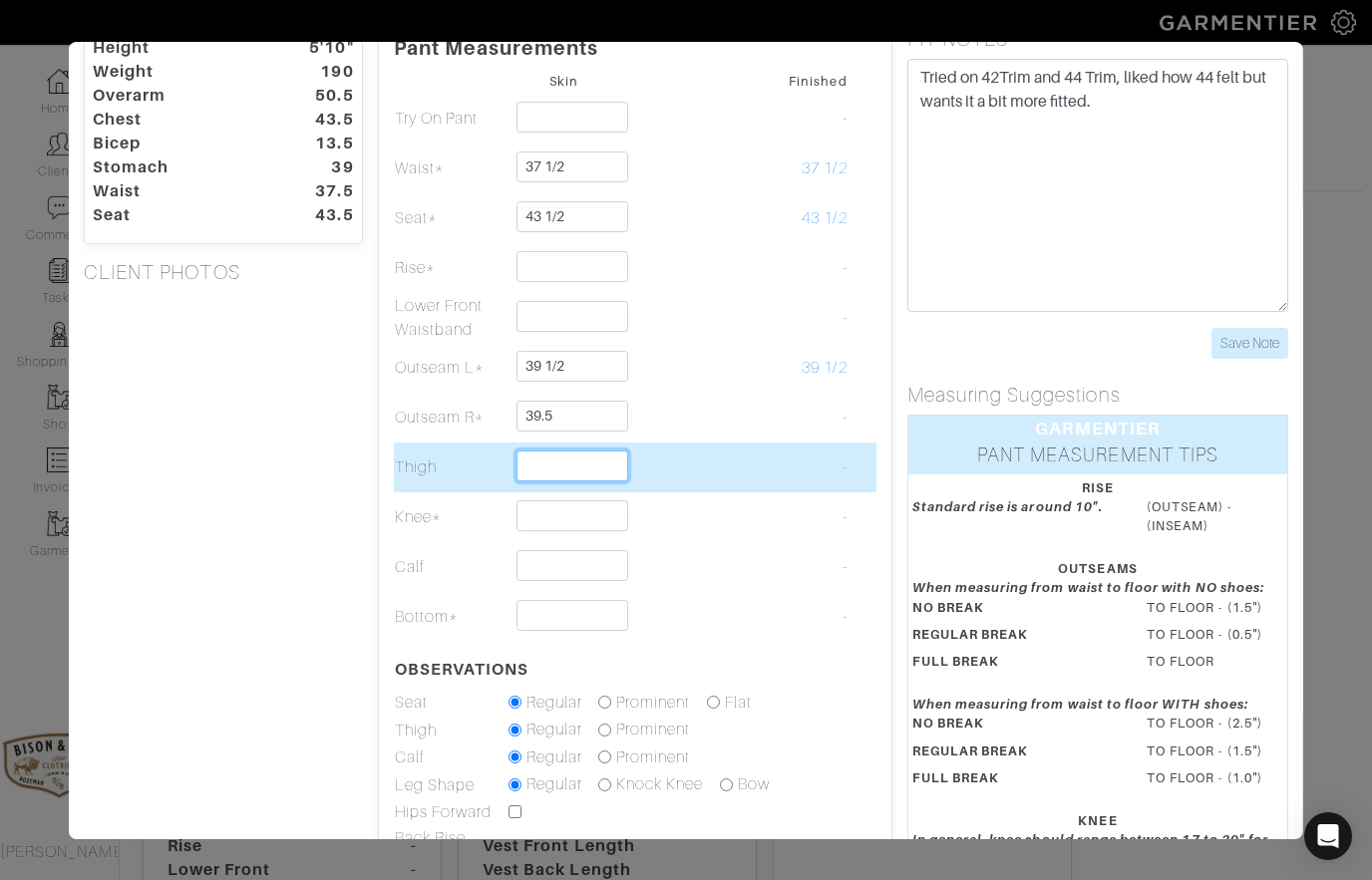 click at bounding box center [571, 465] 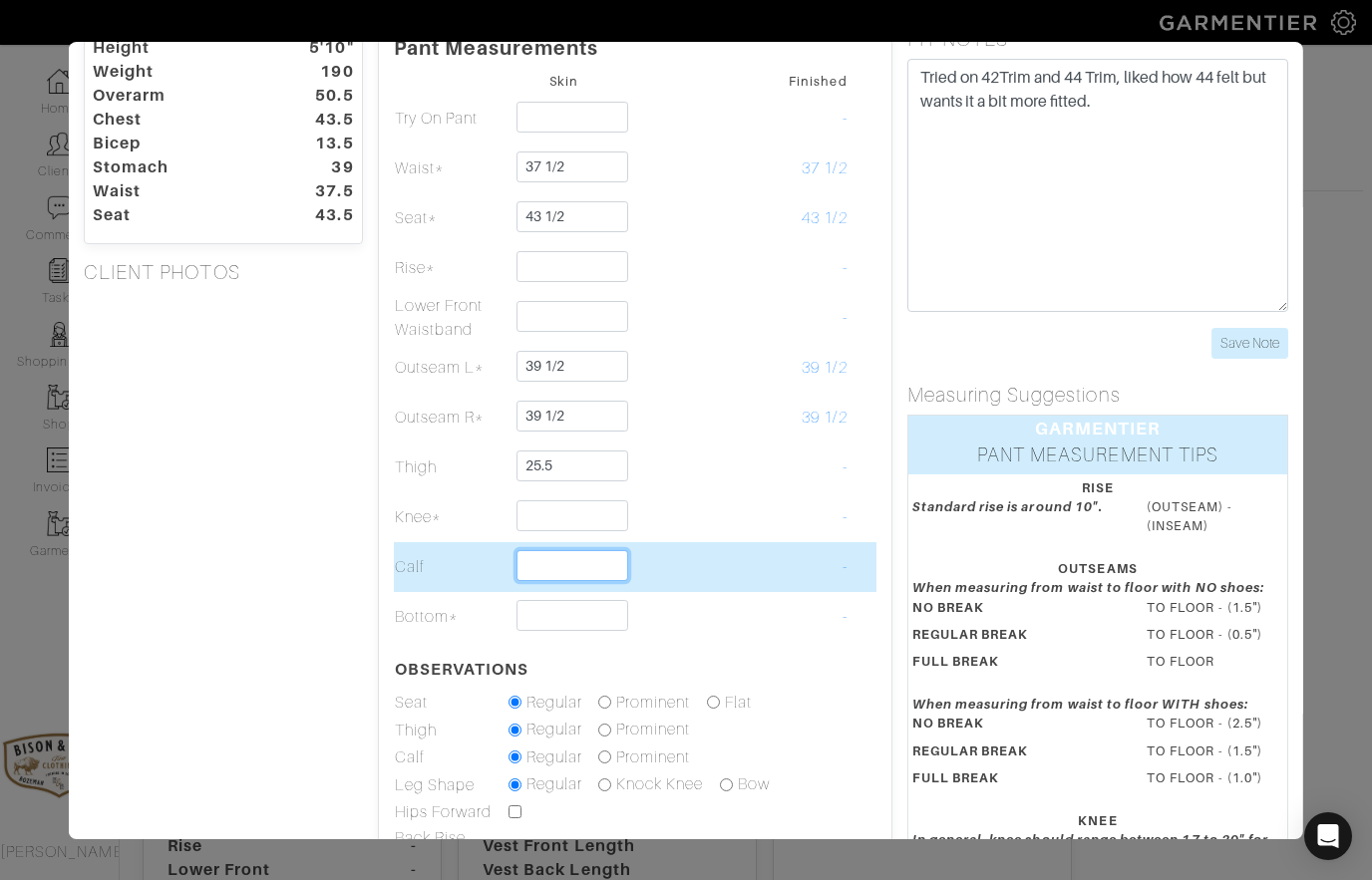 click at bounding box center (571, 565) 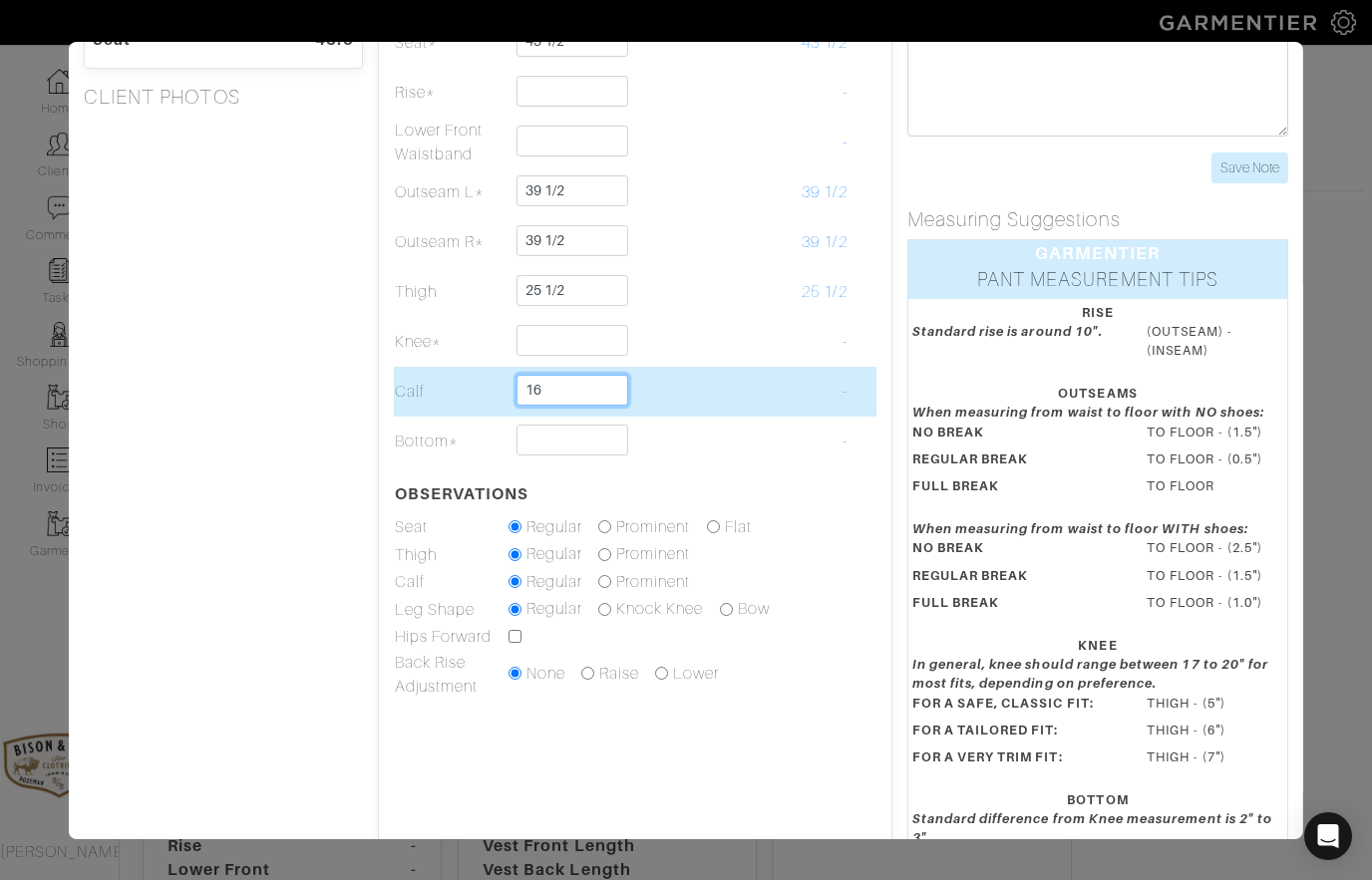 scroll, scrollTop: 257, scrollLeft: 0, axis: vertical 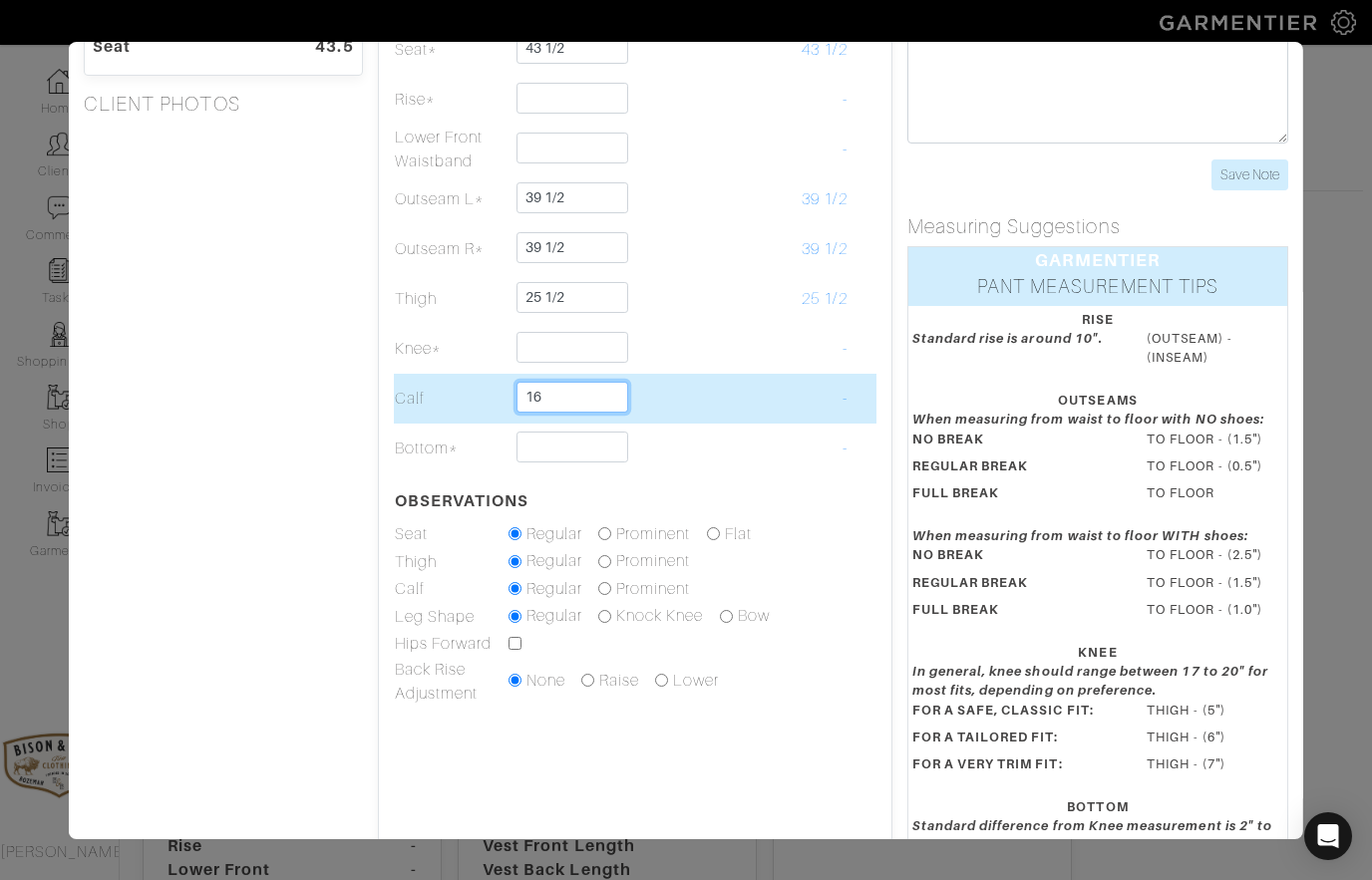 type on "16" 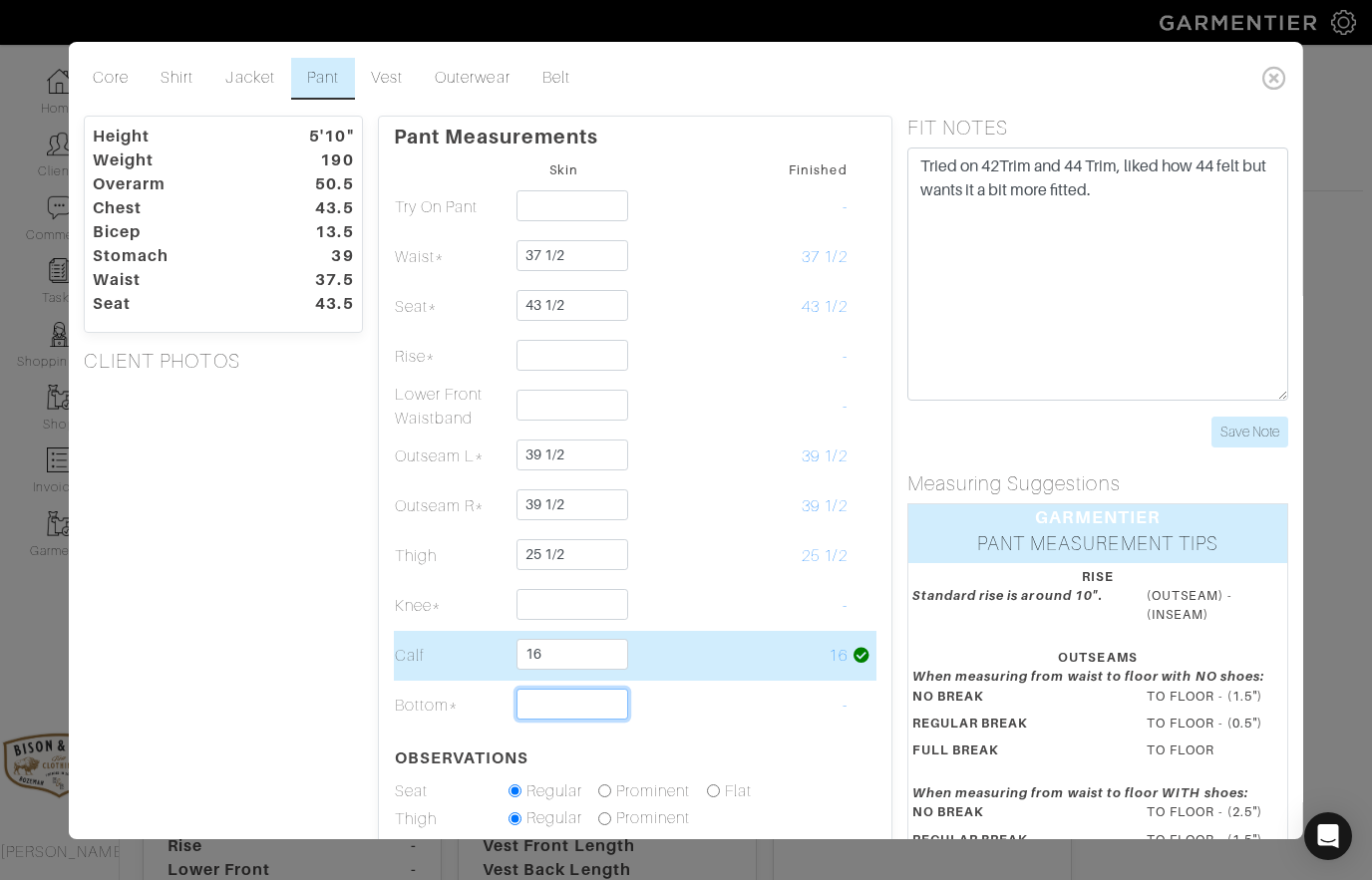 scroll, scrollTop: 0, scrollLeft: 0, axis: both 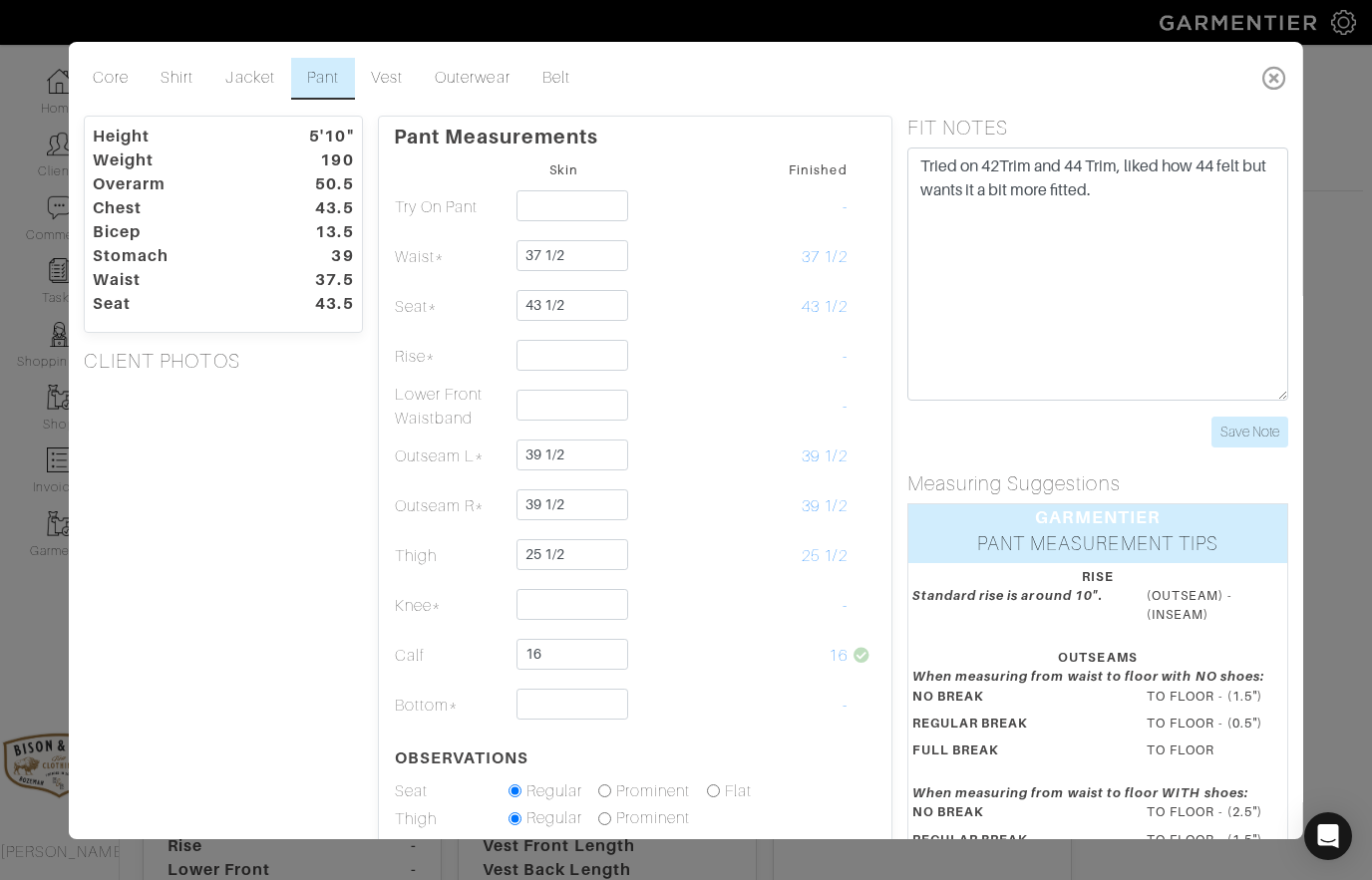 click at bounding box center (1274, 78) 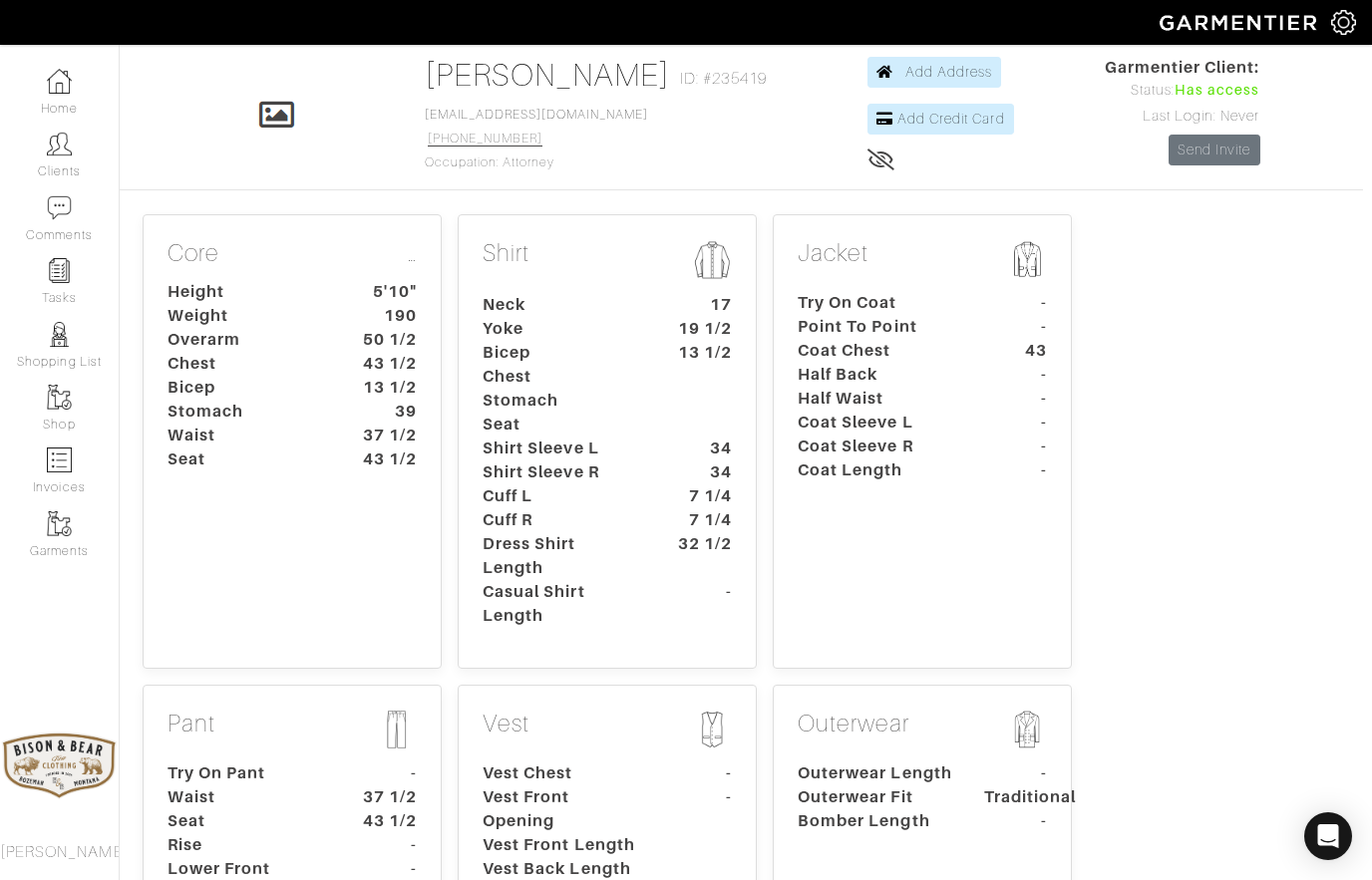 scroll, scrollTop: 0, scrollLeft: 9, axis: horizontal 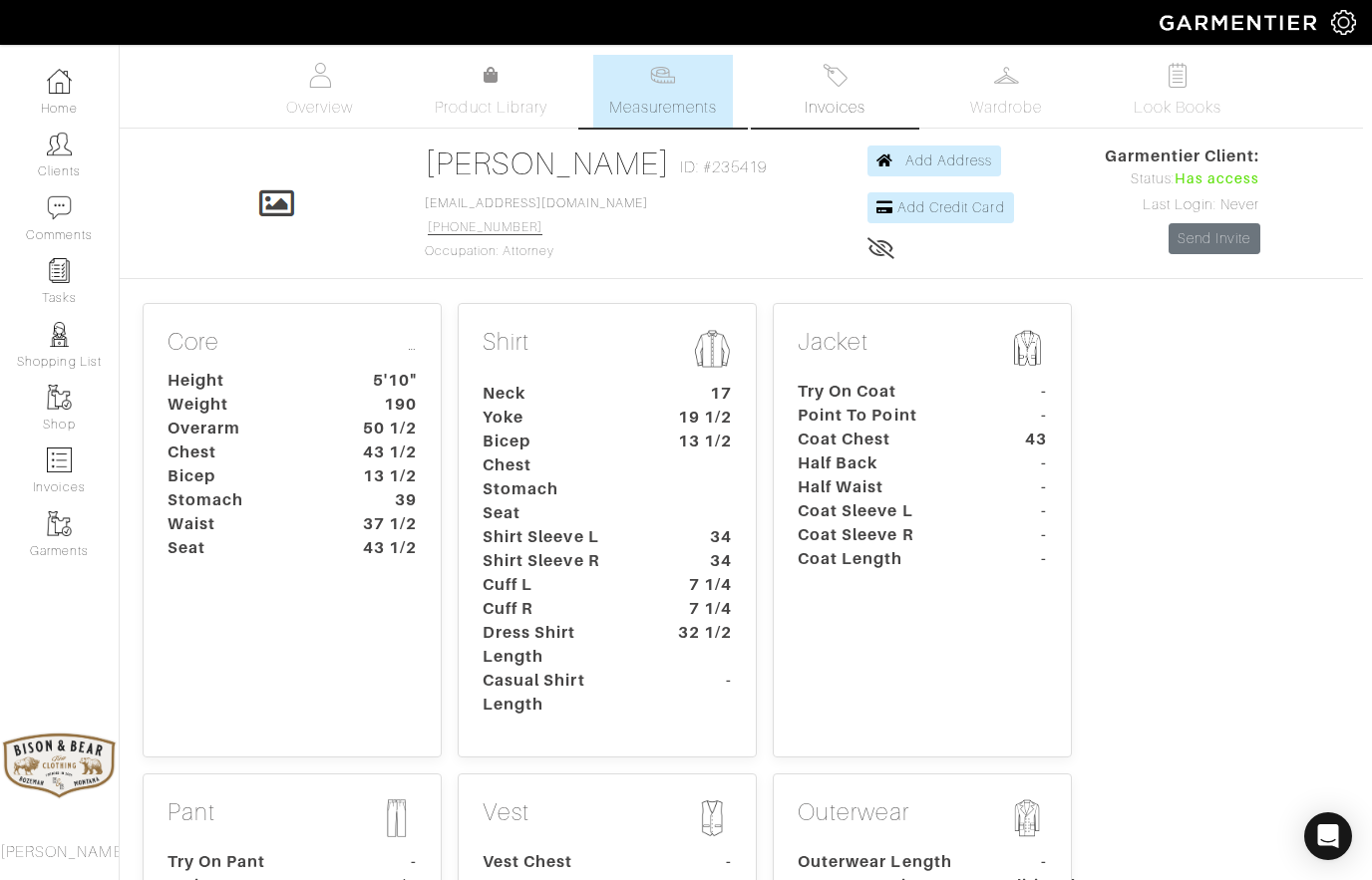 click on "Invoices" at bounding box center [835, 108] 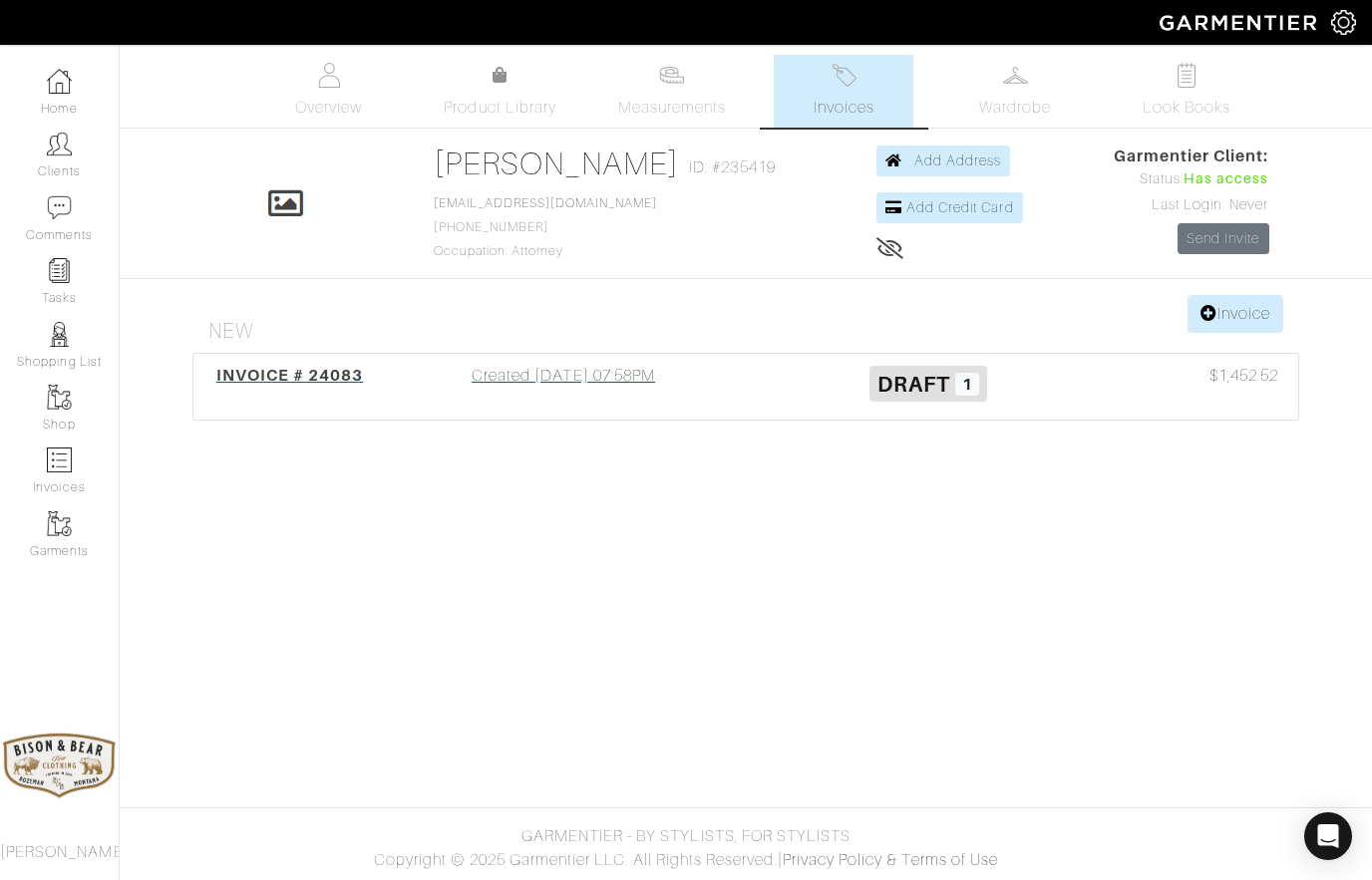 click on "Created 07/10/25 07:58PM" at bounding box center [563, 387] 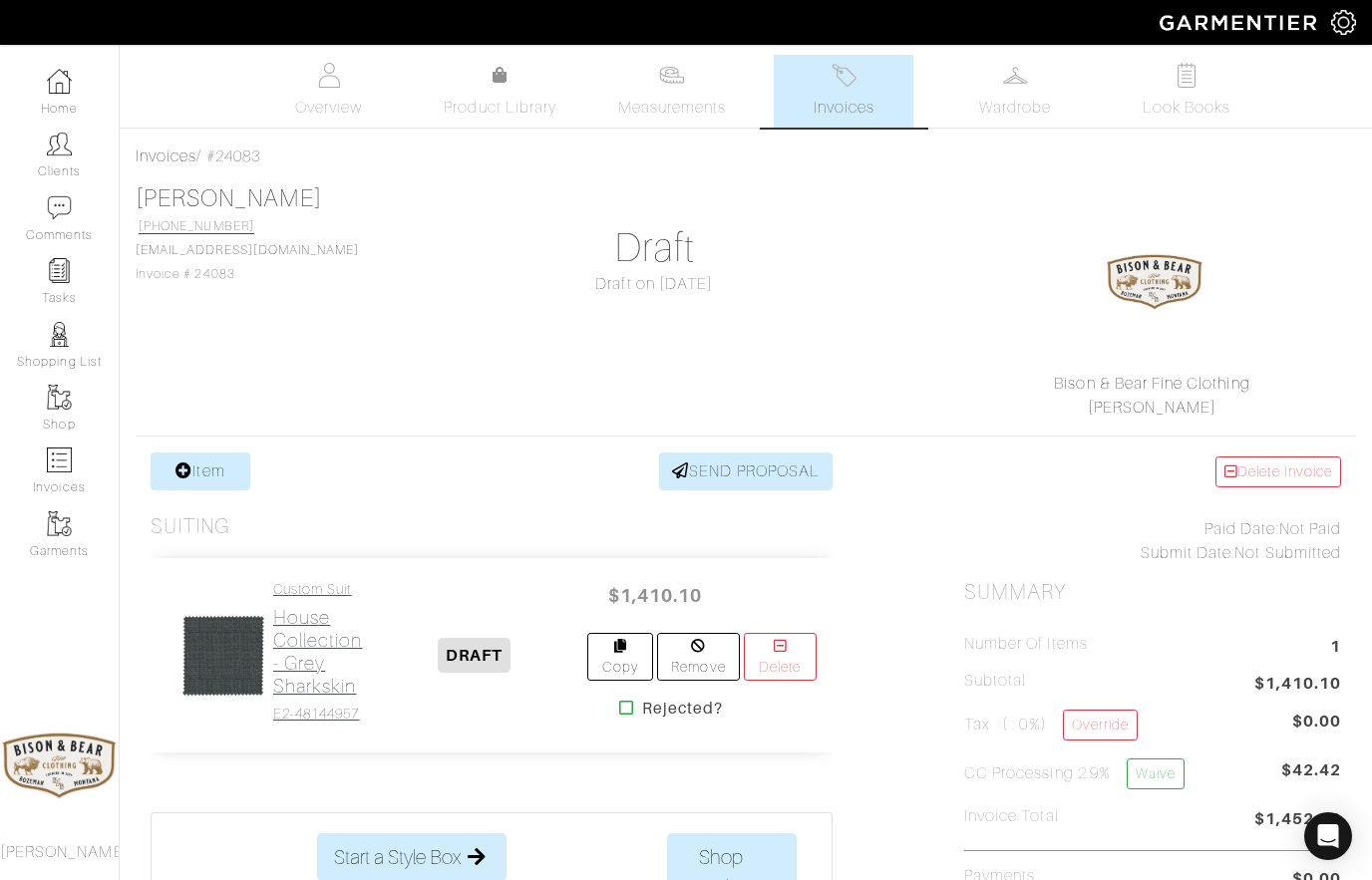 click on "House Collection -
Grey Sharkskin" at bounding box center (318, 652) 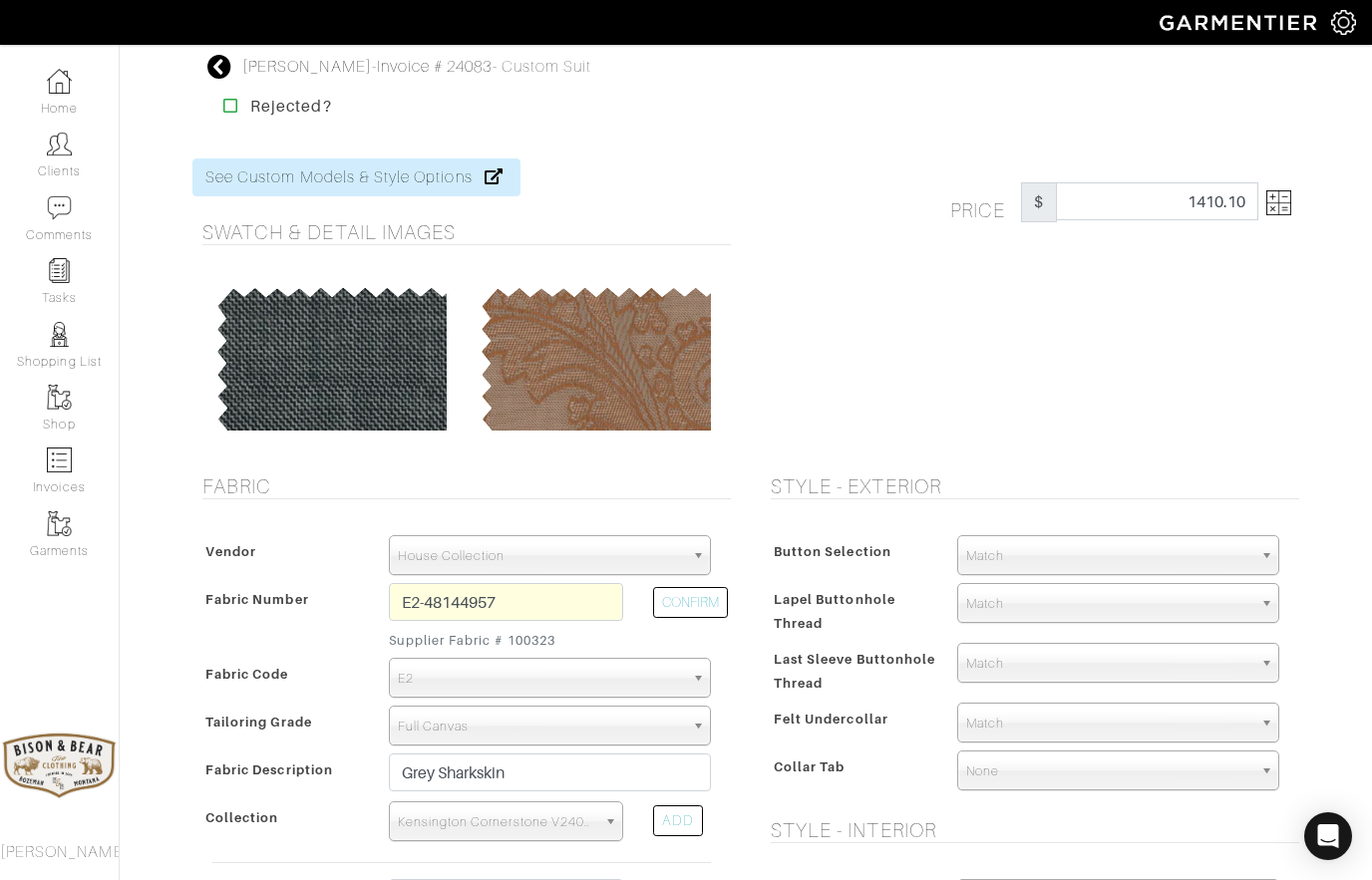 click at bounding box center (219, 67) 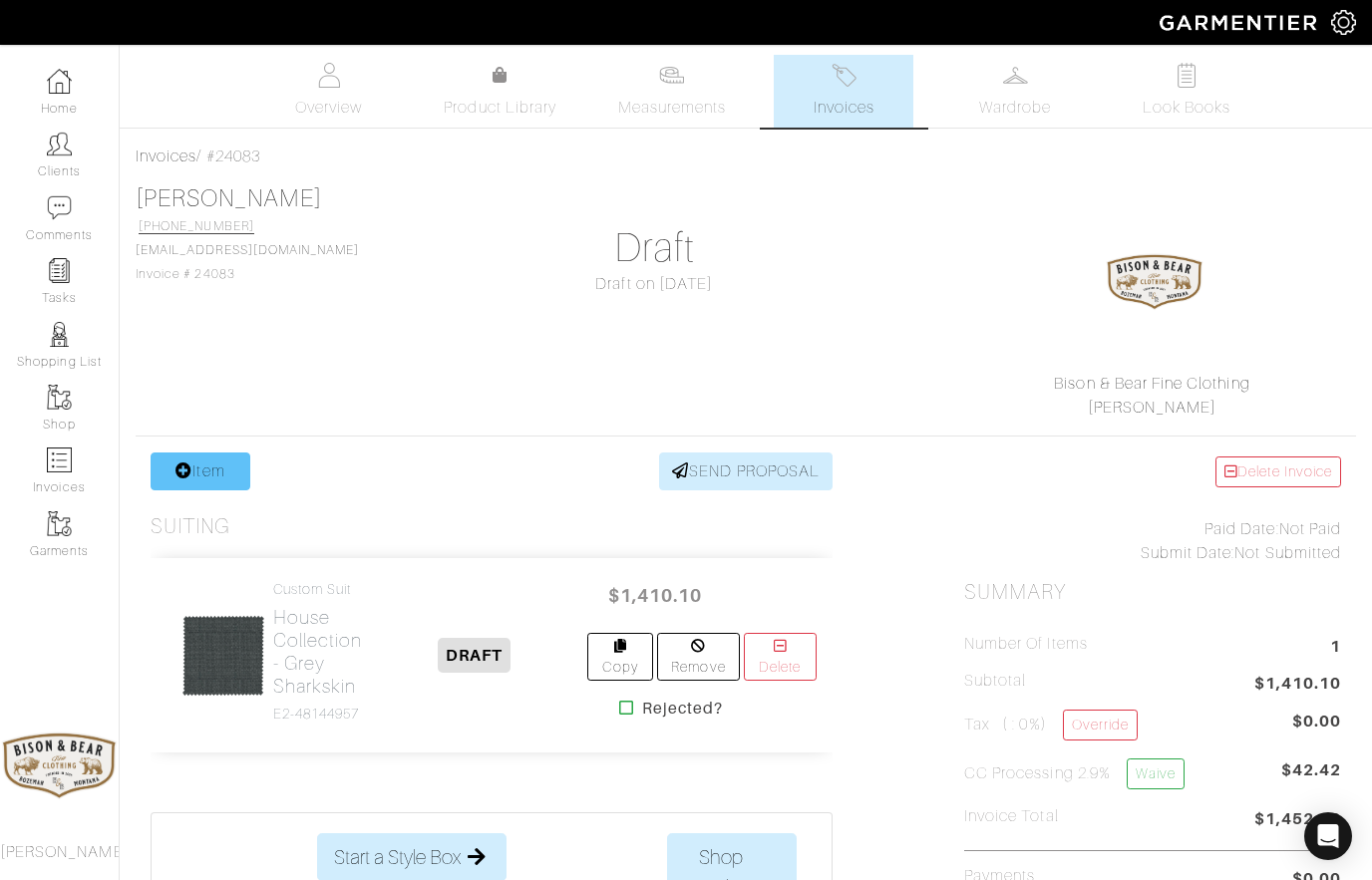 click on "Item" at bounding box center [200, 471] 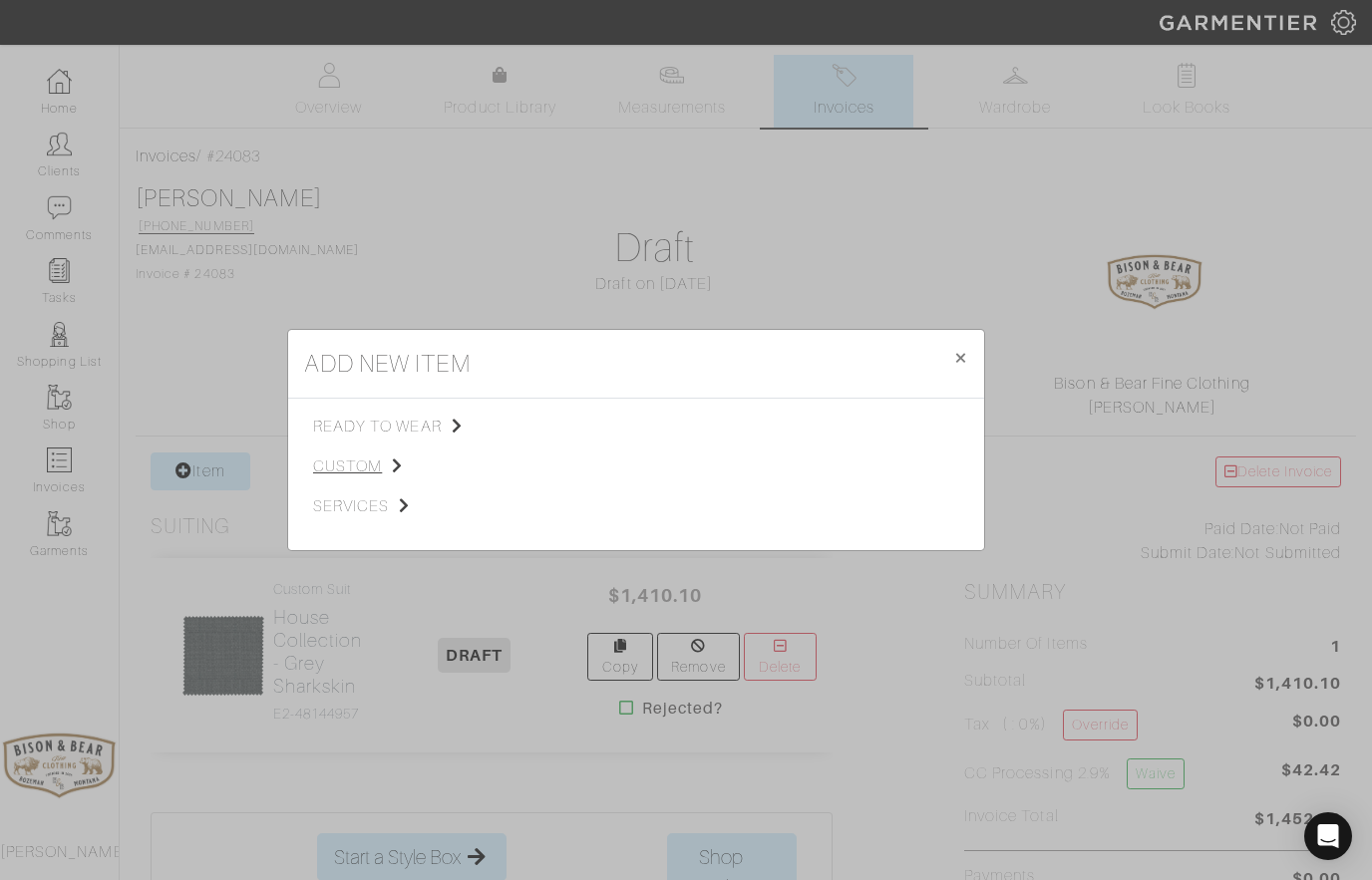 click on "custom" at bounding box center (413, 466) 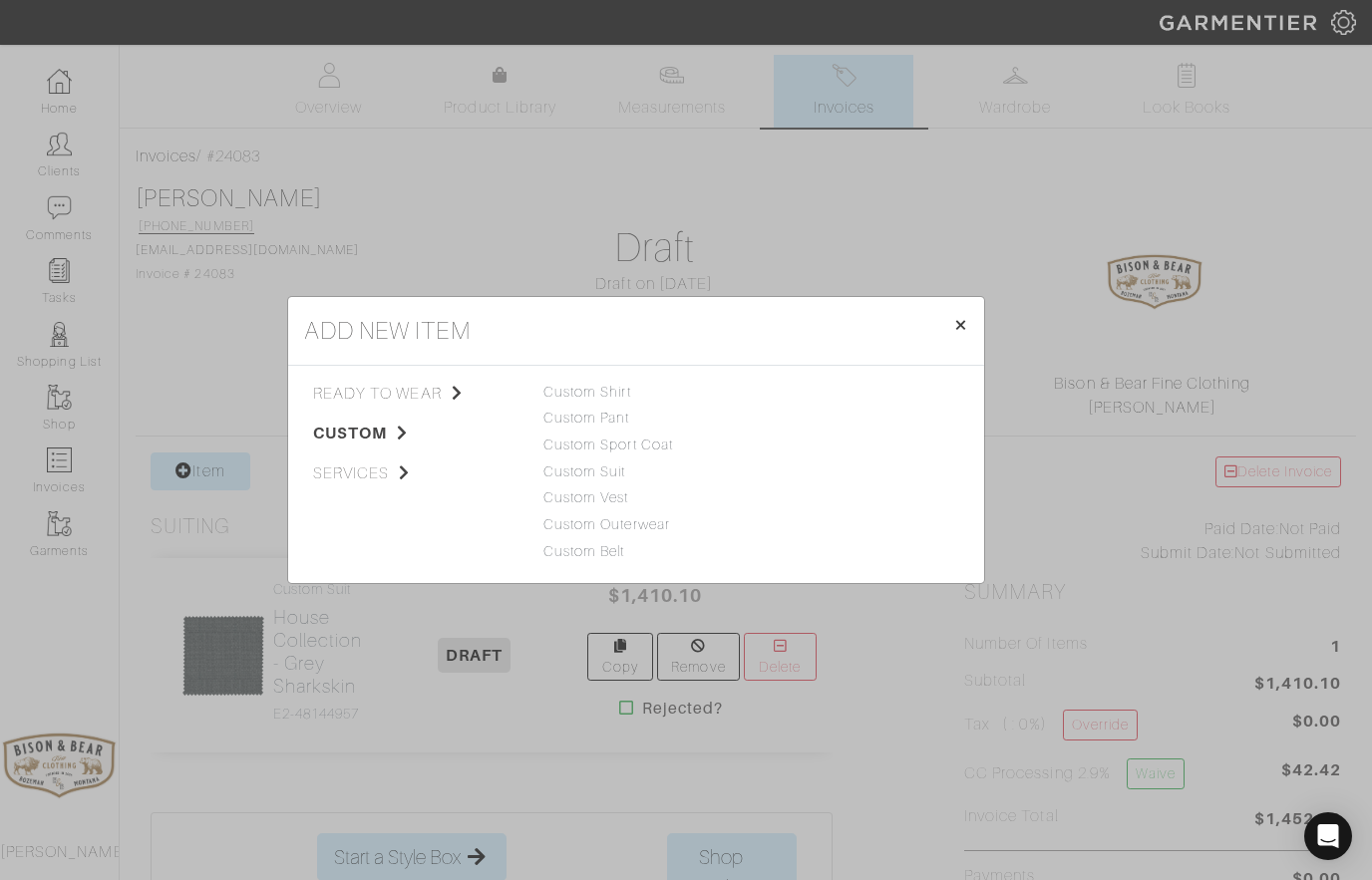 click on "×" at bounding box center (960, 324) 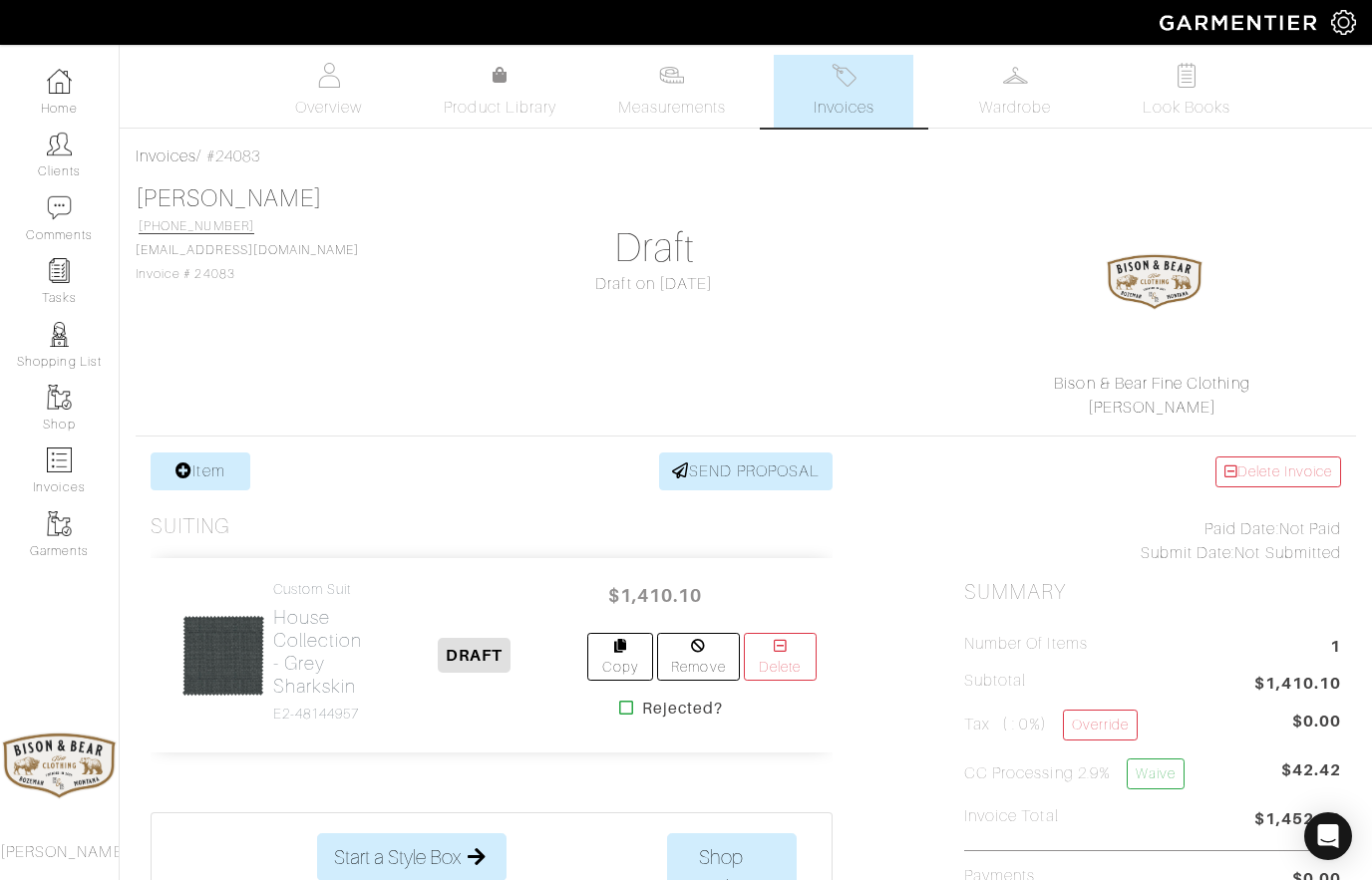 click at bounding box center (223, 656) 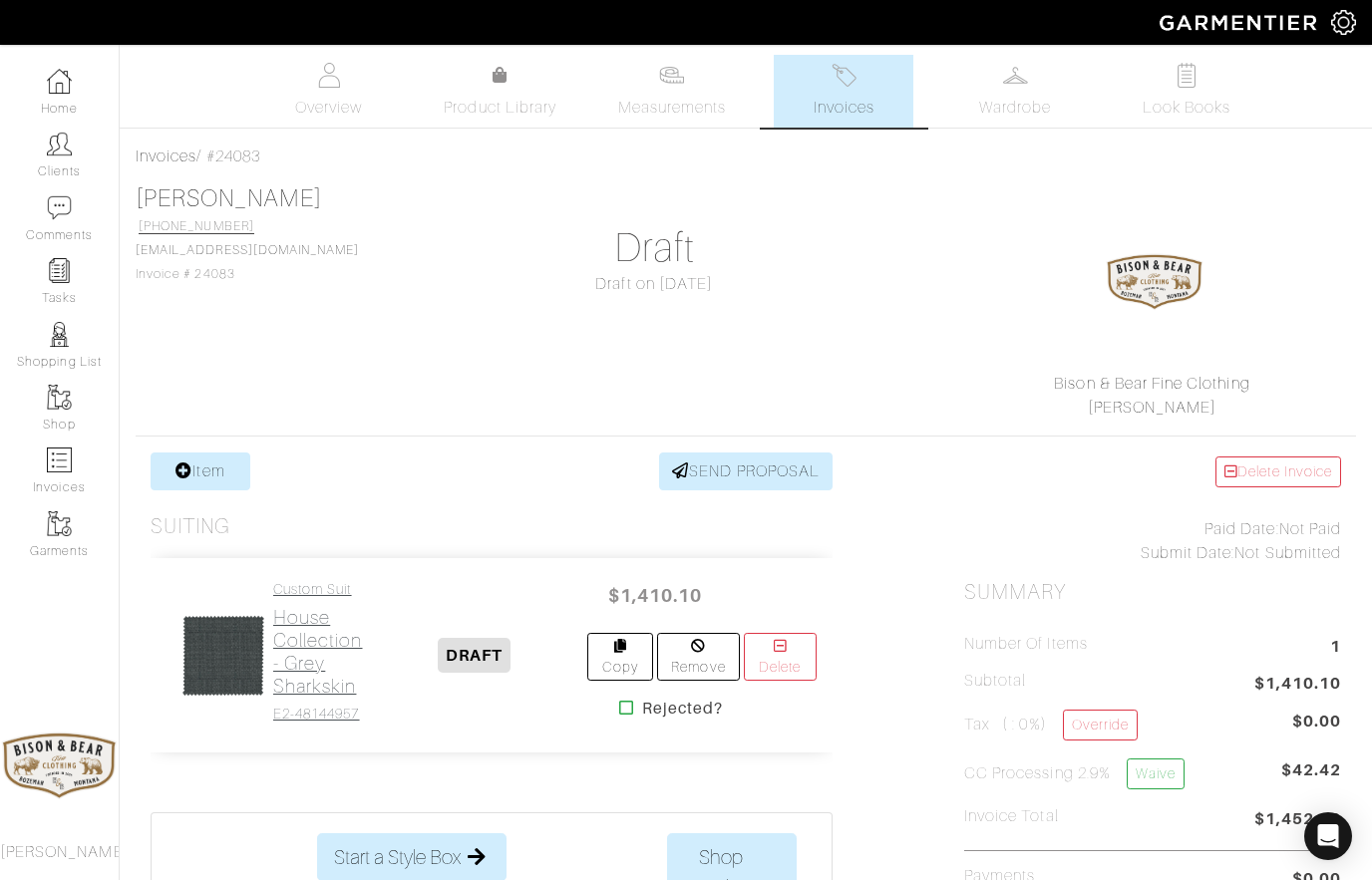 click on "House Collection -
Grey Sharkskin" at bounding box center [318, 652] 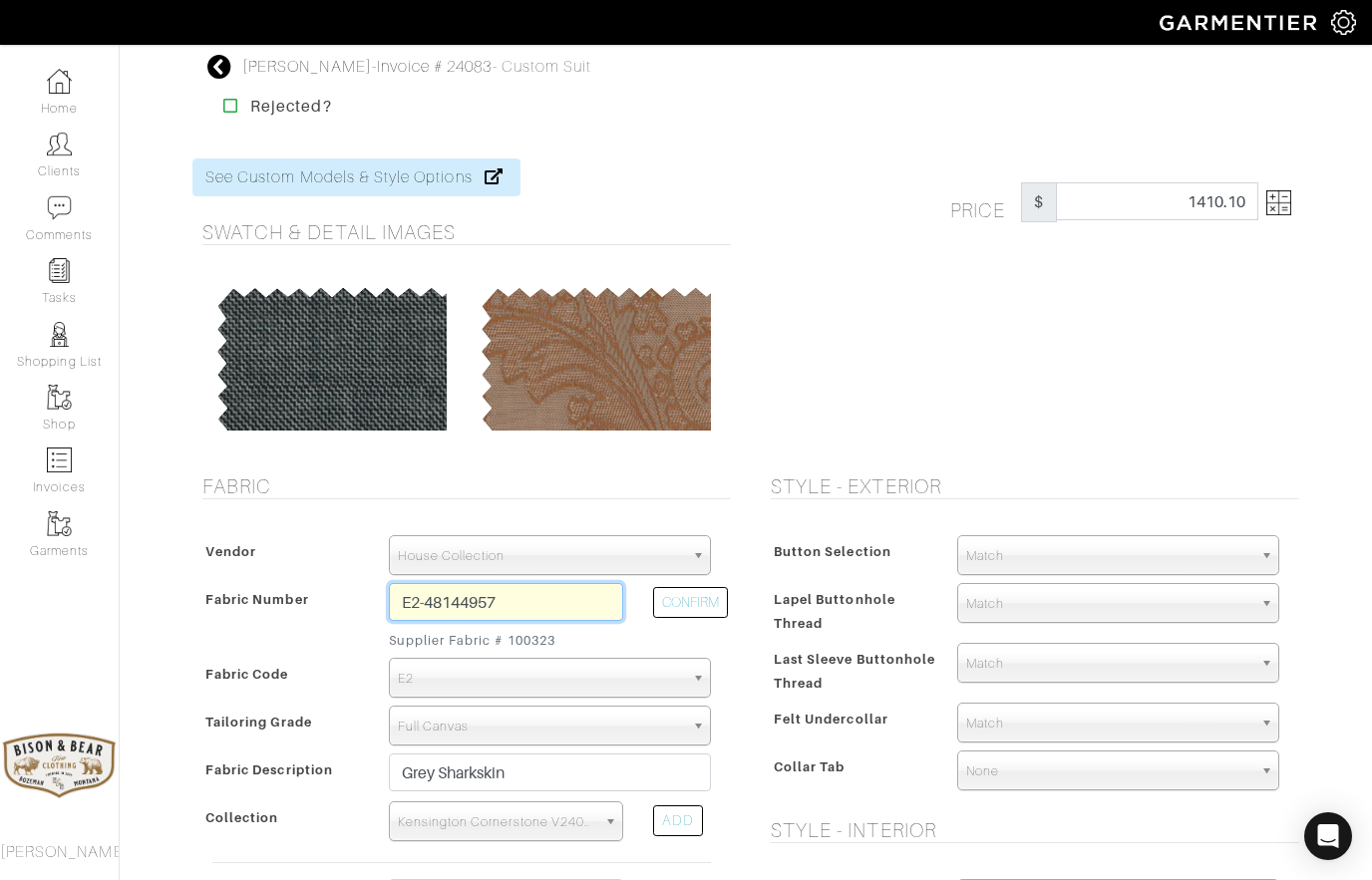 click on "E2-48144957" at bounding box center (506, 602) 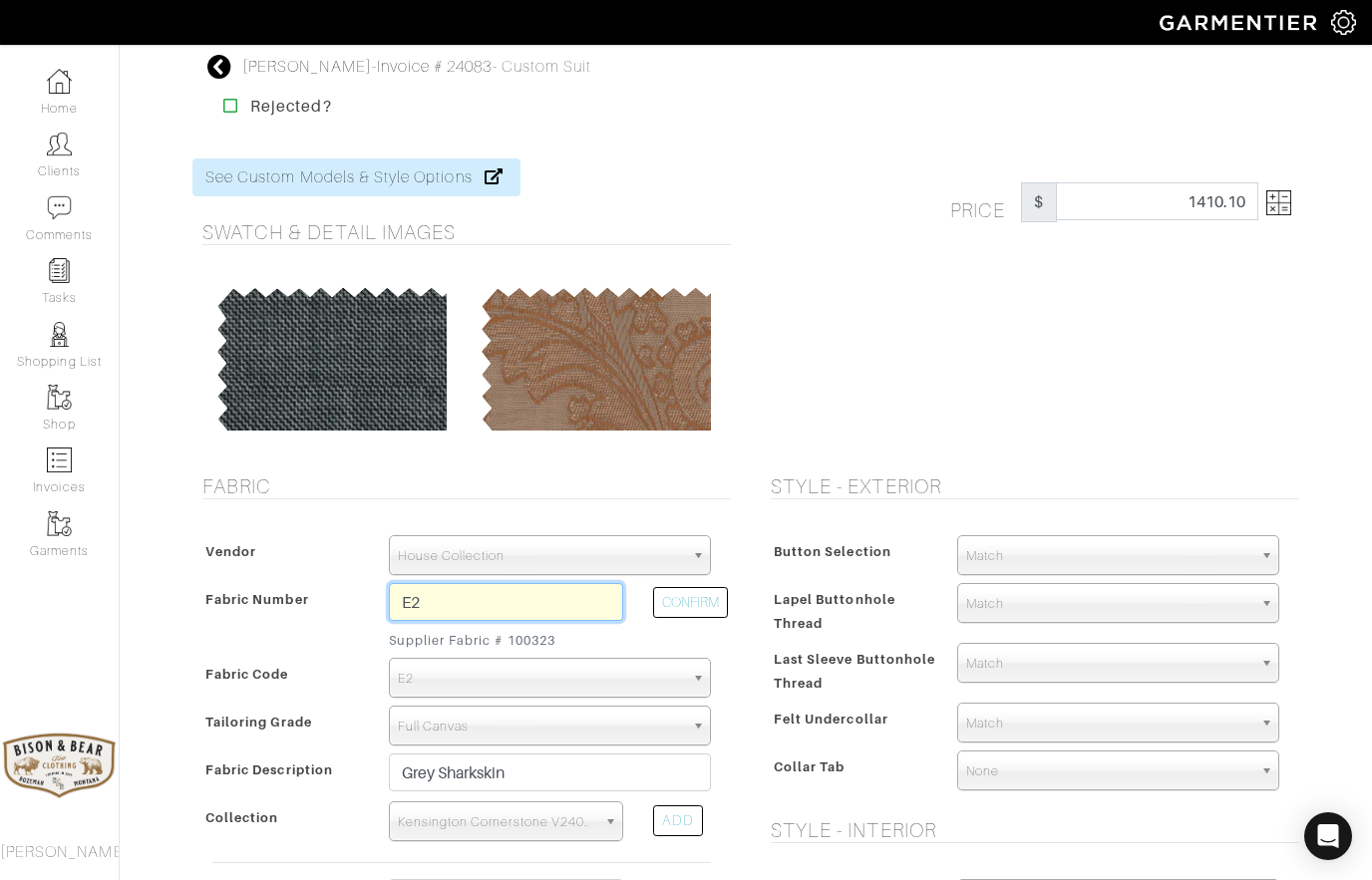 type on "E" 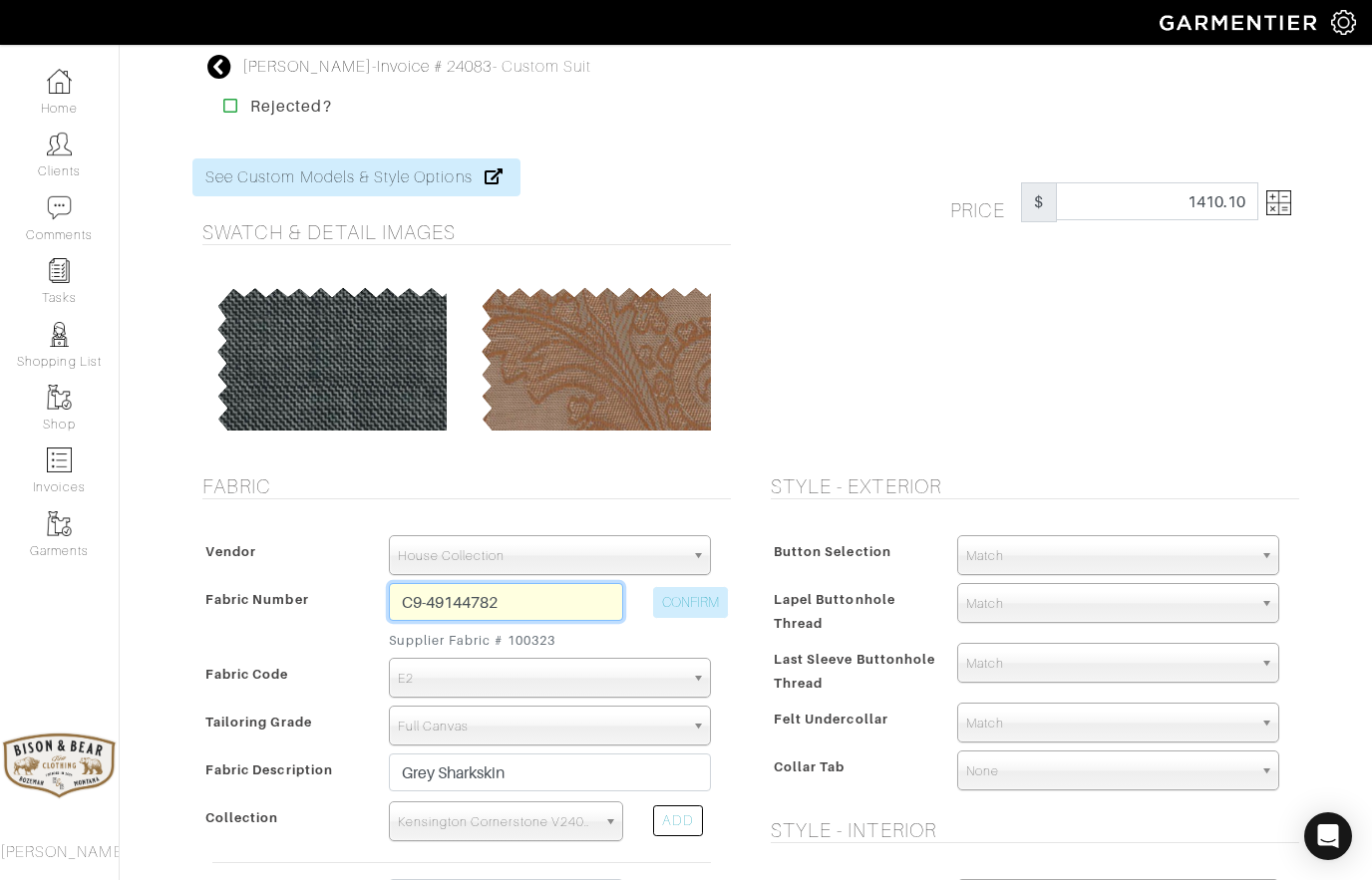 type on "C9-49144782" 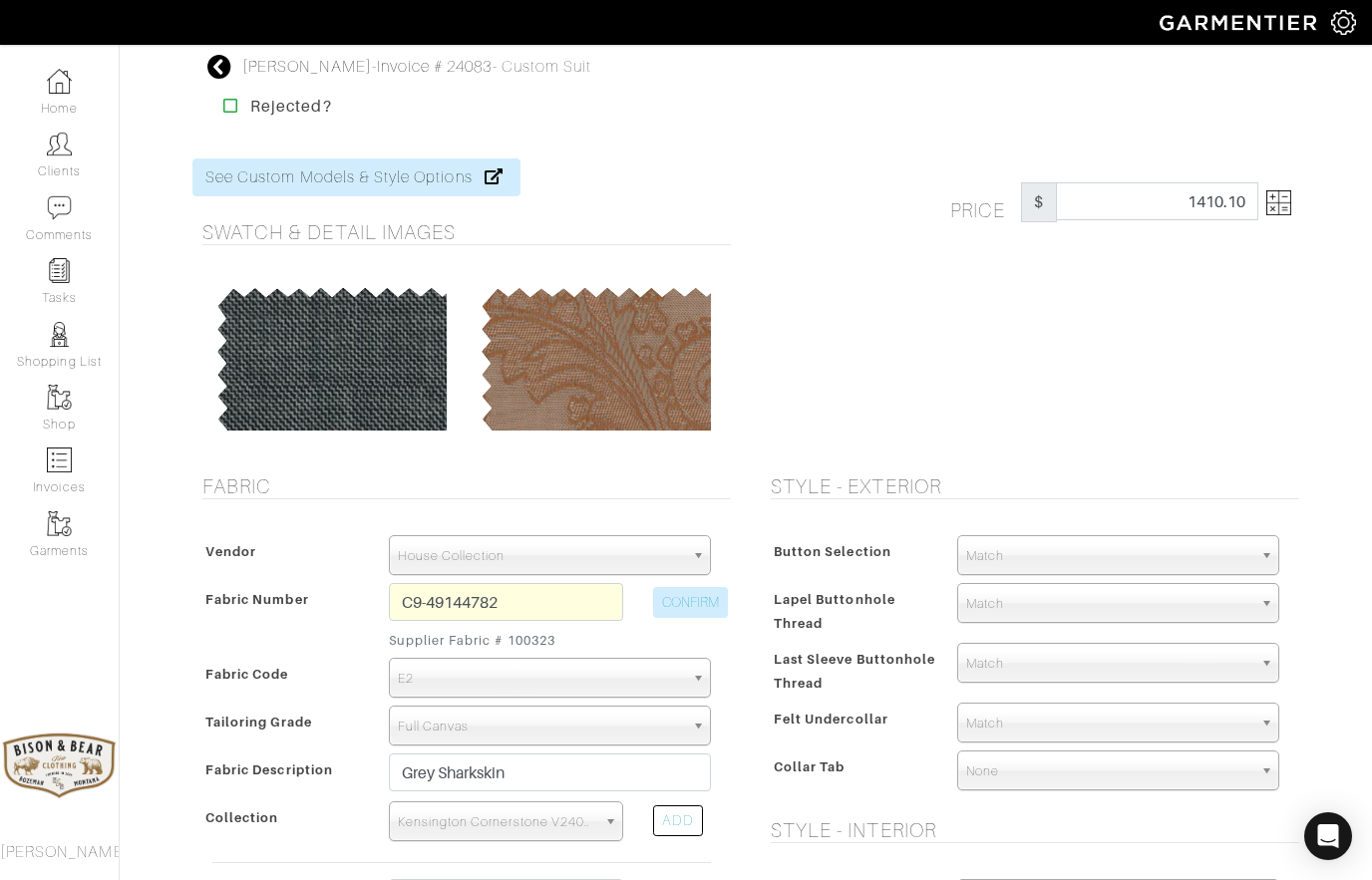 click on "CONFIRM" at bounding box center [690, 602] 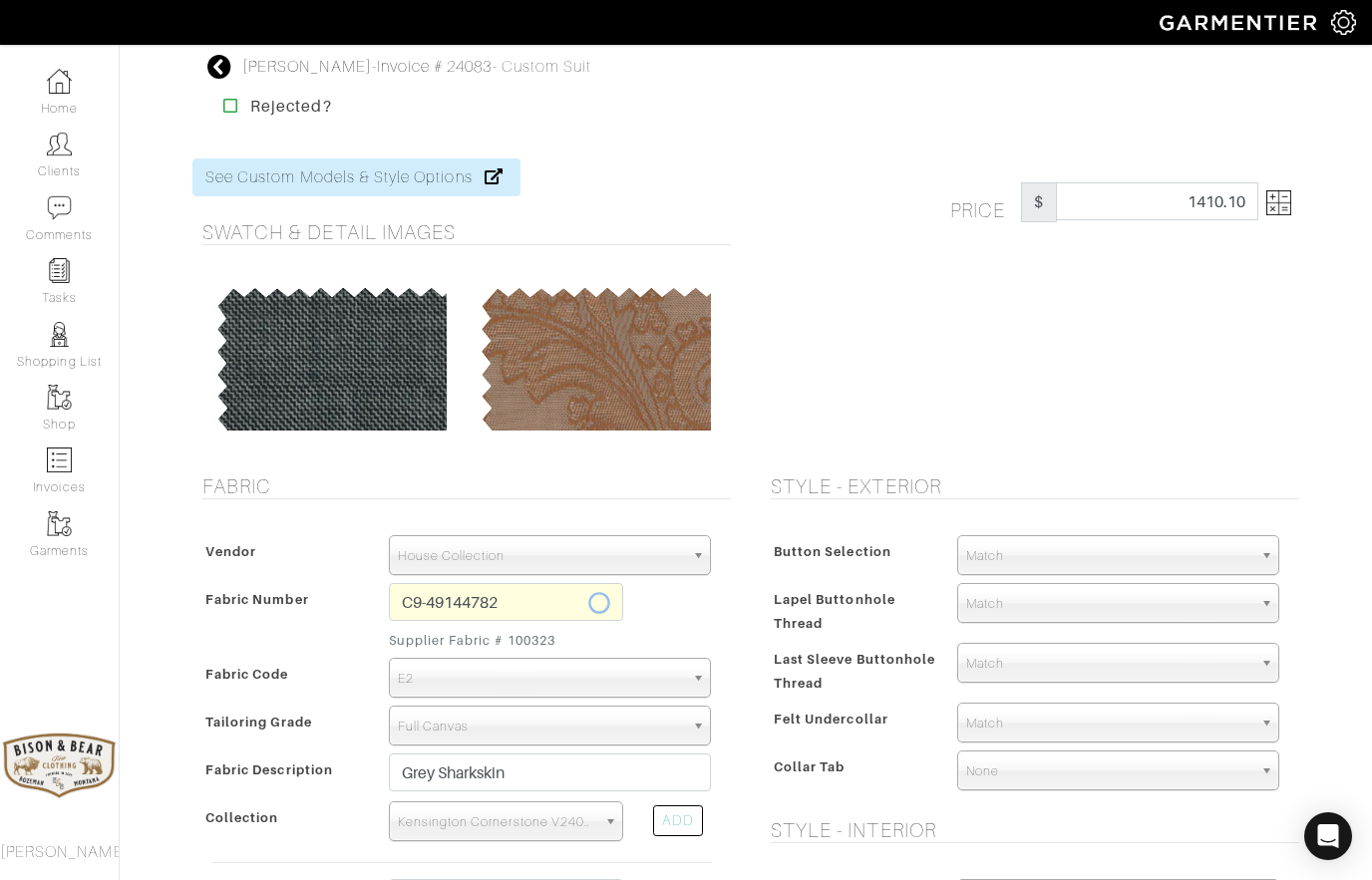 select on "5820" 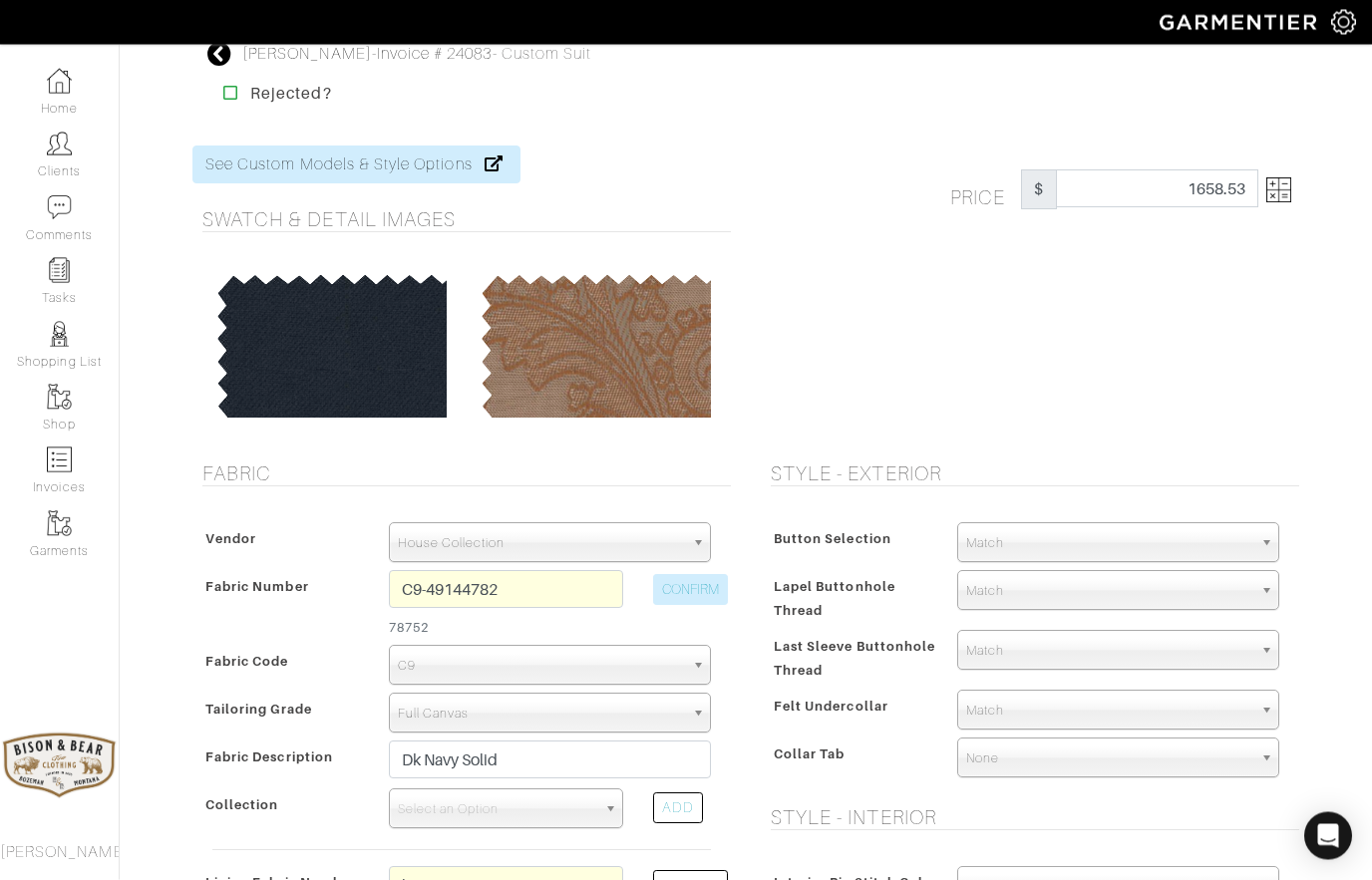 scroll, scrollTop: 0, scrollLeft: 0, axis: both 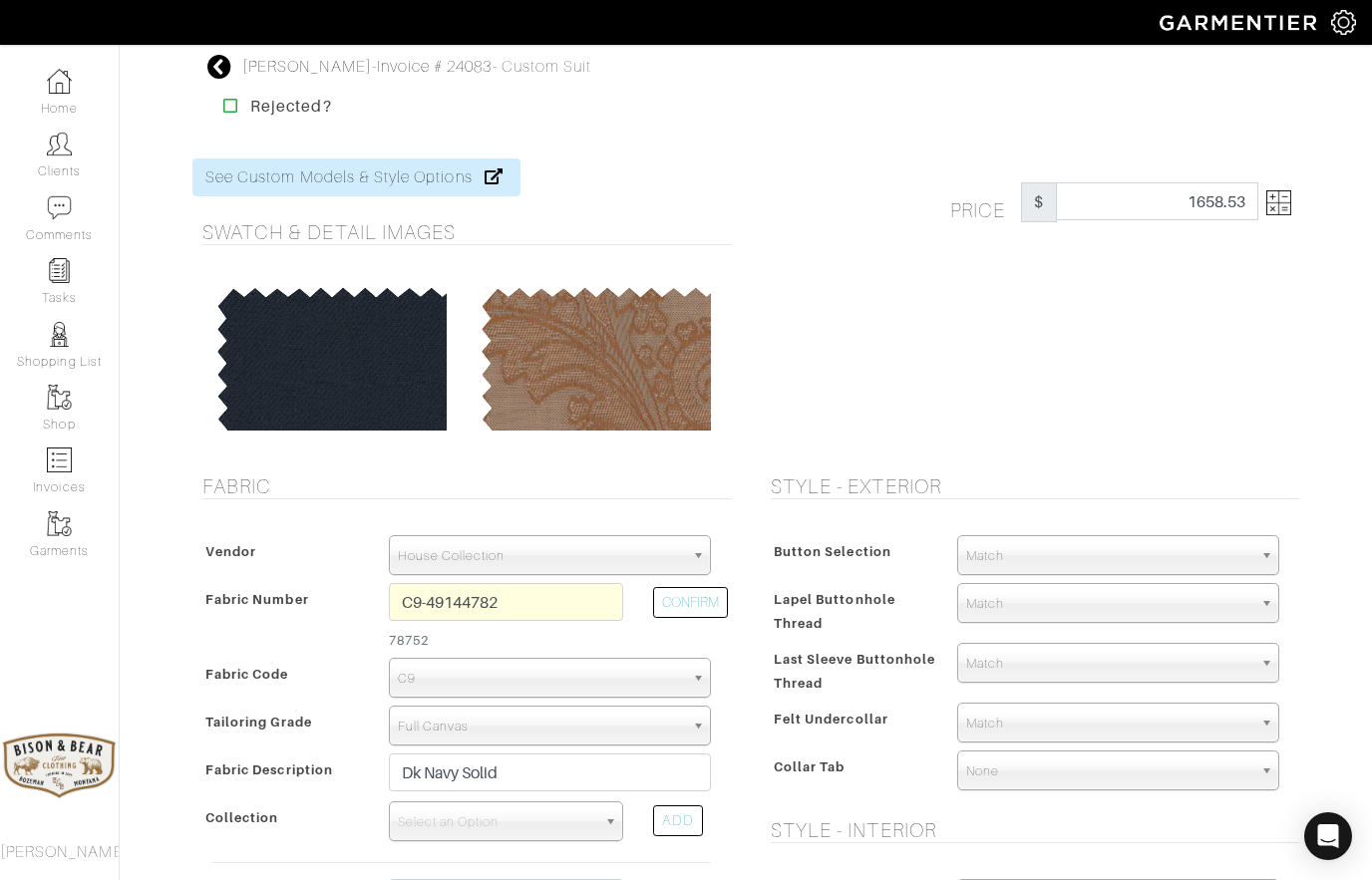 click at bounding box center [1278, 202] 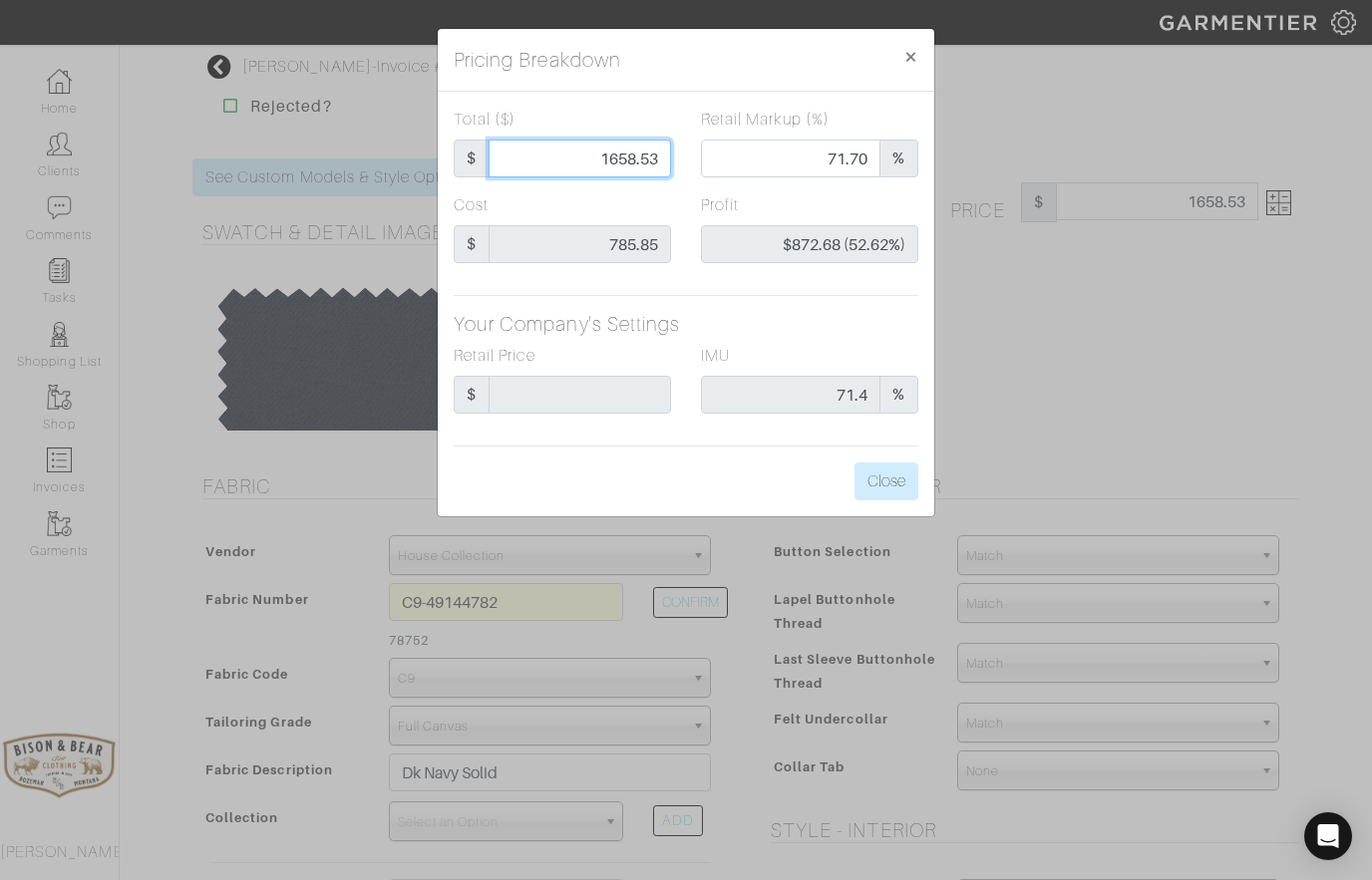 click on "1658.53" at bounding box center [579, 158] 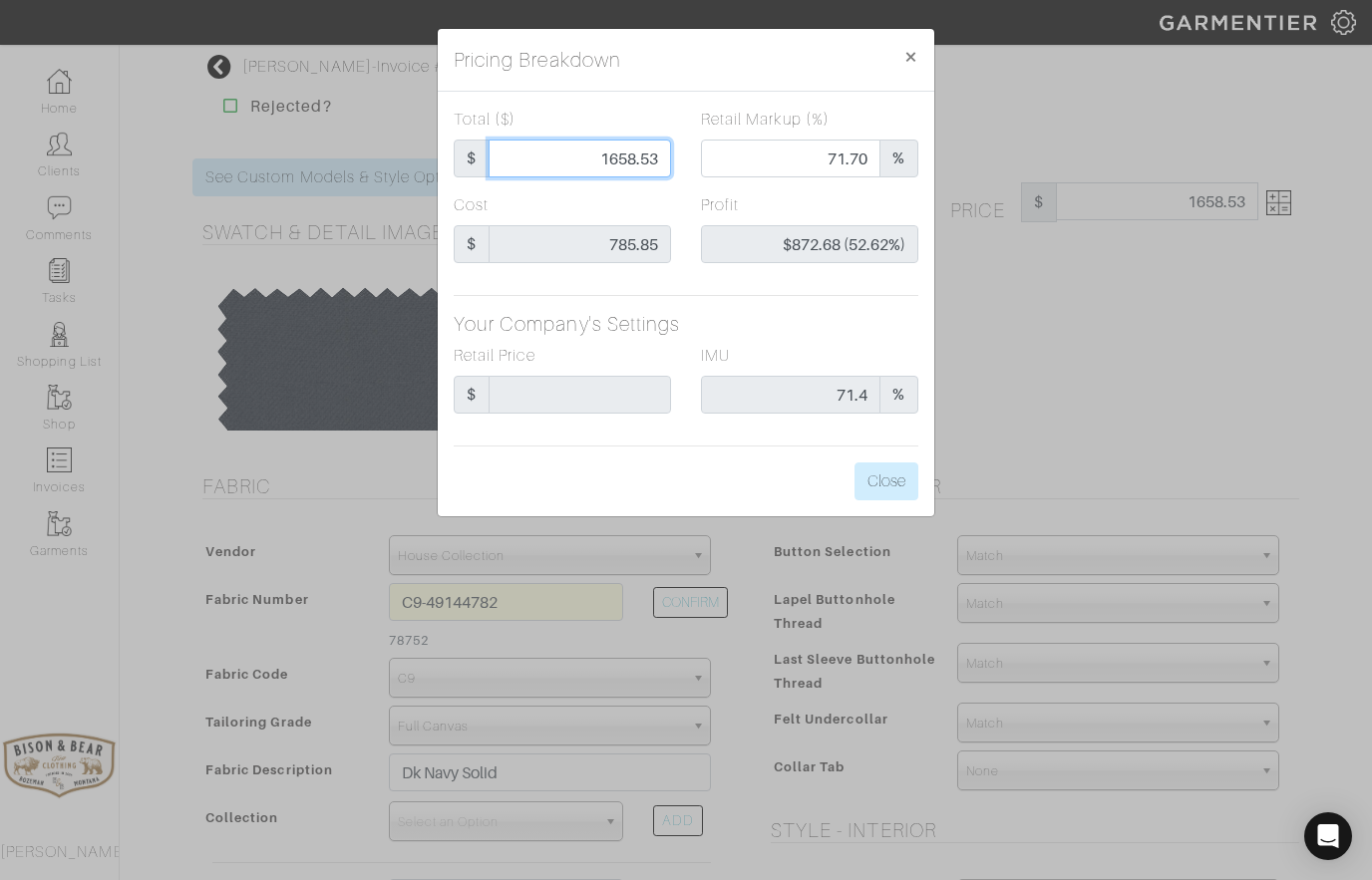 type on "1658.5" 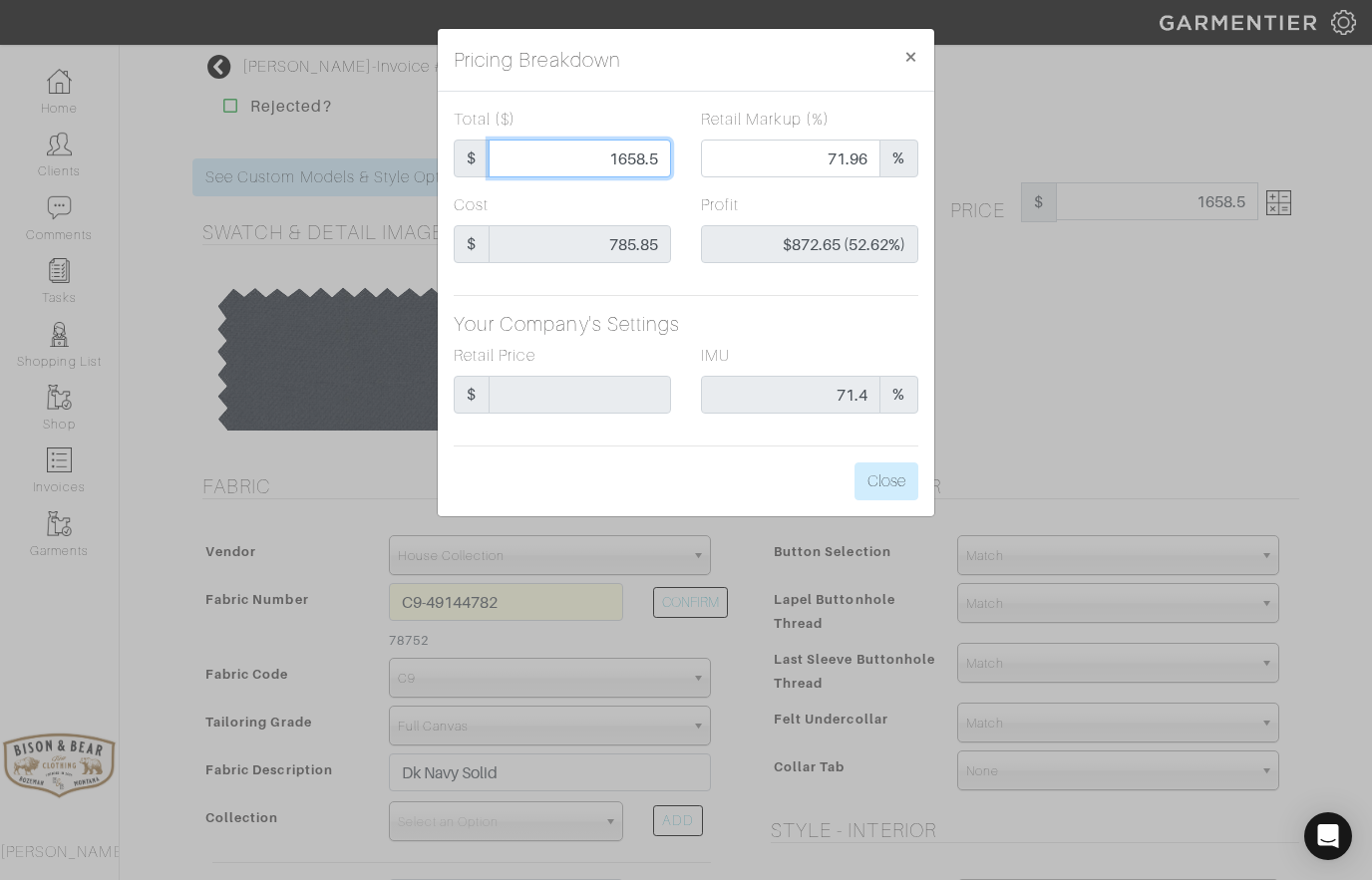 type on "1658." 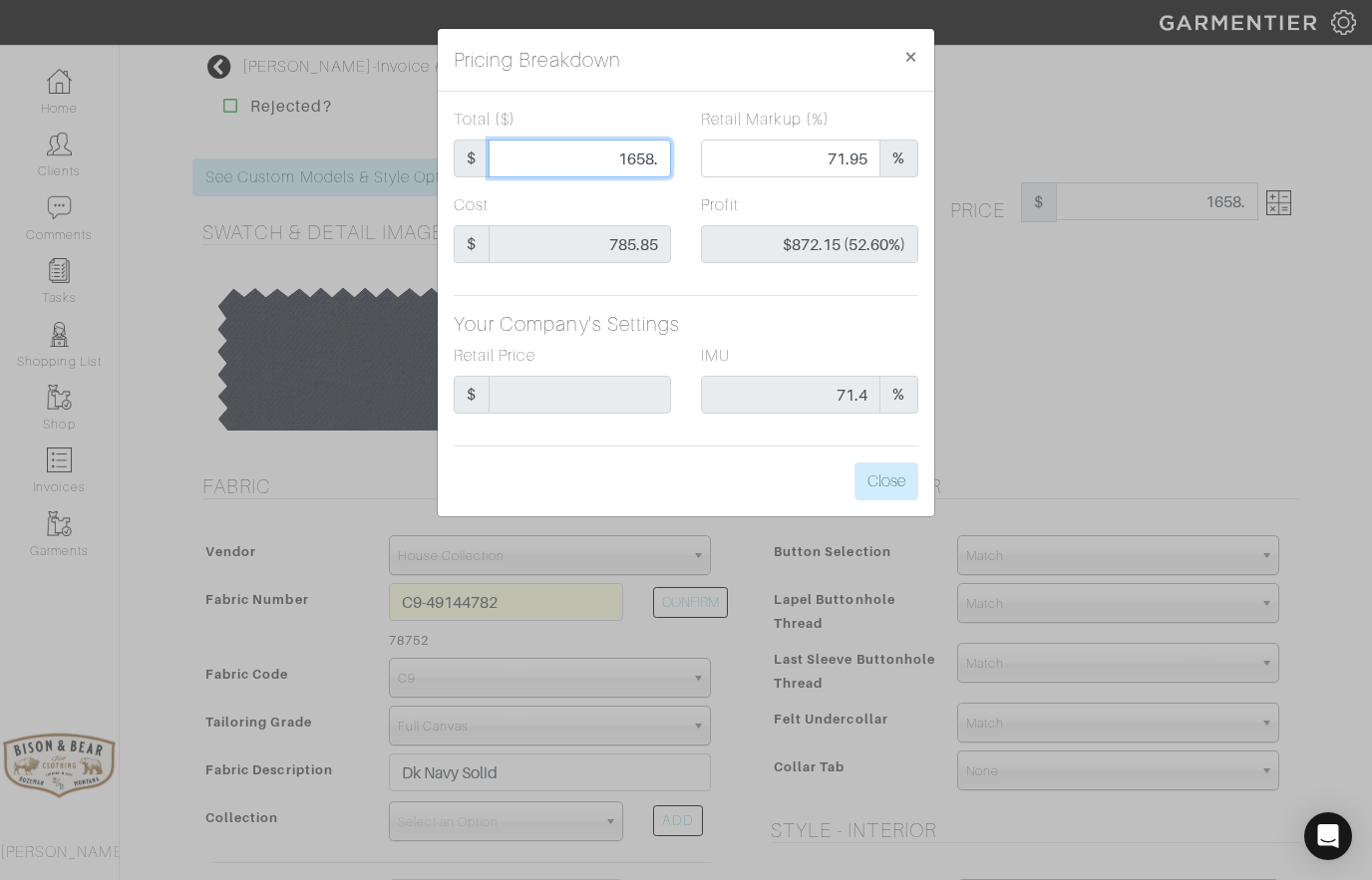 type on "1658" 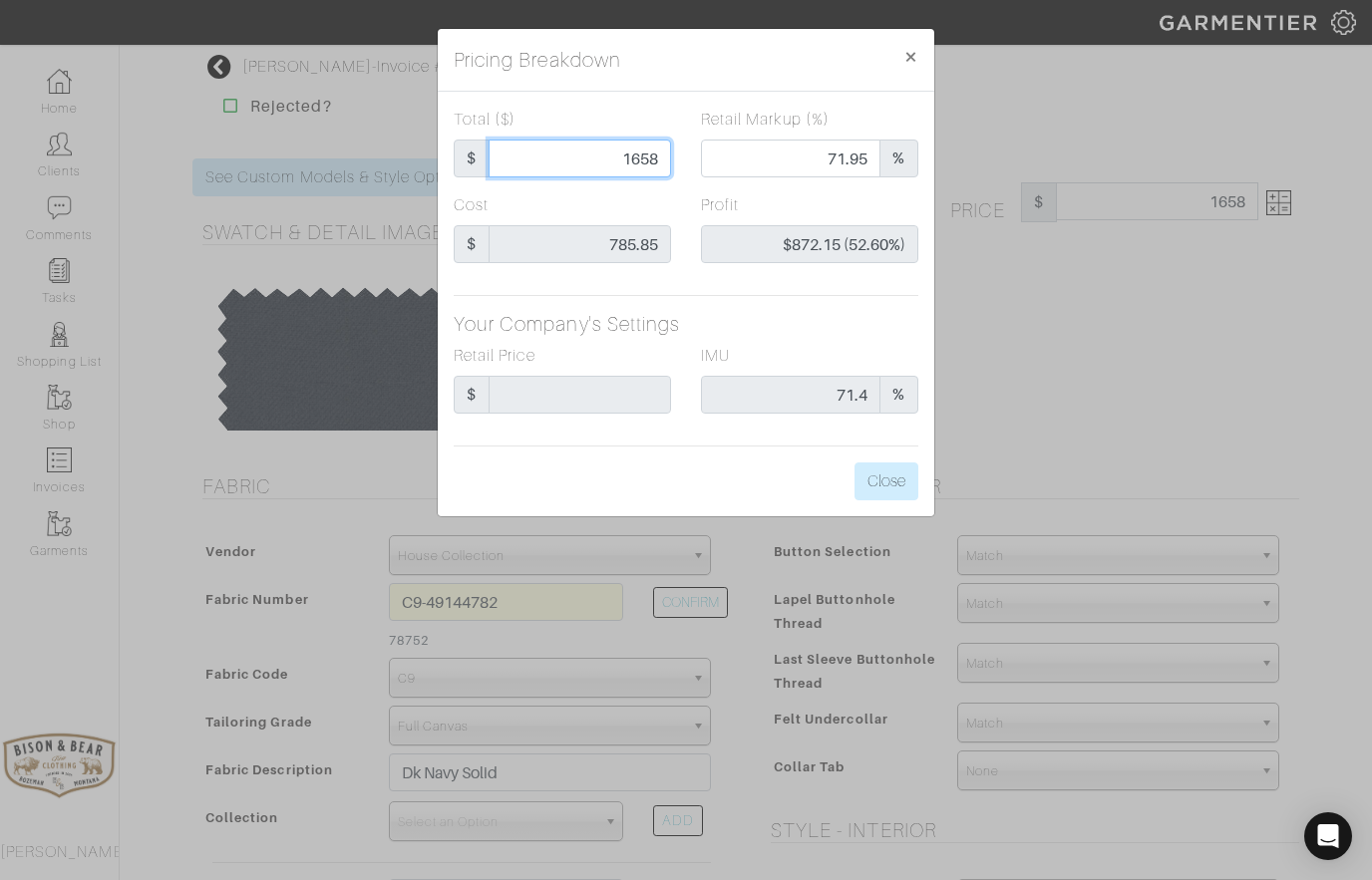 type on "165" 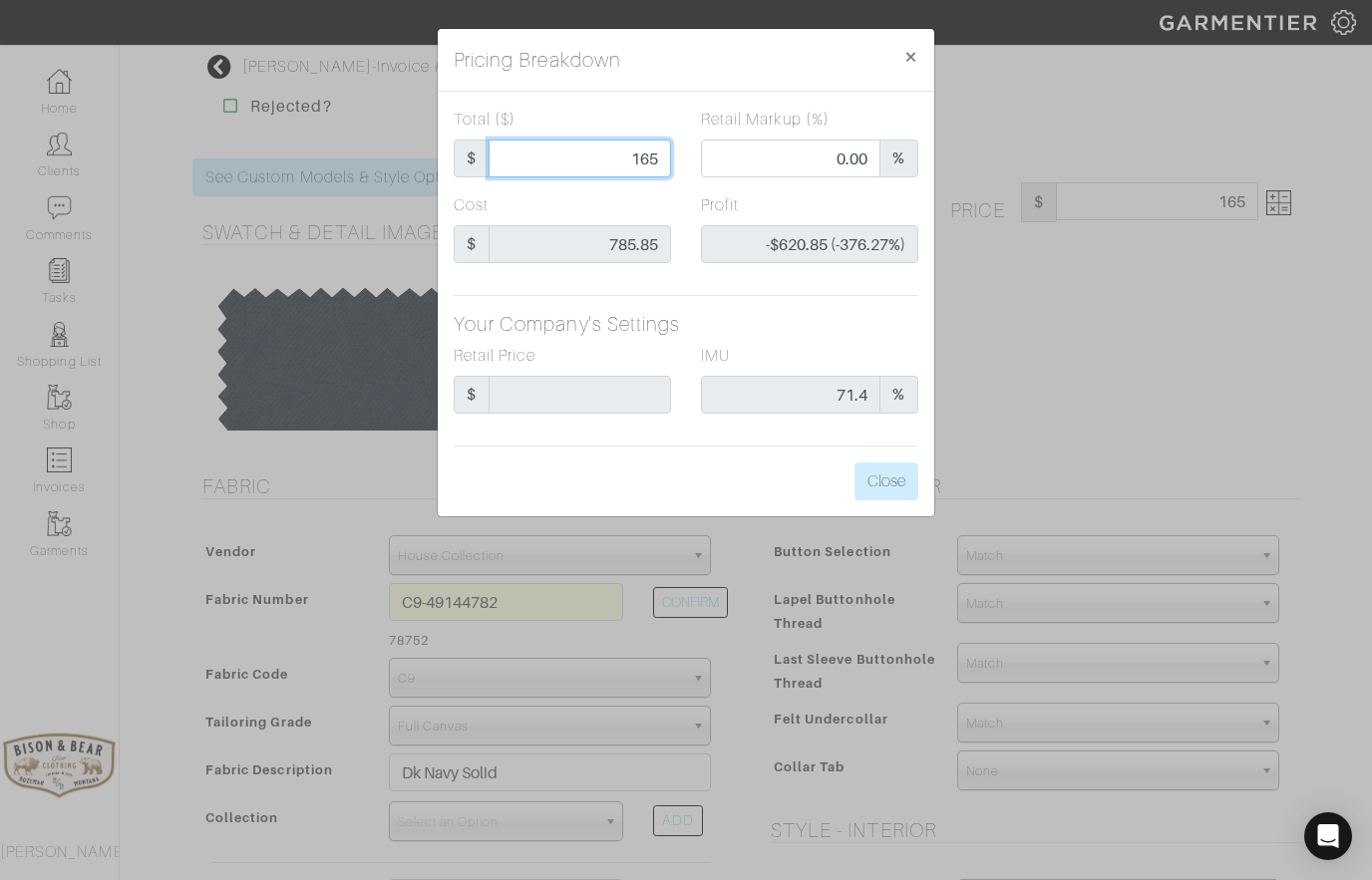 type on "16" 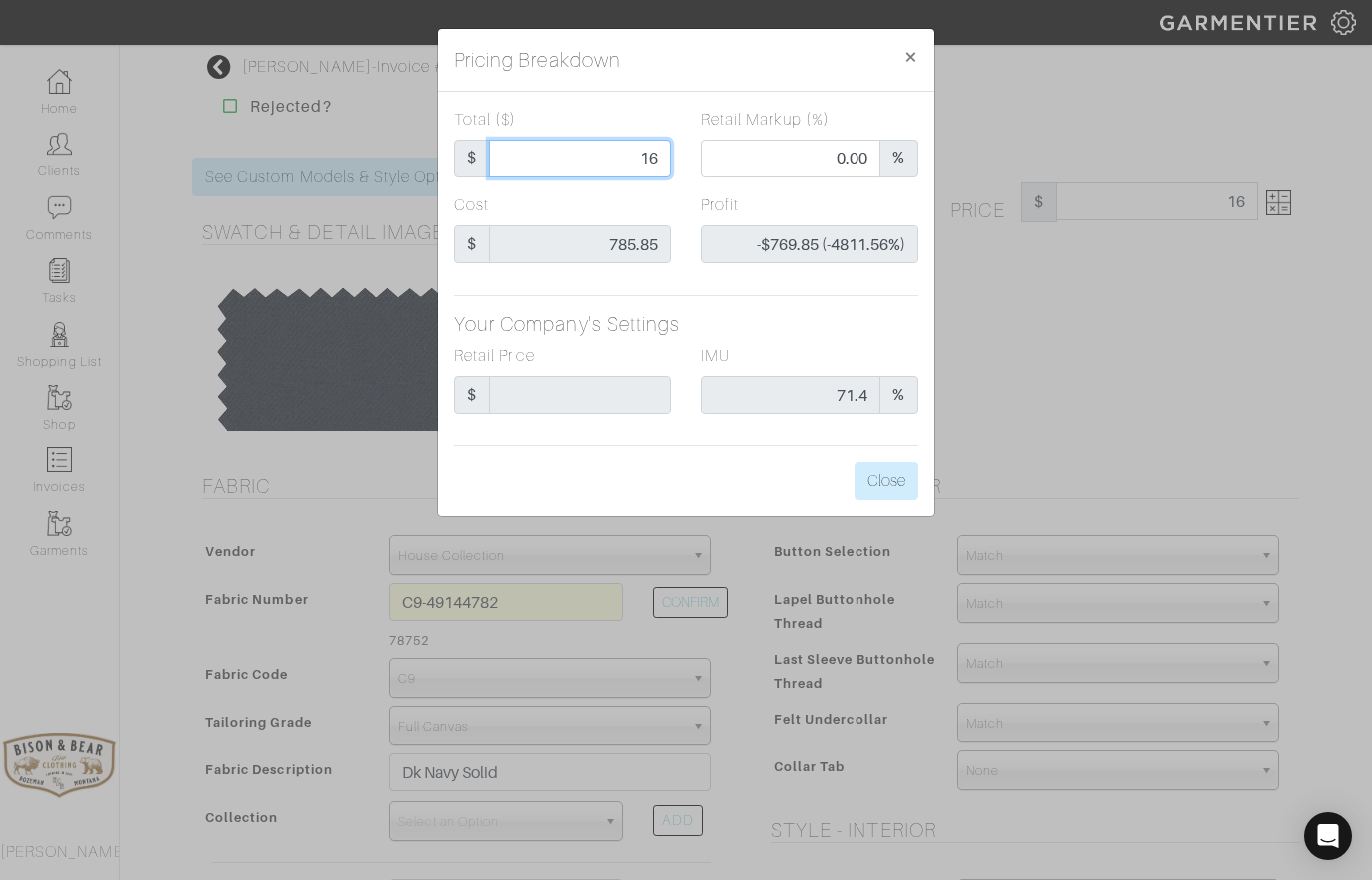 type on "1" 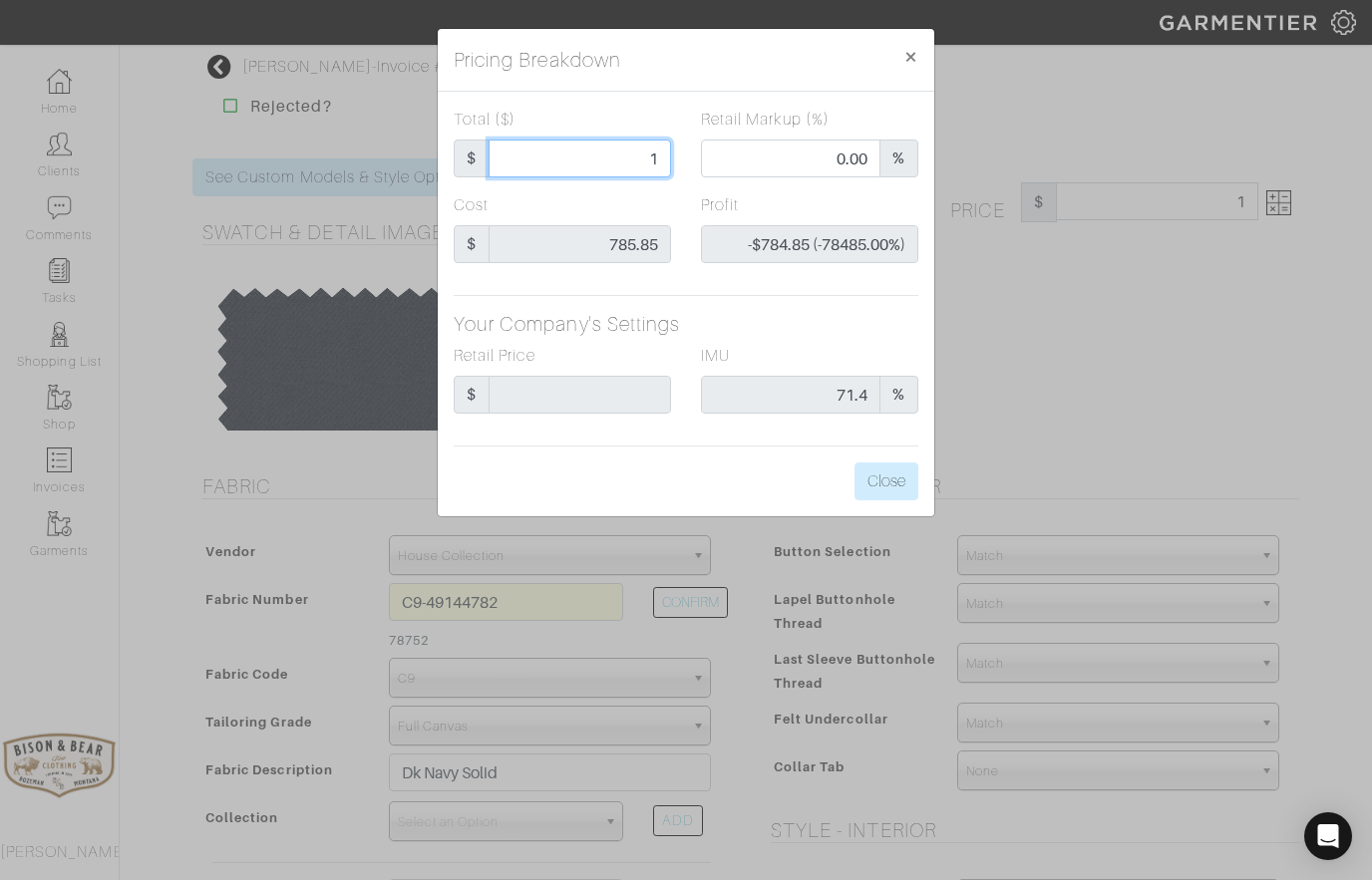 type on "12" 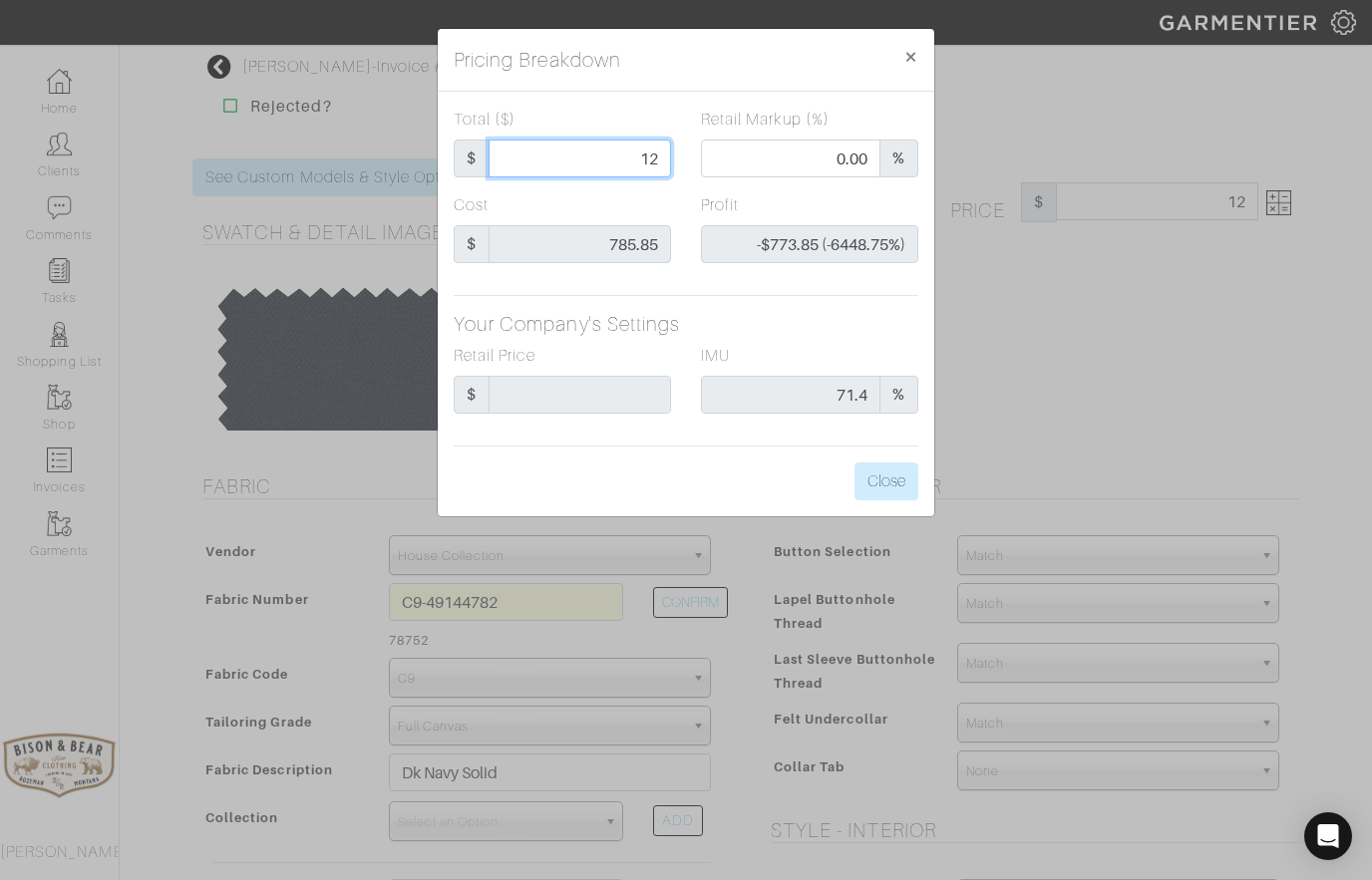 type on "120" 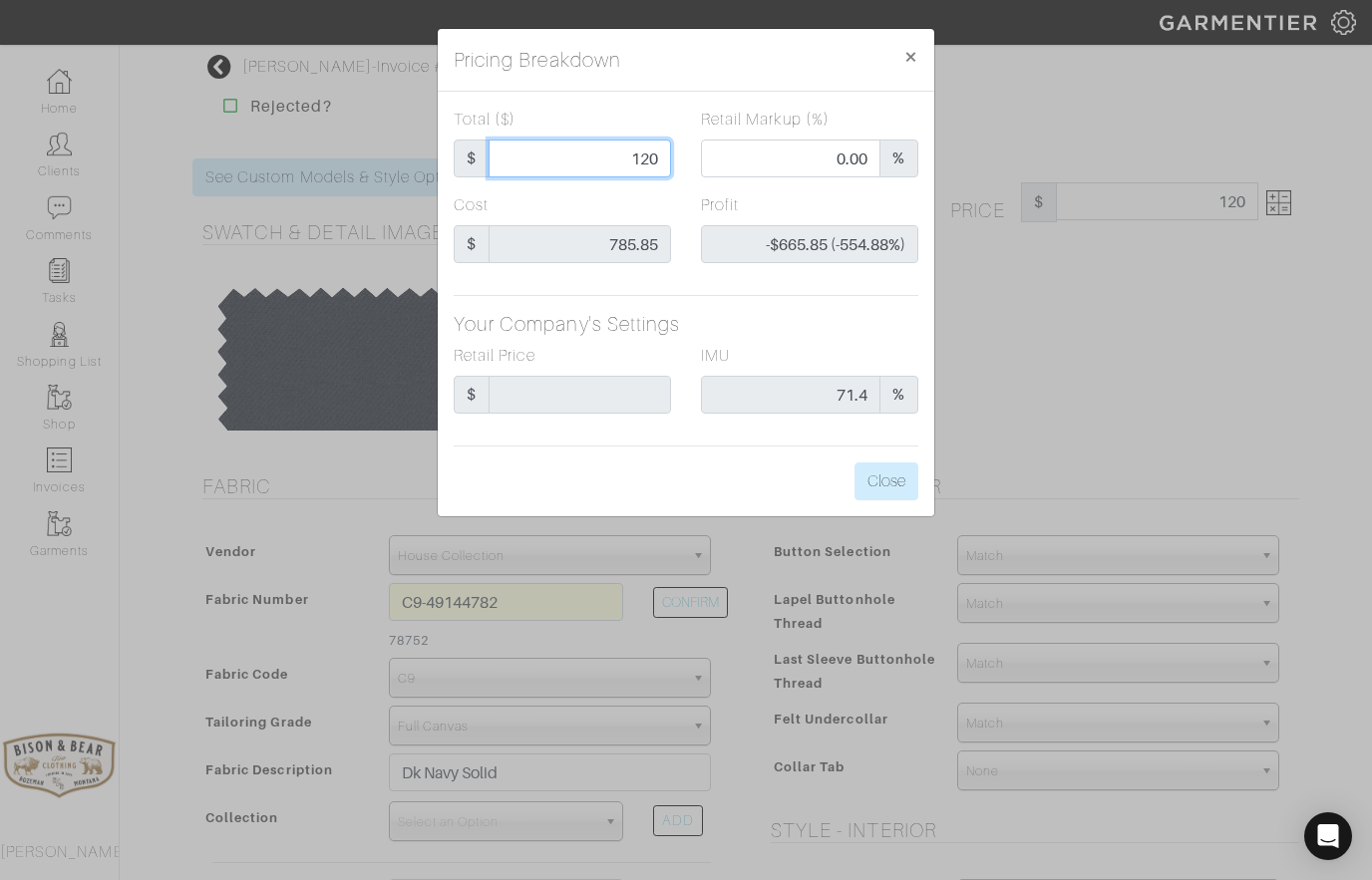 type on "1200" 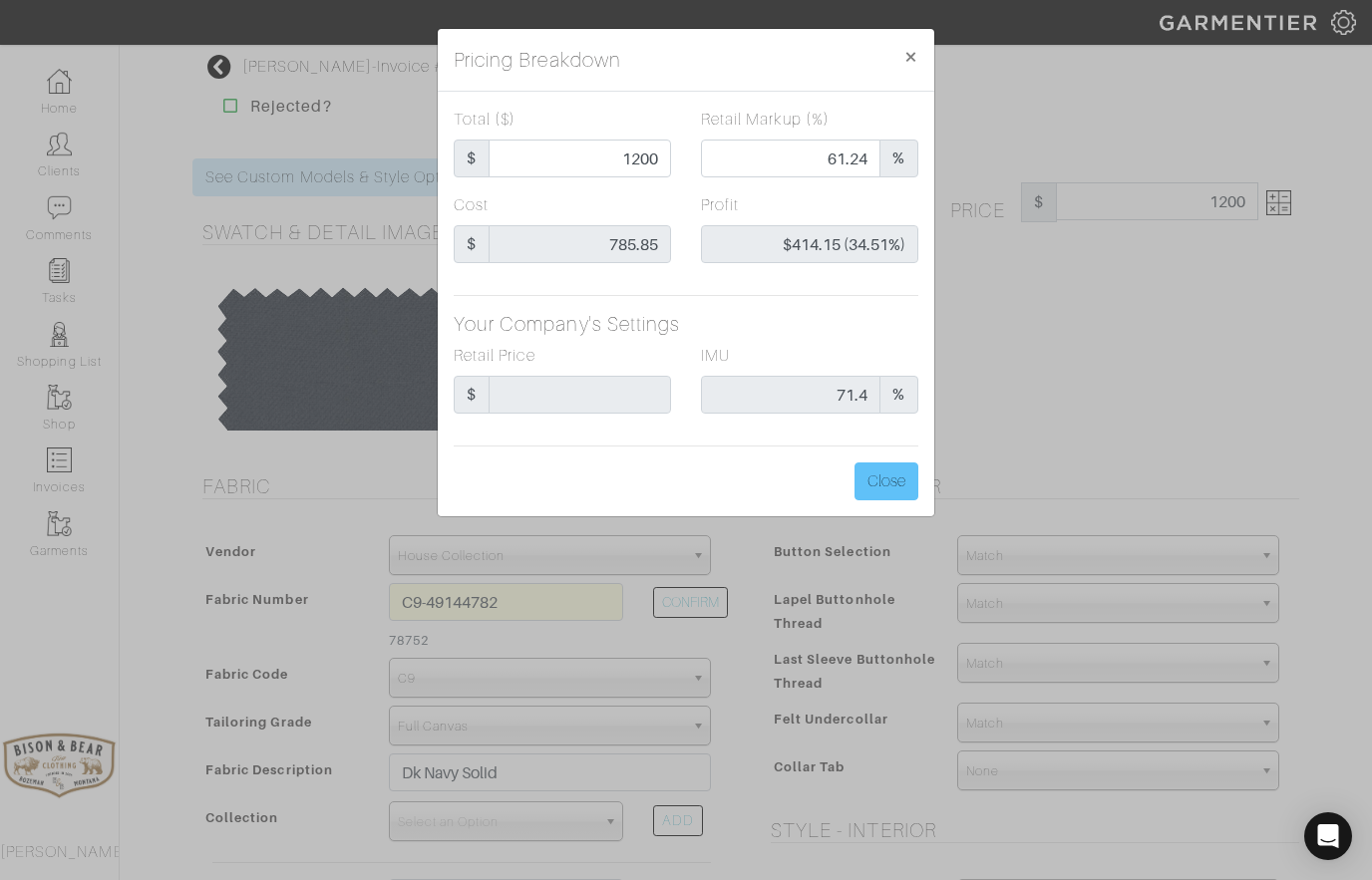 click on "Close" at bounding box center (886, 481) 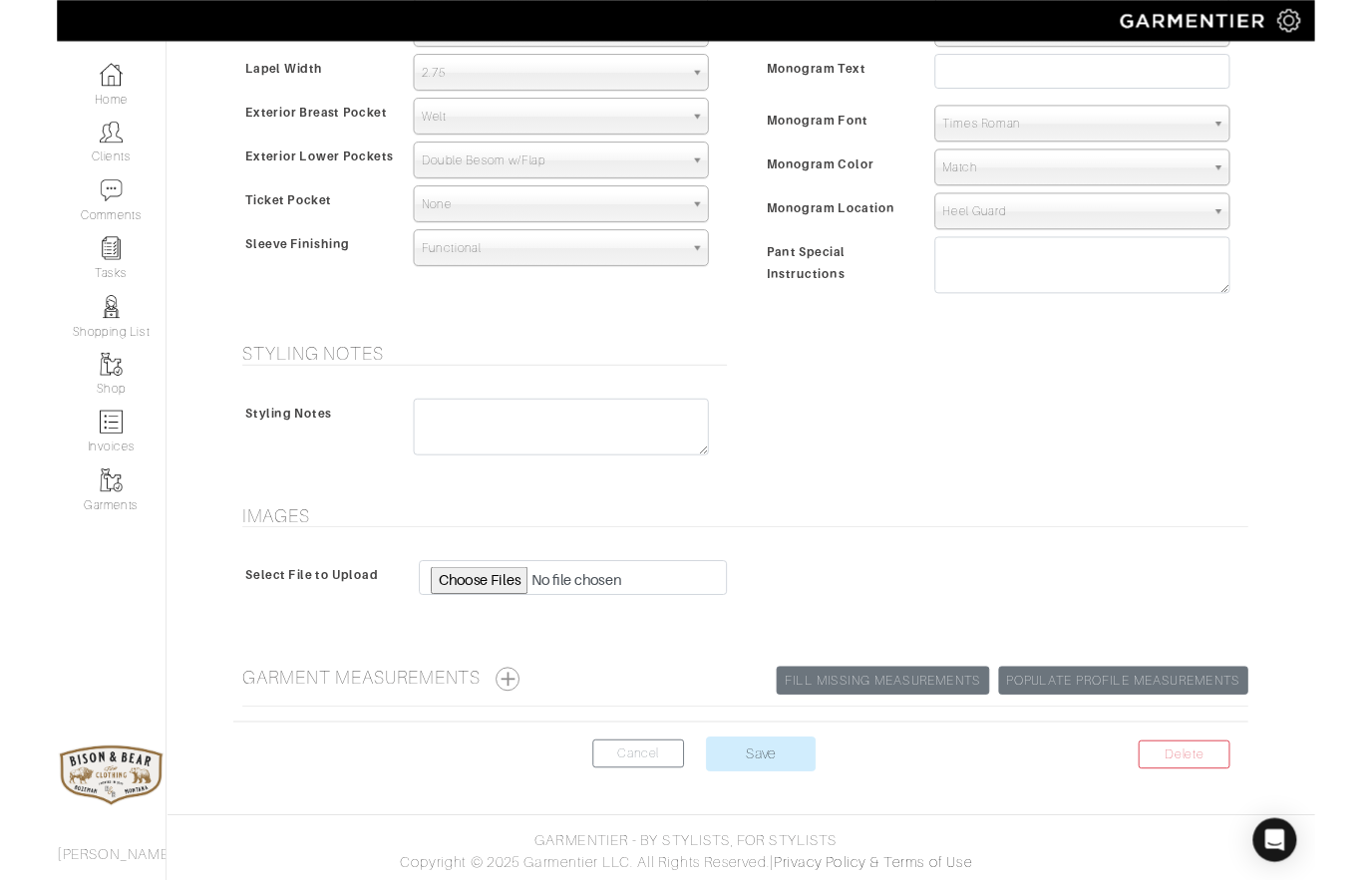 scroll, scrollTop: 1411, scrollLeft: 0, axis: vertical 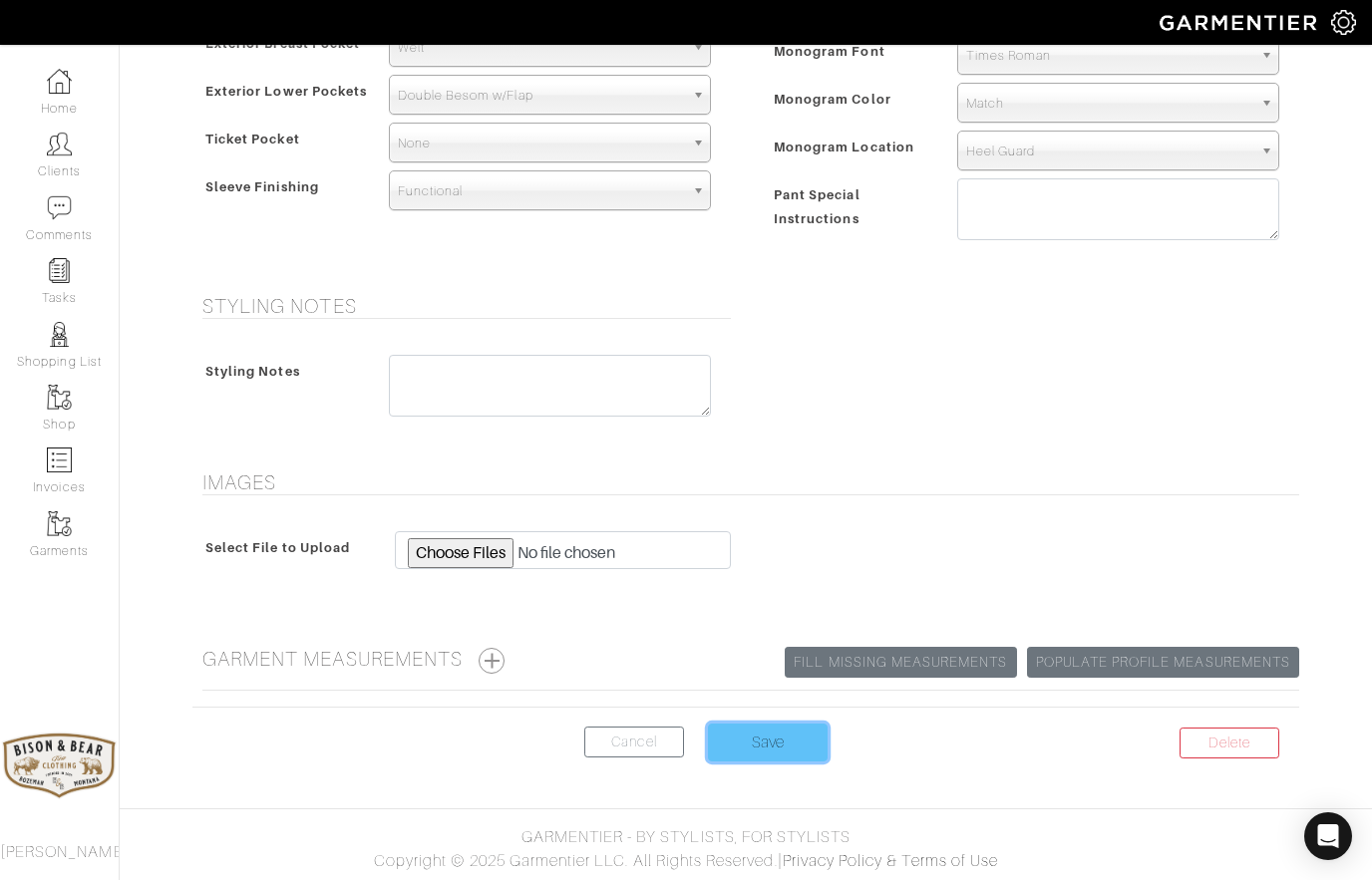 click on "Save" at bounding box center [768, 742] 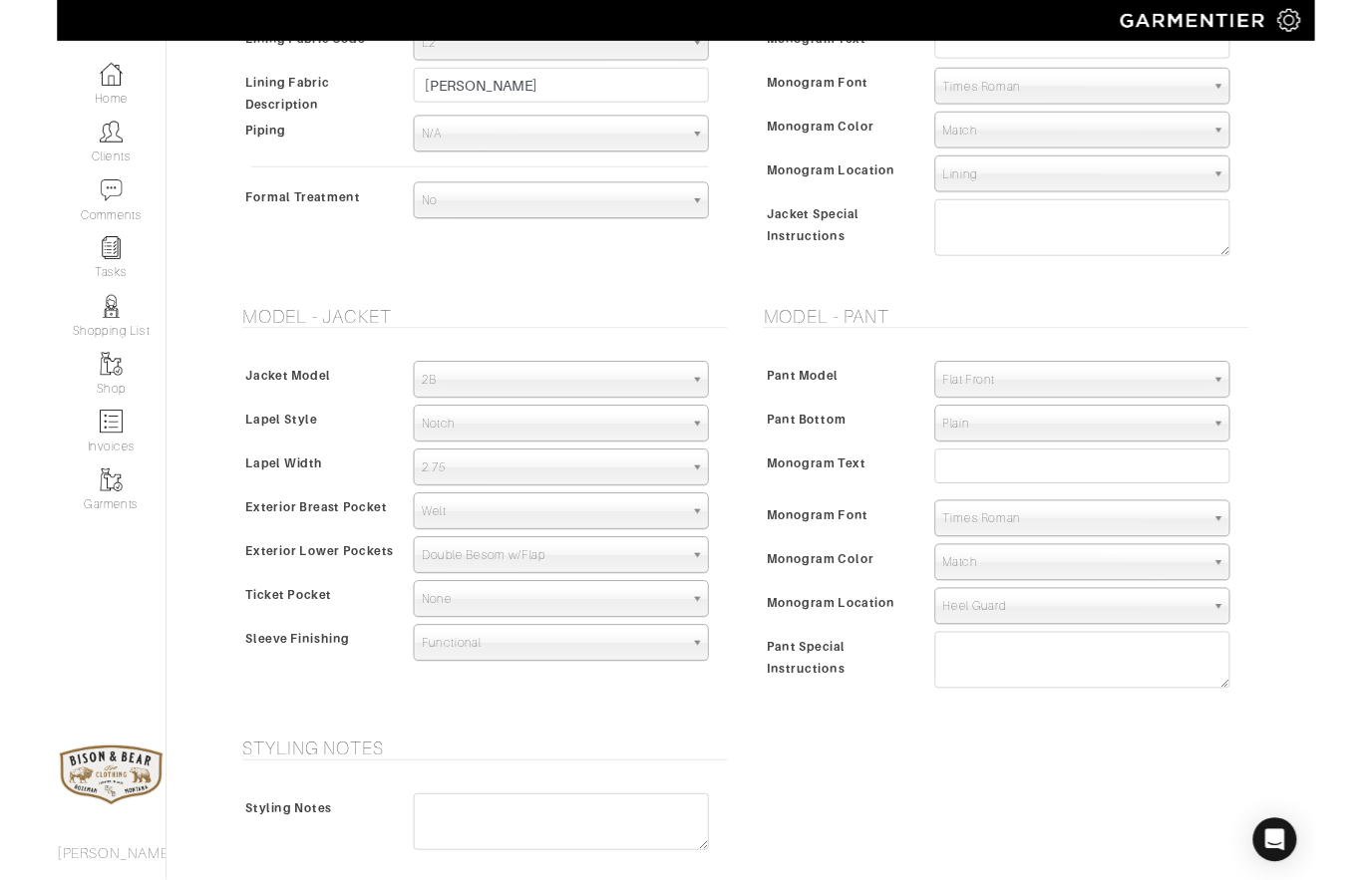 scroll, scrollTop: 1331, scrollLeft: 0, axis: vertical 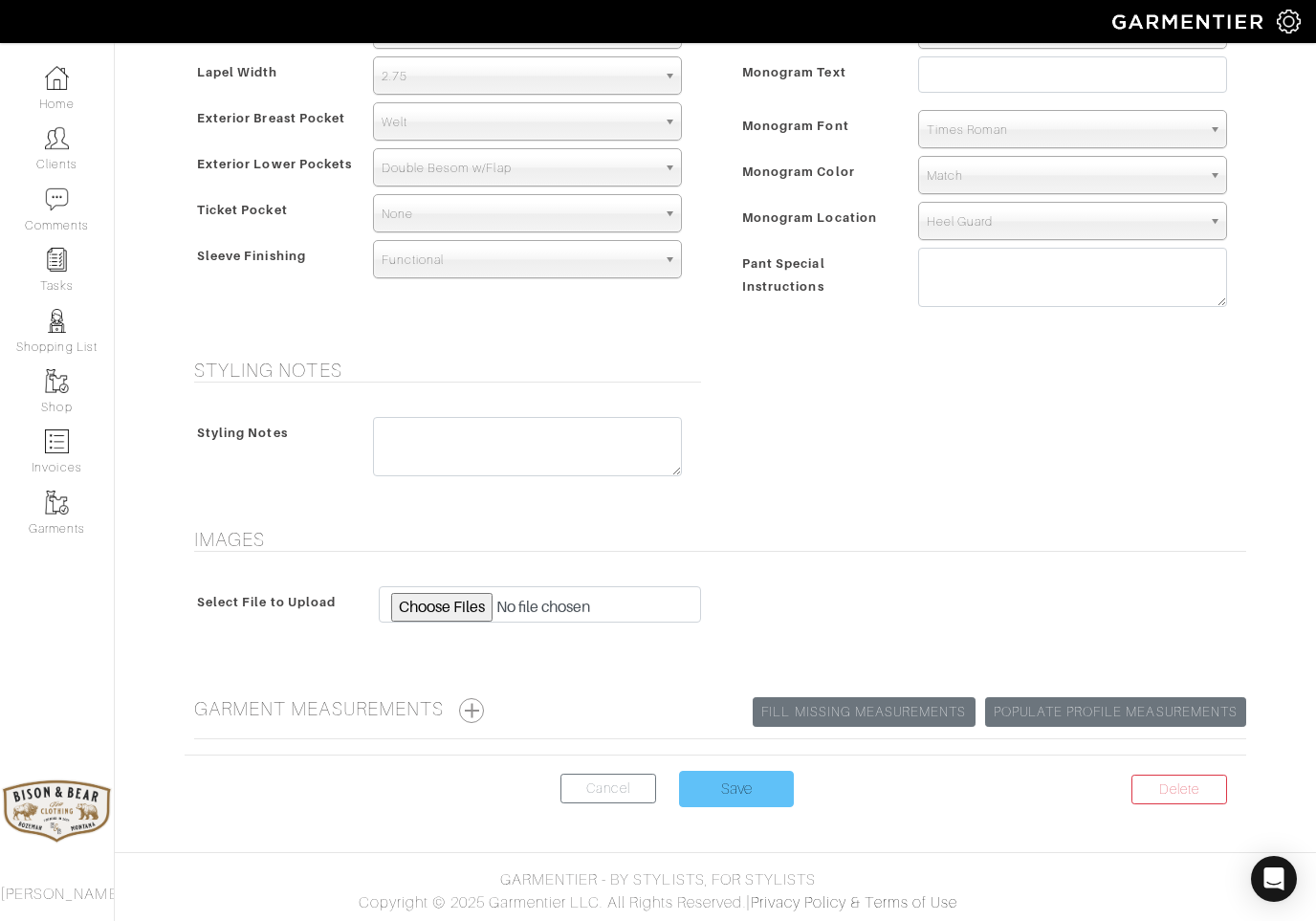 click on "Save" at bounding box center [736, 789] 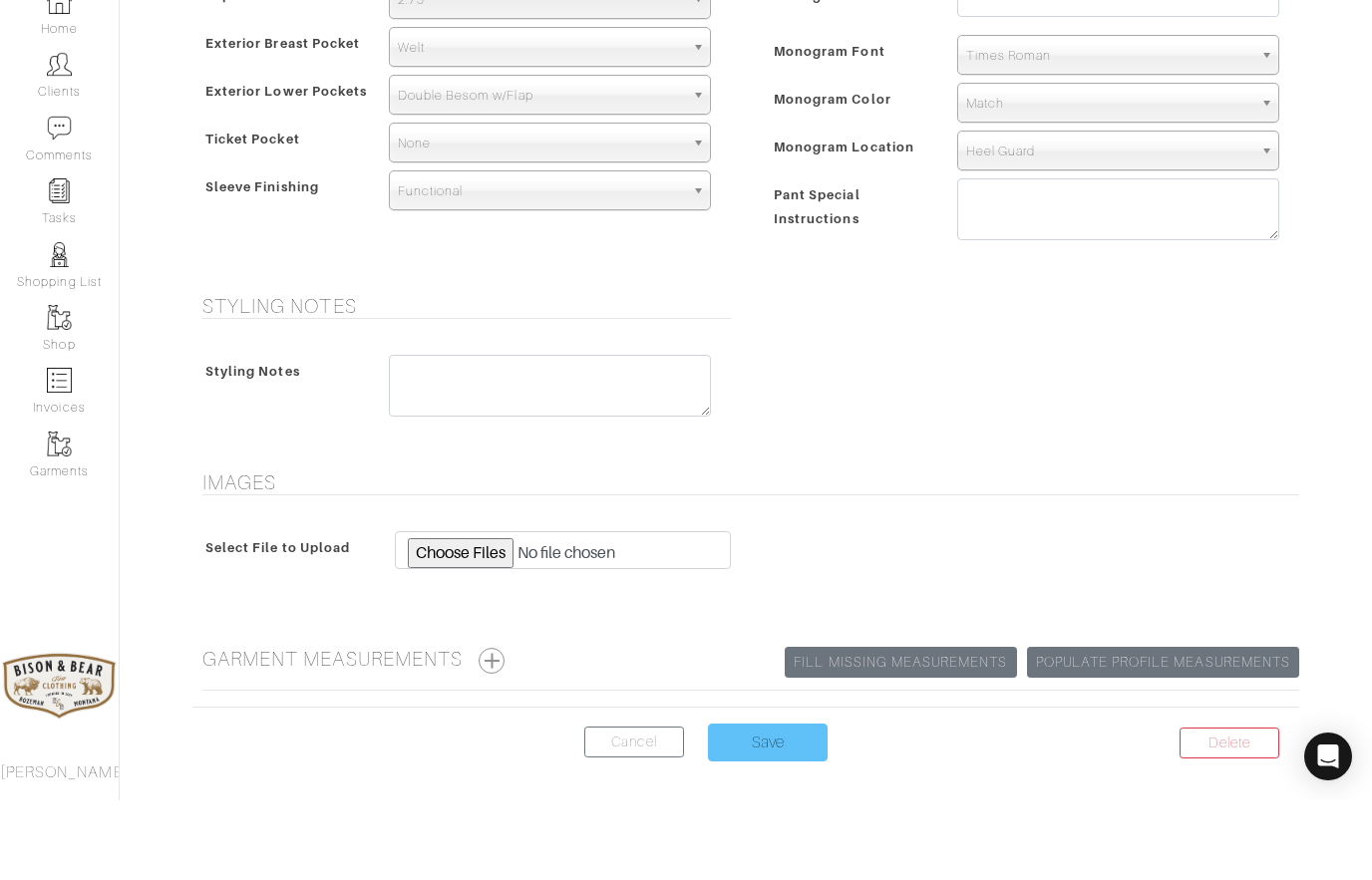 scroll, scrollTop: 1411, scrollLeft: 0, axis: vertical 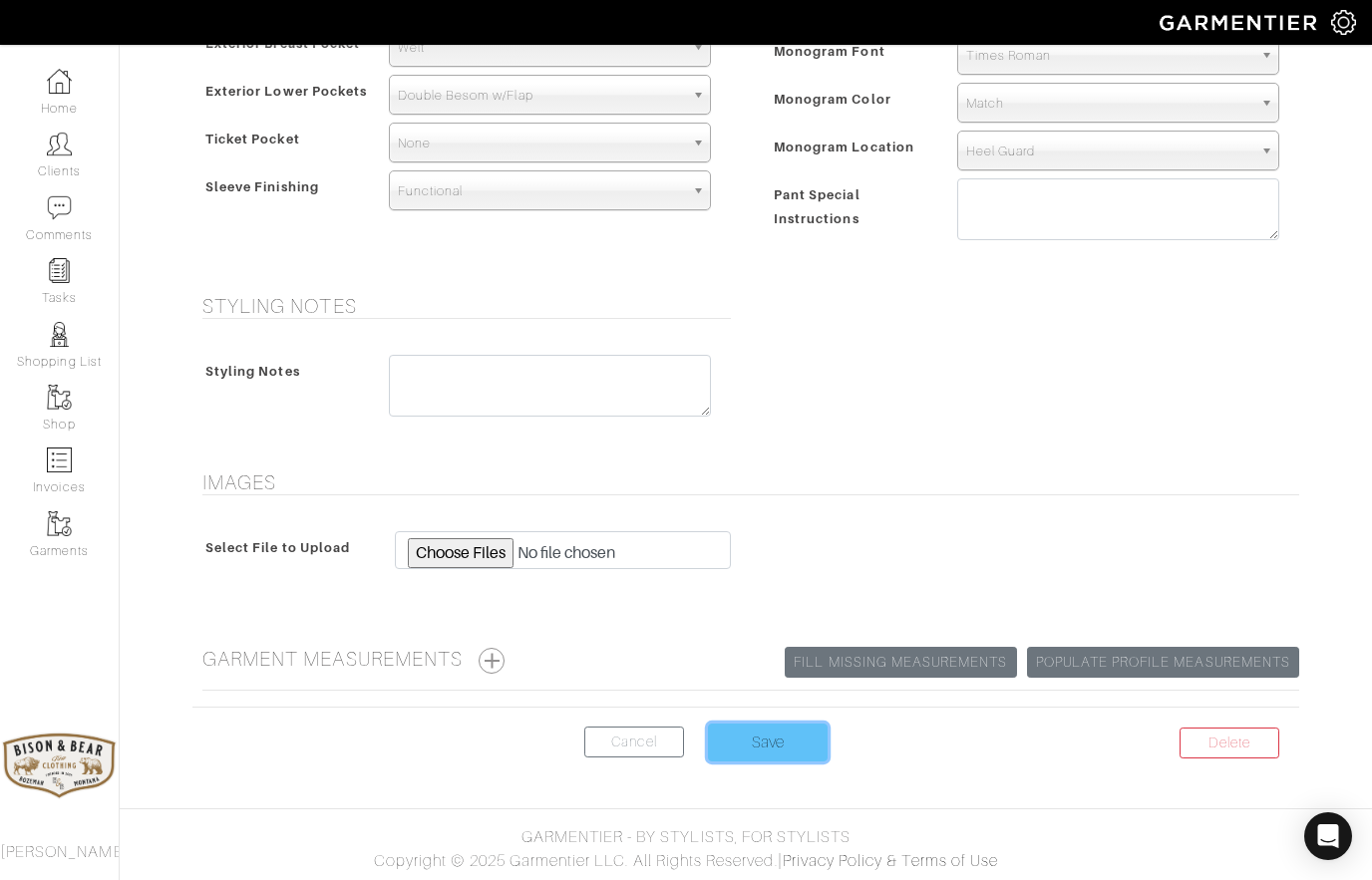 click on "Save" at bounding box center [768, 742] 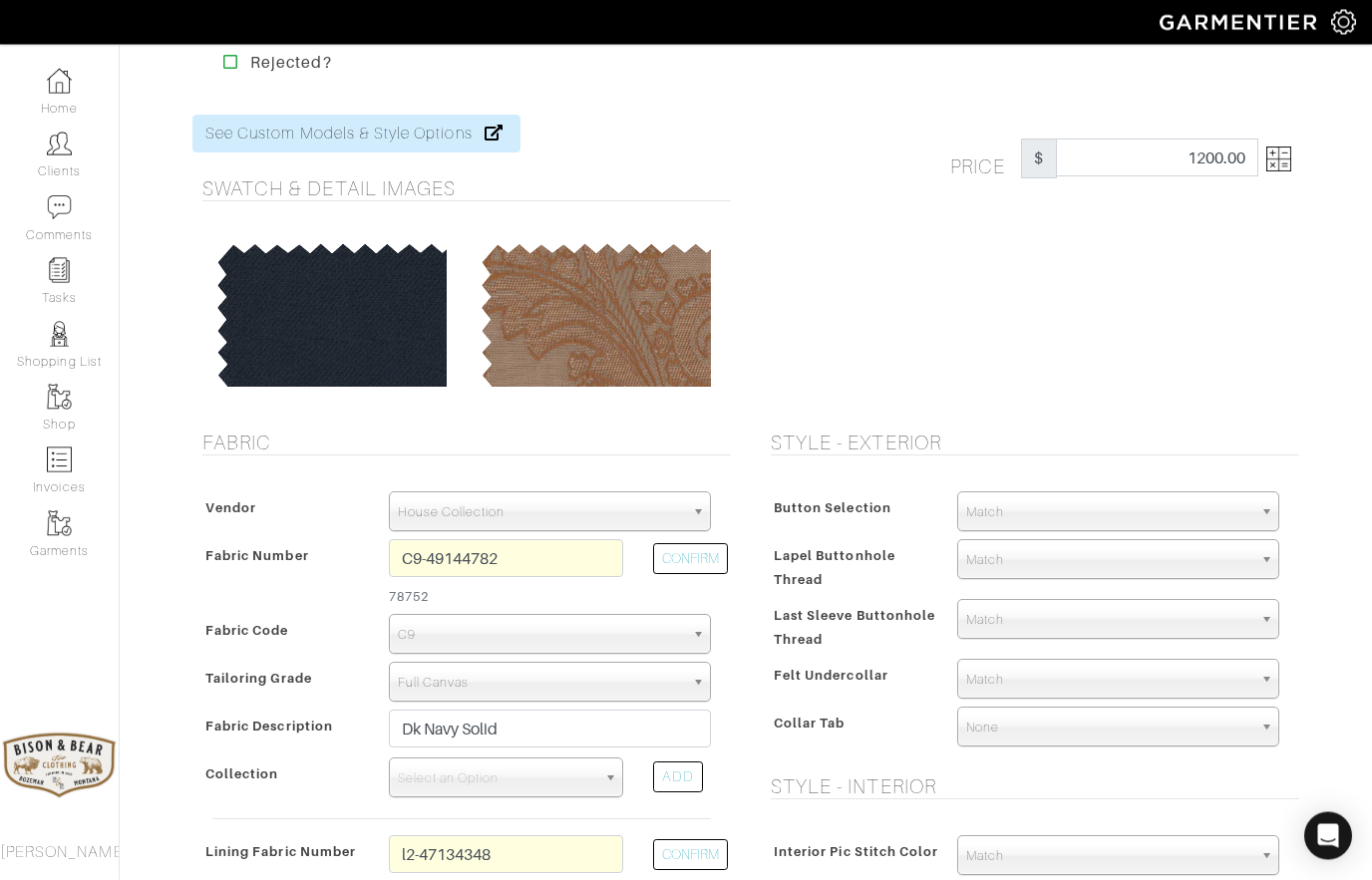 scroll, scrollTop: 0, scrollLeft: 0, axis: both 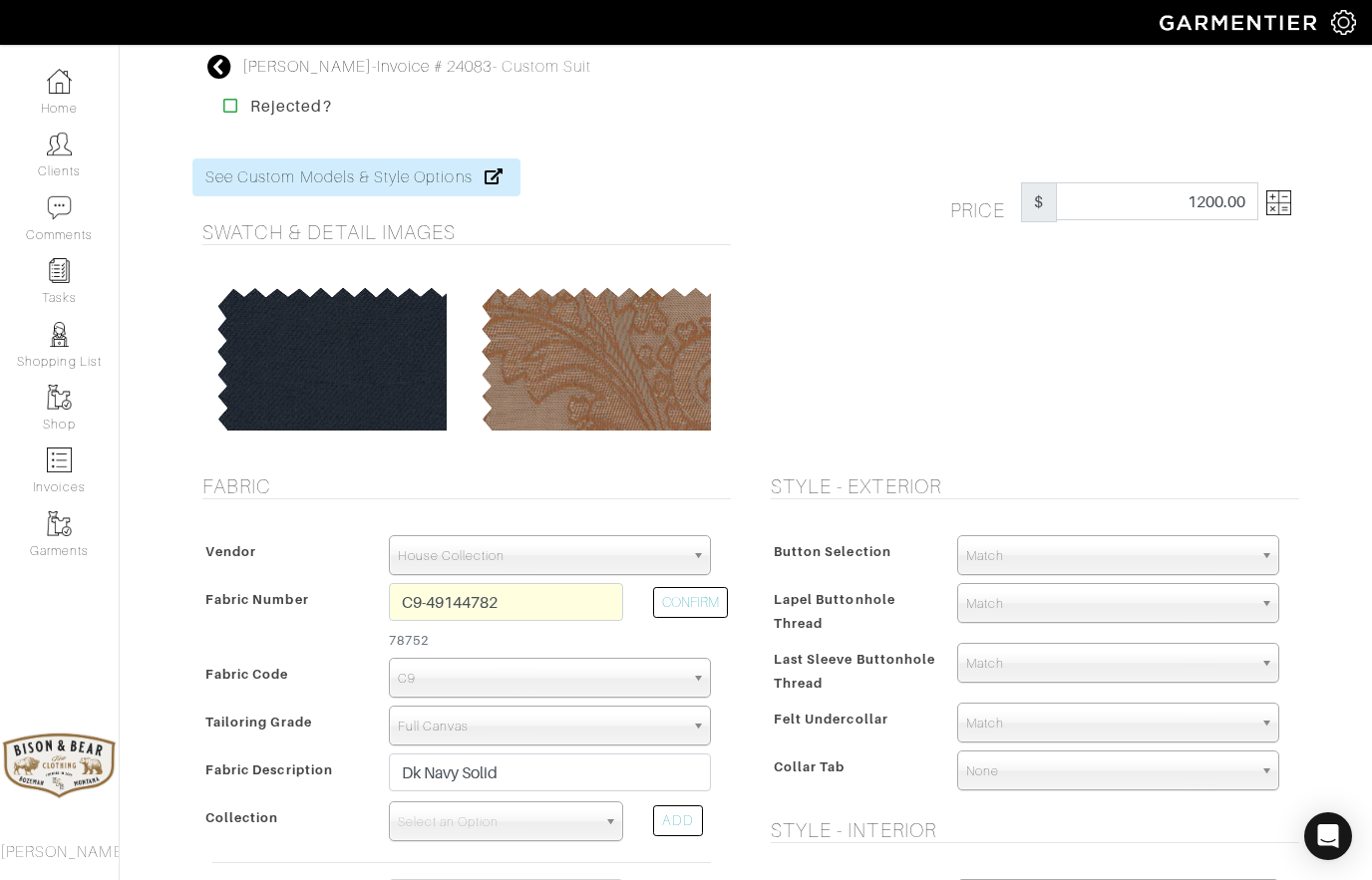 click at bounding box center (219, 67) 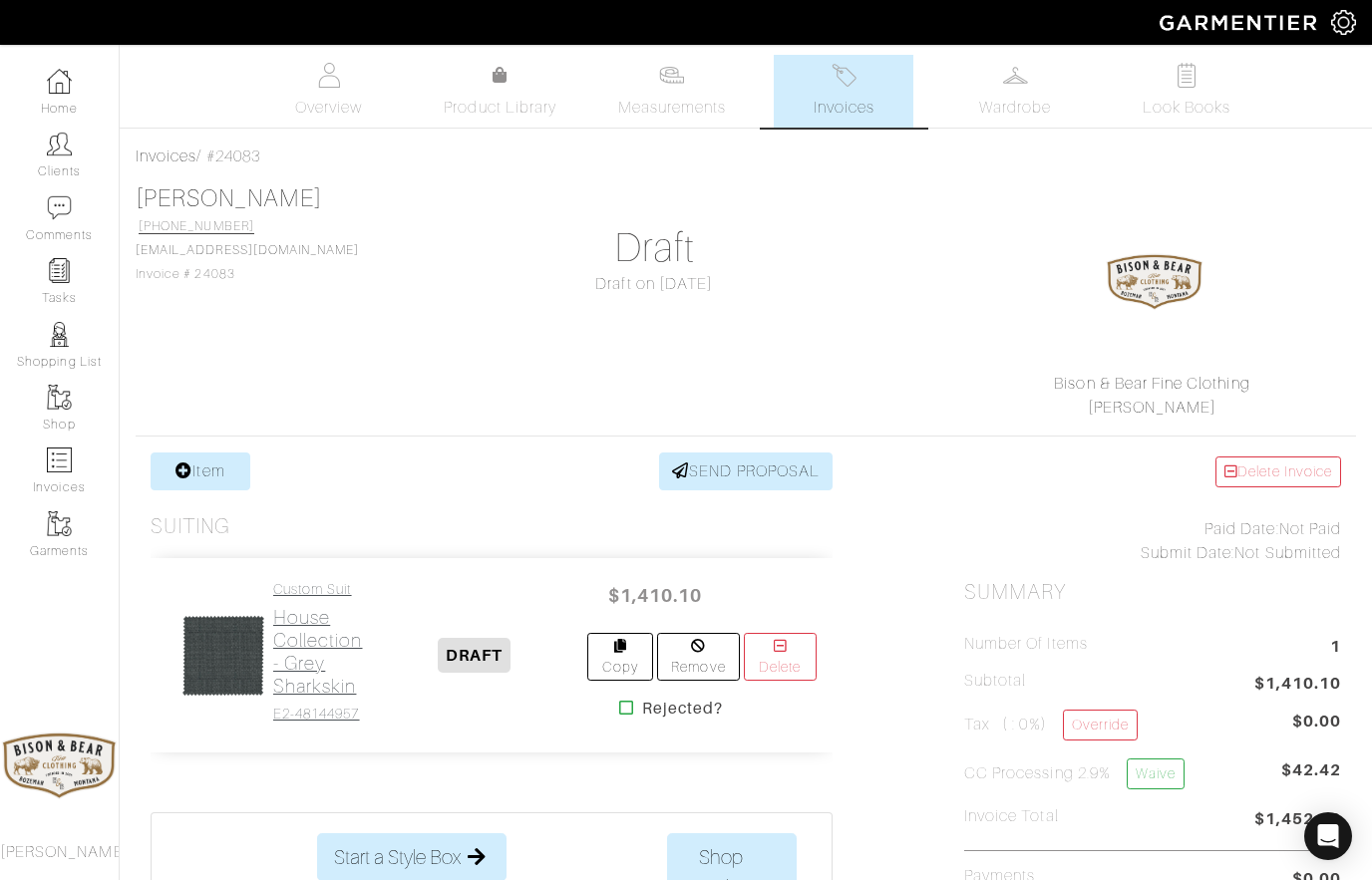 click on "House Collection -
Grey Sharkskin" at bounding box center (318, 652) 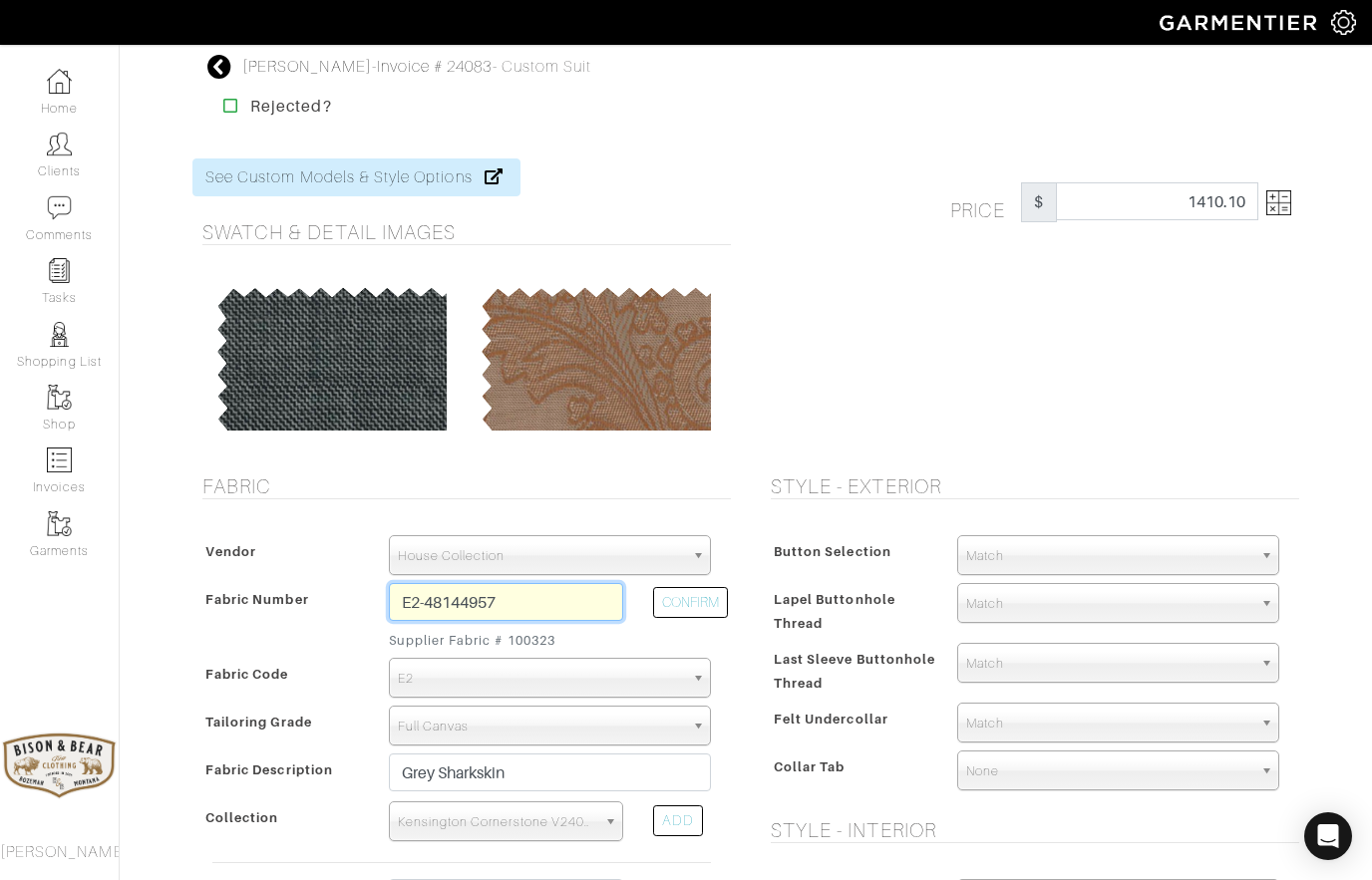 click on "E2-48144957" at bounding box center [506, 602] 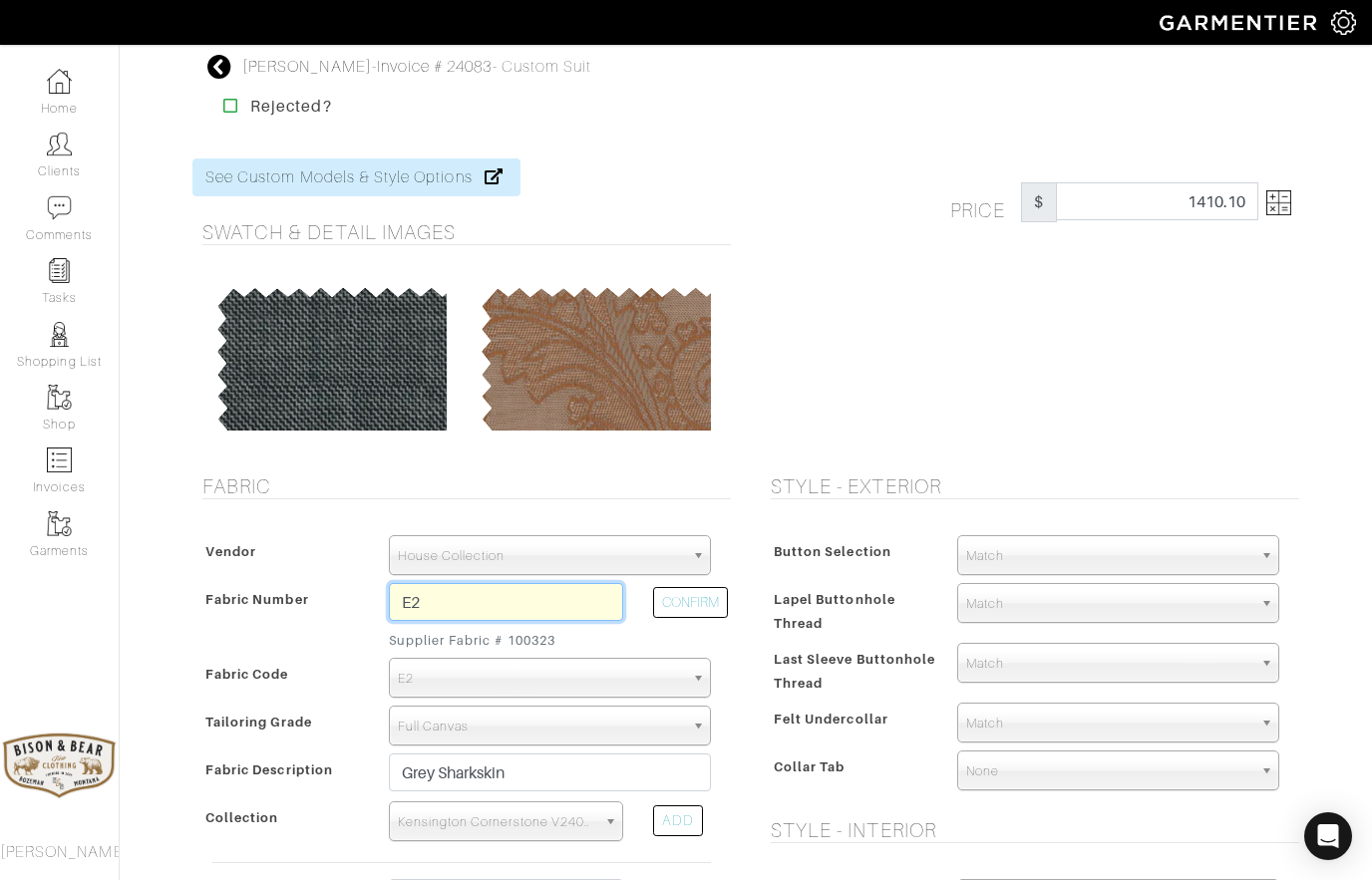 type on "E" 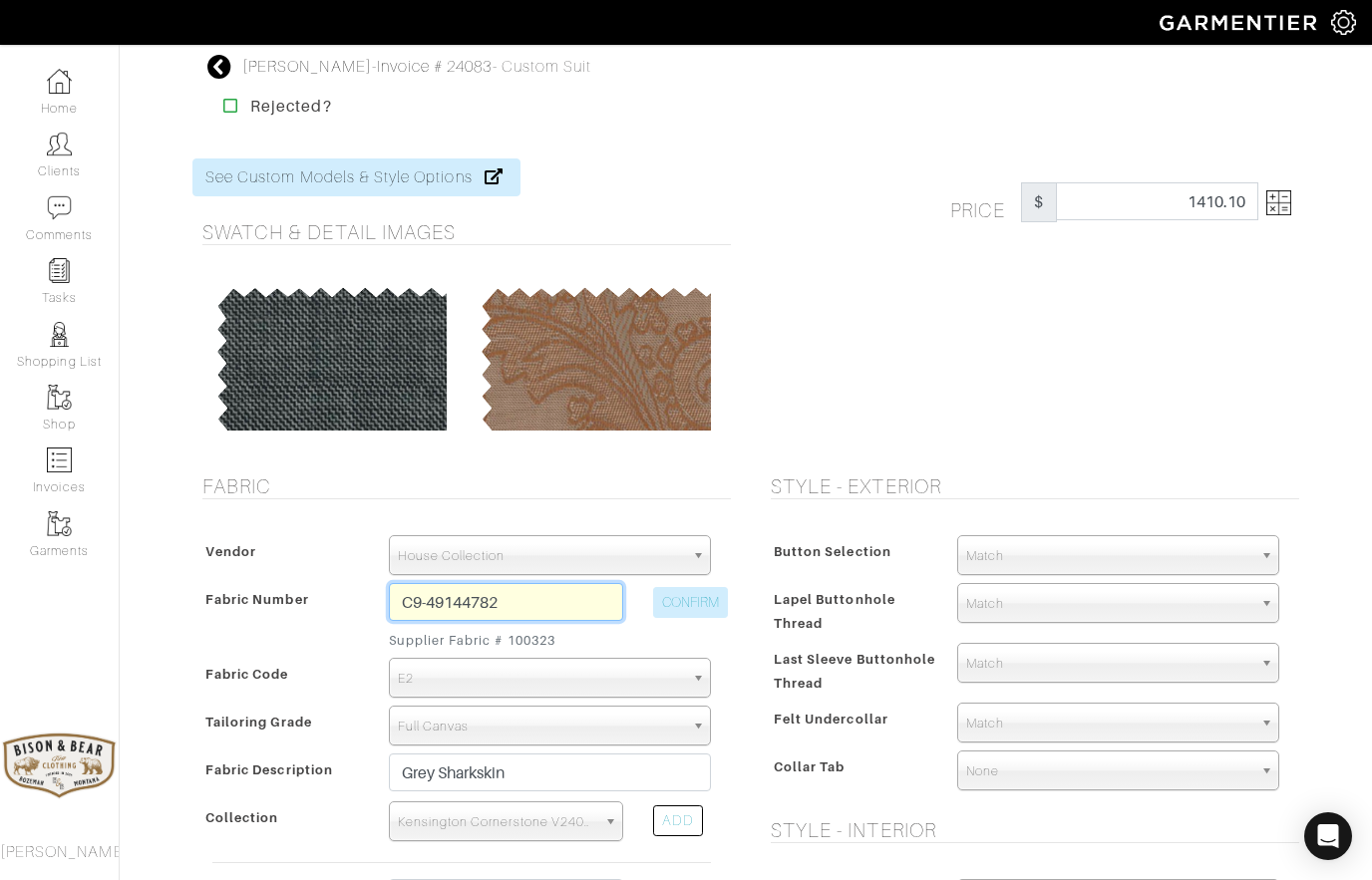 type on "C9-49144782" 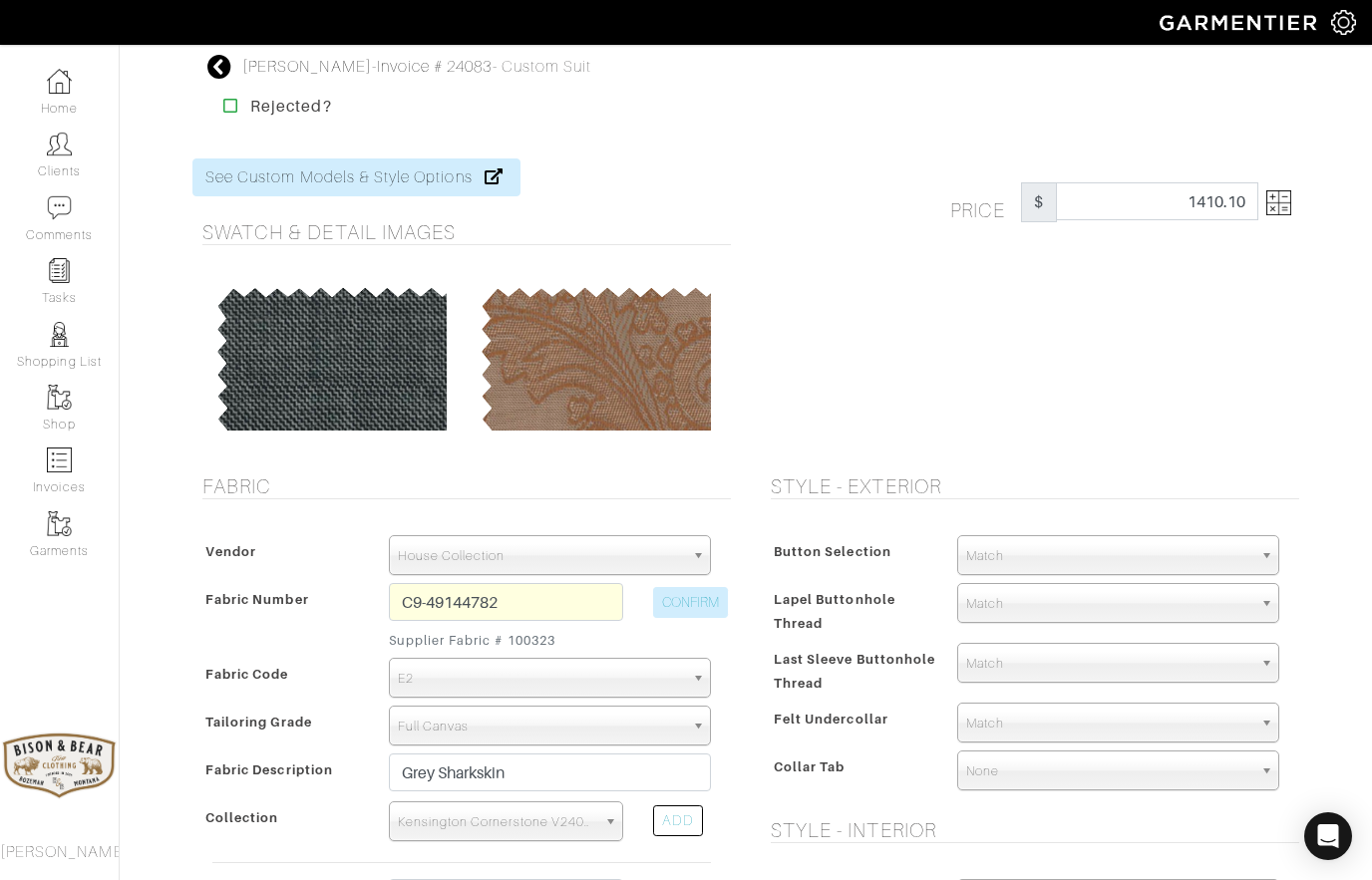 click on "CONFIRM" at bounding box center (690, 602) 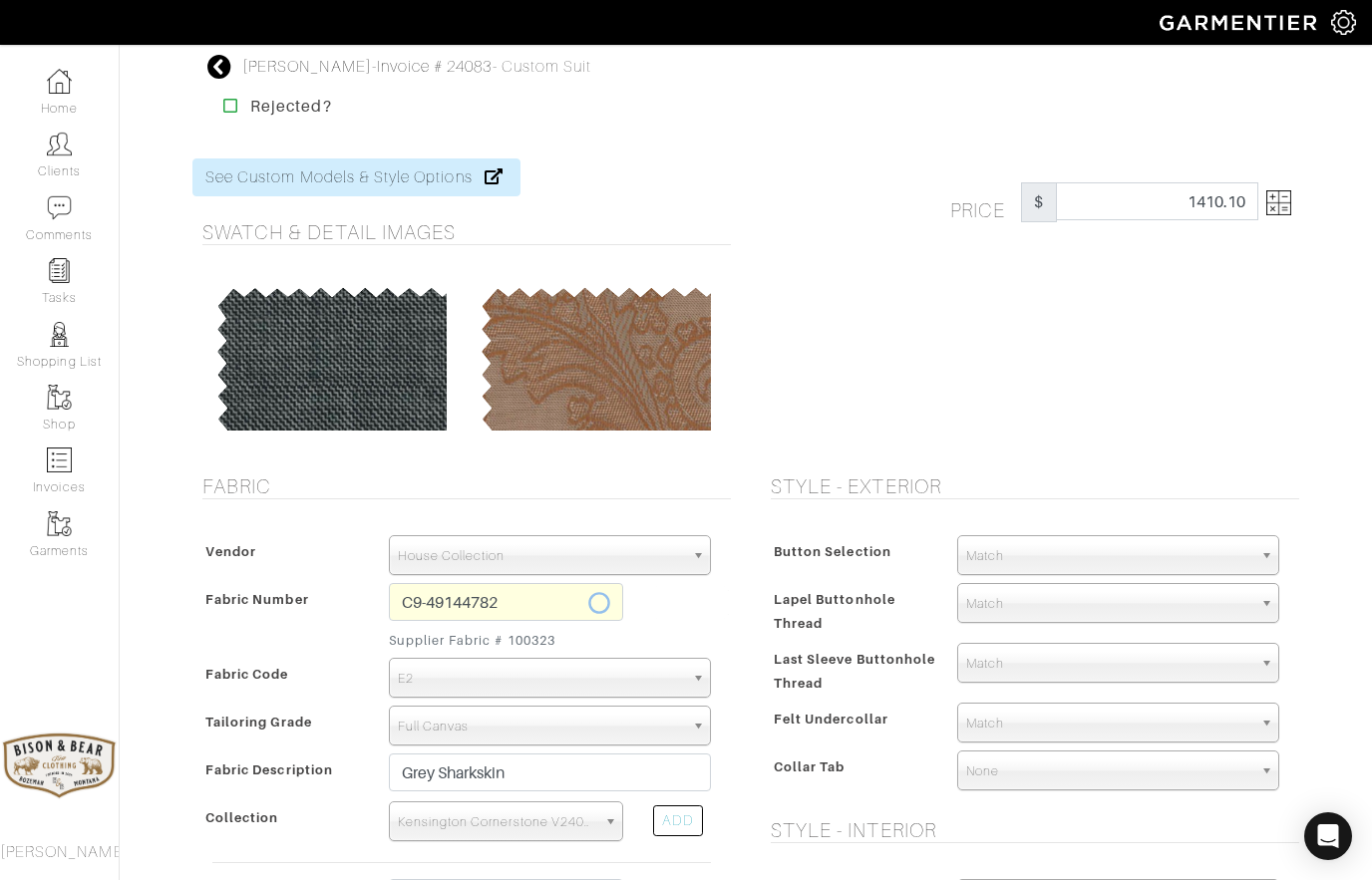select on "5820" 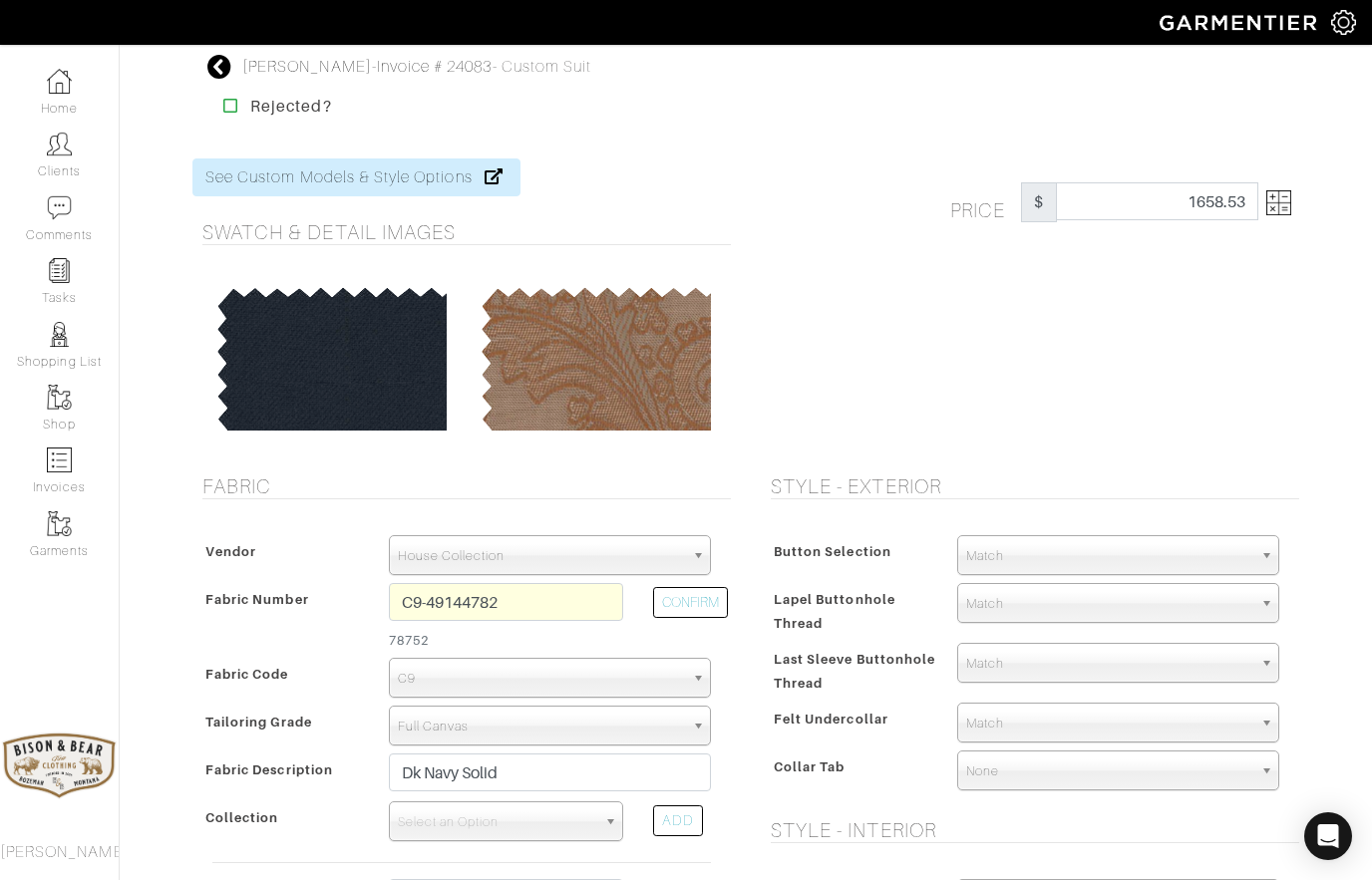 click at bounding box center (1278, 202) 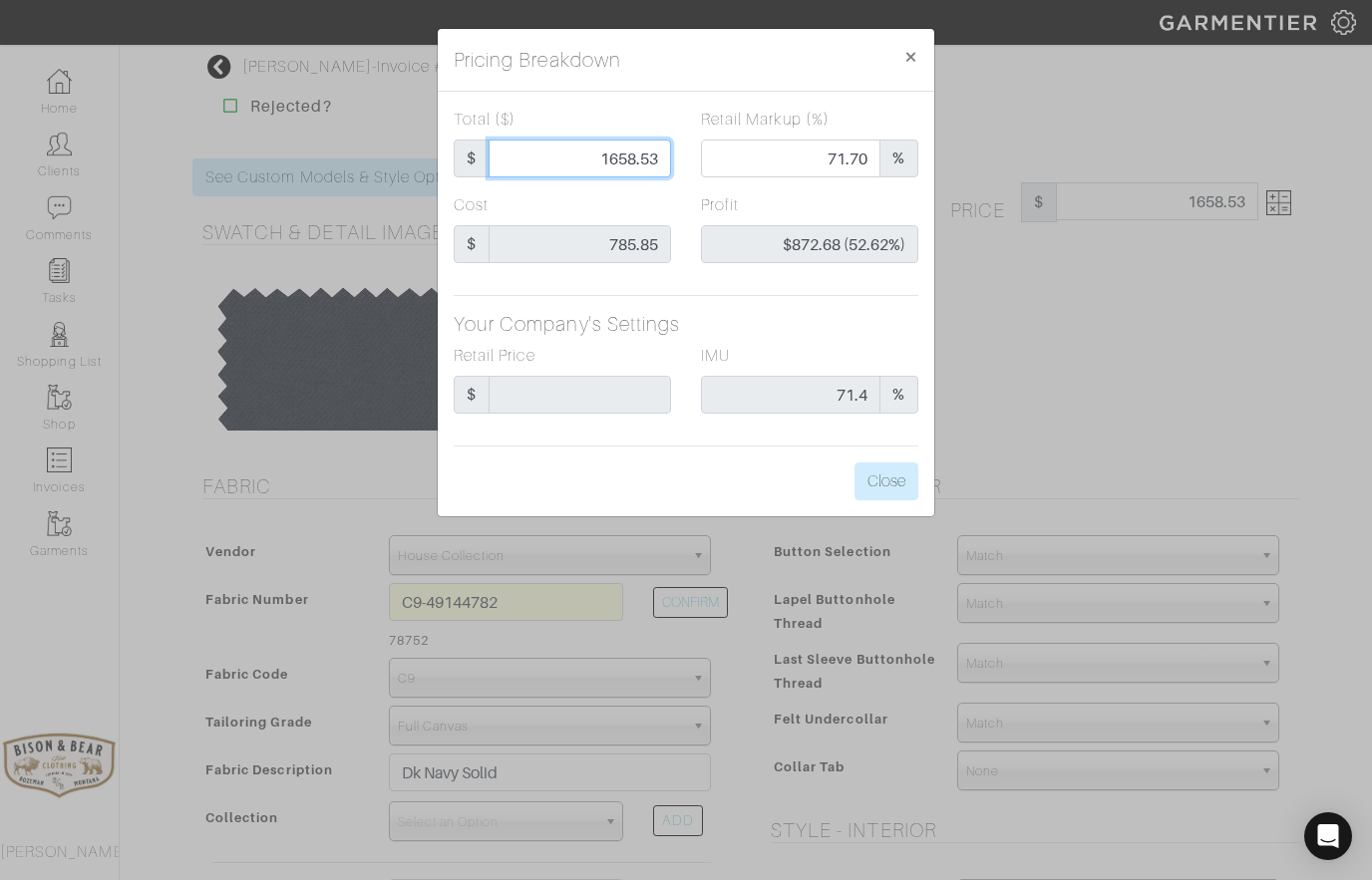 click on "1658.53" at bounding box center [579, 158] 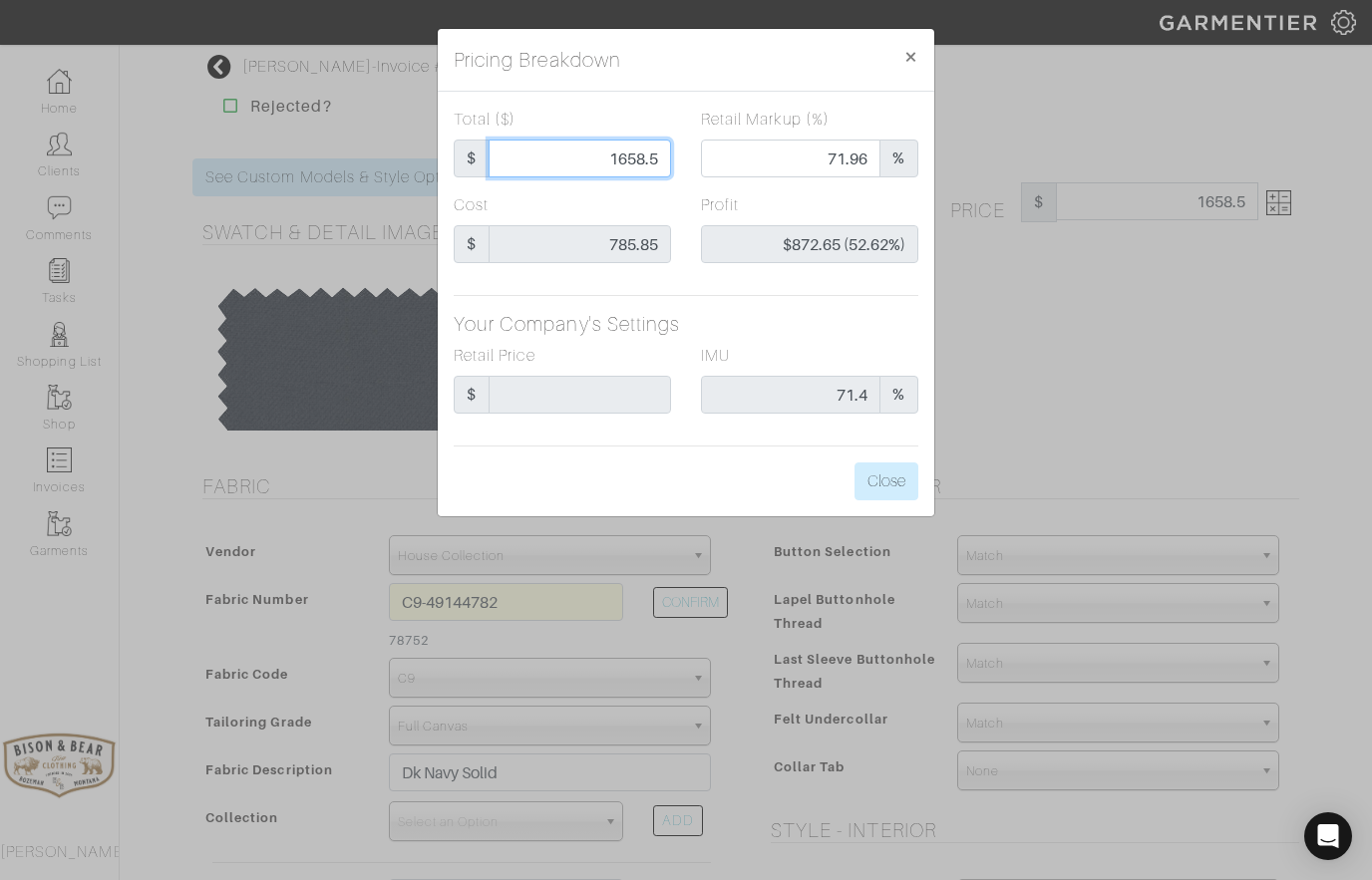 type on "1658." 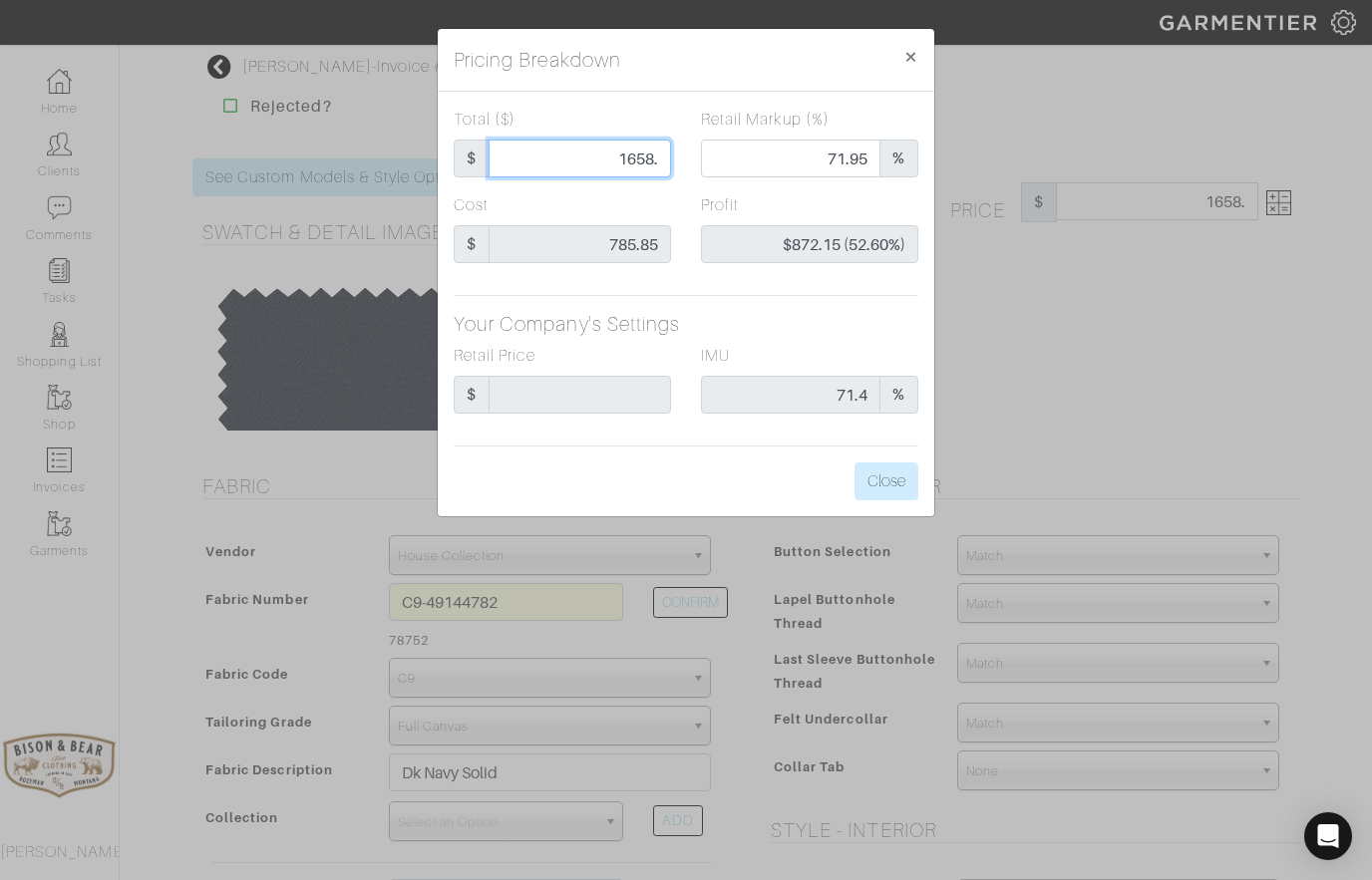 type on "1658" 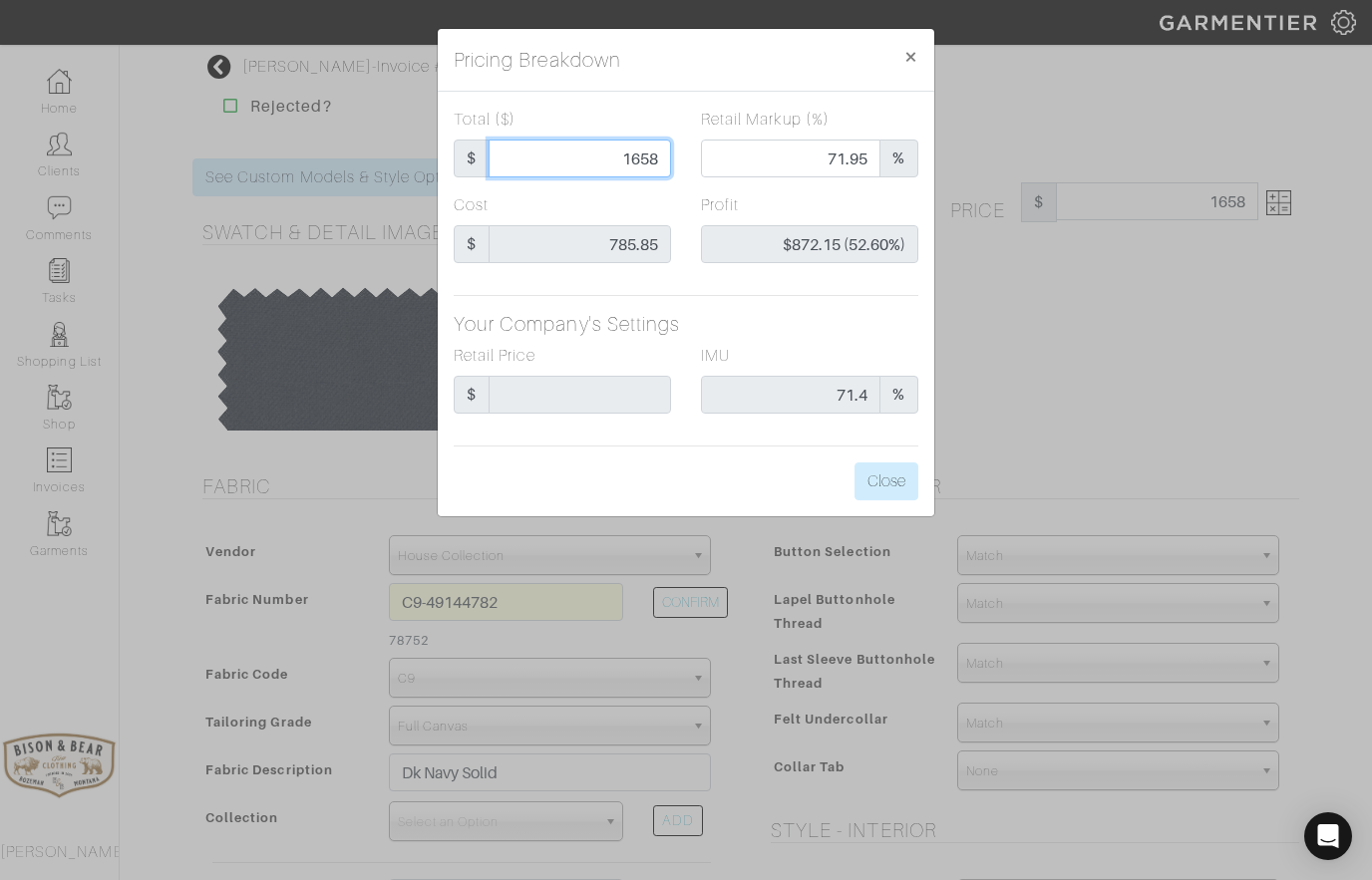type on "165" 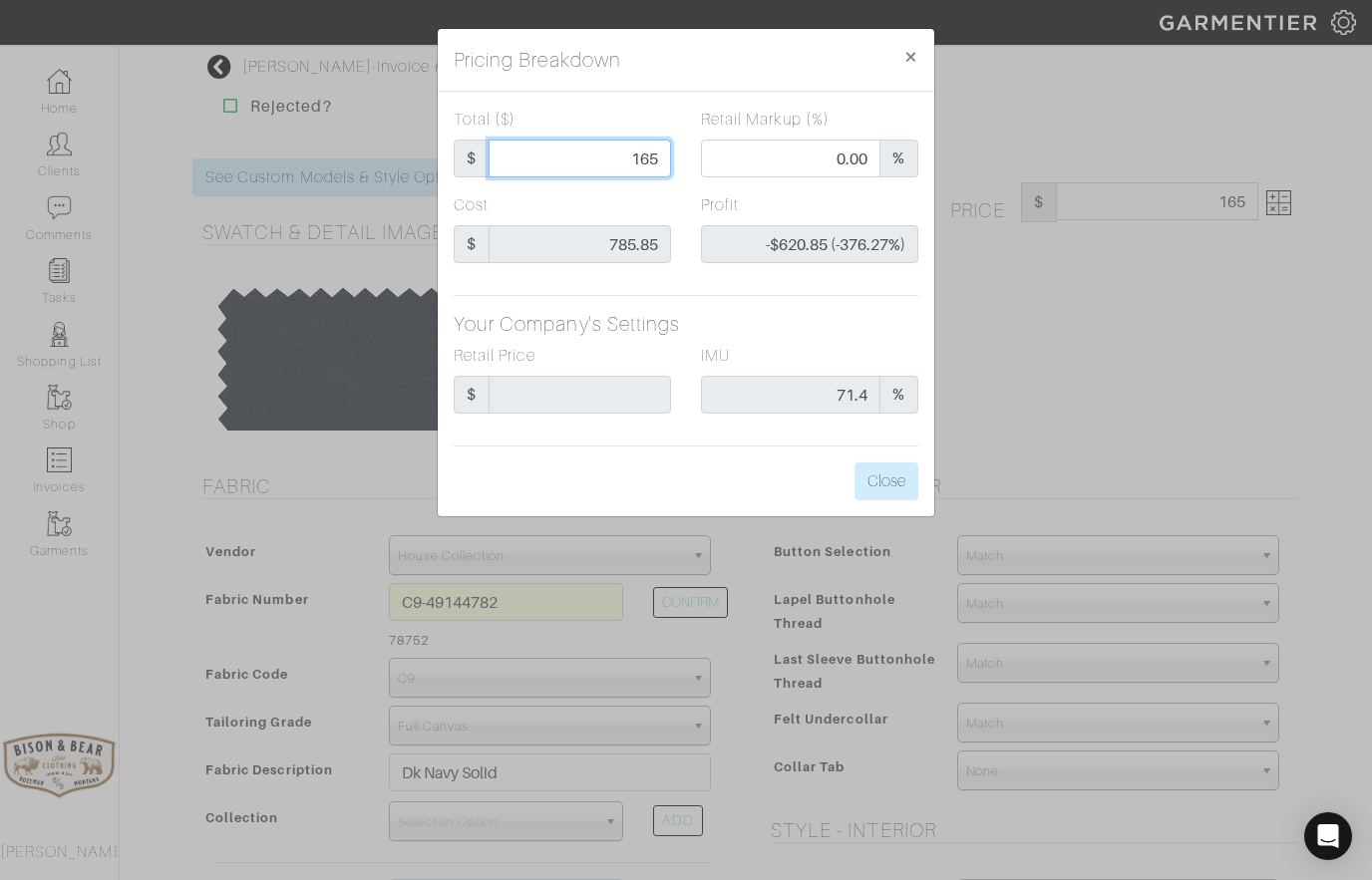 type on "16" 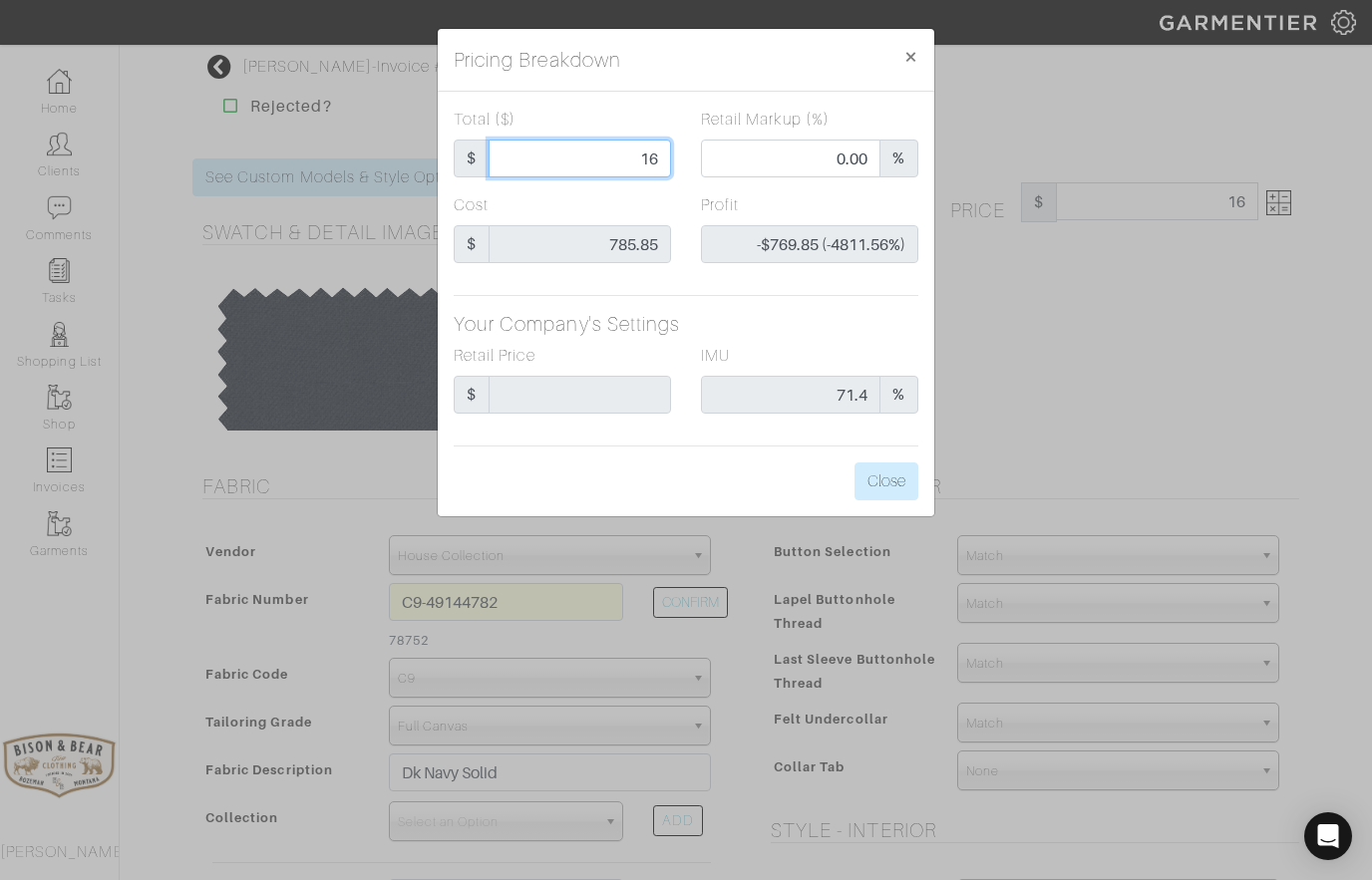 type on "1" 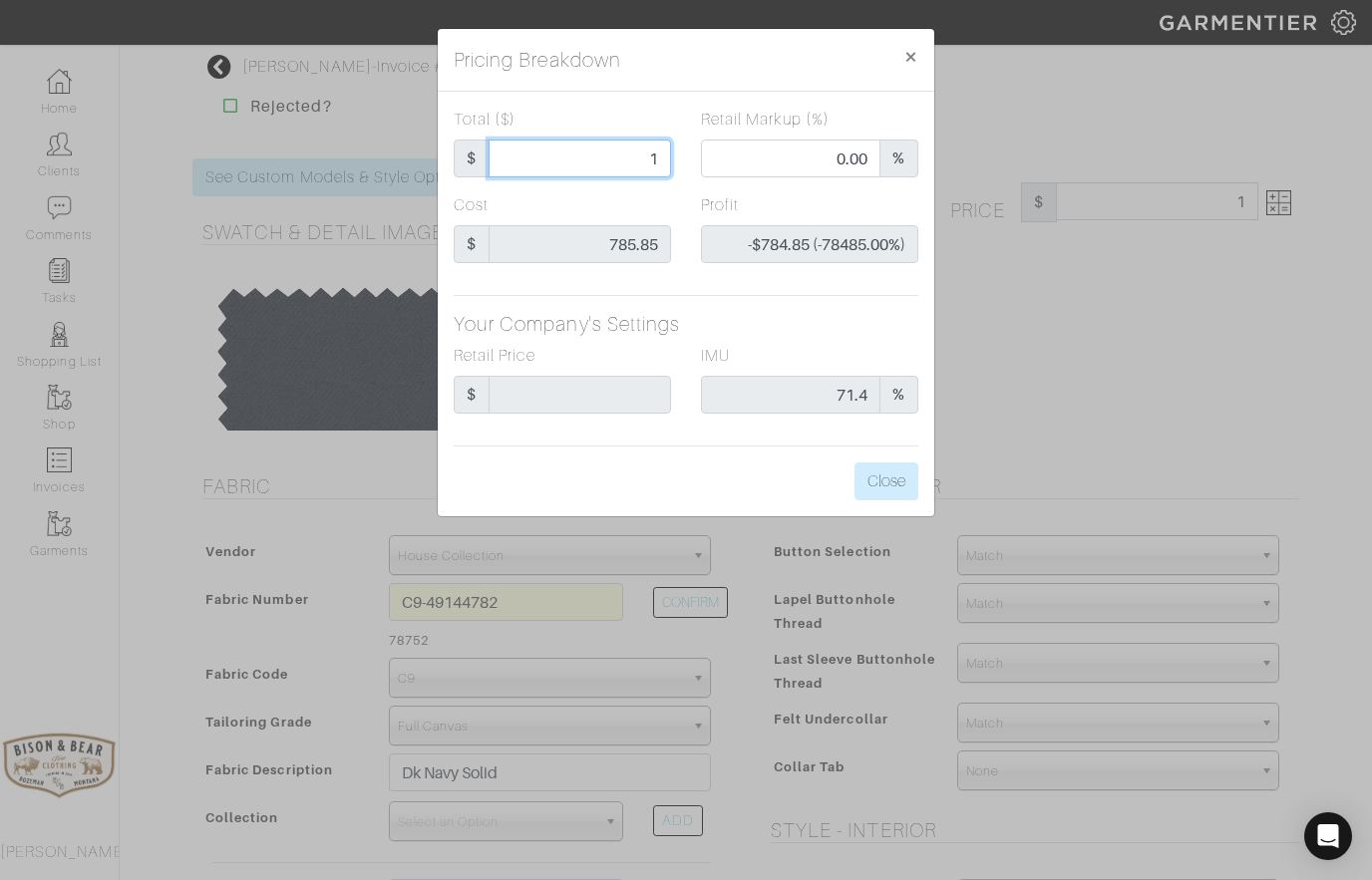 type on "12" 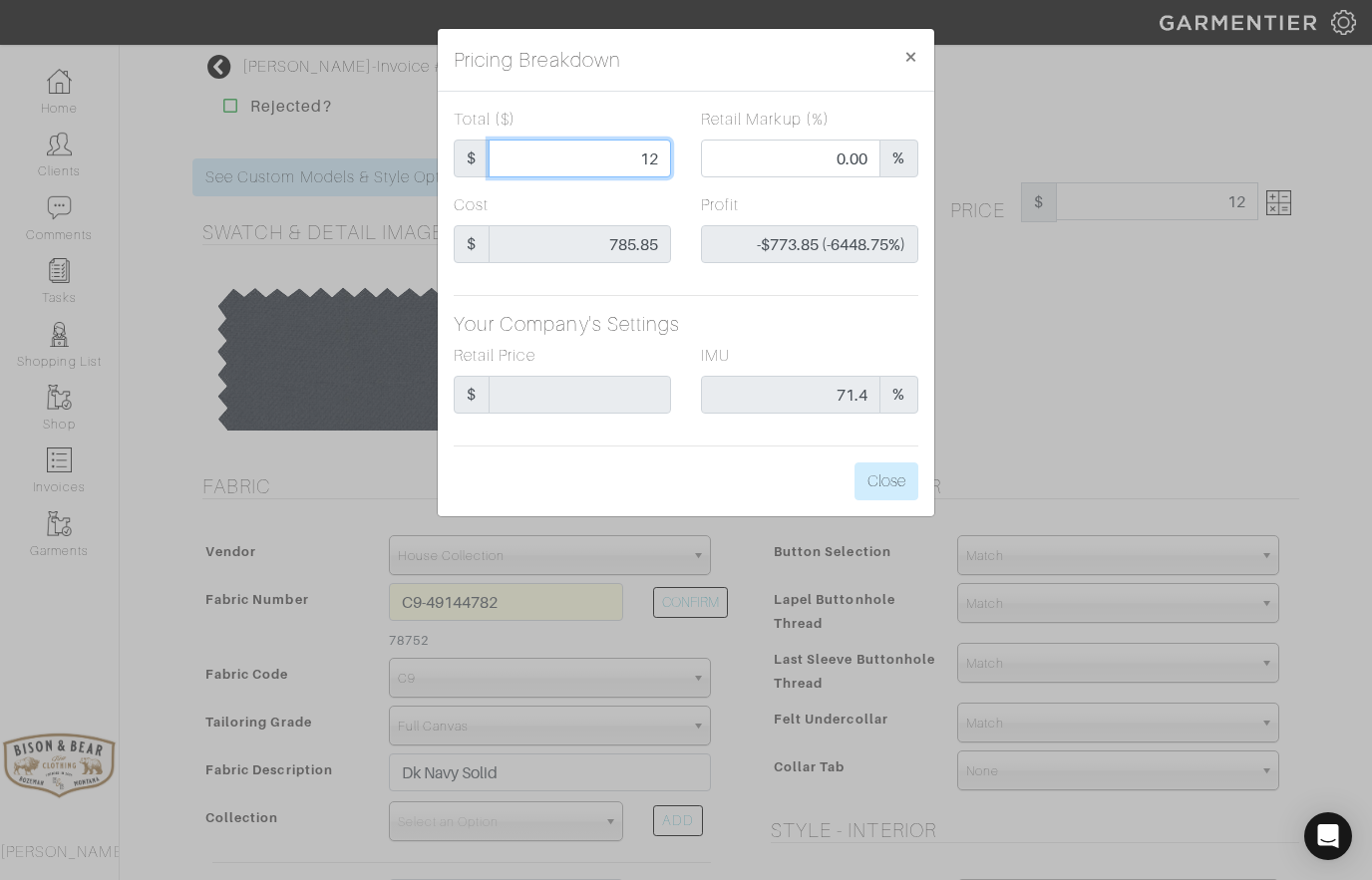 type on "120" 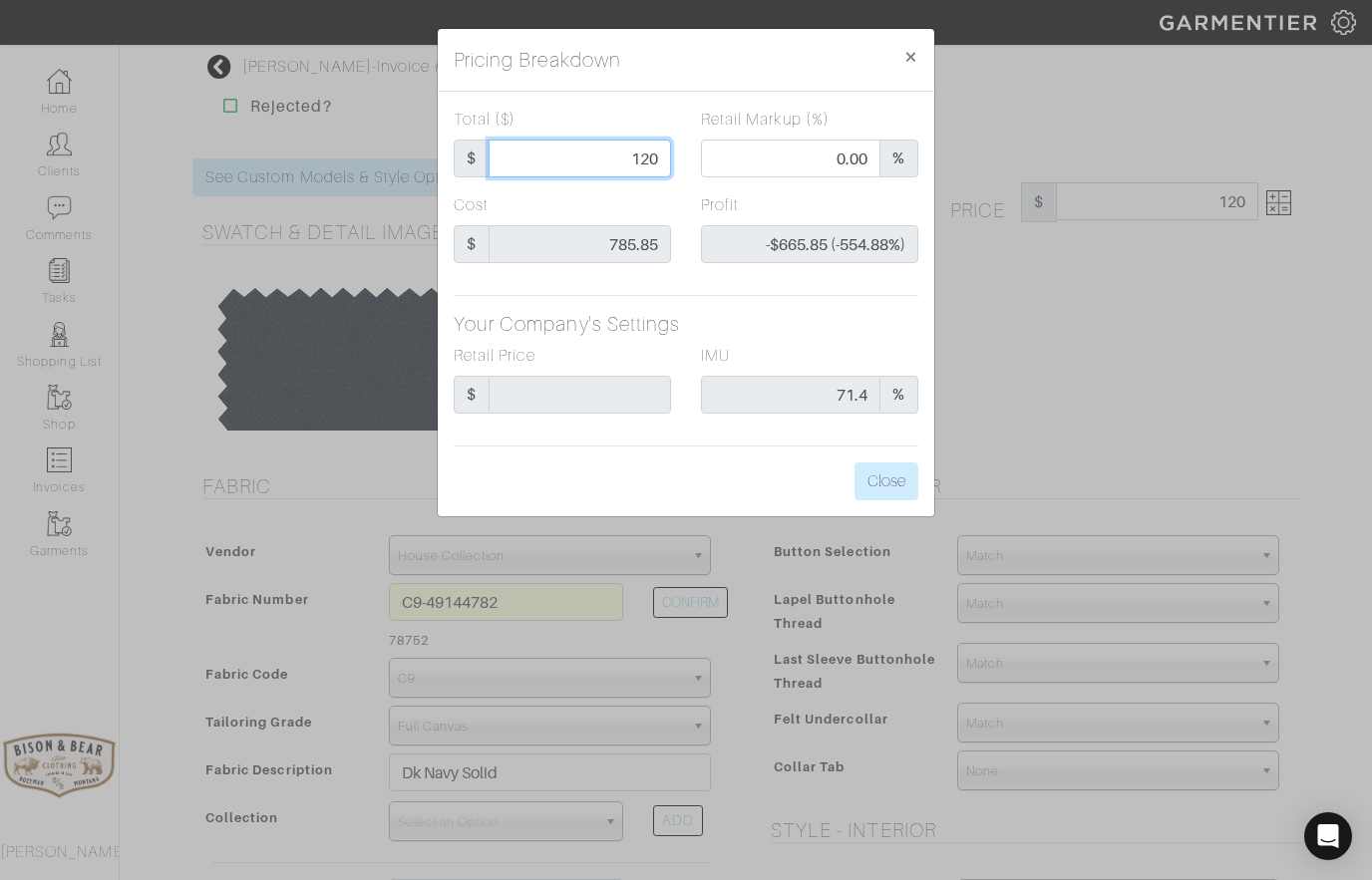 type on "1200" 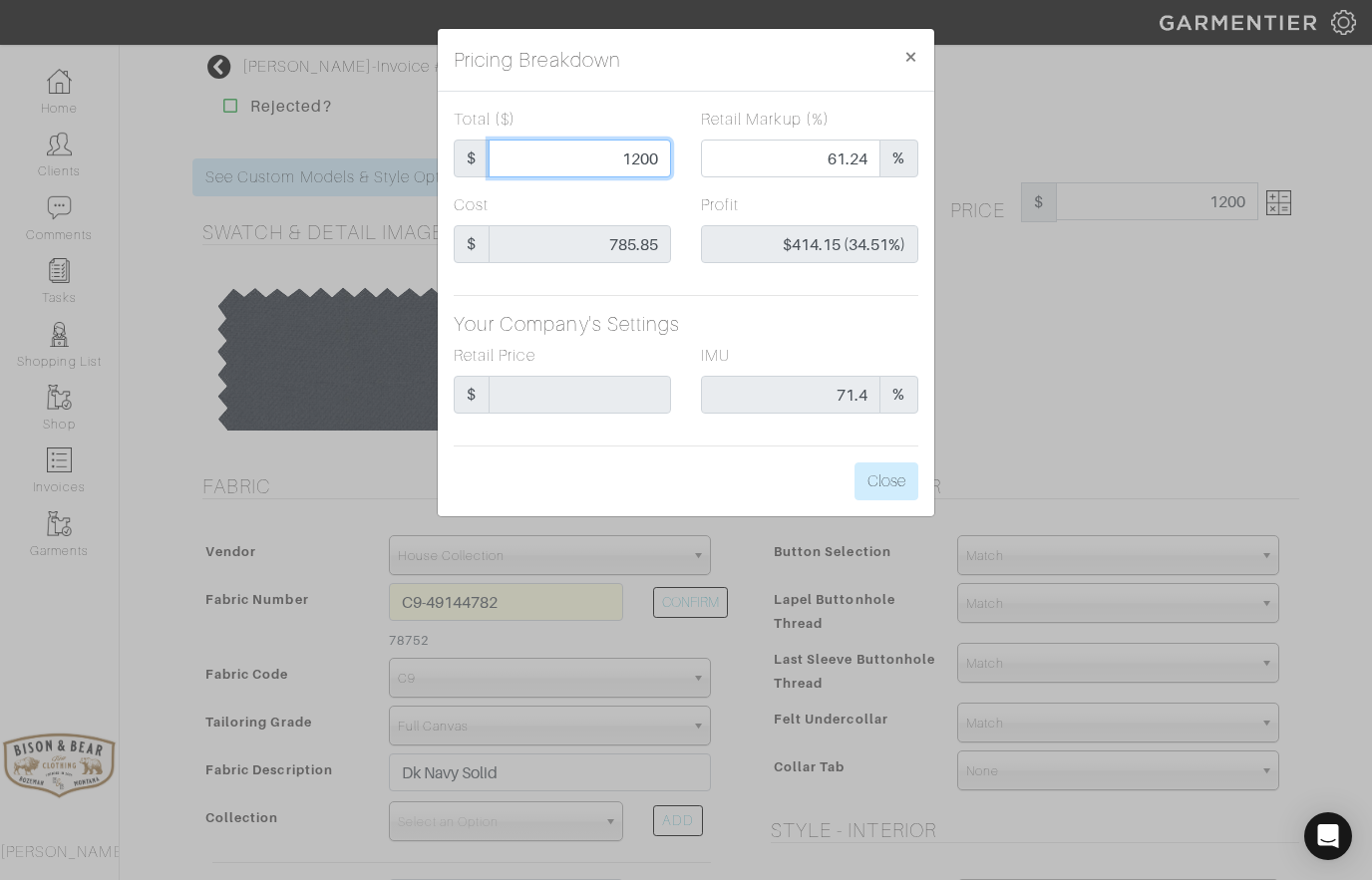 type on "1200" 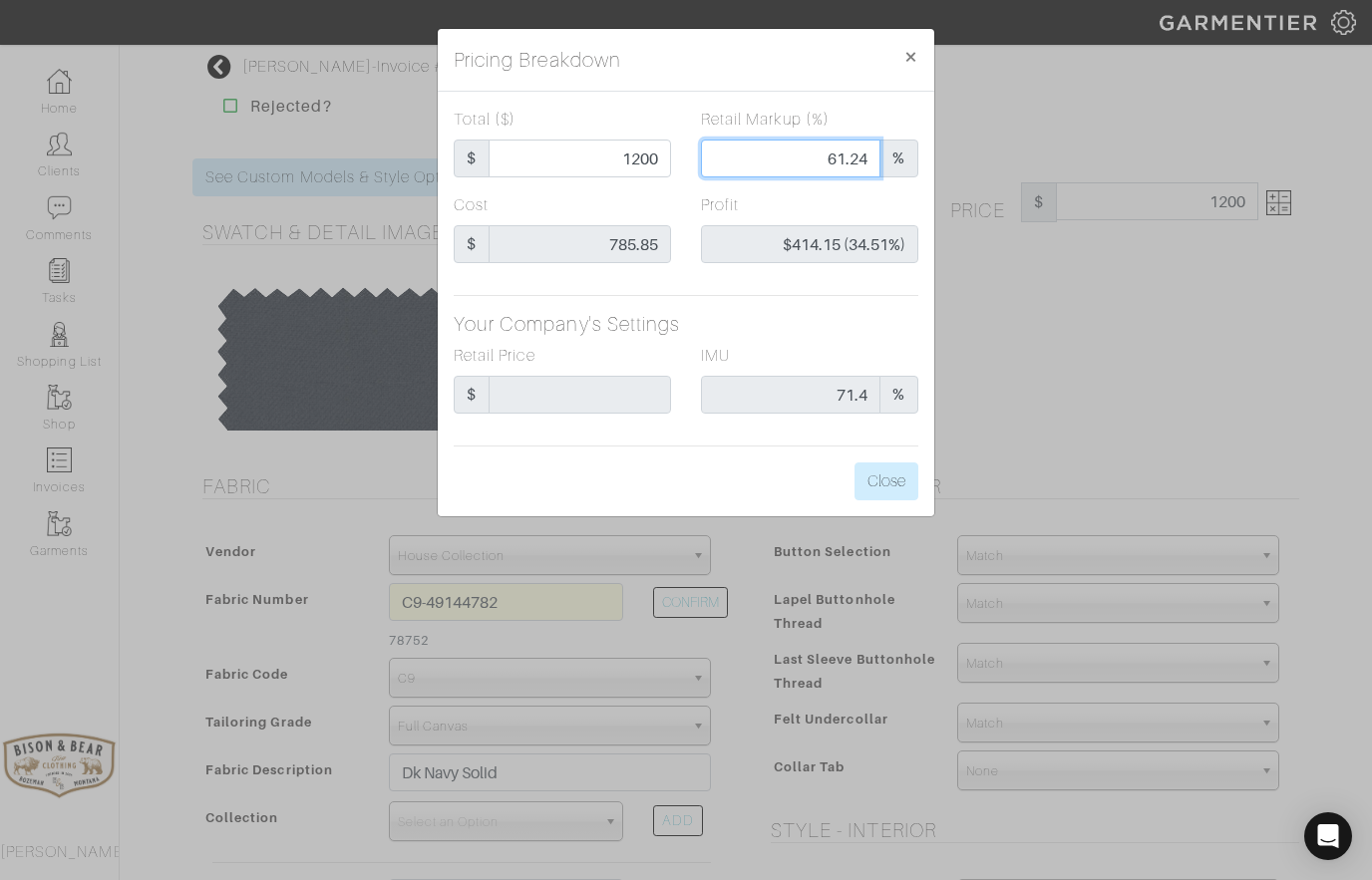 type on "1200.00" 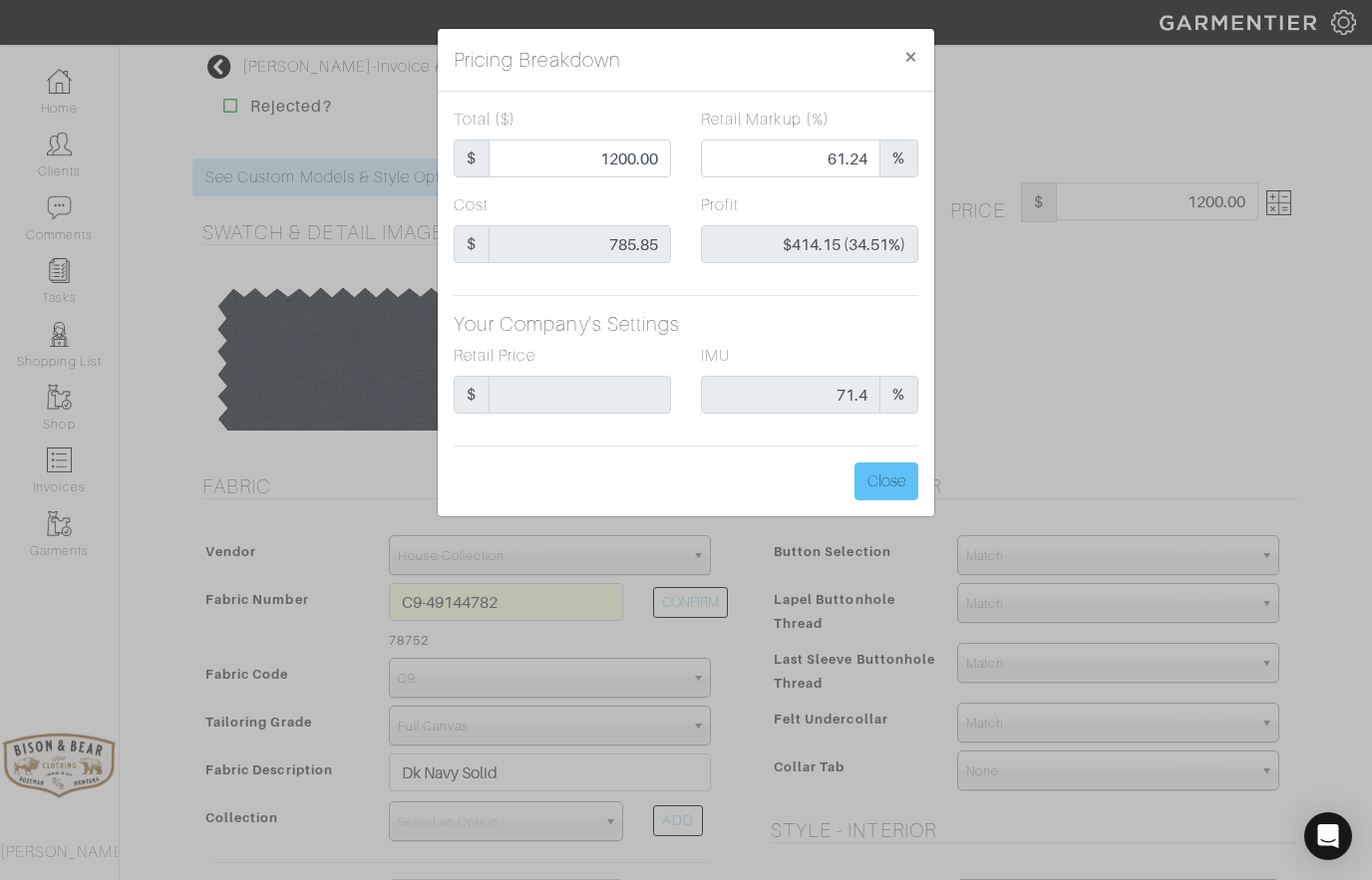 click on "Close" at bounding box center (886, 481) 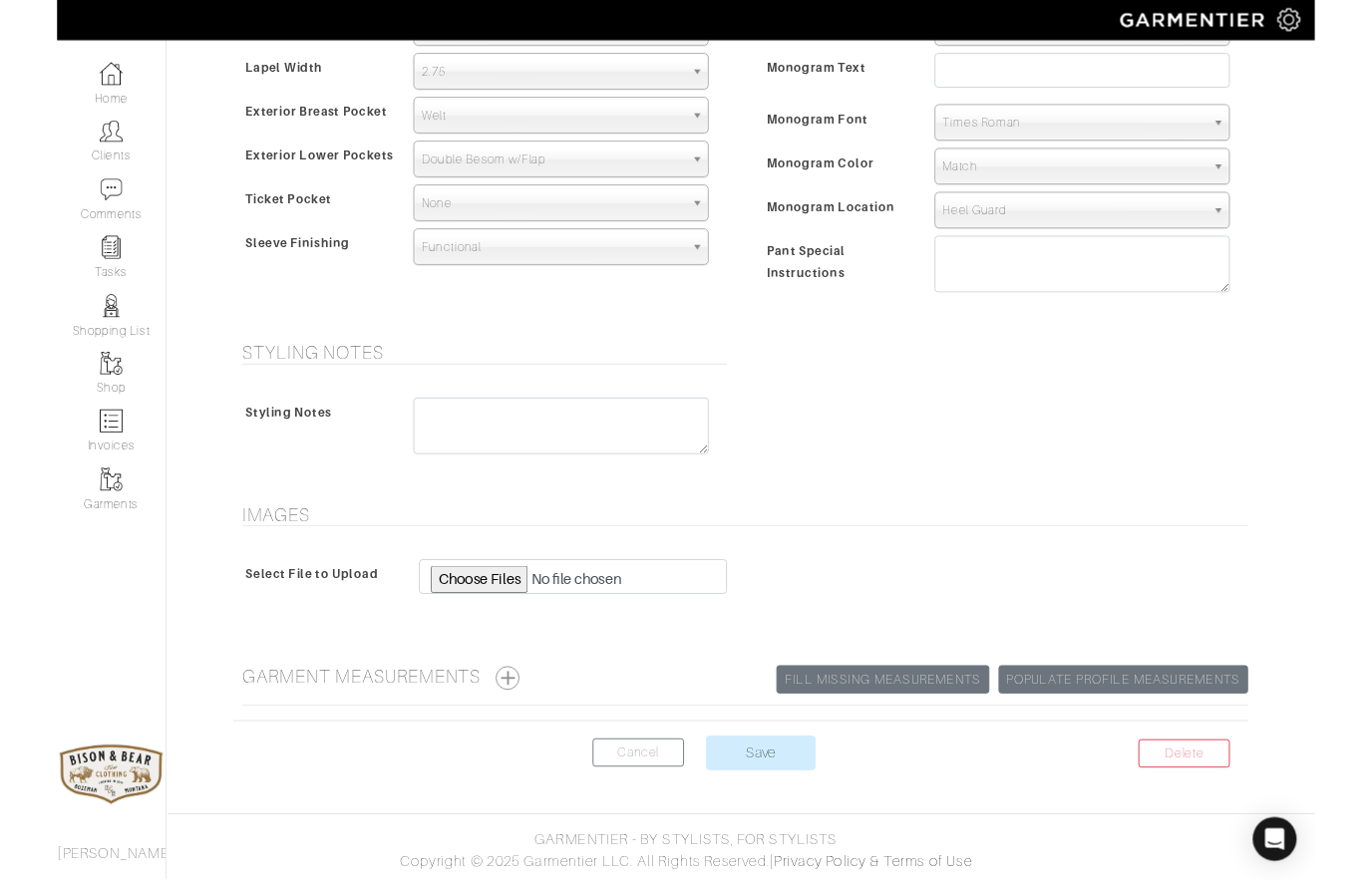 scroll, scrollTop: 1411, scrollLeft: 0, axis: vertical 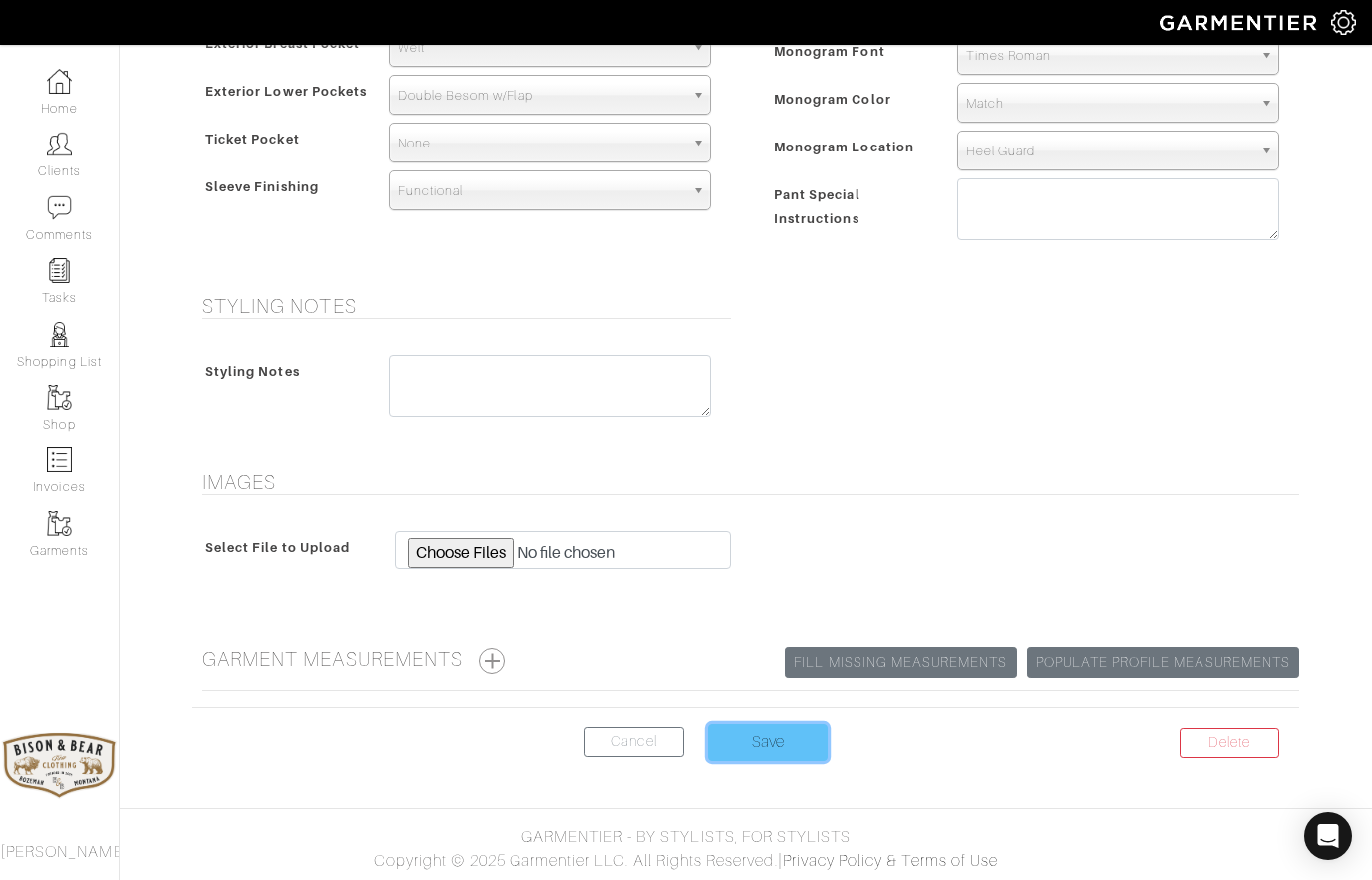 click on "Save" at bounding box center [768, 742] 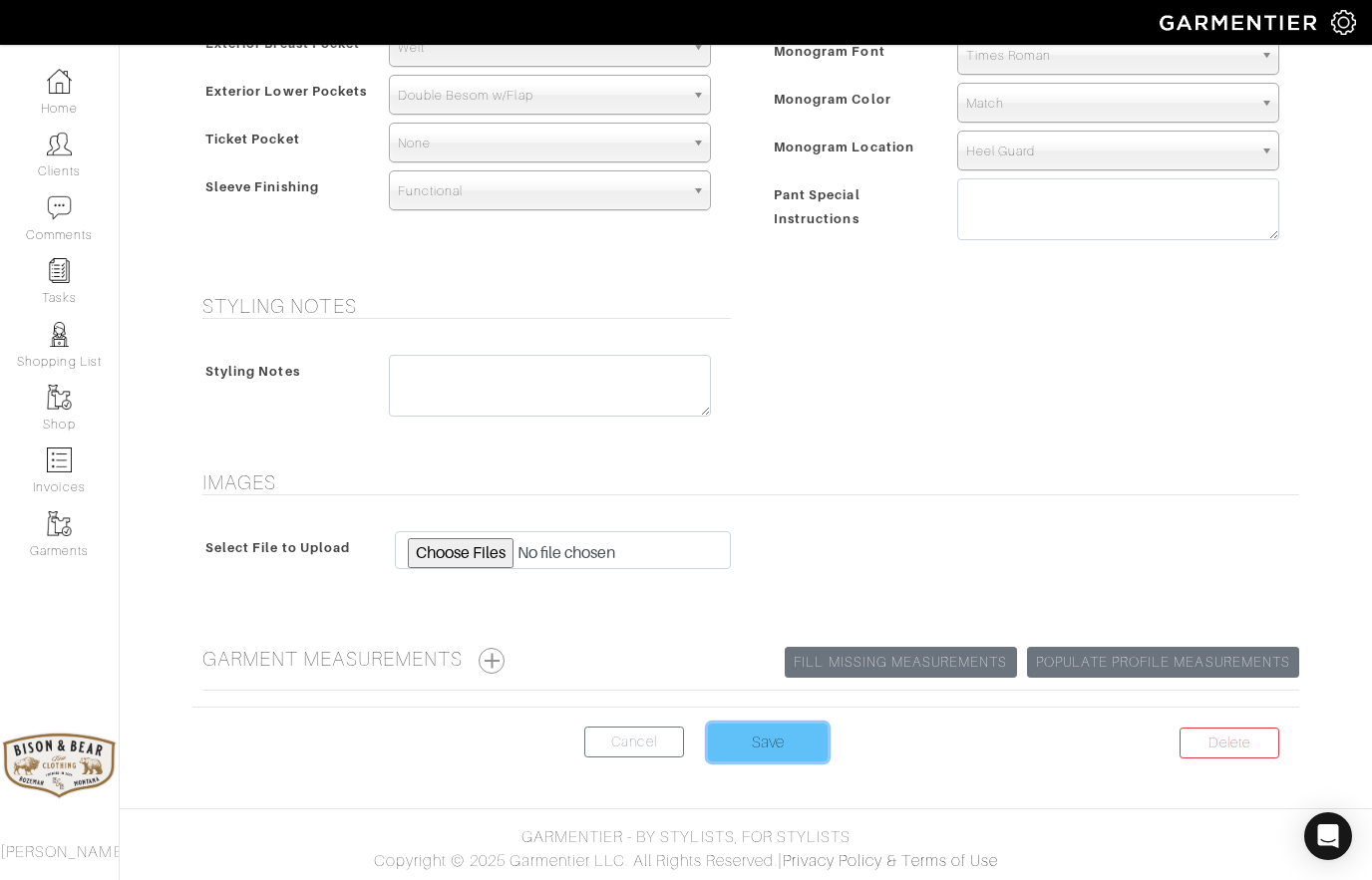 click on "Save" at bounding box center (768, 742) 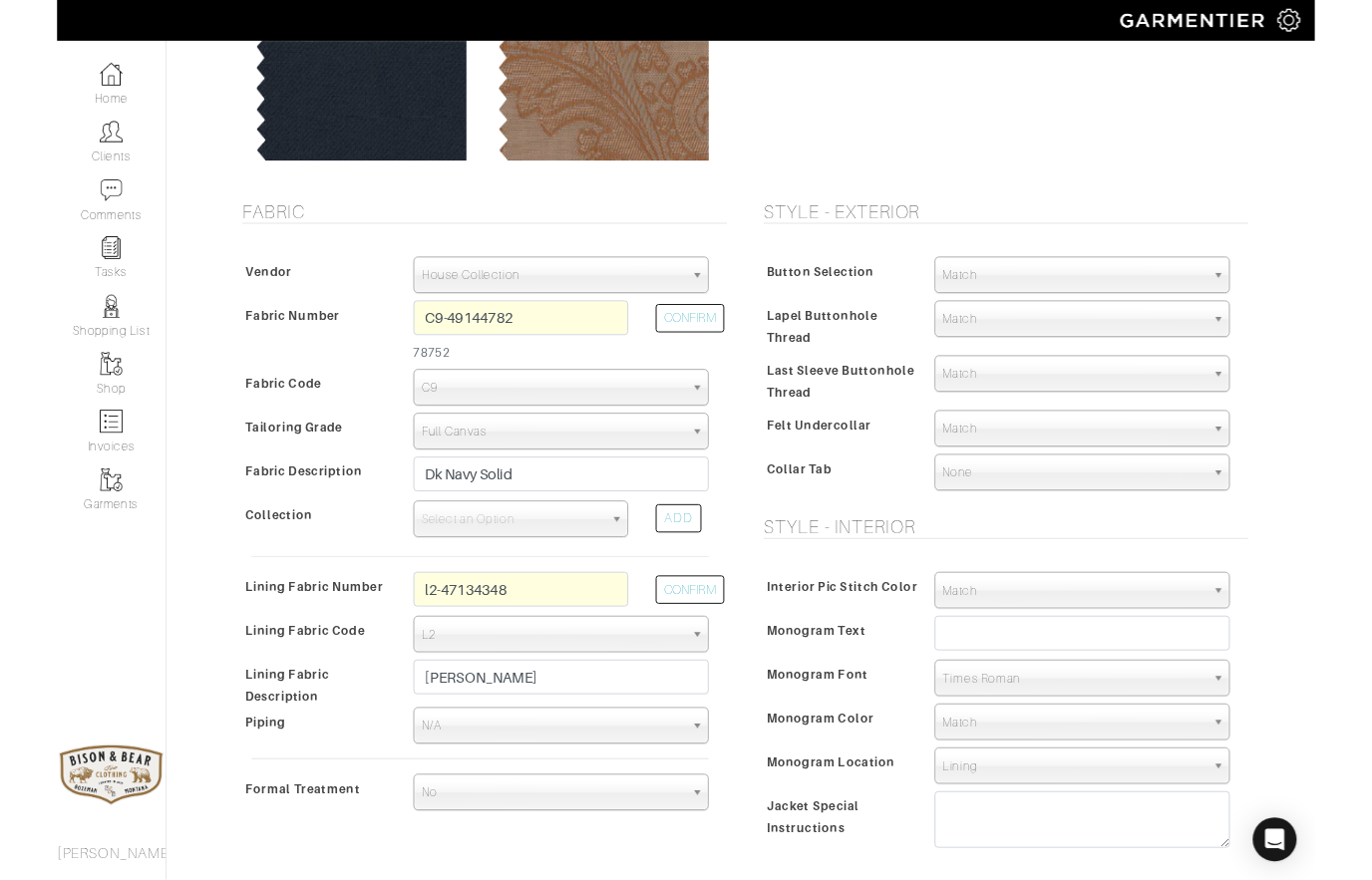 scroll, scrollTop: 355, scrollLeft: 0, axis: vertical 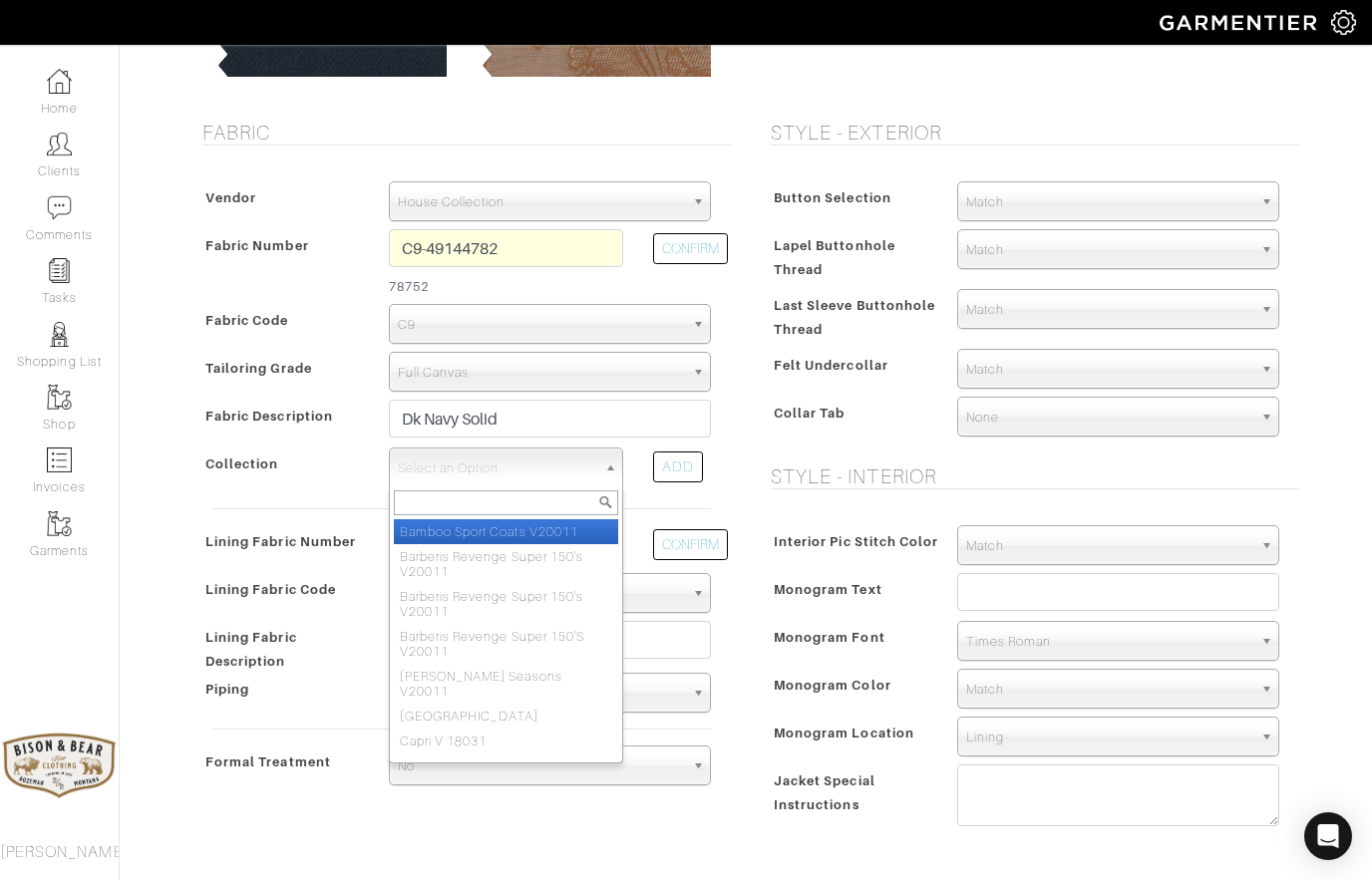 click at bounding box center [506, 502] 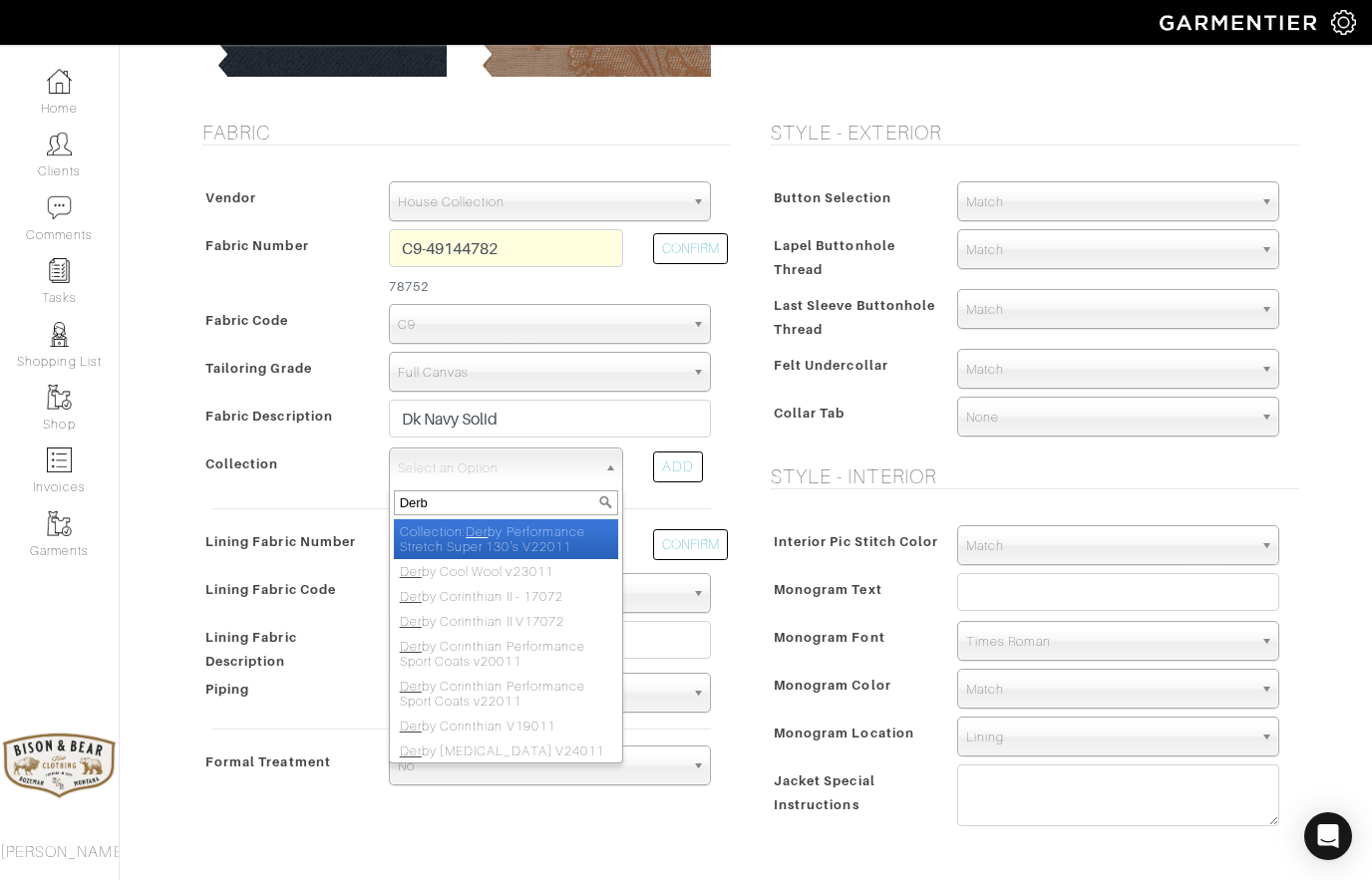 type on "Derby" 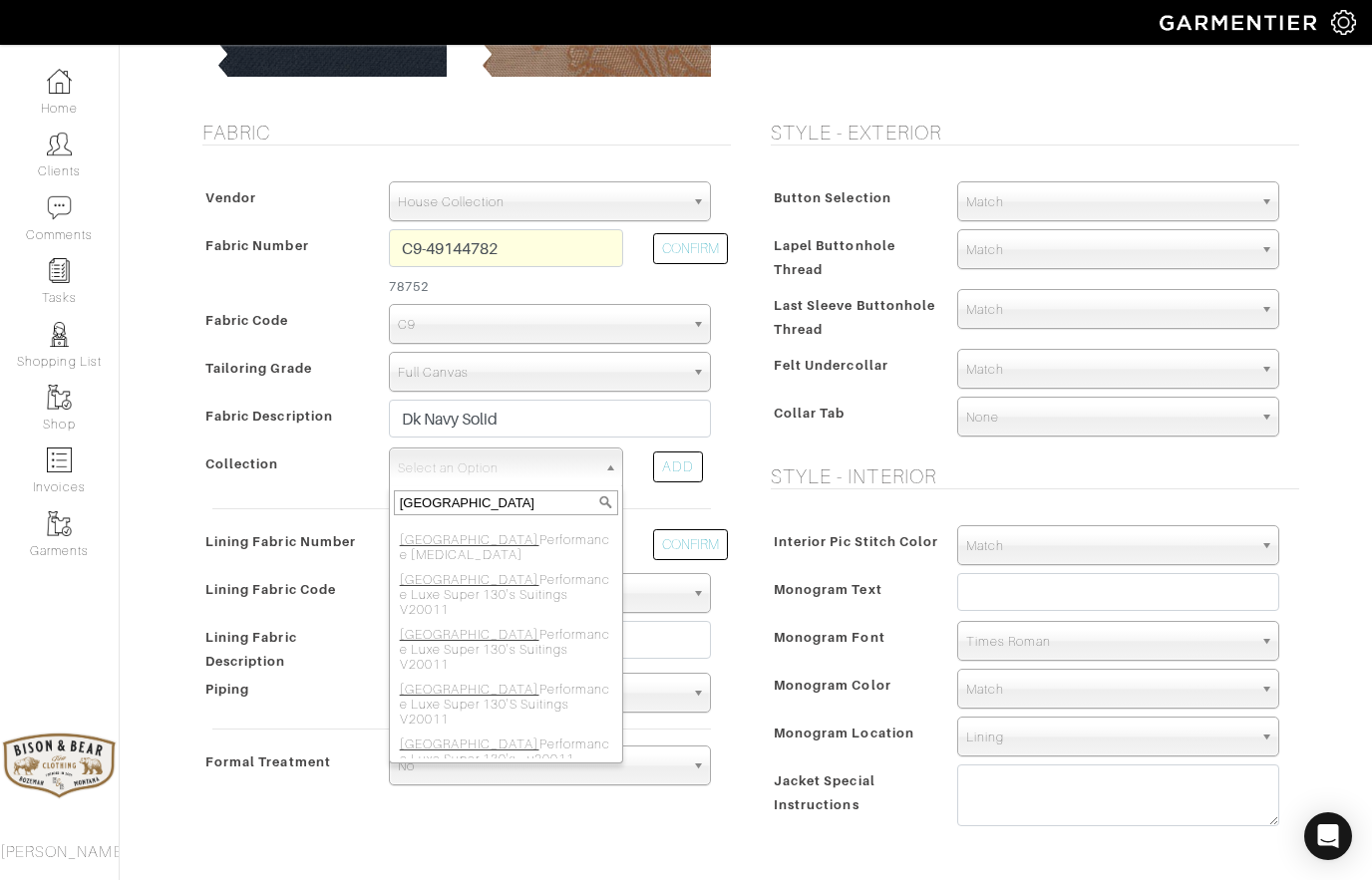 scroll, scrollTop: 612, scrollLeft: 0, axis: vertical 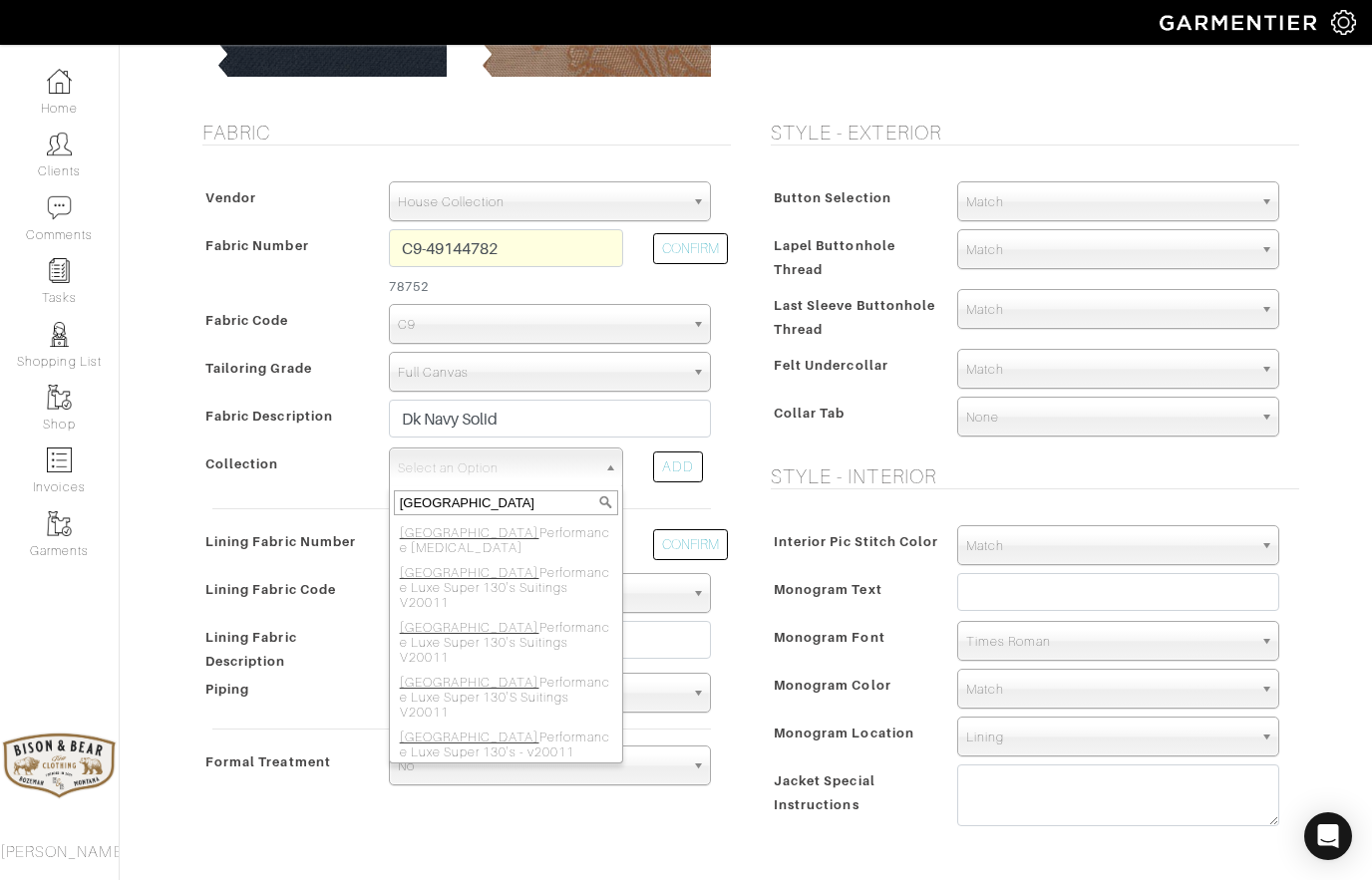 select on "990" 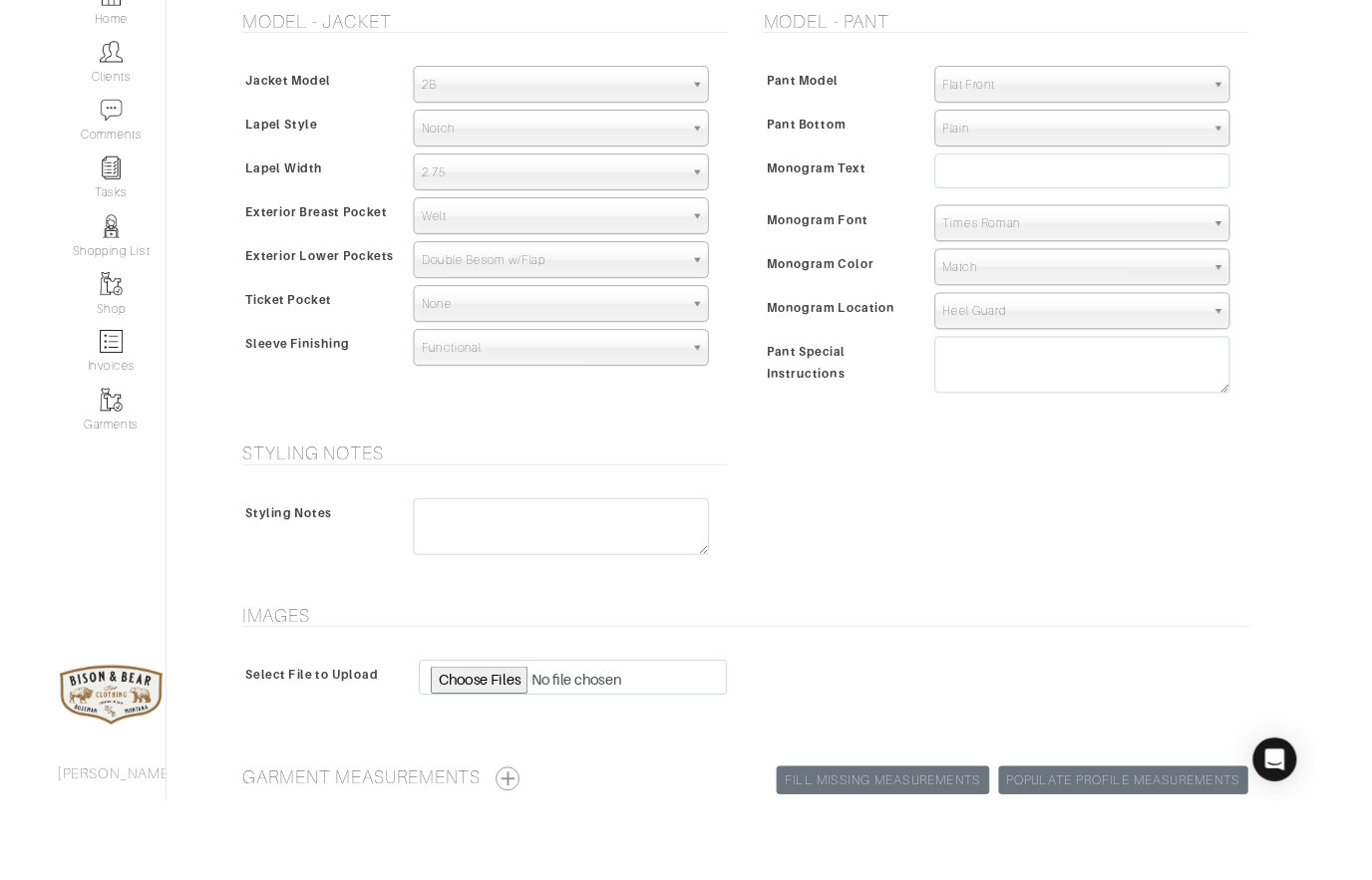 scroll, scrollTop: 1411, scrollLeft: 0, axis: vertical 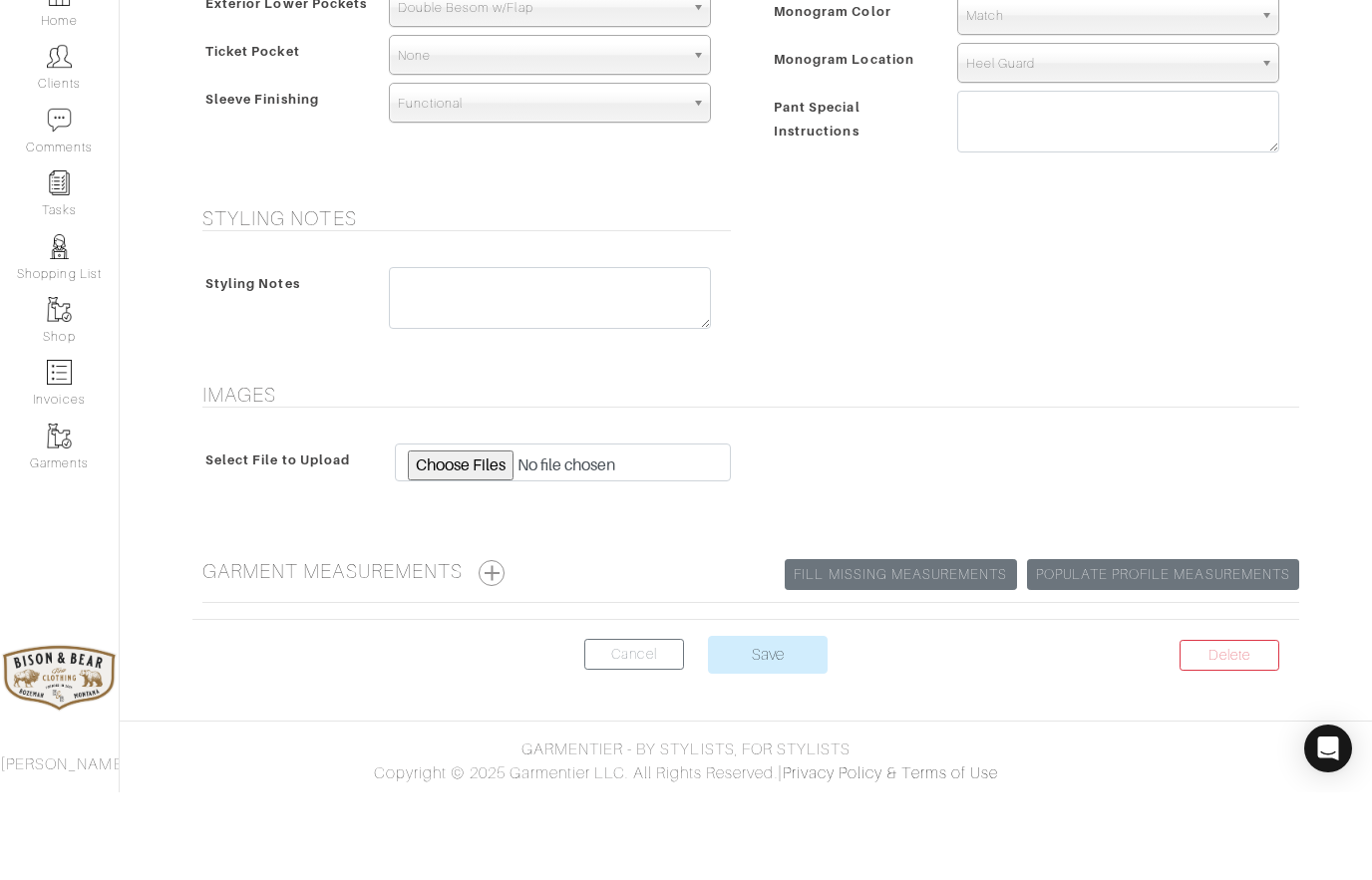 click on "See Custom Models & Style Options
Swatch & Detail Images
Price $ 1200.00
Fabric
Vendor
Zegna" at bounding box center [746, -246] 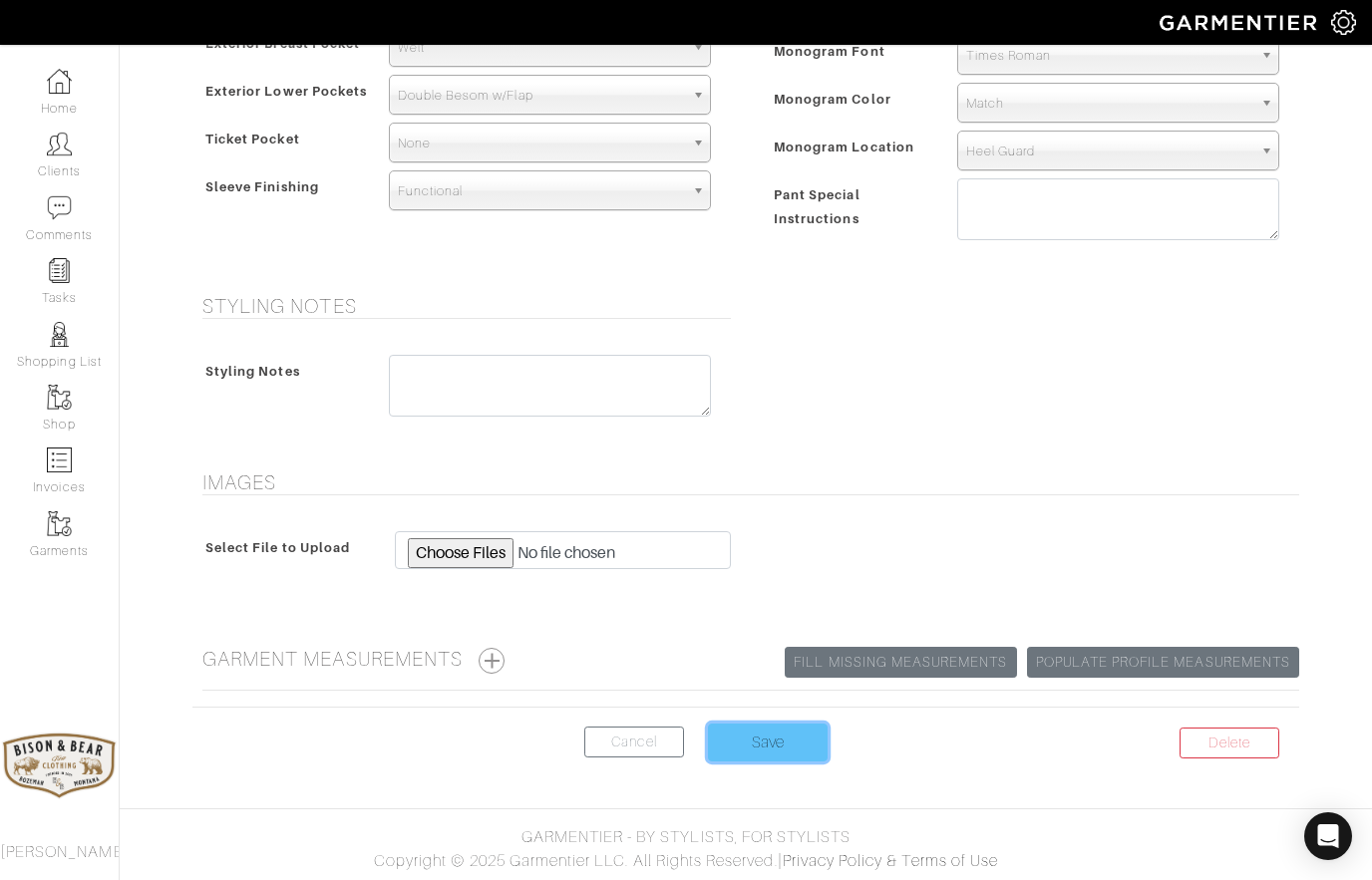 click on "Save" at bounding box center (768, 742) 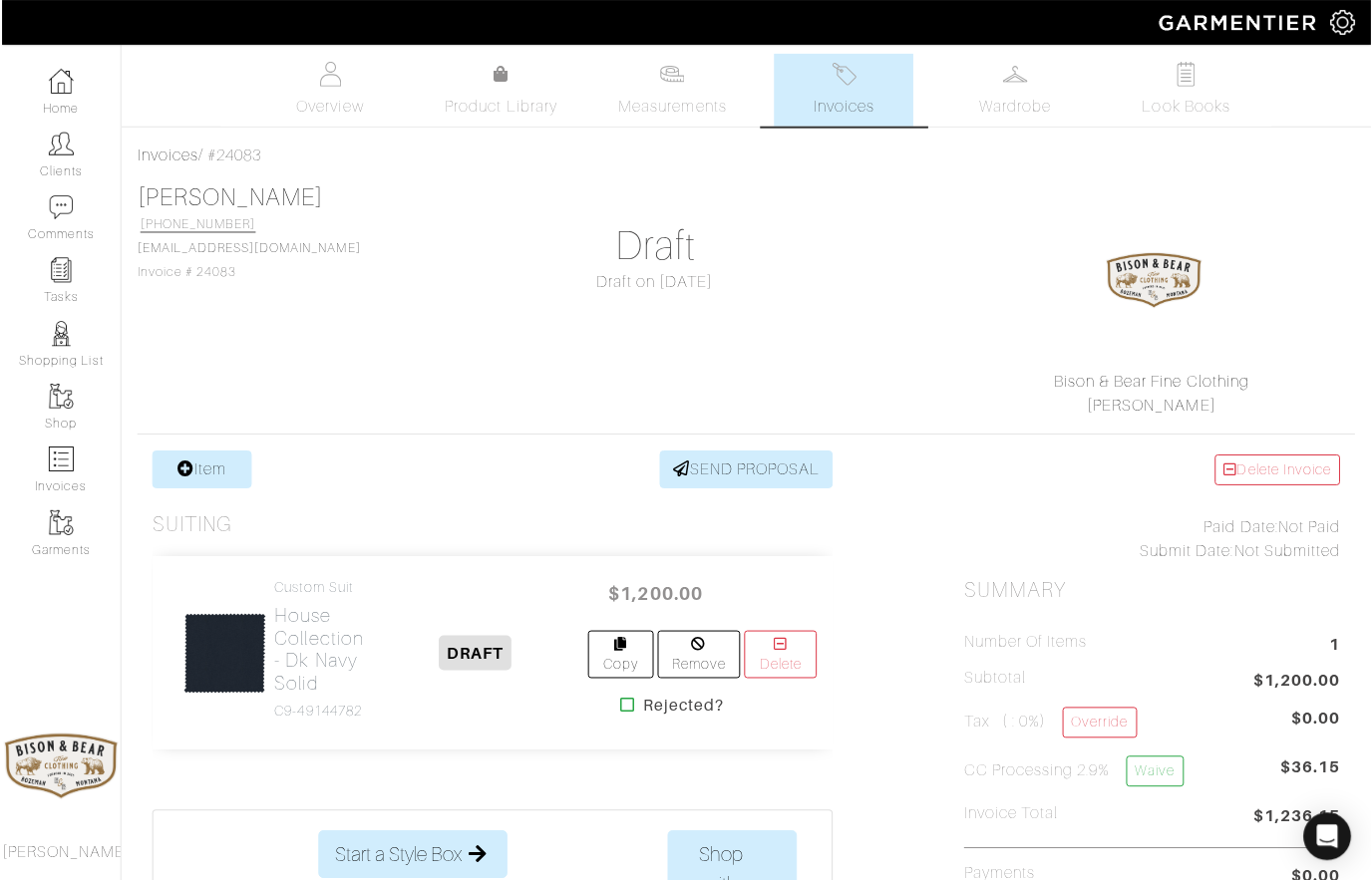 scroll, scrollTop: 2, scrollLeft: 0, axis: vertical 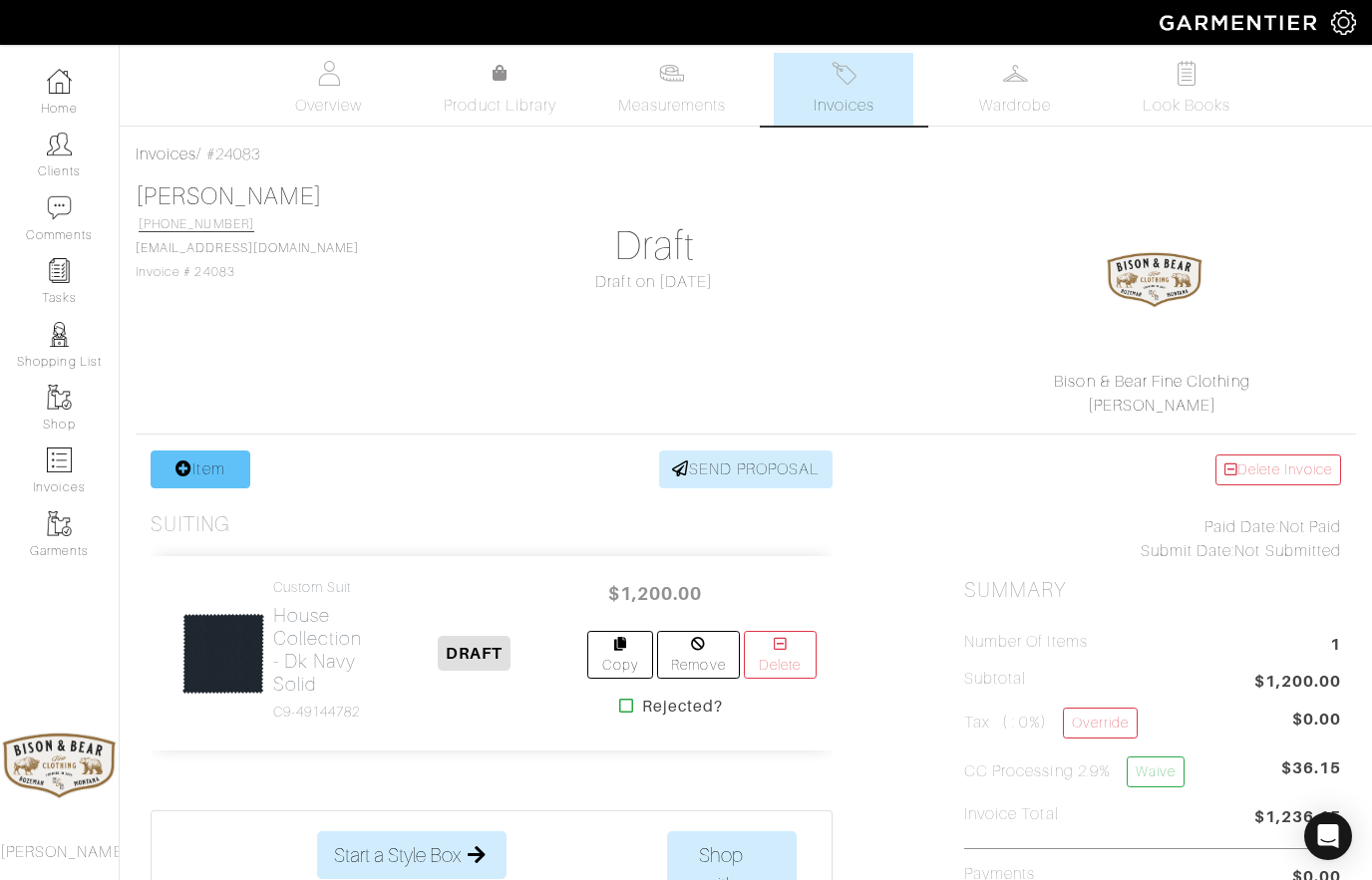 click on "Item" at bounding box center (200, 469) 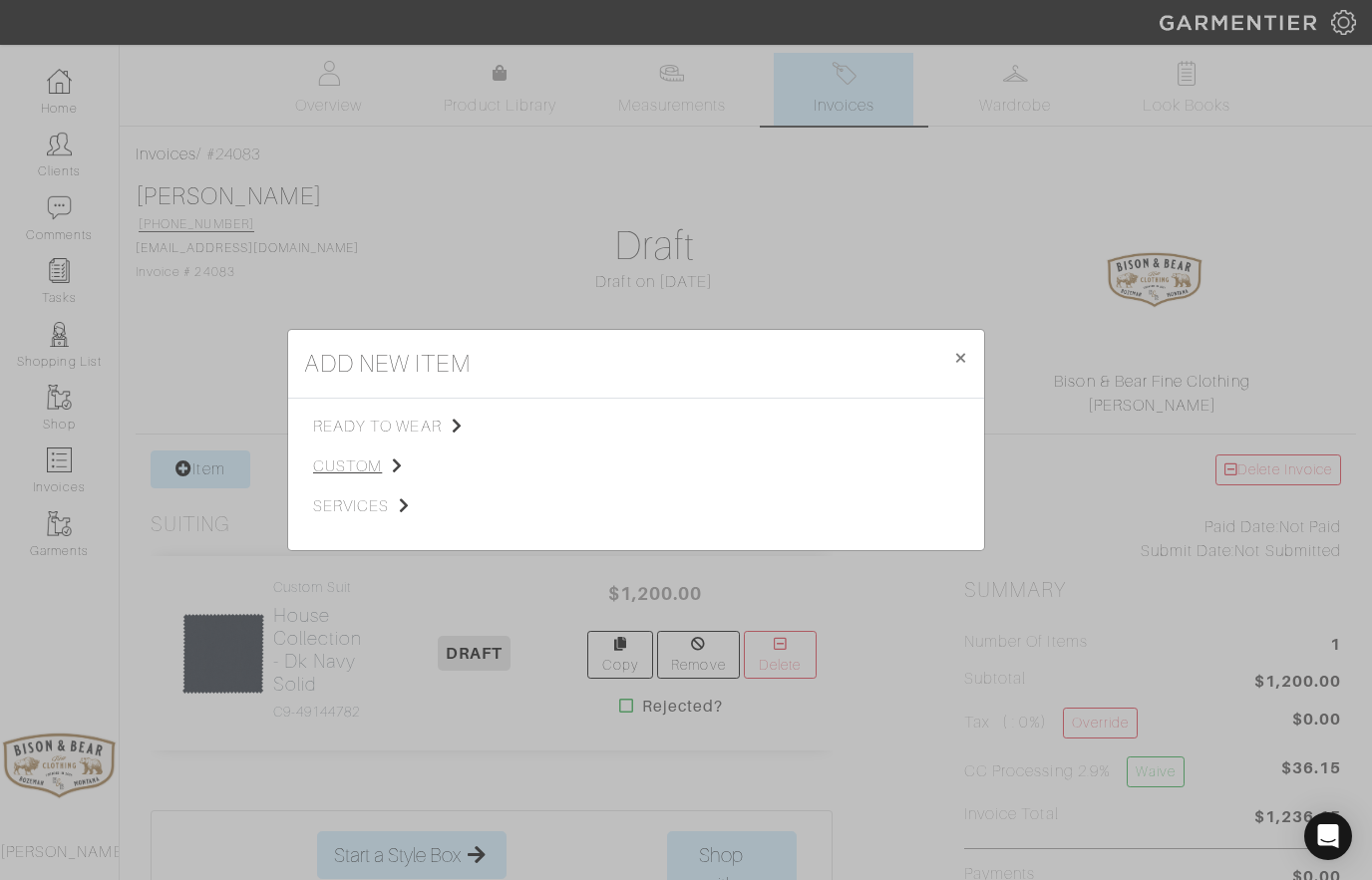 click on "custom" at bounding box center [413, 466] 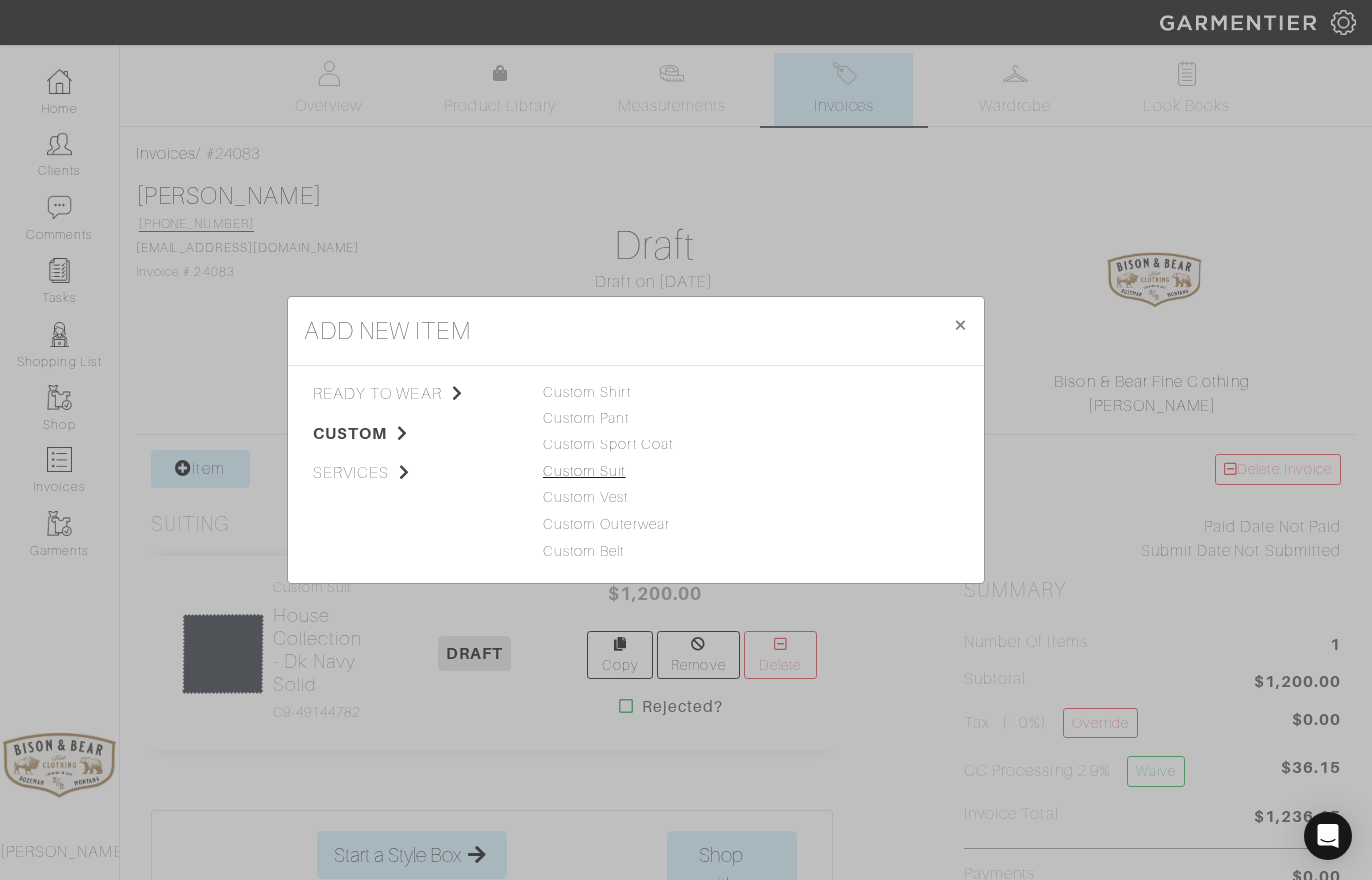 click on "Custom Suit" at bounding box center (584, 471) 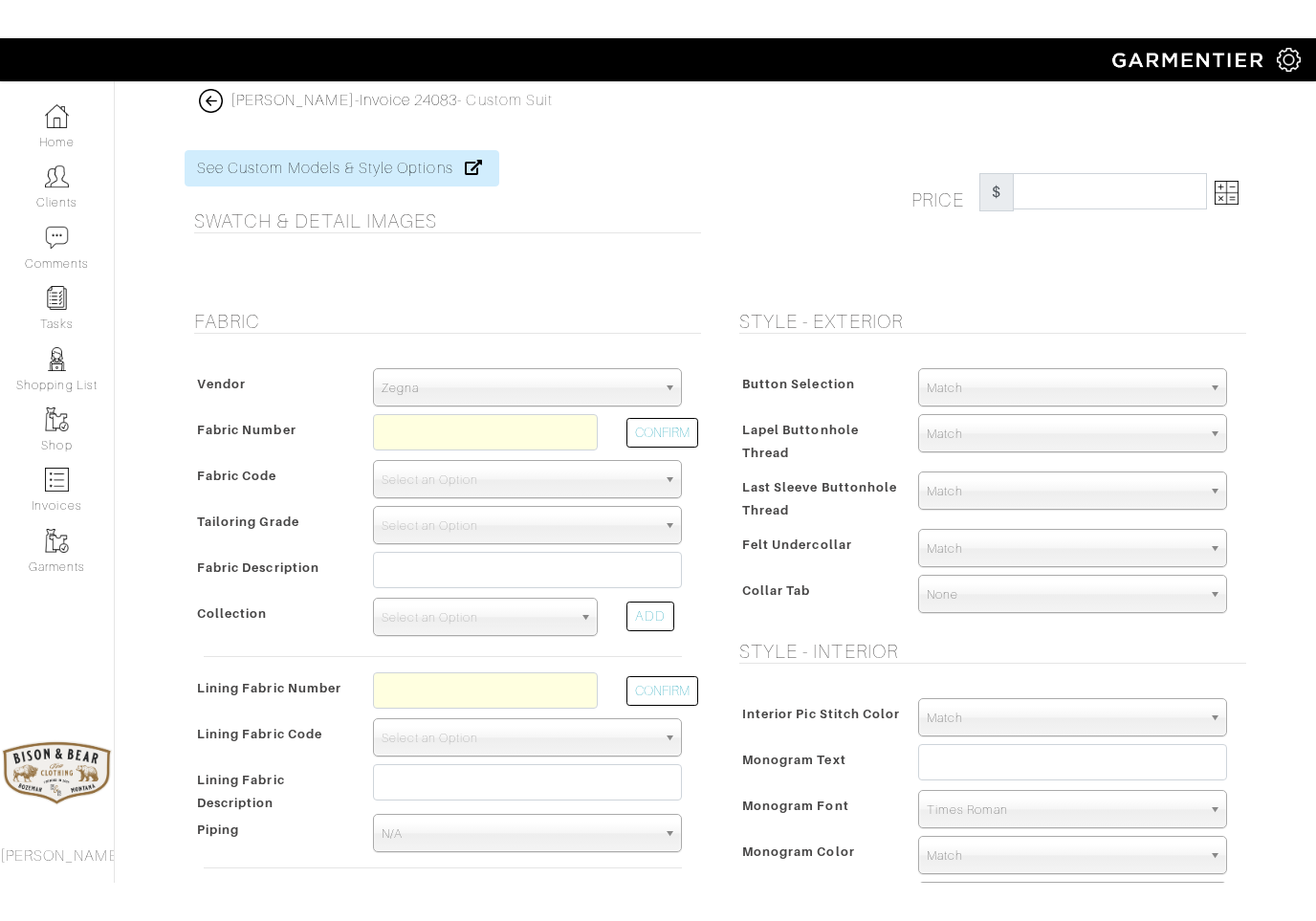 scroll, scrollTop: 0, scrollLeft: 0, axis: both 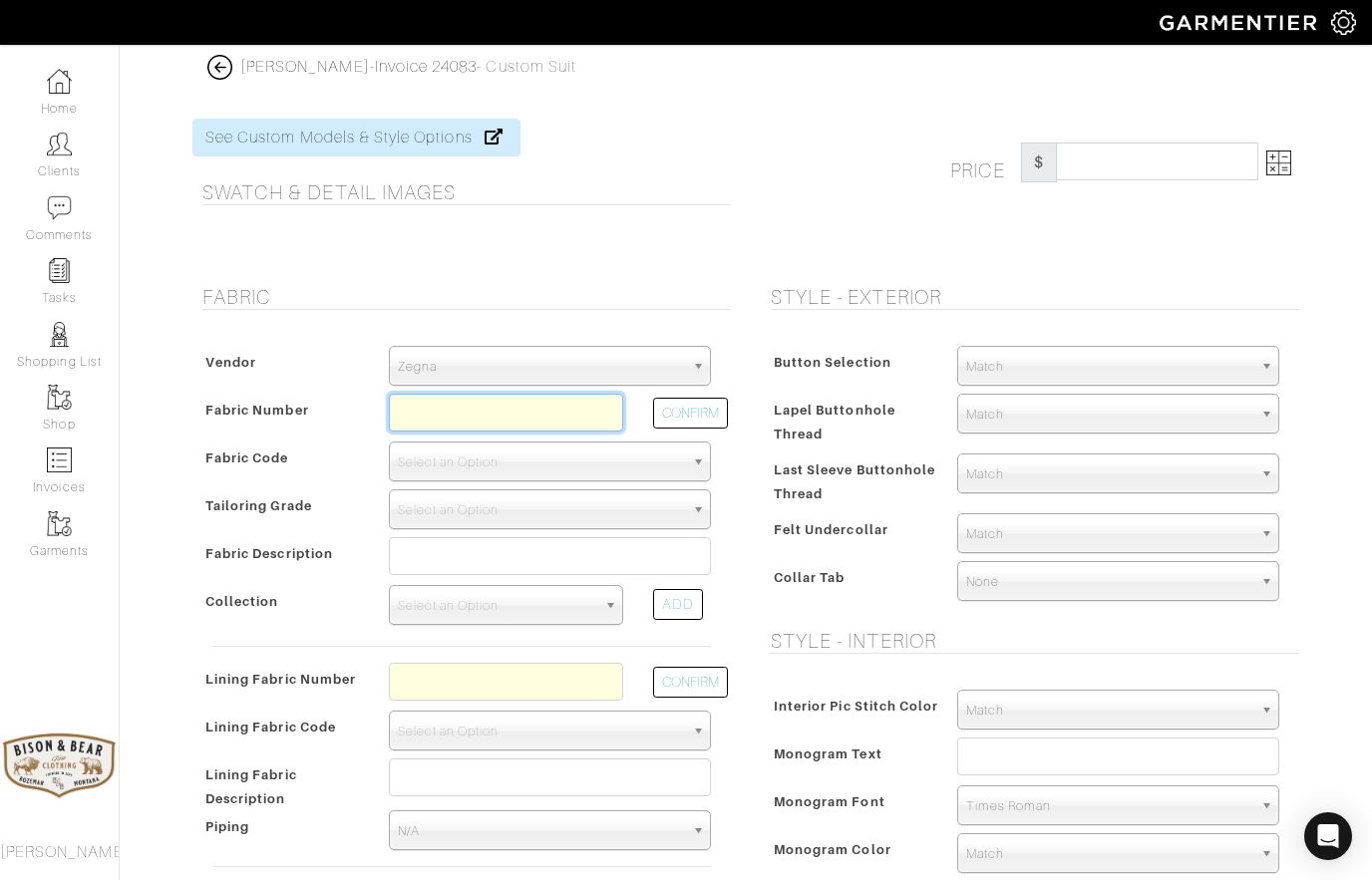 click at bounding box center (506, 413) 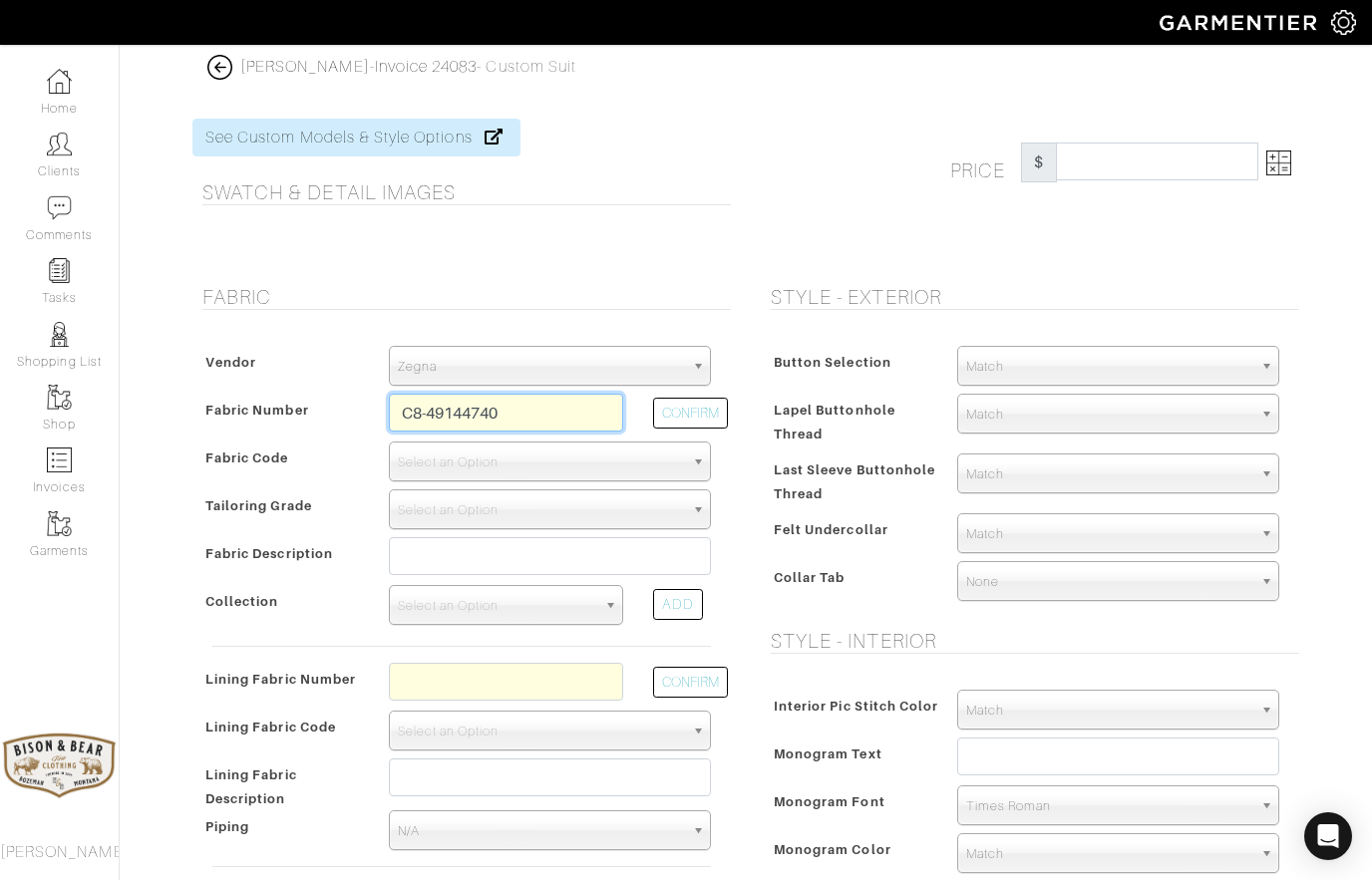 type on "C8-49144740" 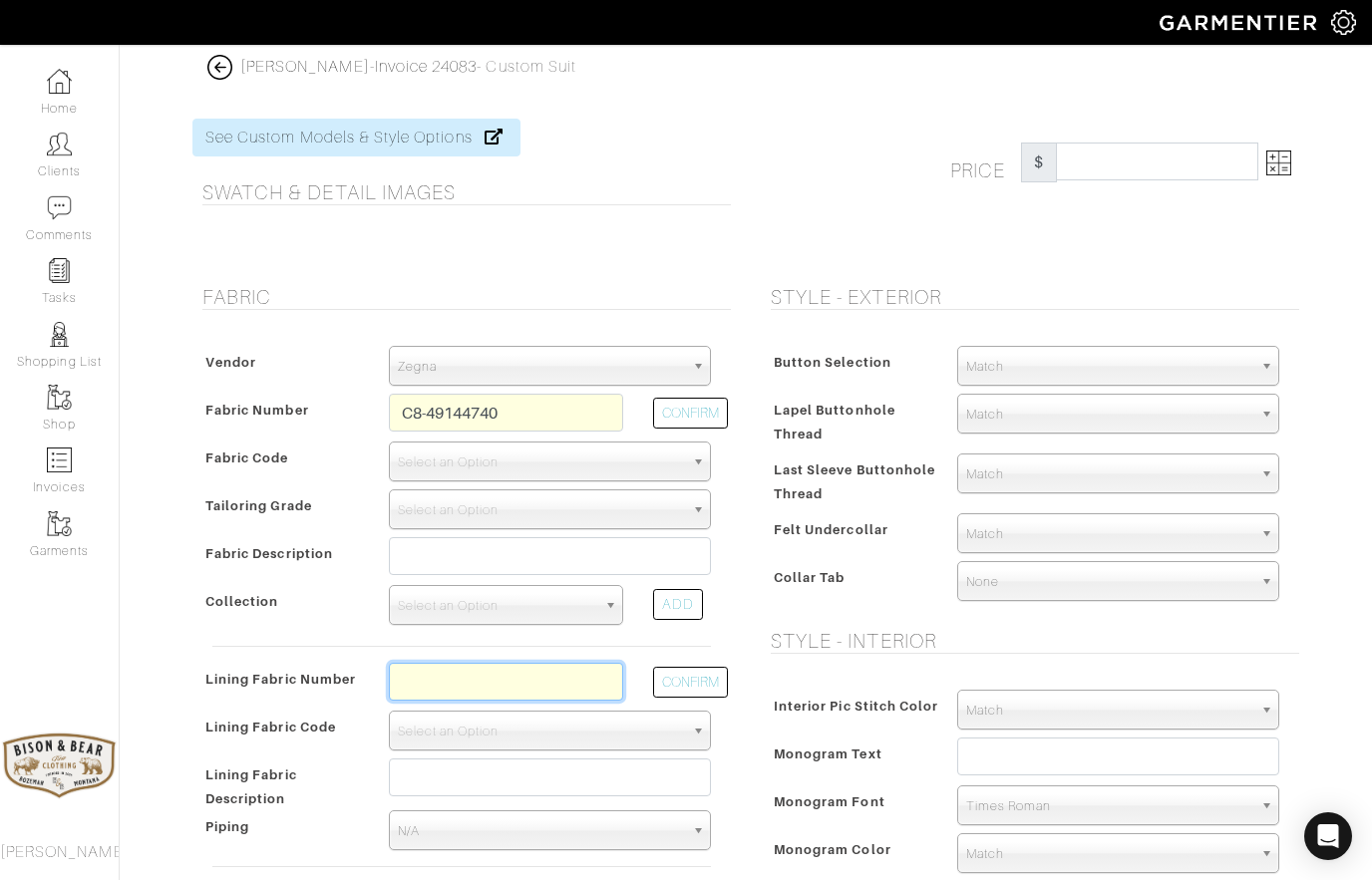 click at bounding box center [506, 682] 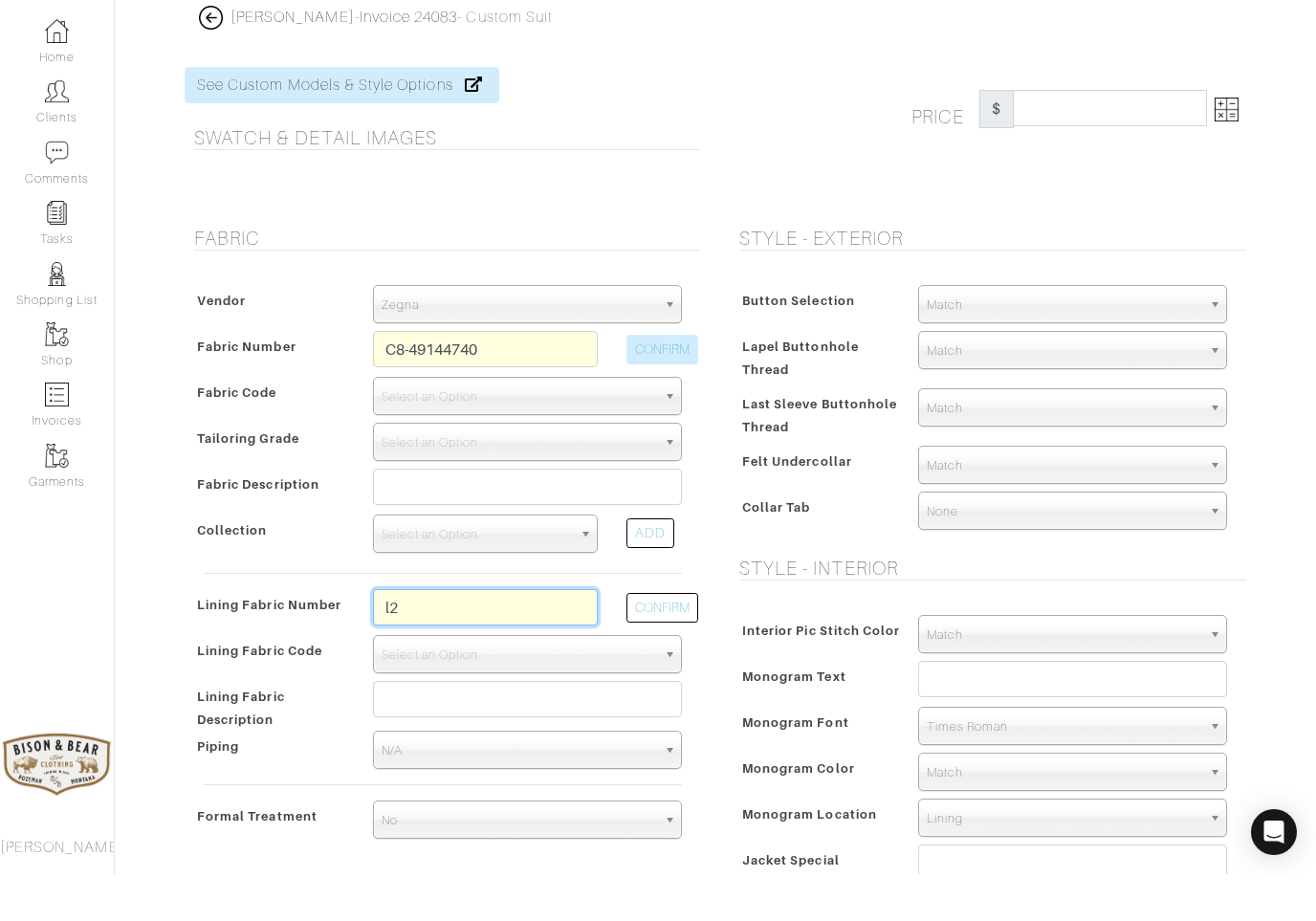 type on "l2" 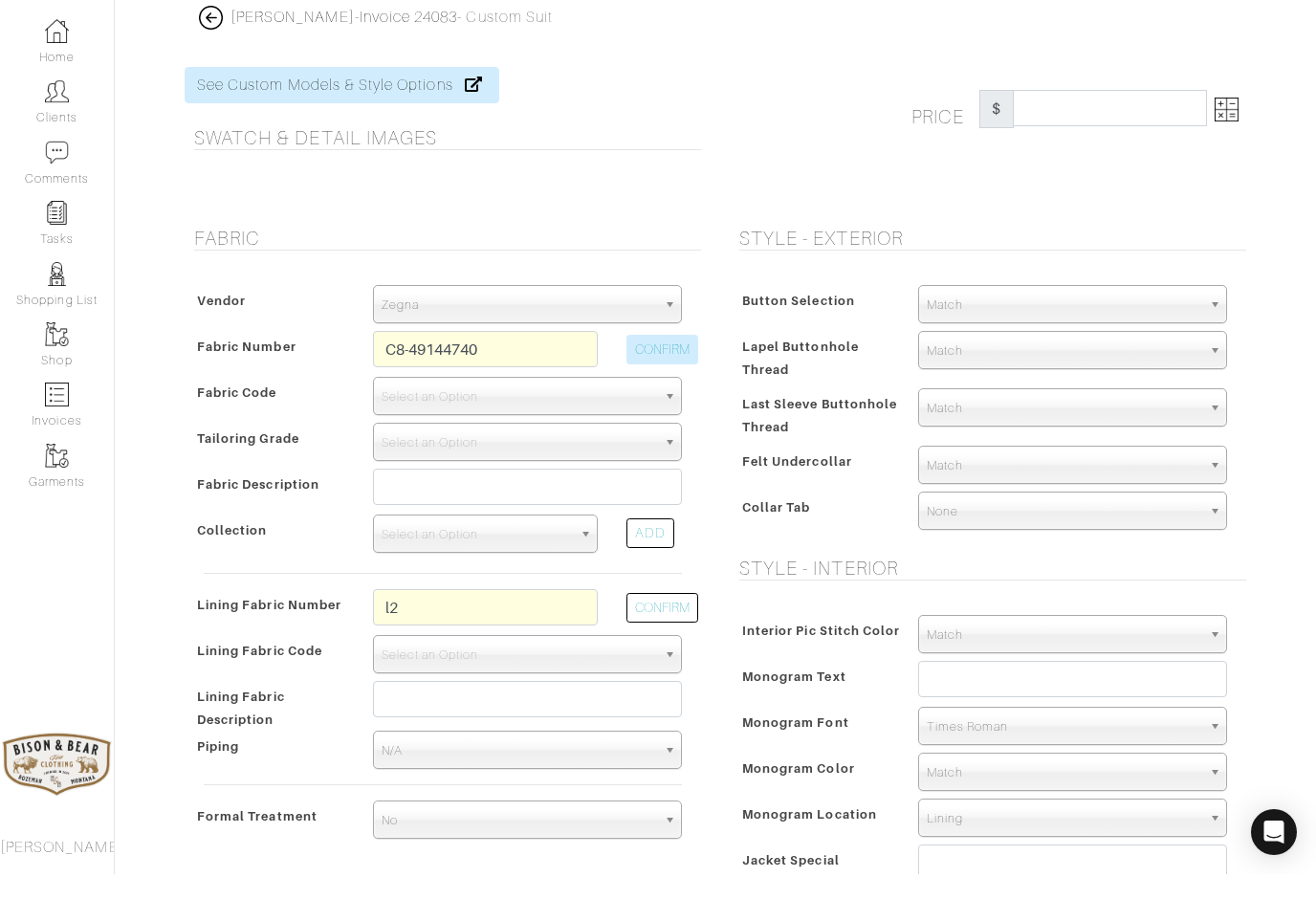click on "CONFIRM" at bounding box center [662, 396] 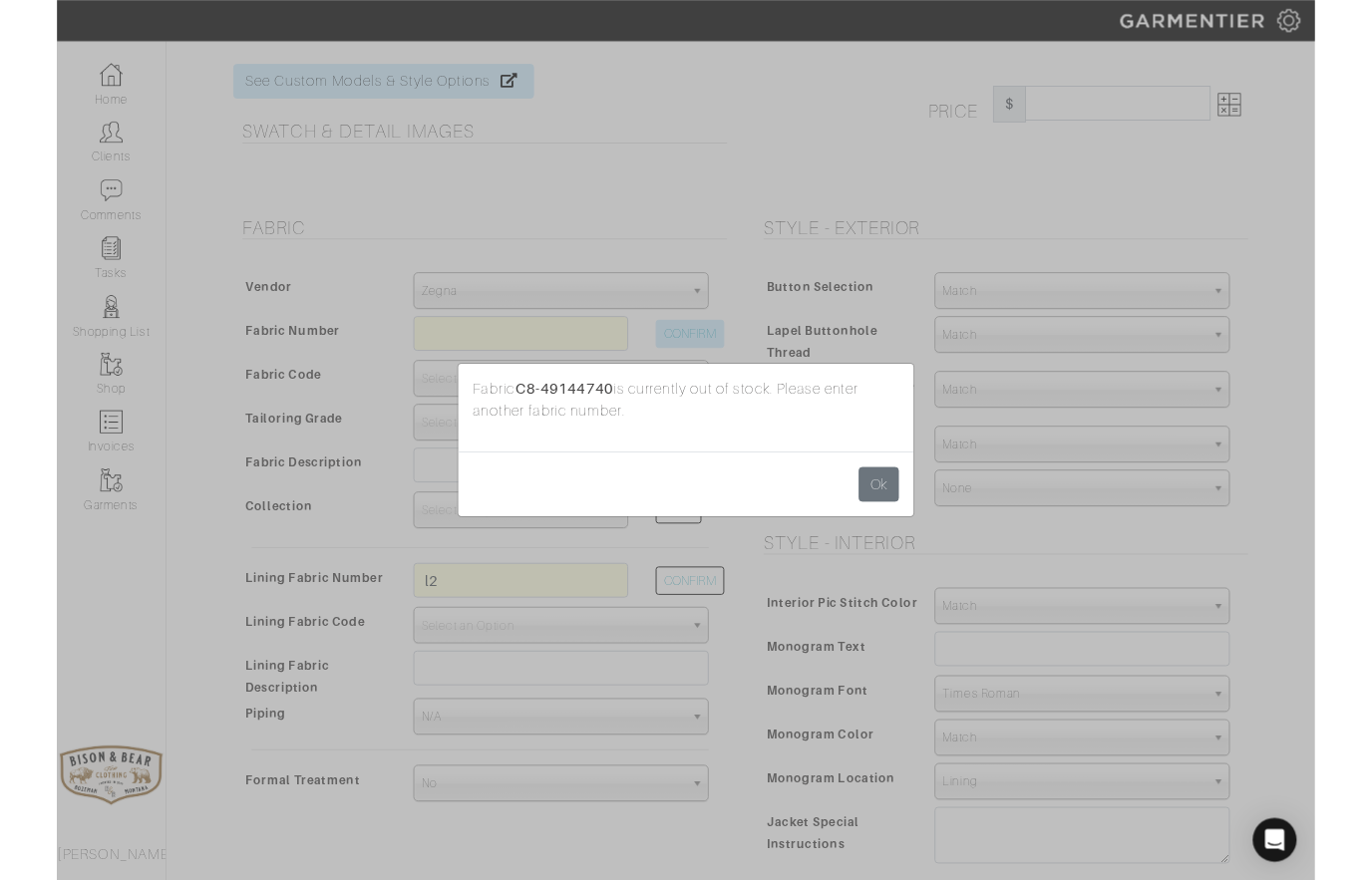 scroll, scrollTop: 129, scrollLeft: 0, axis: vertical 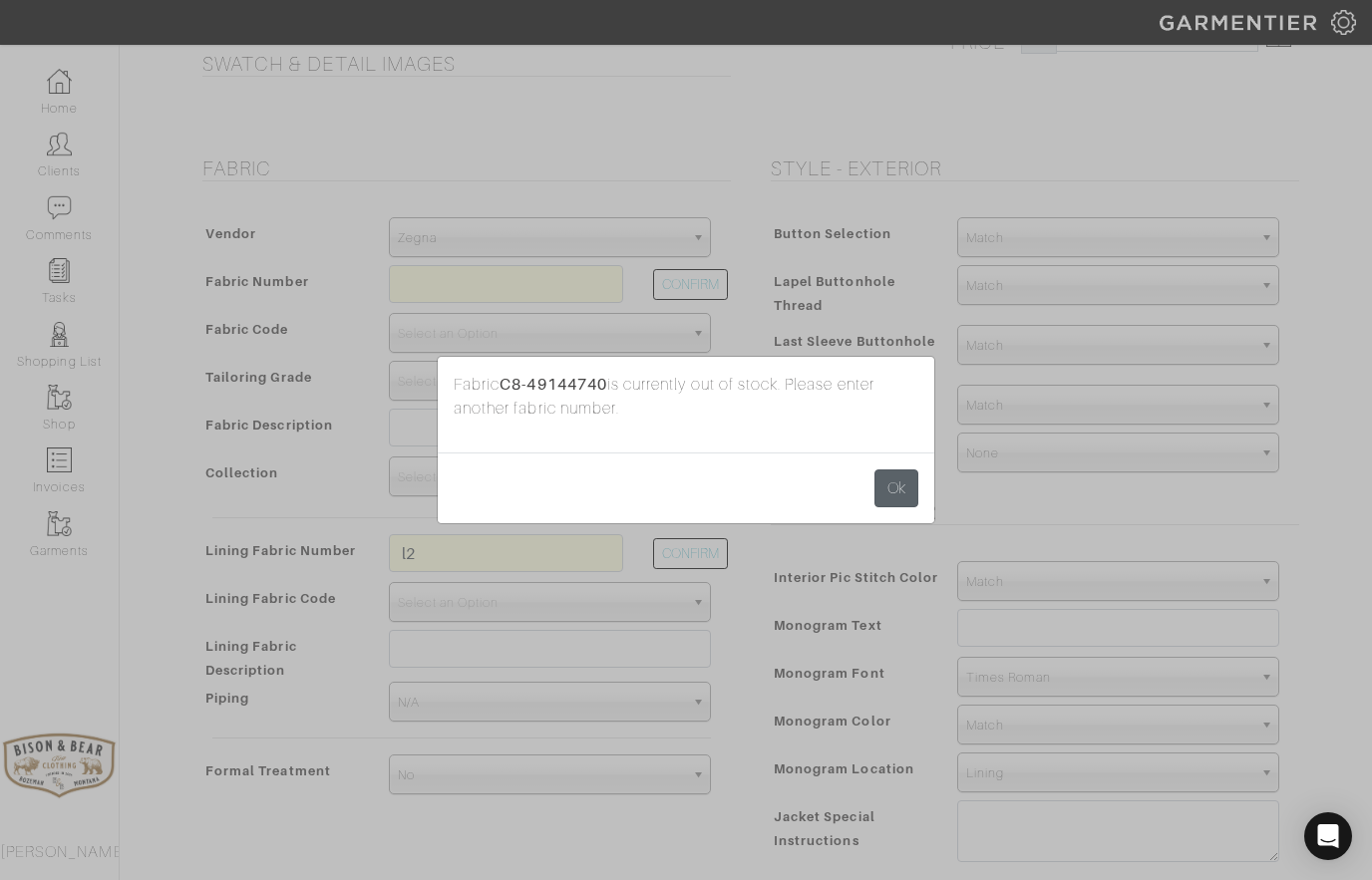 click on "Ok" at bounding box center [896, 488] 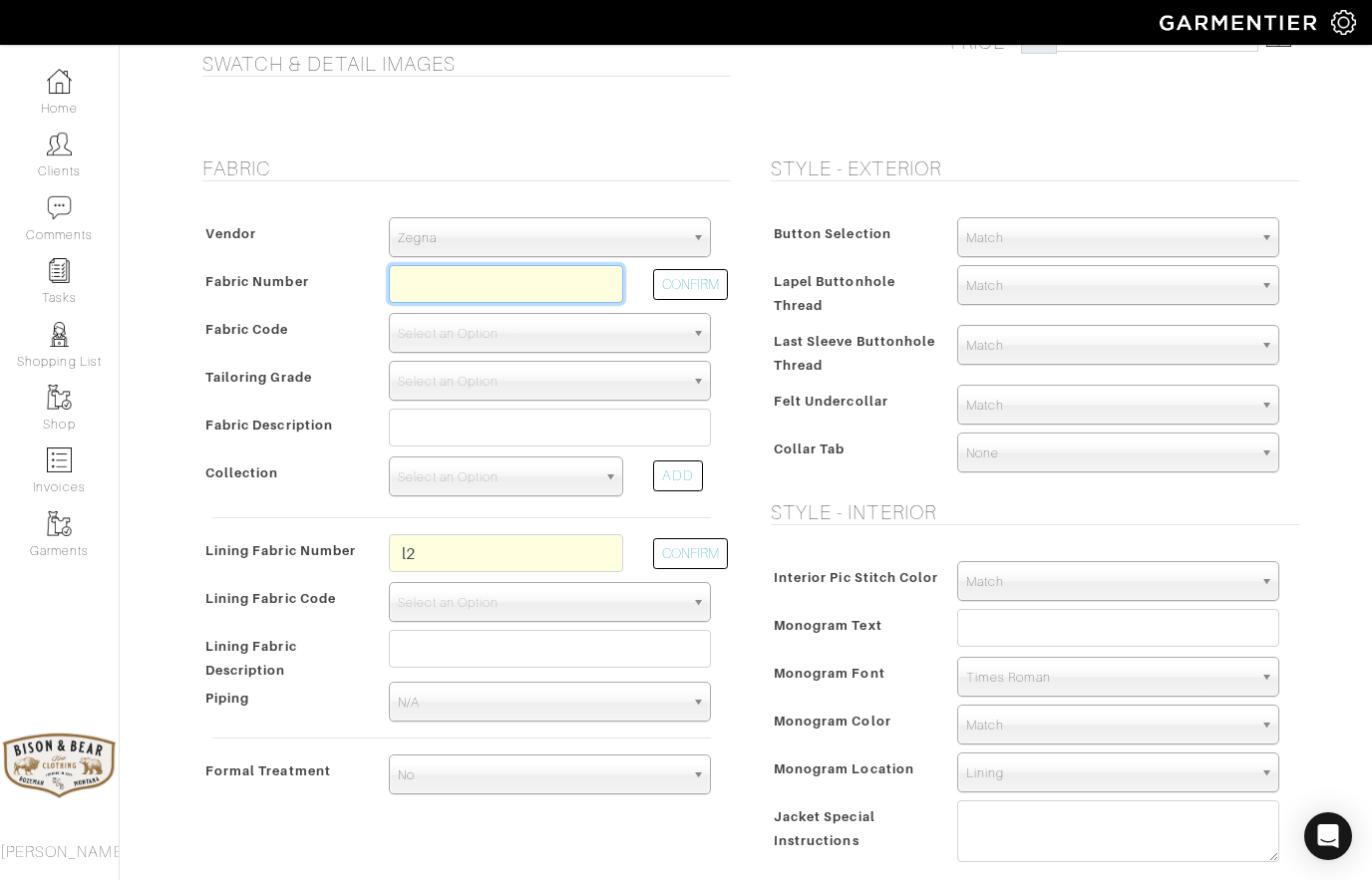 click at bounding box center (506, 284) 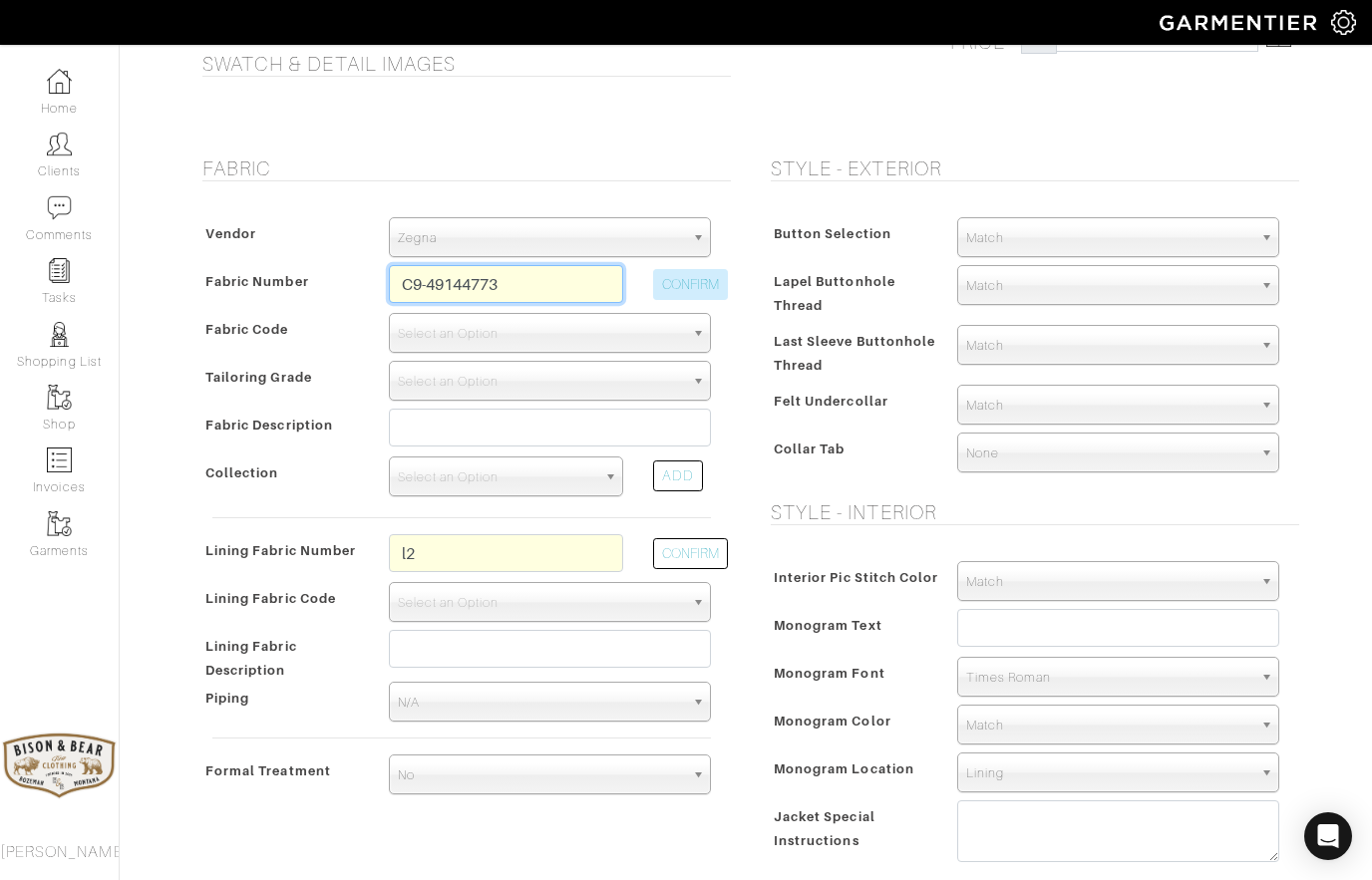 type on "C9-49144773" 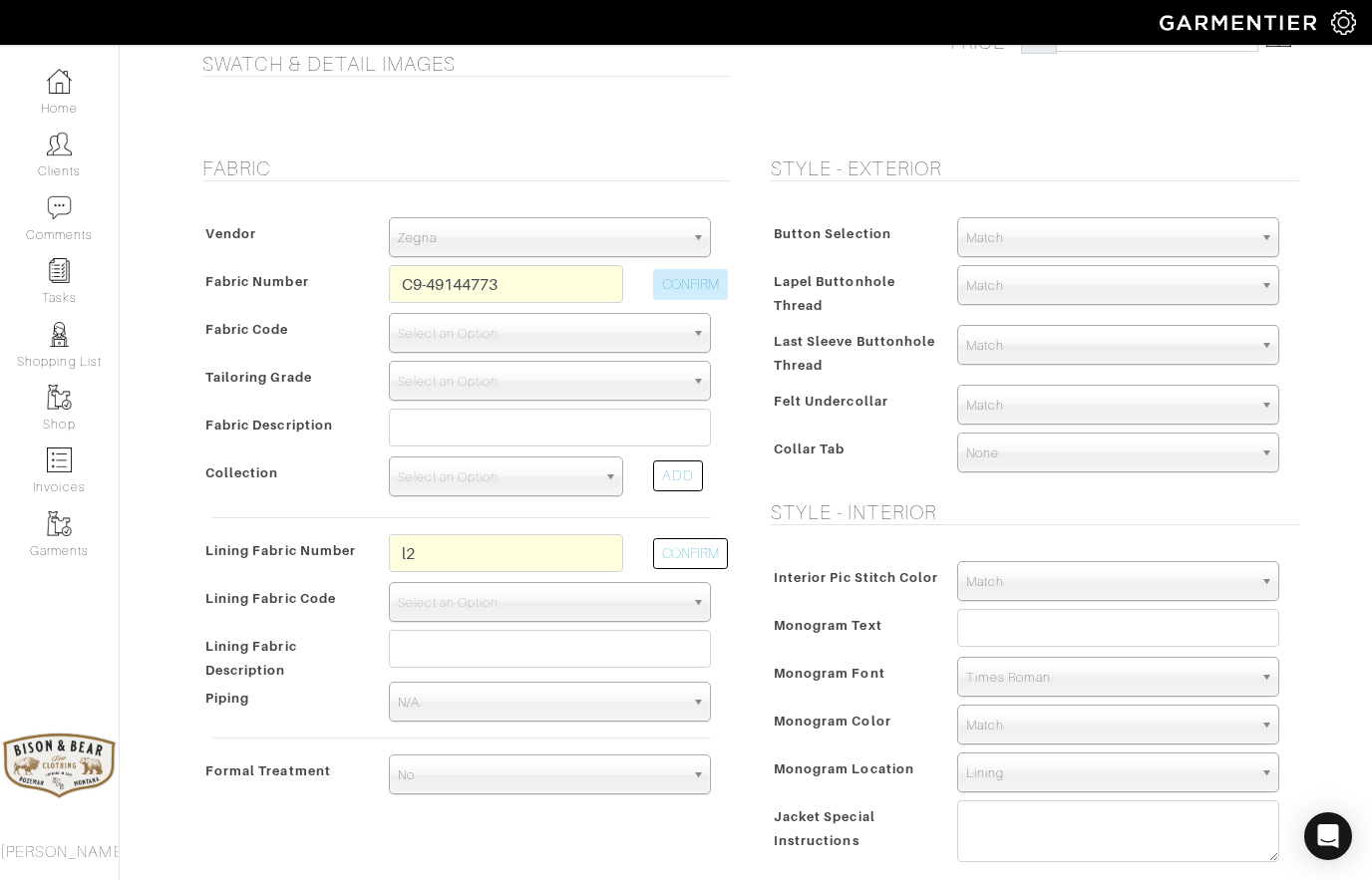 click on "CONFIRM" at bounding box center (690, 284) 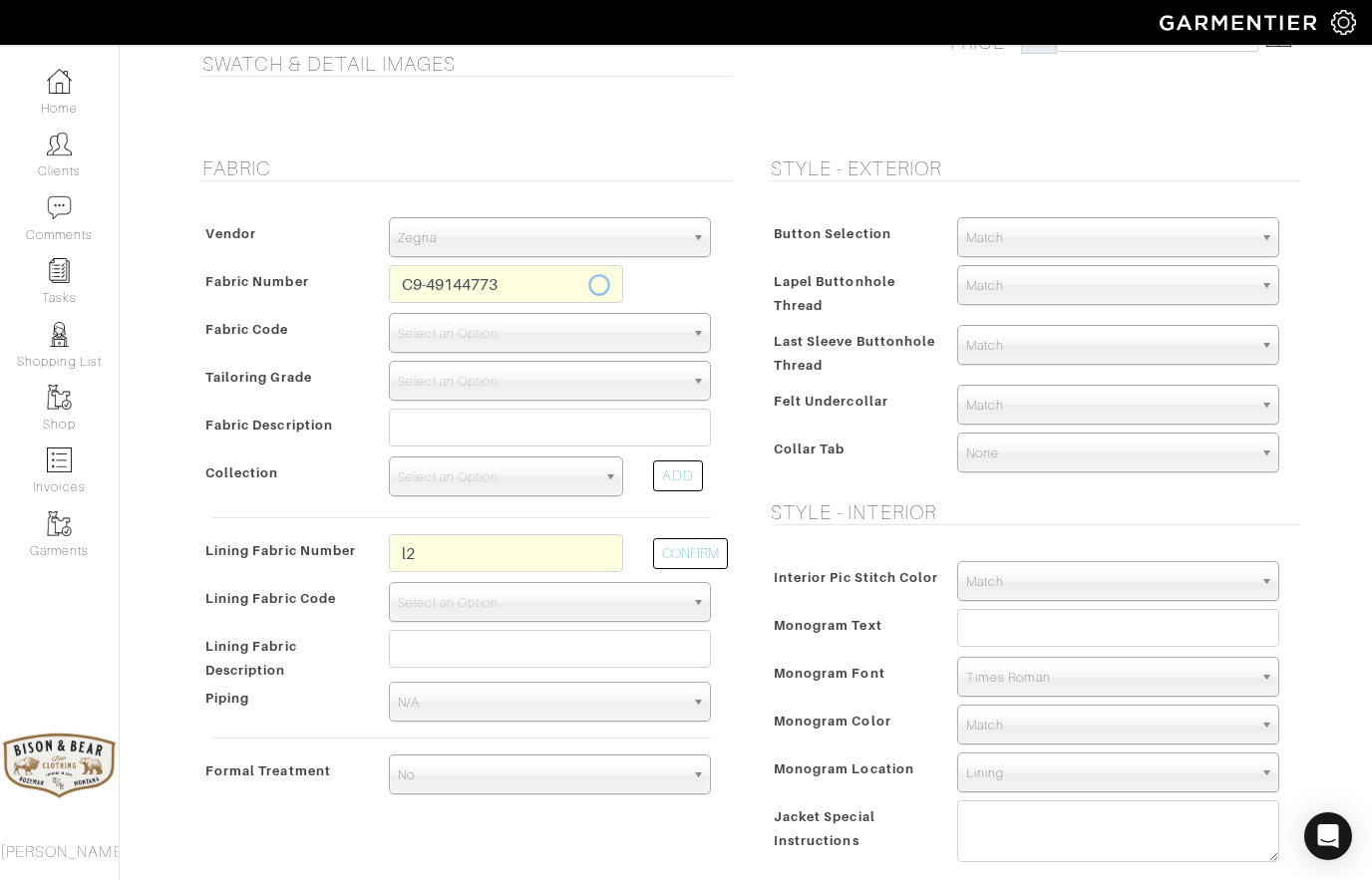 select on "5820" 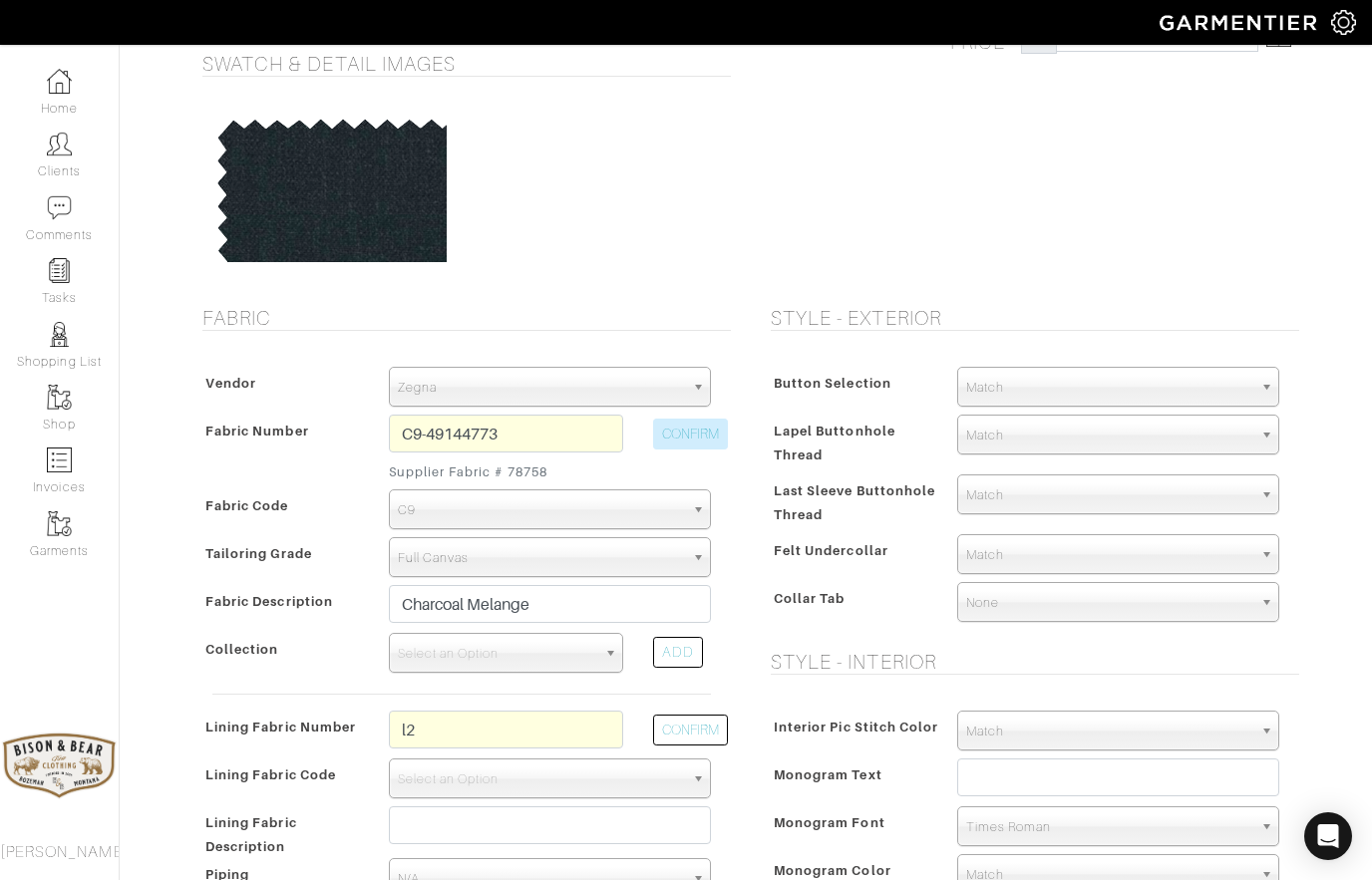 type on "1626.29" 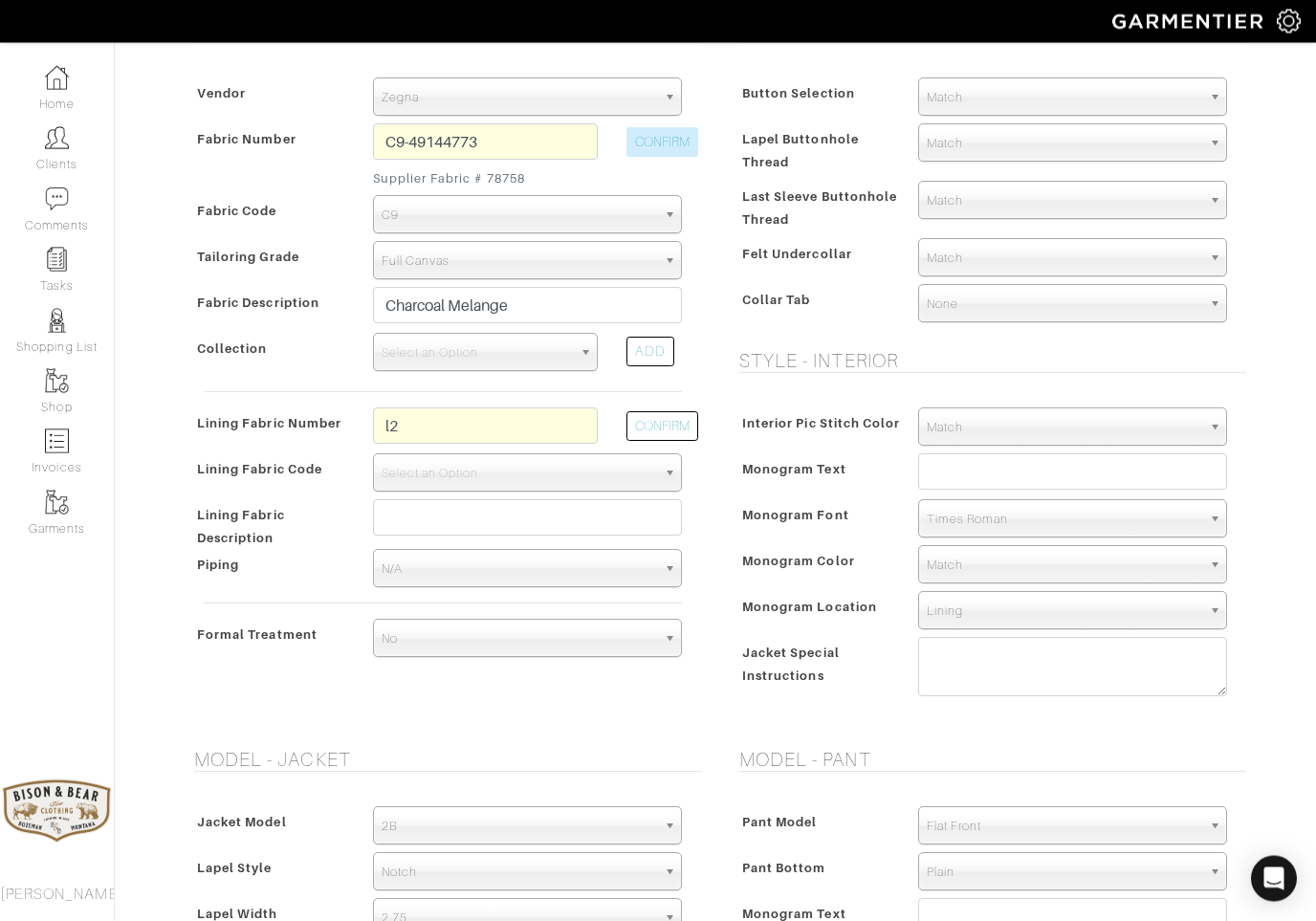 scroll, scrollTop: 517, scrollLeft: 0, axis: vertical 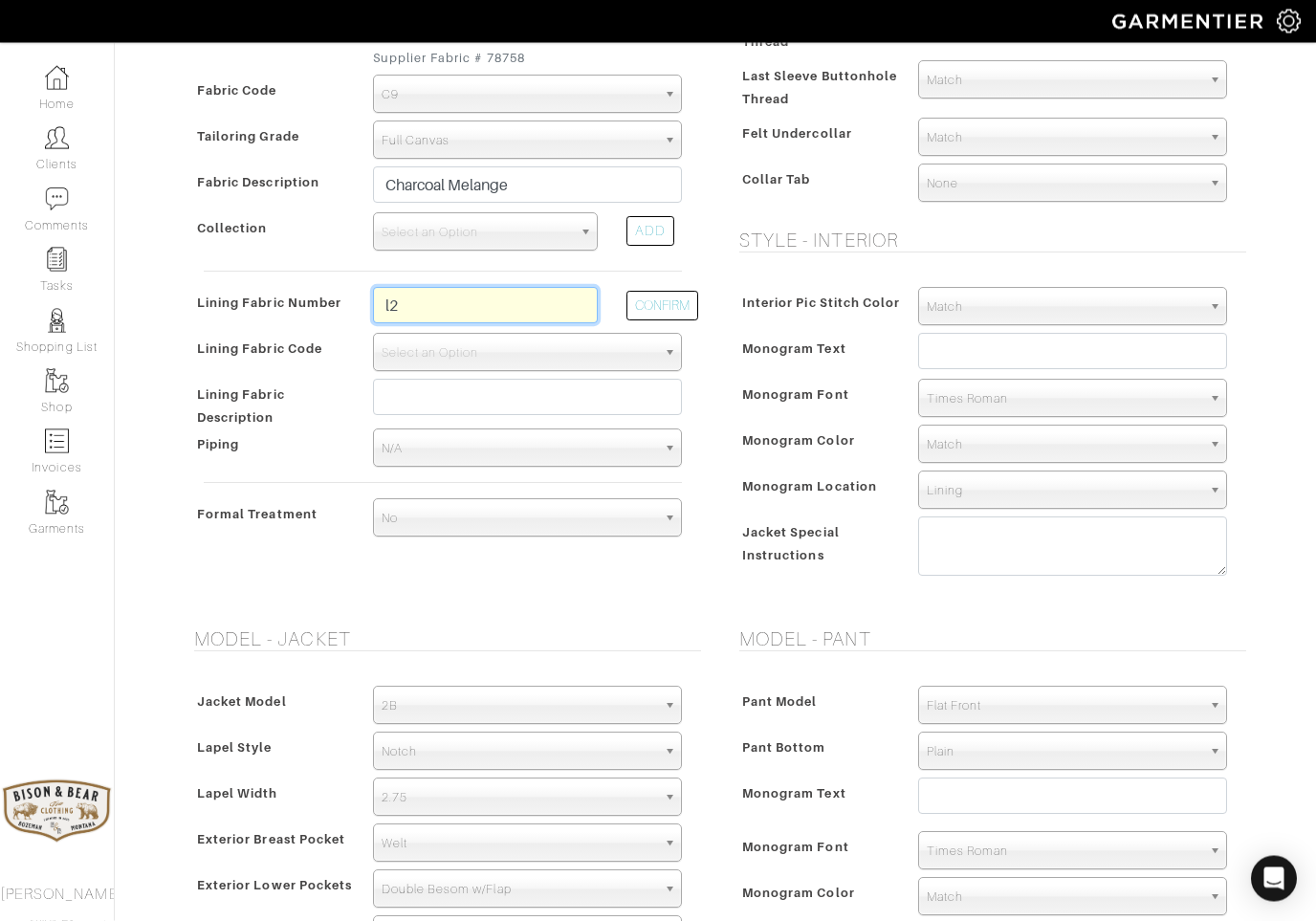 click on "l2" at bounding box center (485, 306) 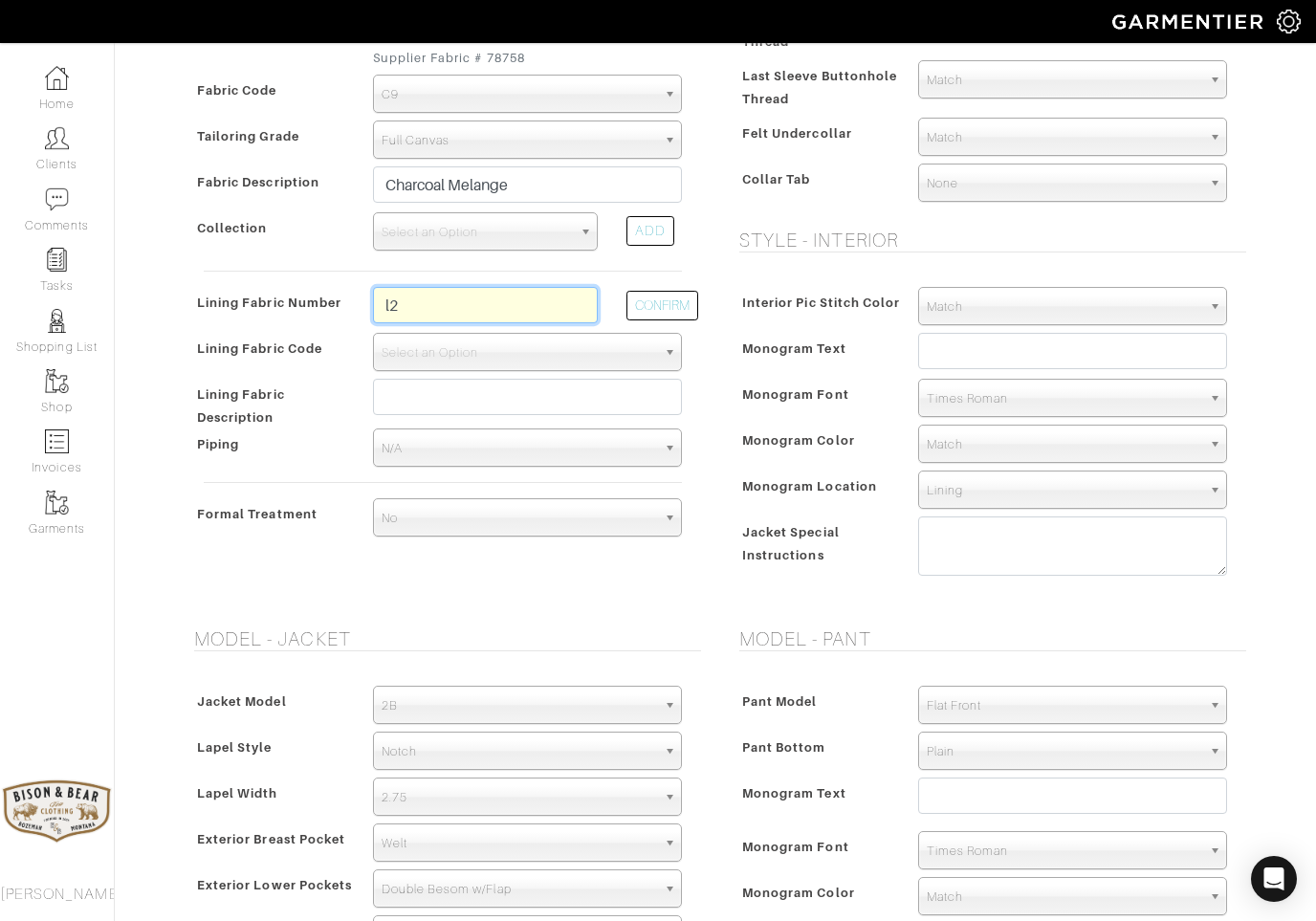 scroll, scrollTop: 517, scrollLeft: 0, axis: vertical 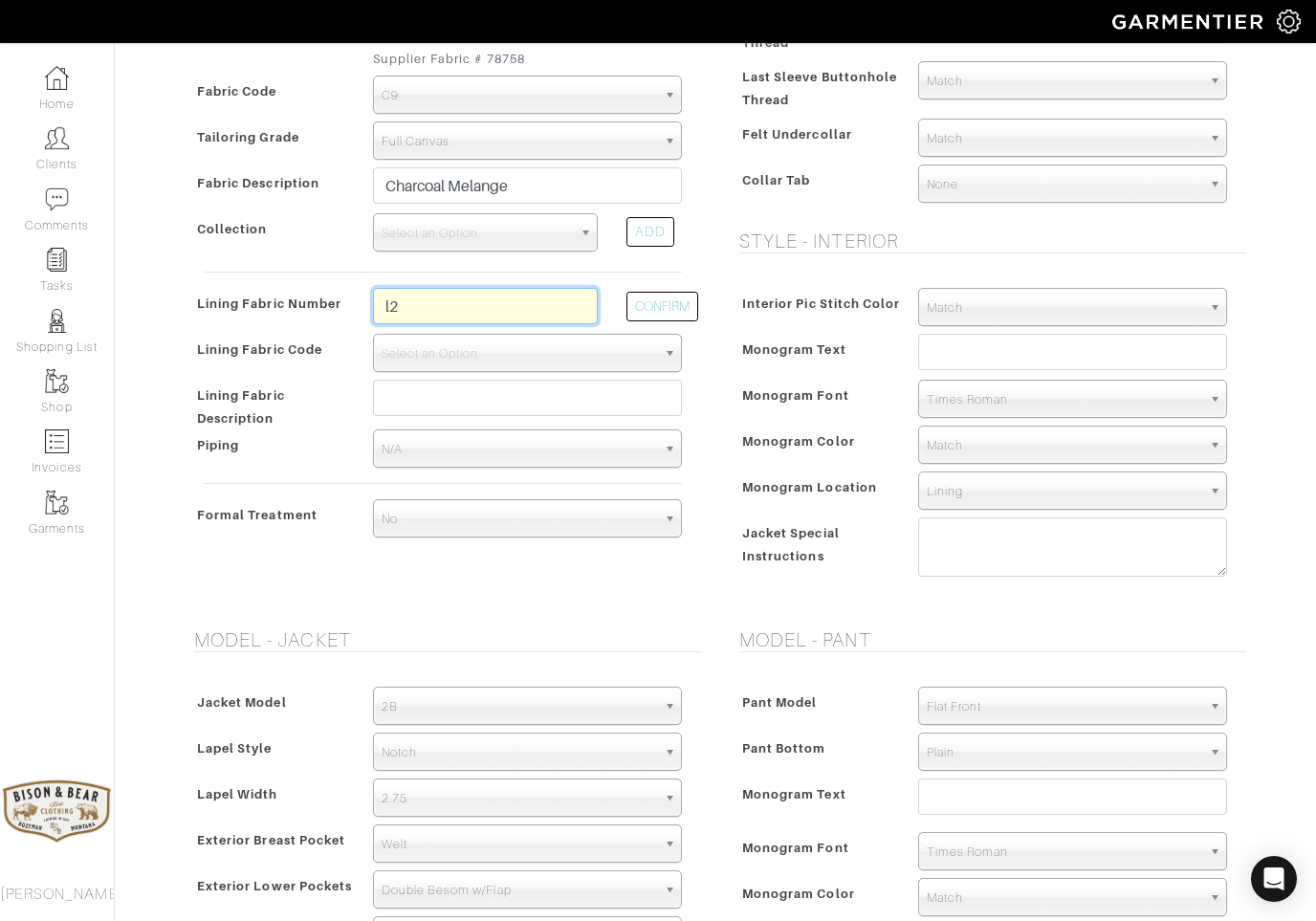 type on "l" 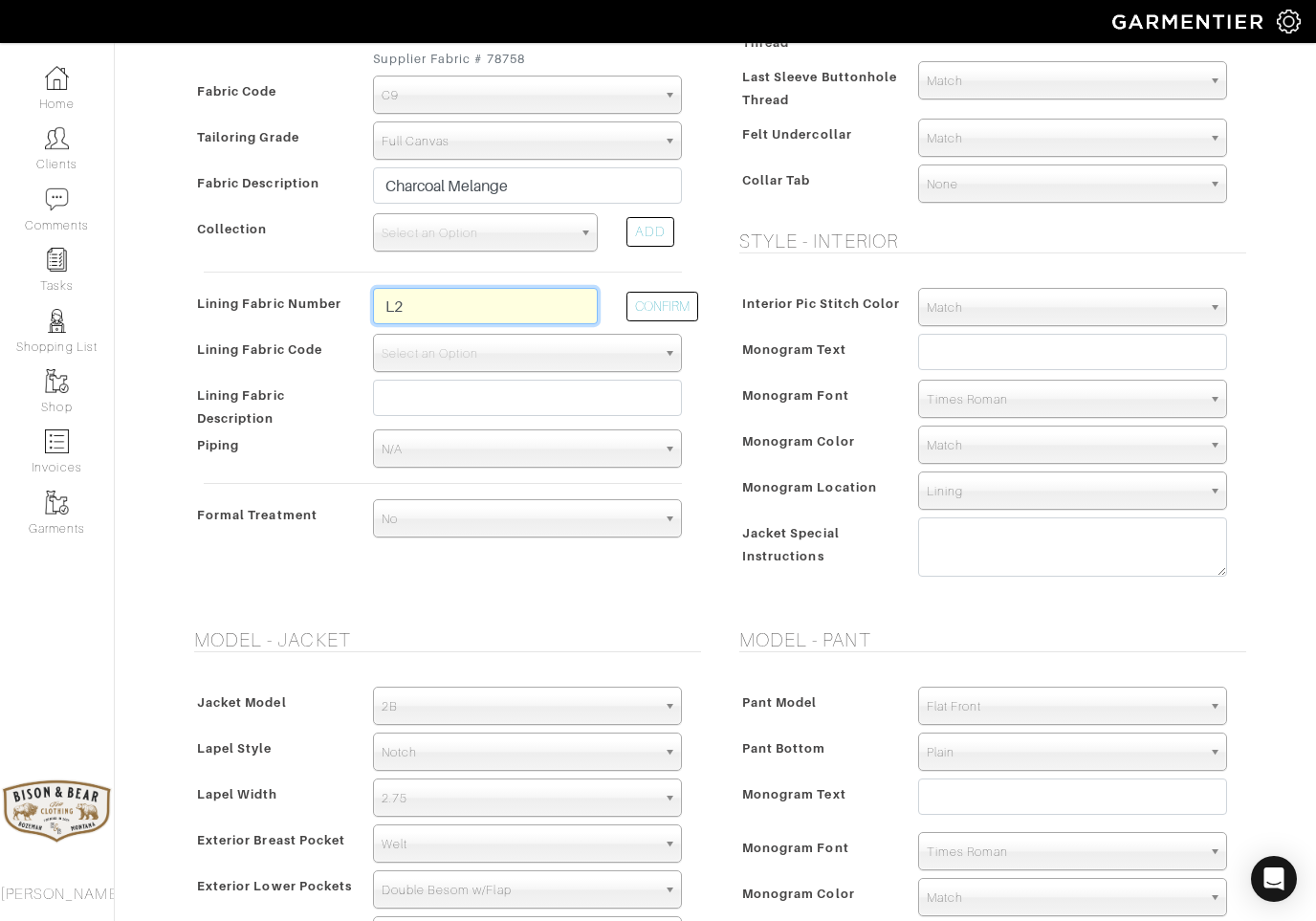 click on "L2" at bounding box center (485, 306) 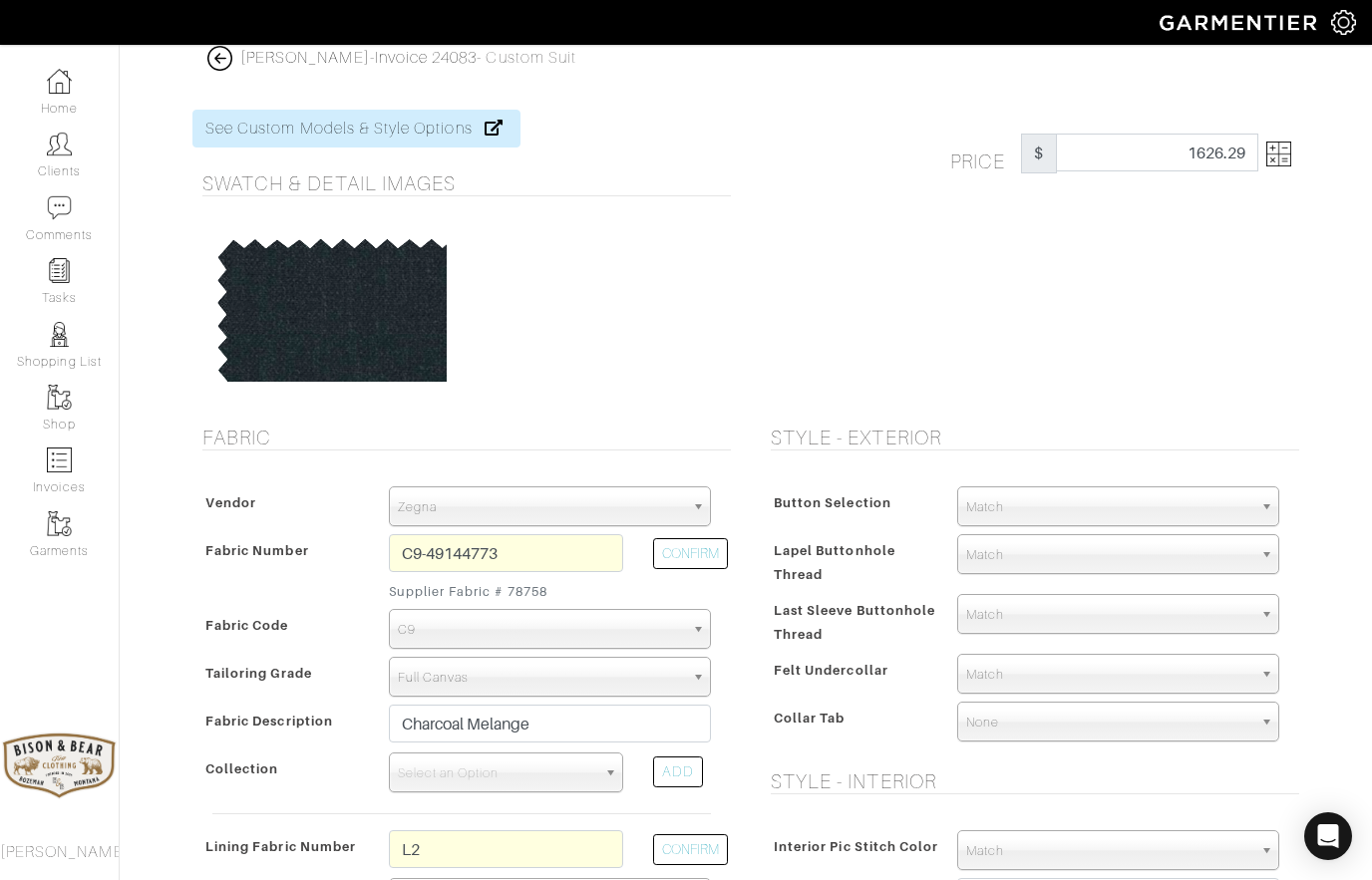 scroll, scrollTop: 6, scrollLeft: 0, axis: vertical 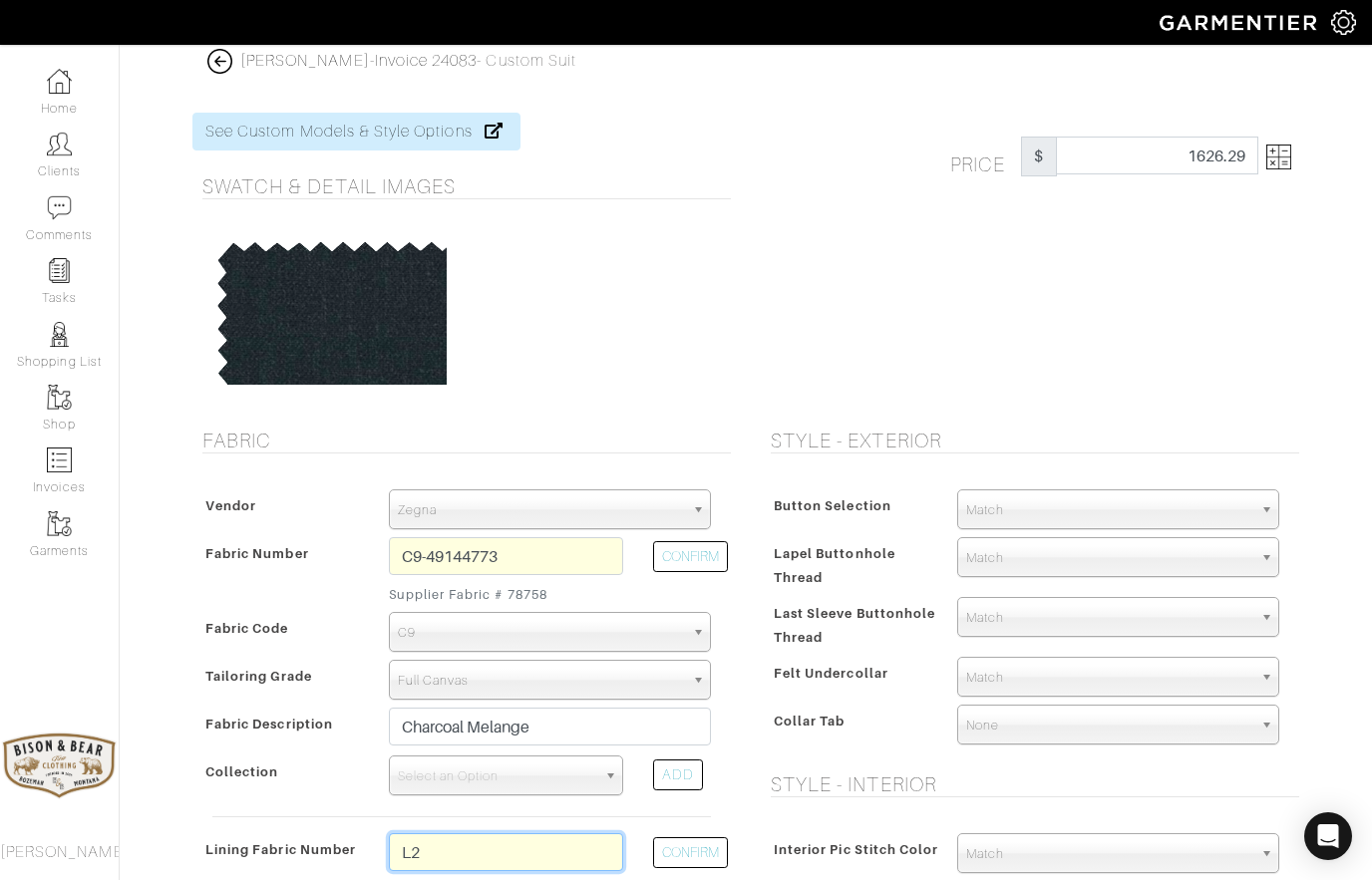 click on "L2" at bounding box center (506, 852) 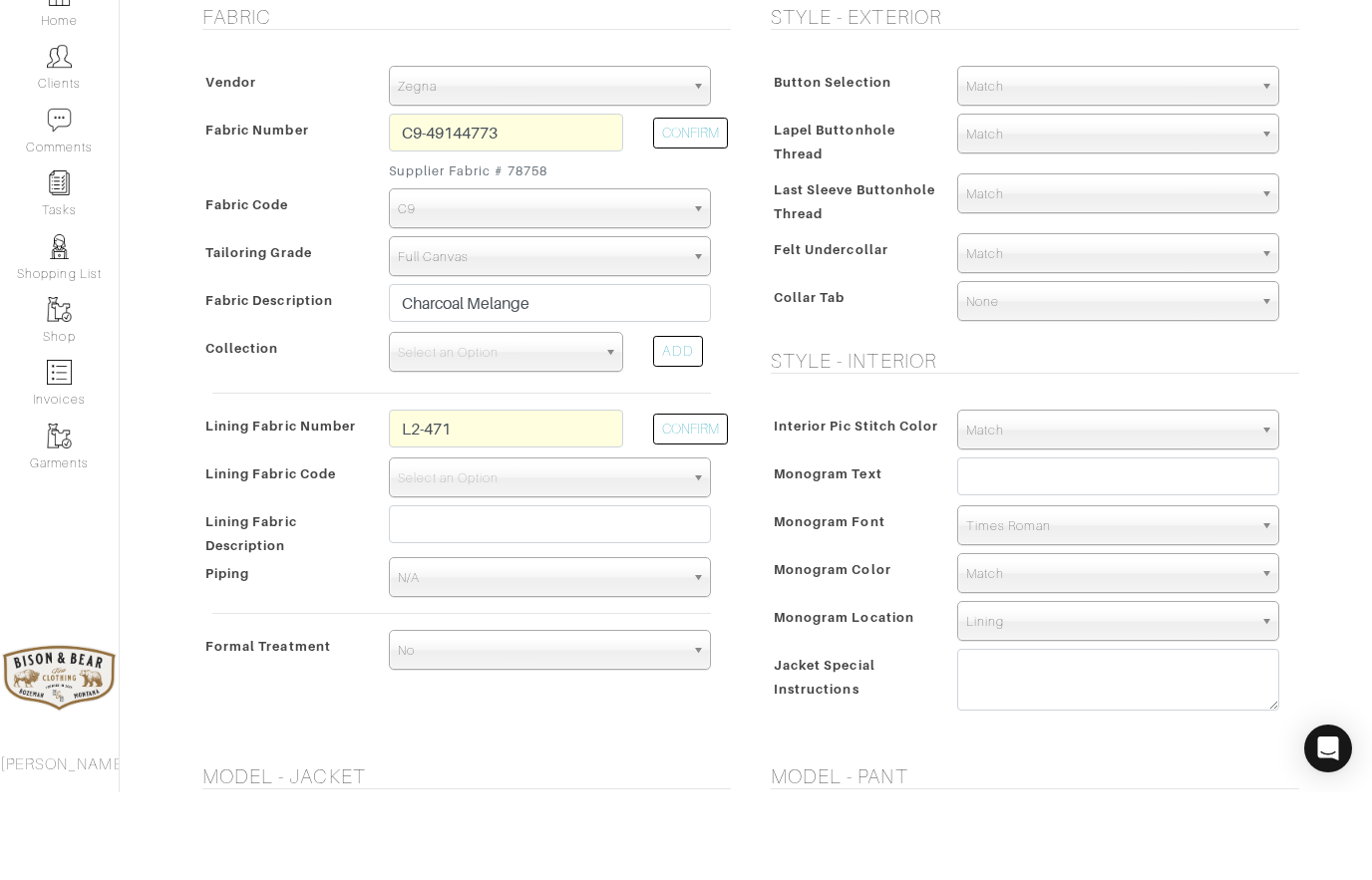 scroll, scrollTop: 430, scrollLeft: 0, axis: vertical 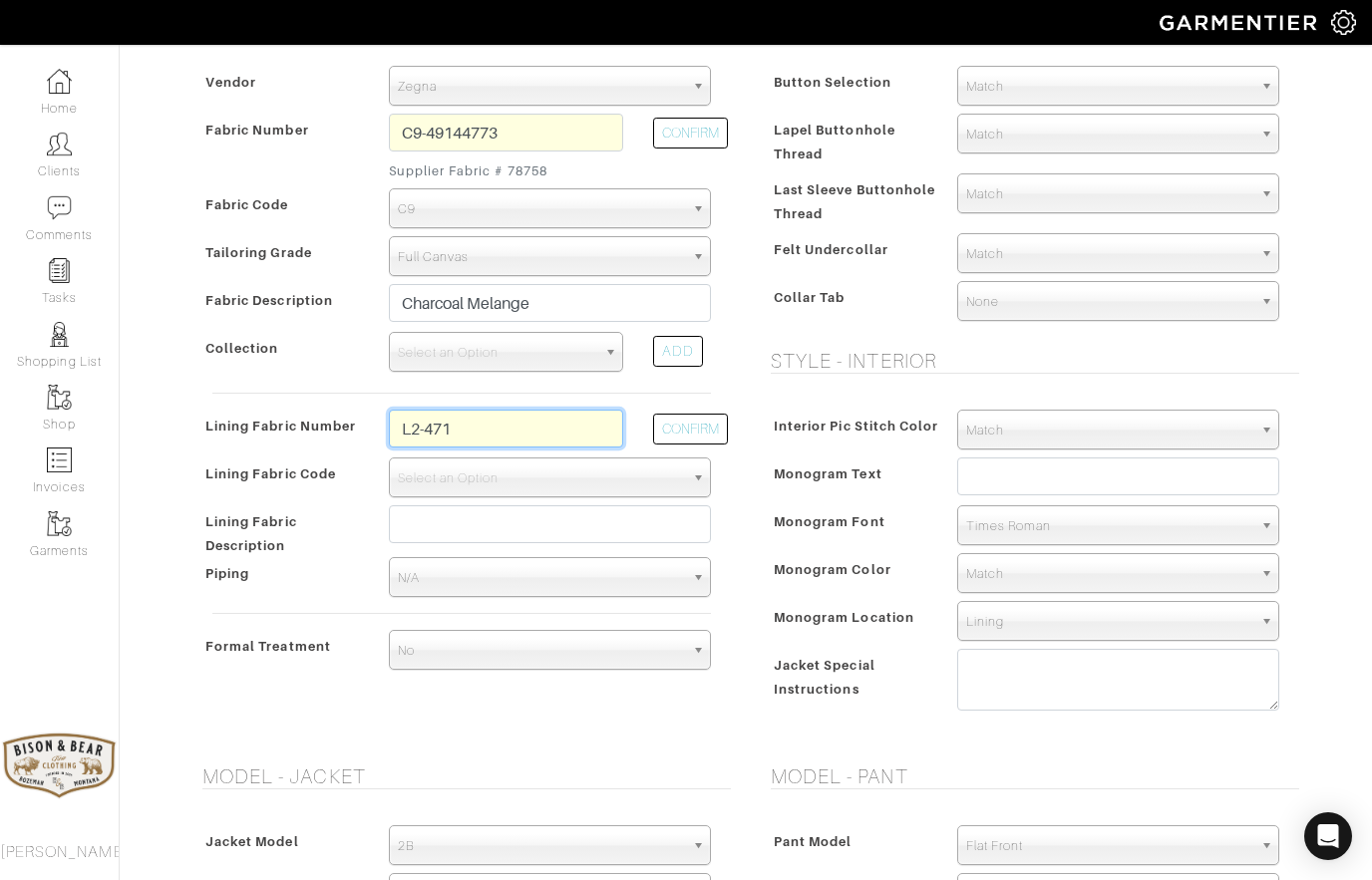 click on "L2-471" at bounding box center (506, 429) 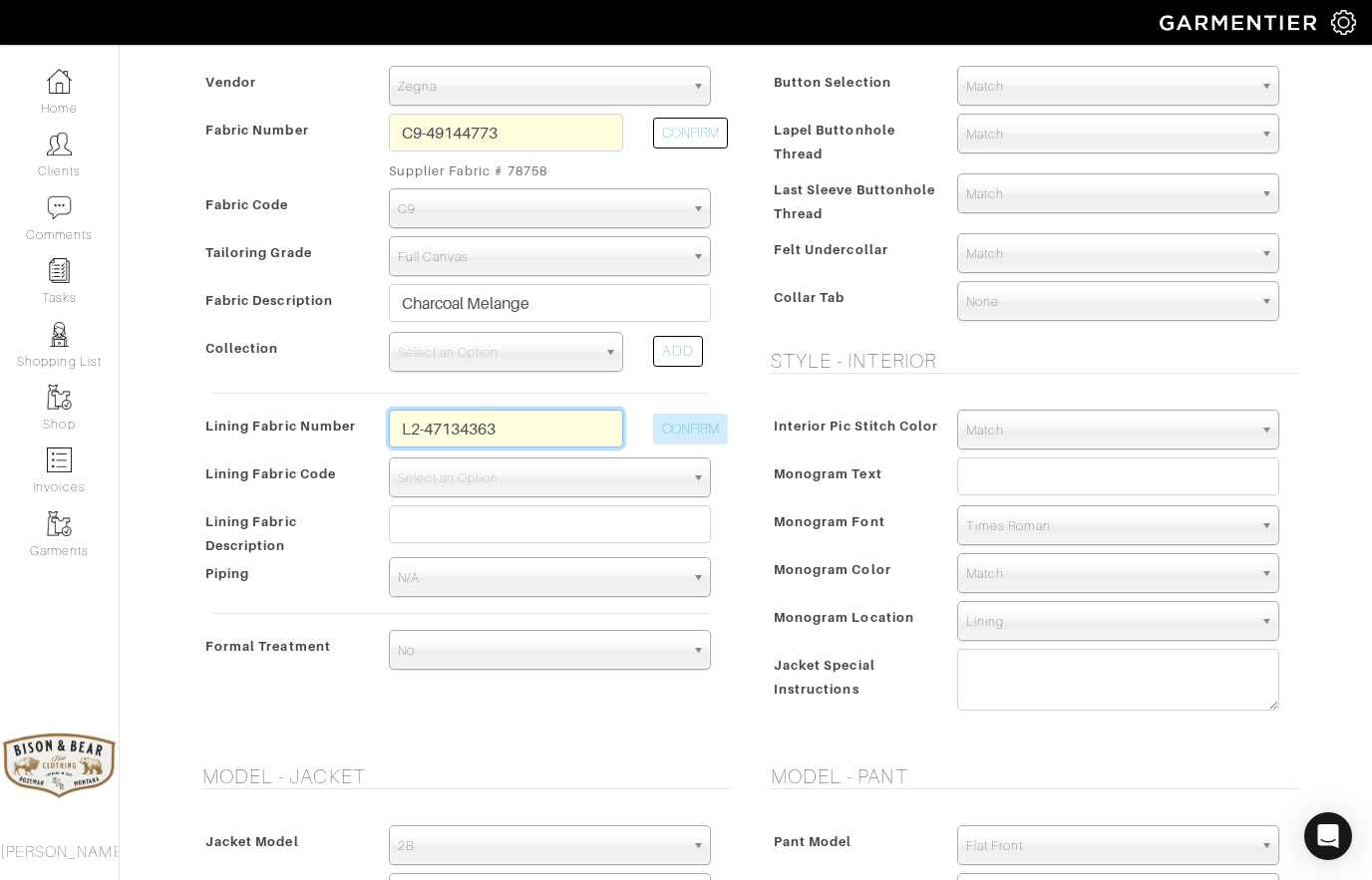type on "L2-47134363" 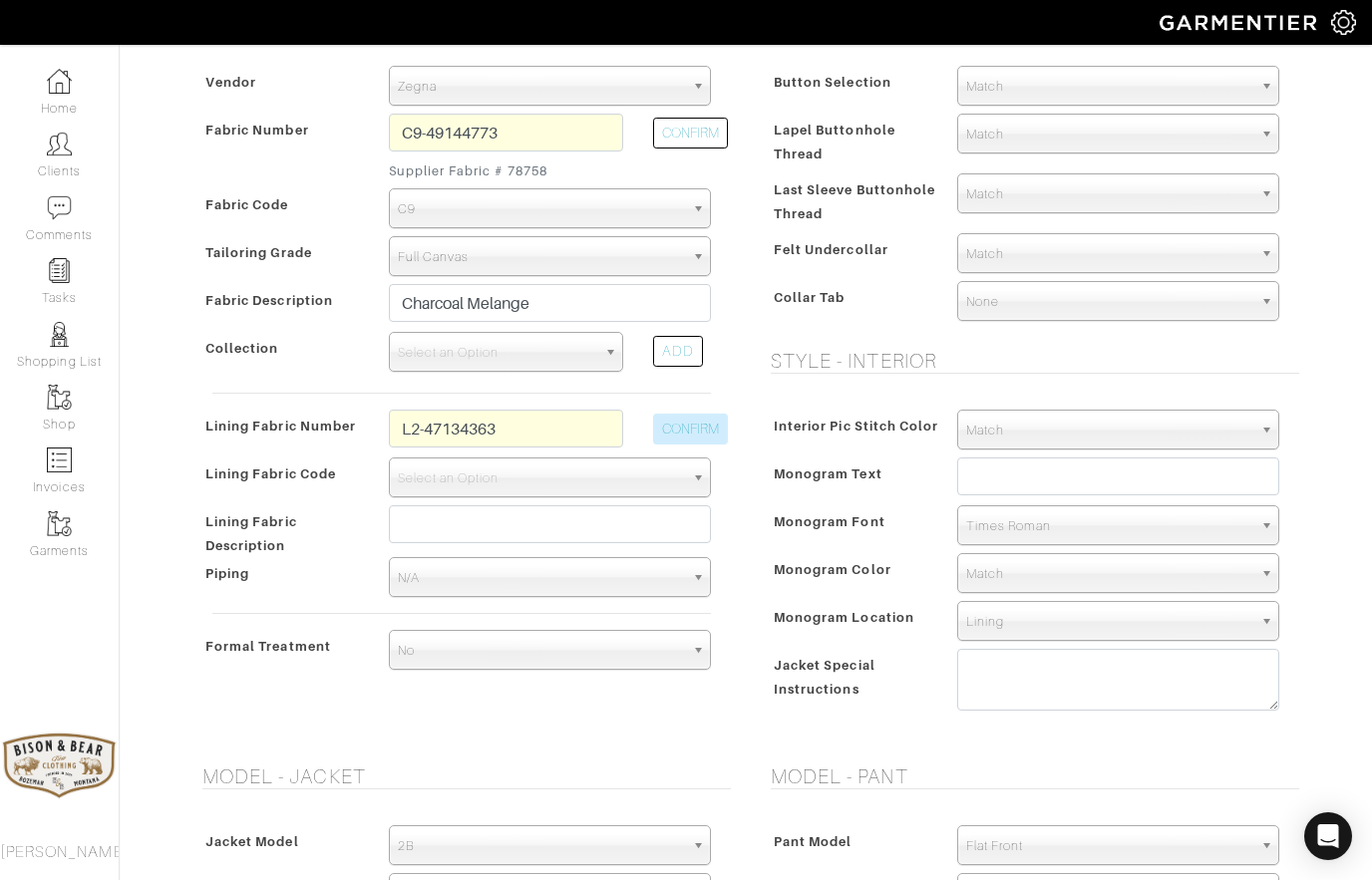 click on "CONFIRM" at bounding box center [690, 429] 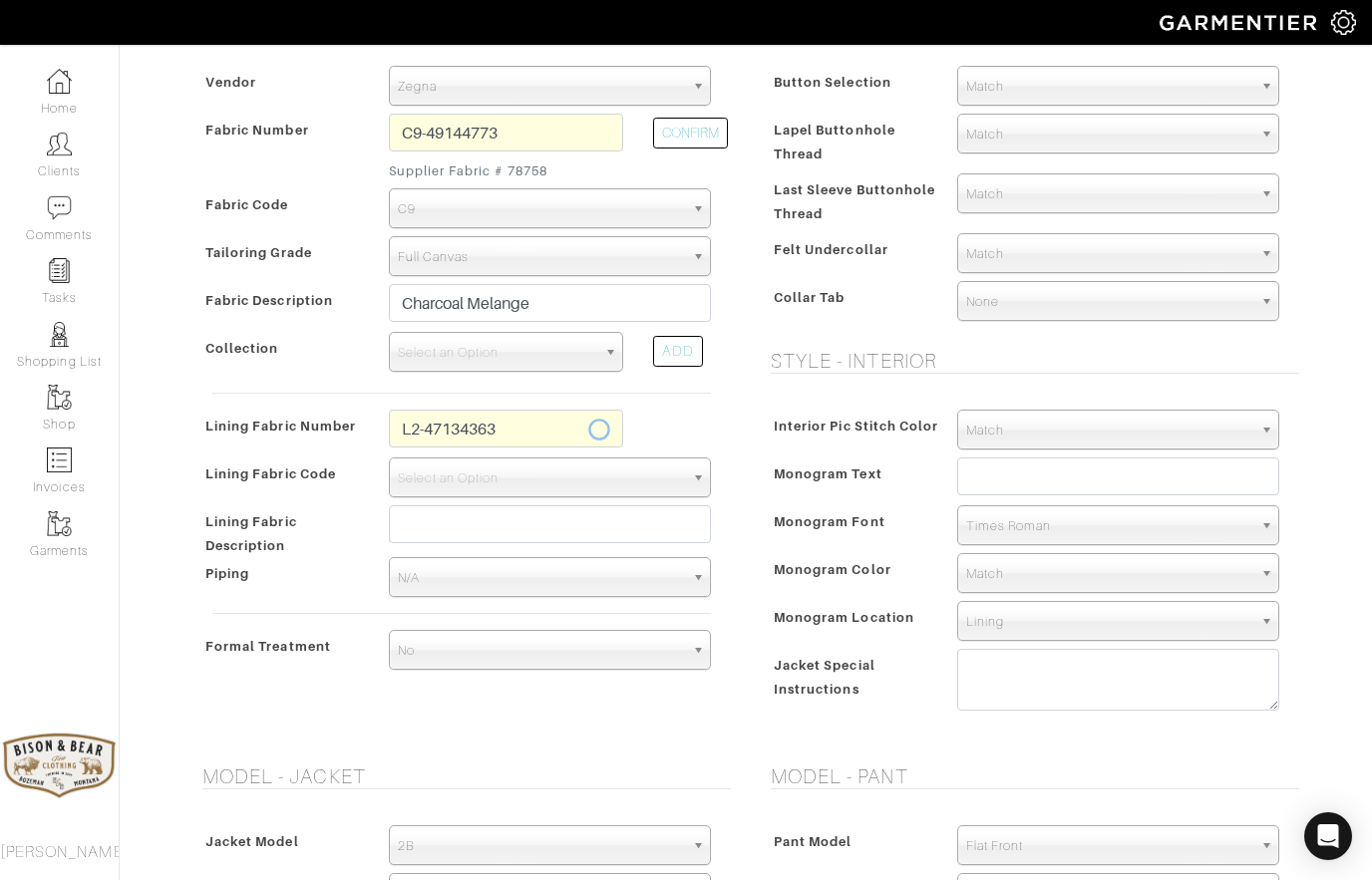 select on "6294" 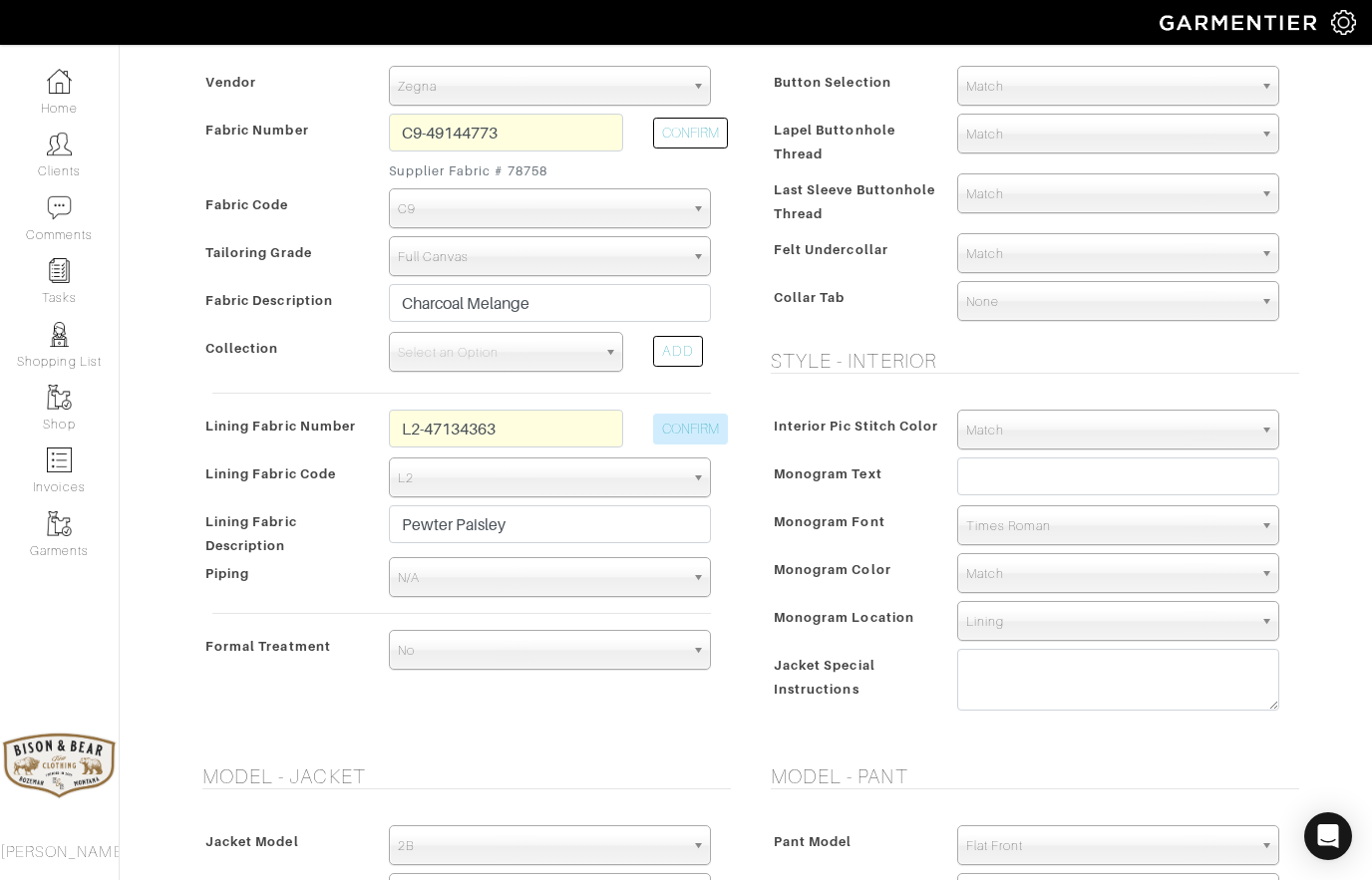 type on "1641.29" 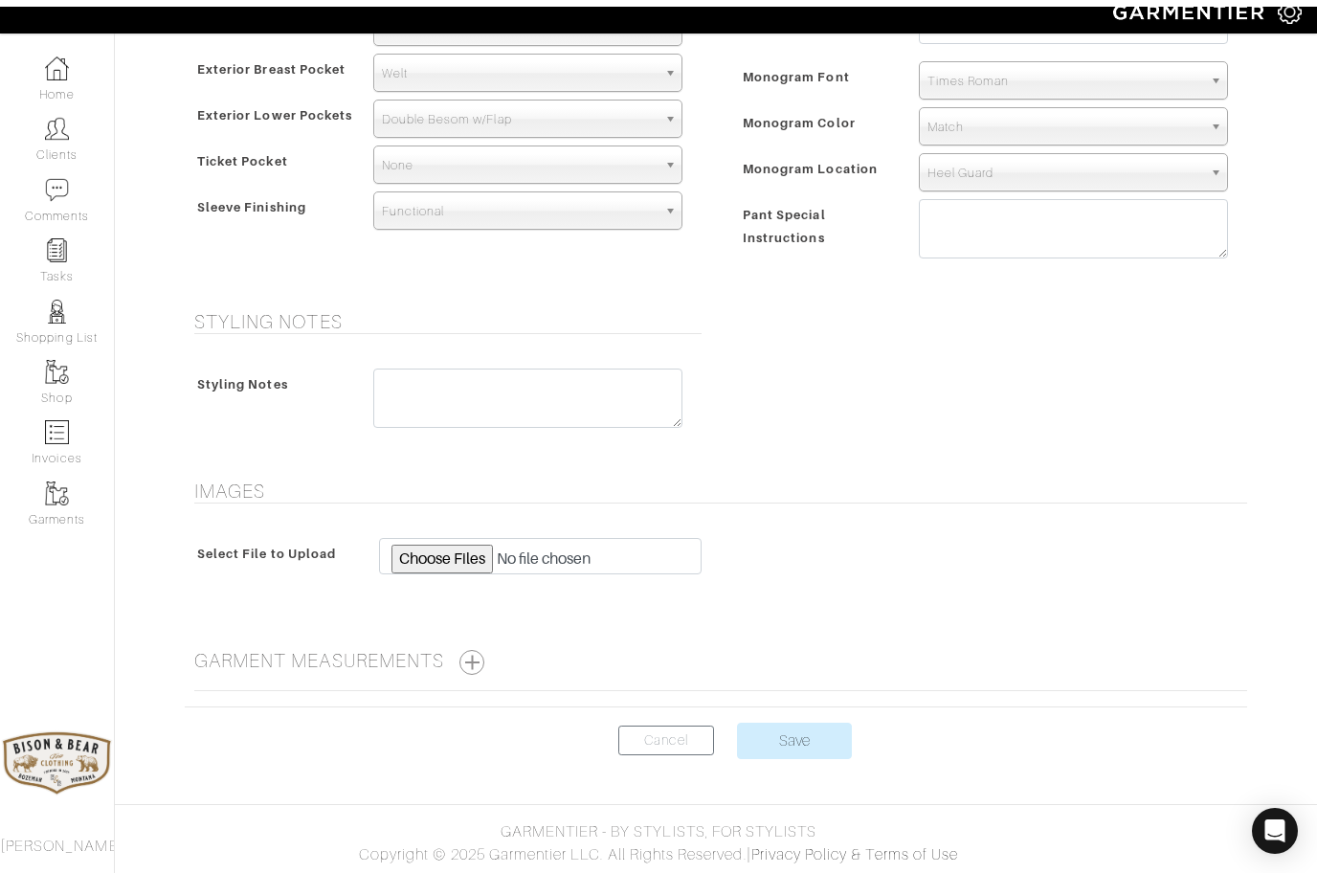 scroll, scrollTop: 1266, scrollLeft: 0, axis: vertical 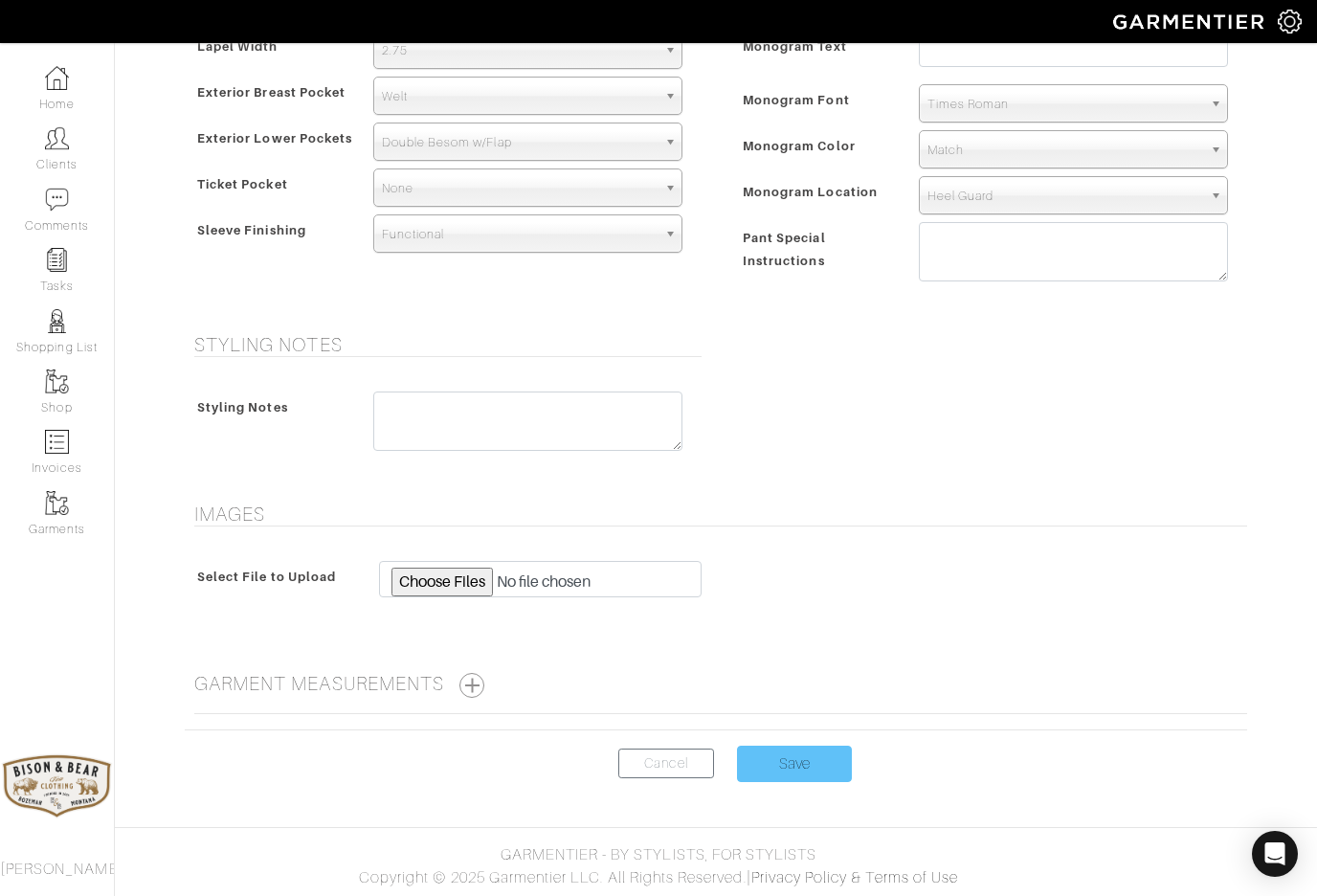 click on "Save" at bounding box center (794, 764) 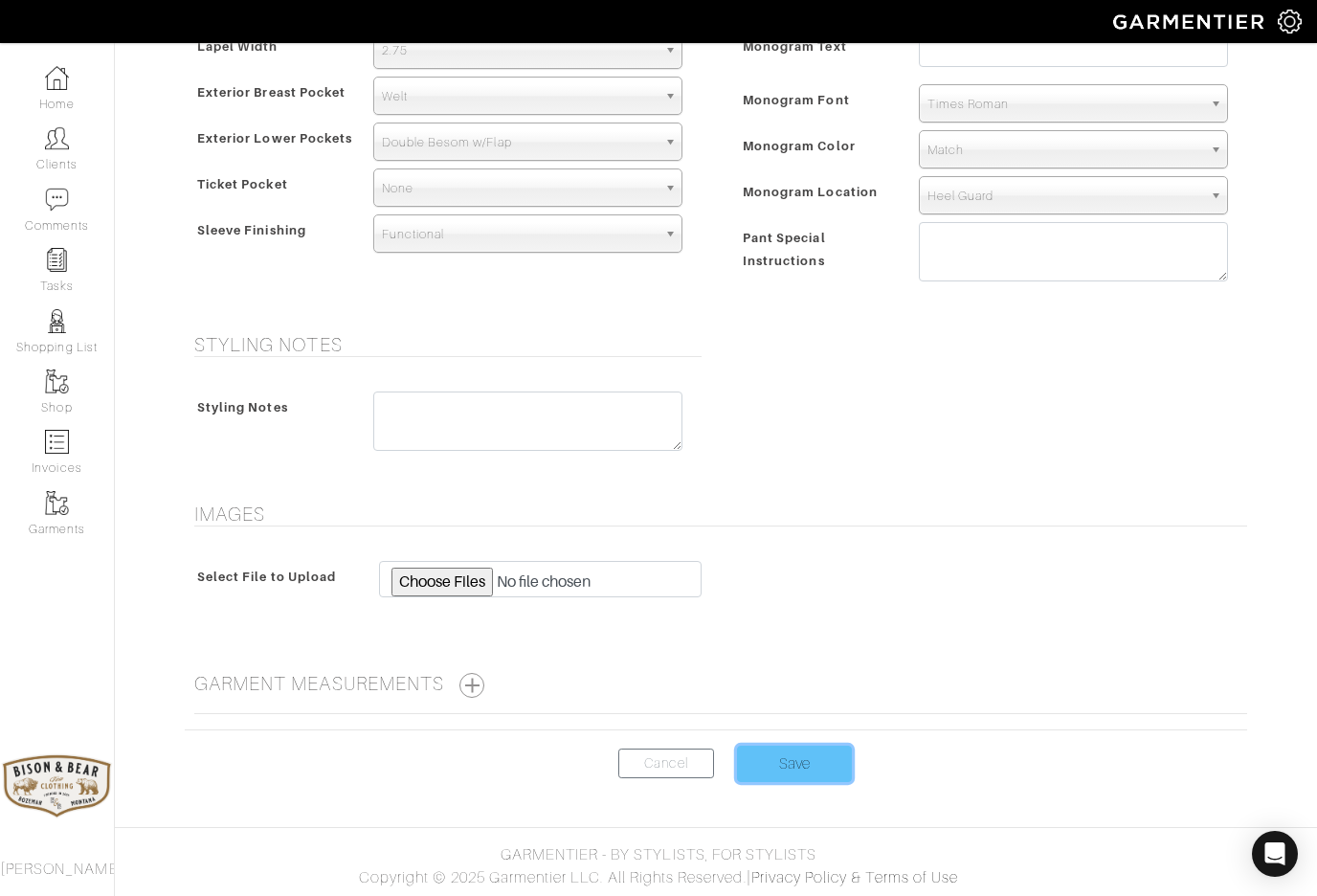 click on "Save" at bounding box center [794, 764] 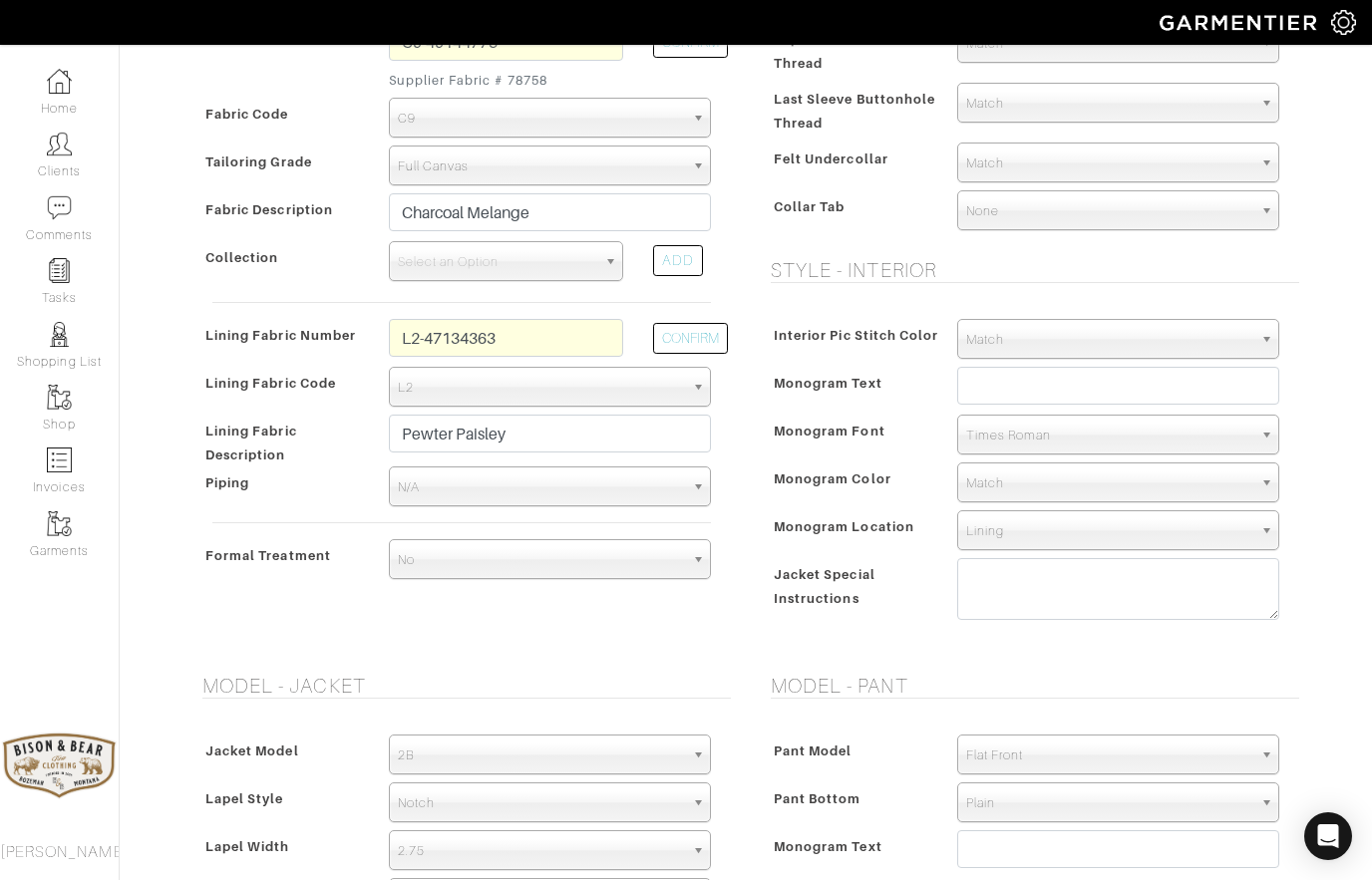 scroll, scrollTop: 519, scrollLeft: 0, axis: vertical 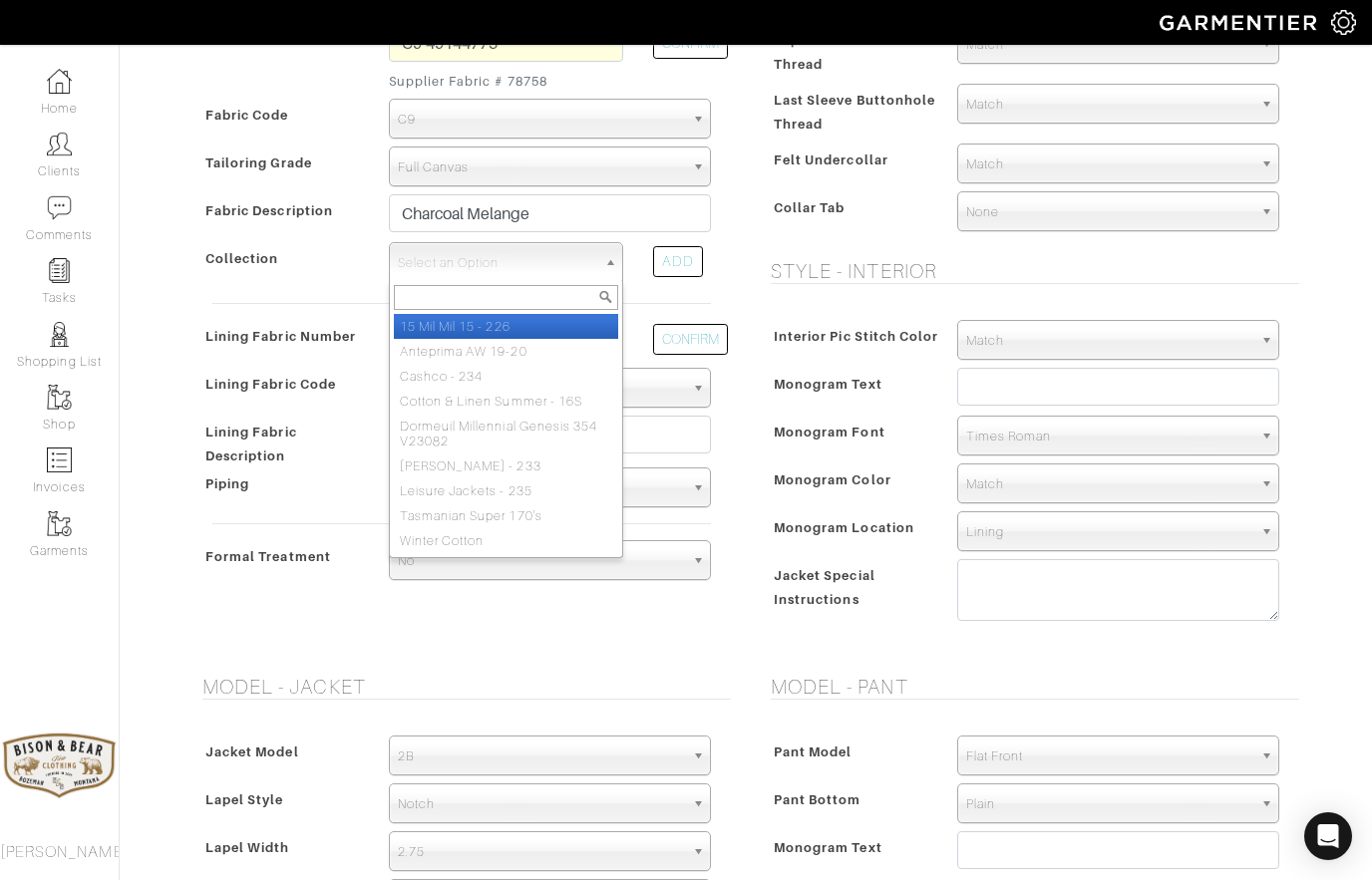 click at bounding box center (506, 297) 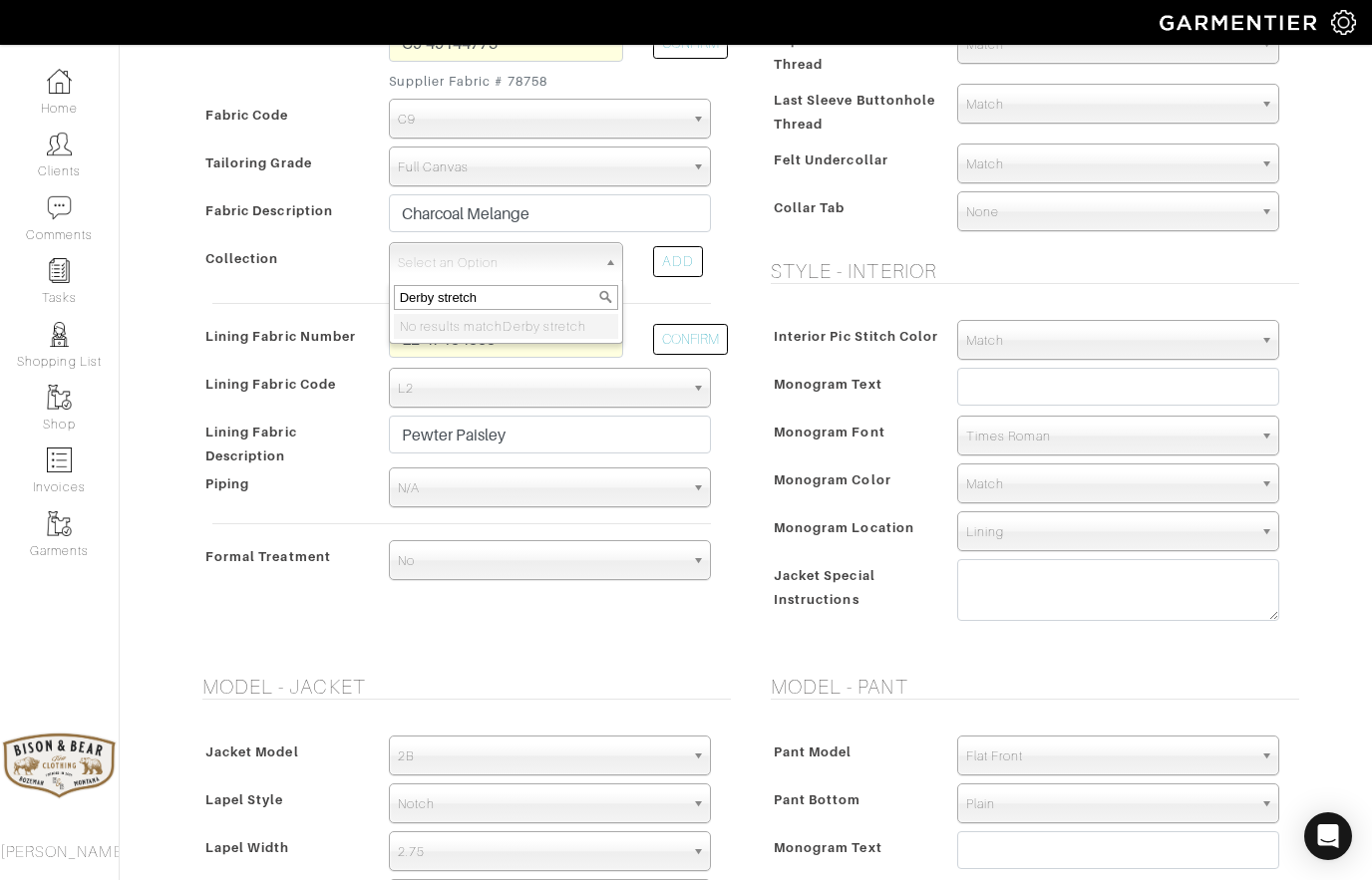click on "Derby stretch" at bounding box center [506, 297] 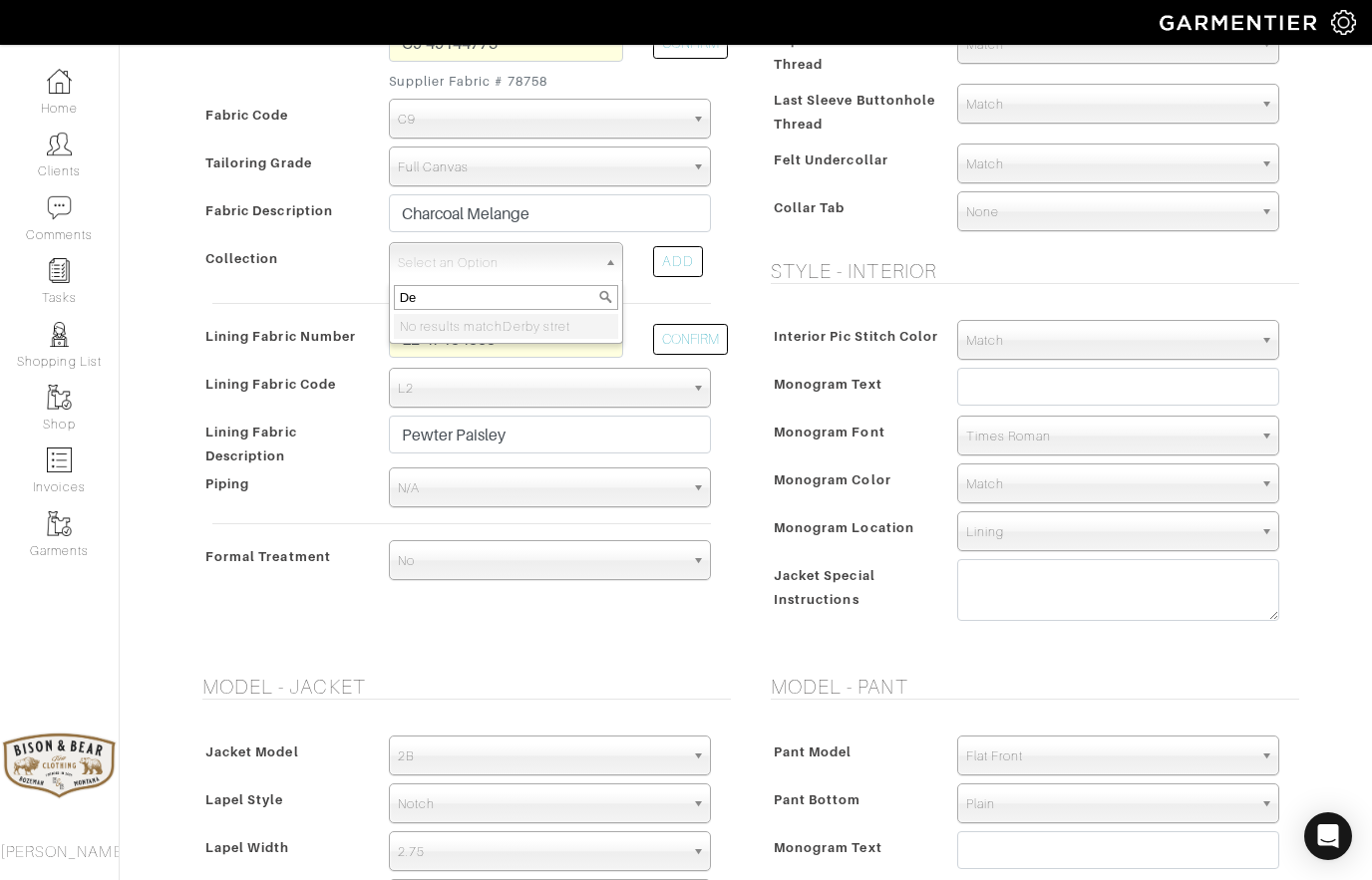 type on "D" 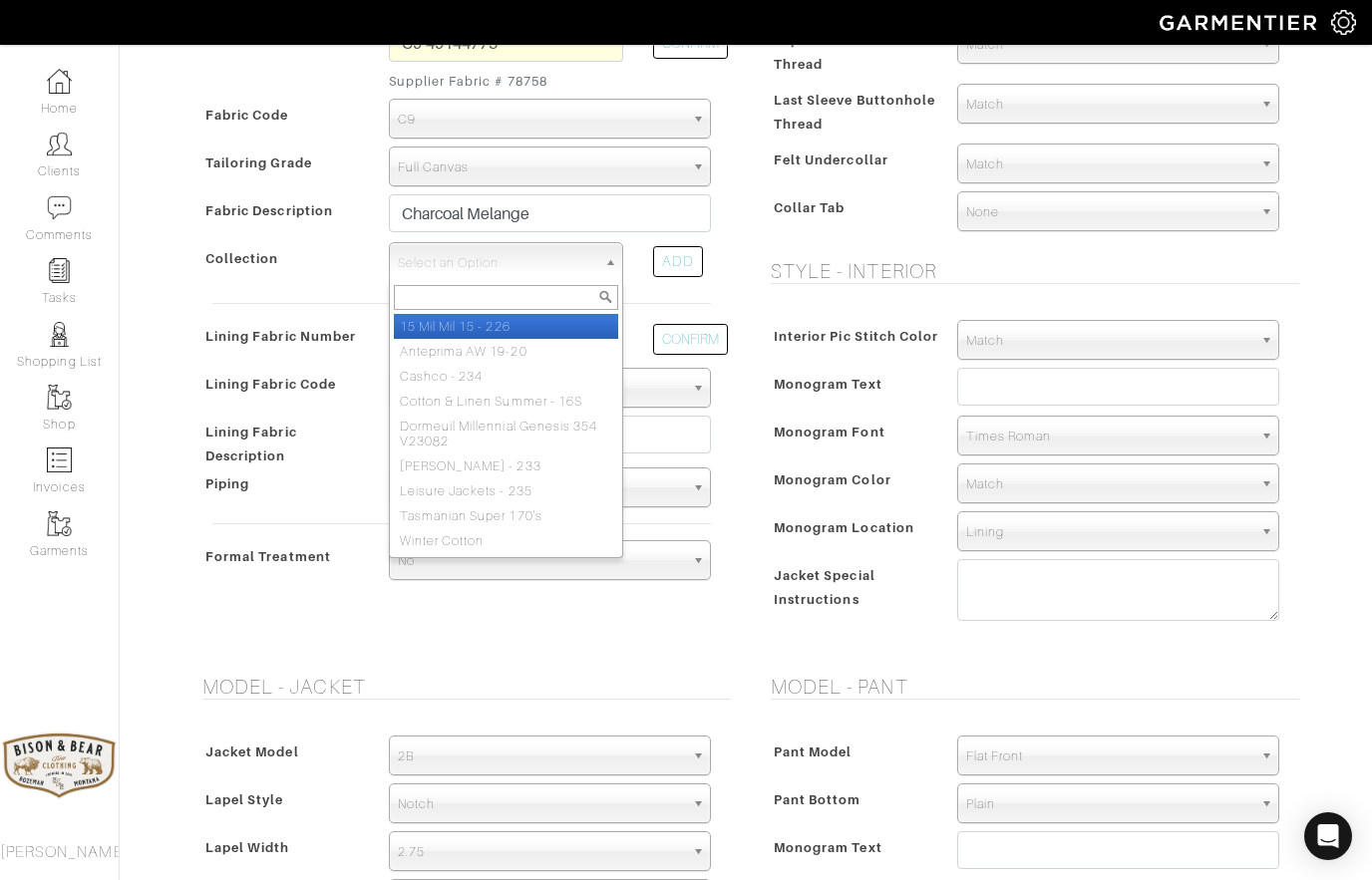 click on "Vendor
Zegna
Scabal
Loro Piana
Gladson
Dormeuil
House Collection
London
Marzoni
Holland & Sherry
Ariston
Zegna
Fabric Number
C9-49144773  Supplier Fabric # 78758
CONFIRM
Fabric Code
AA
C2
C3
C4
C5
C6
C8
C9
CC
D
D1
D2
D3
DI" at bounding box center (462, 282) 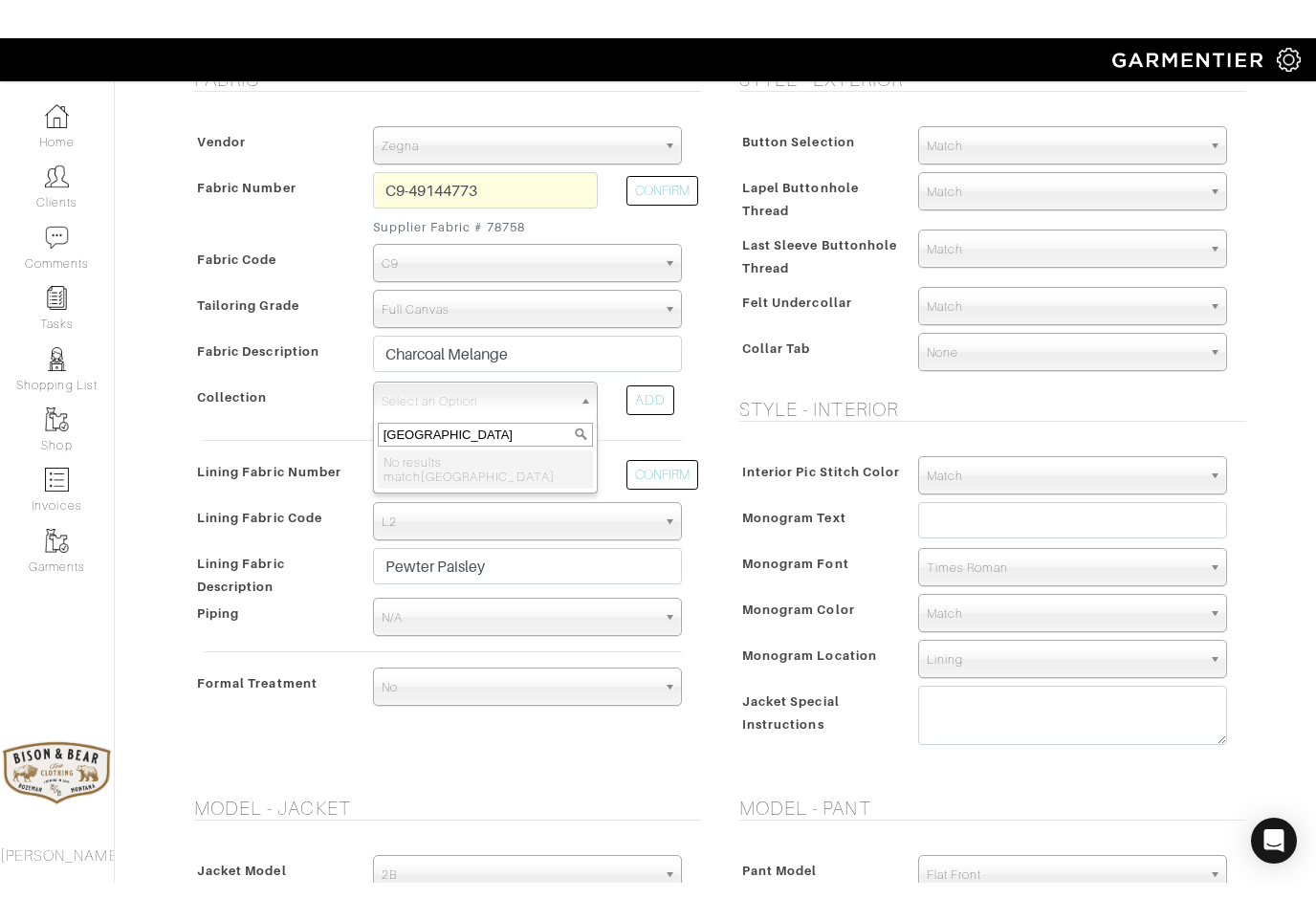 scroll, scrollTop: 285, scrollLeft: 0, axis: vertical 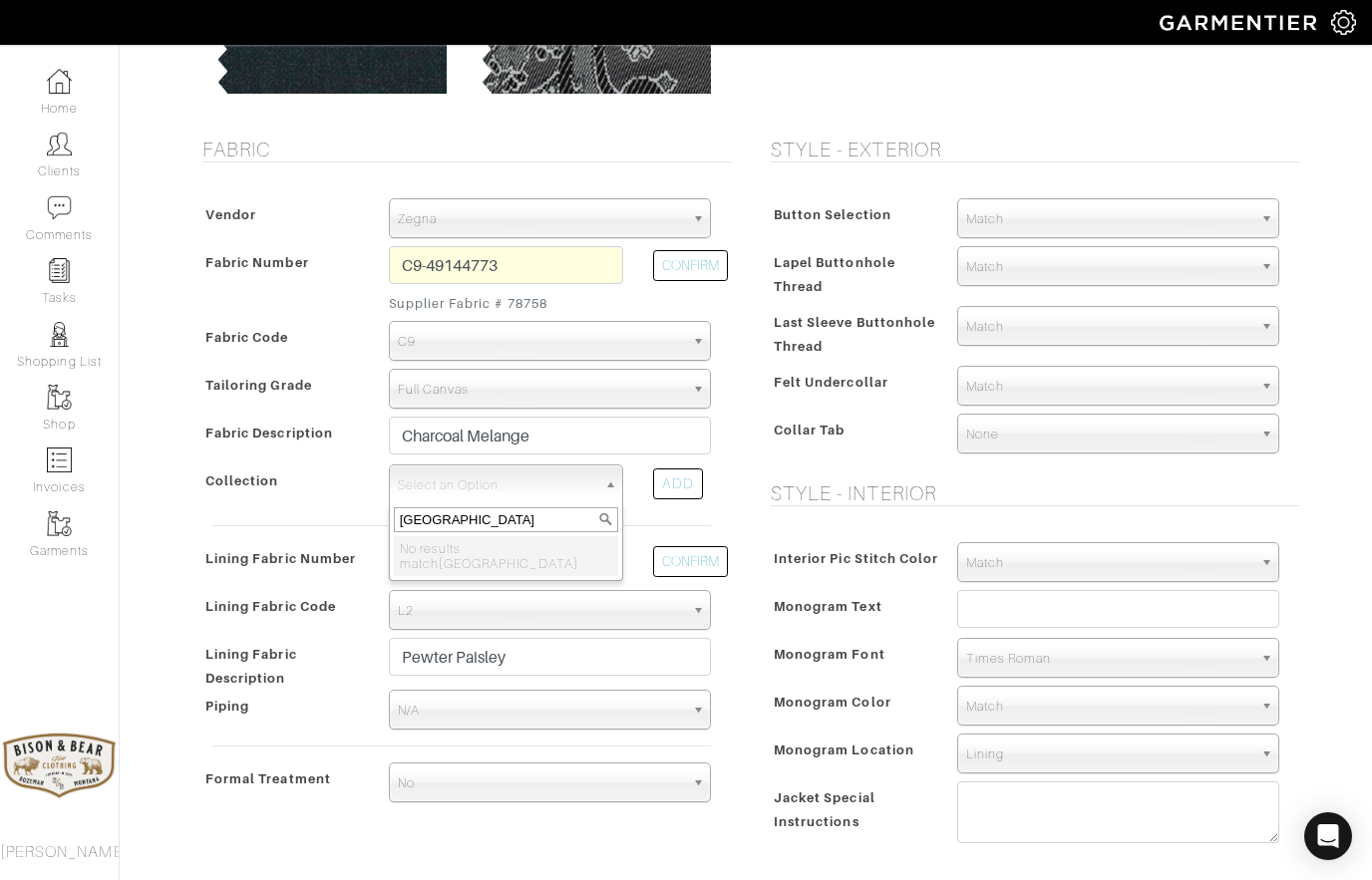 type on "Derby" 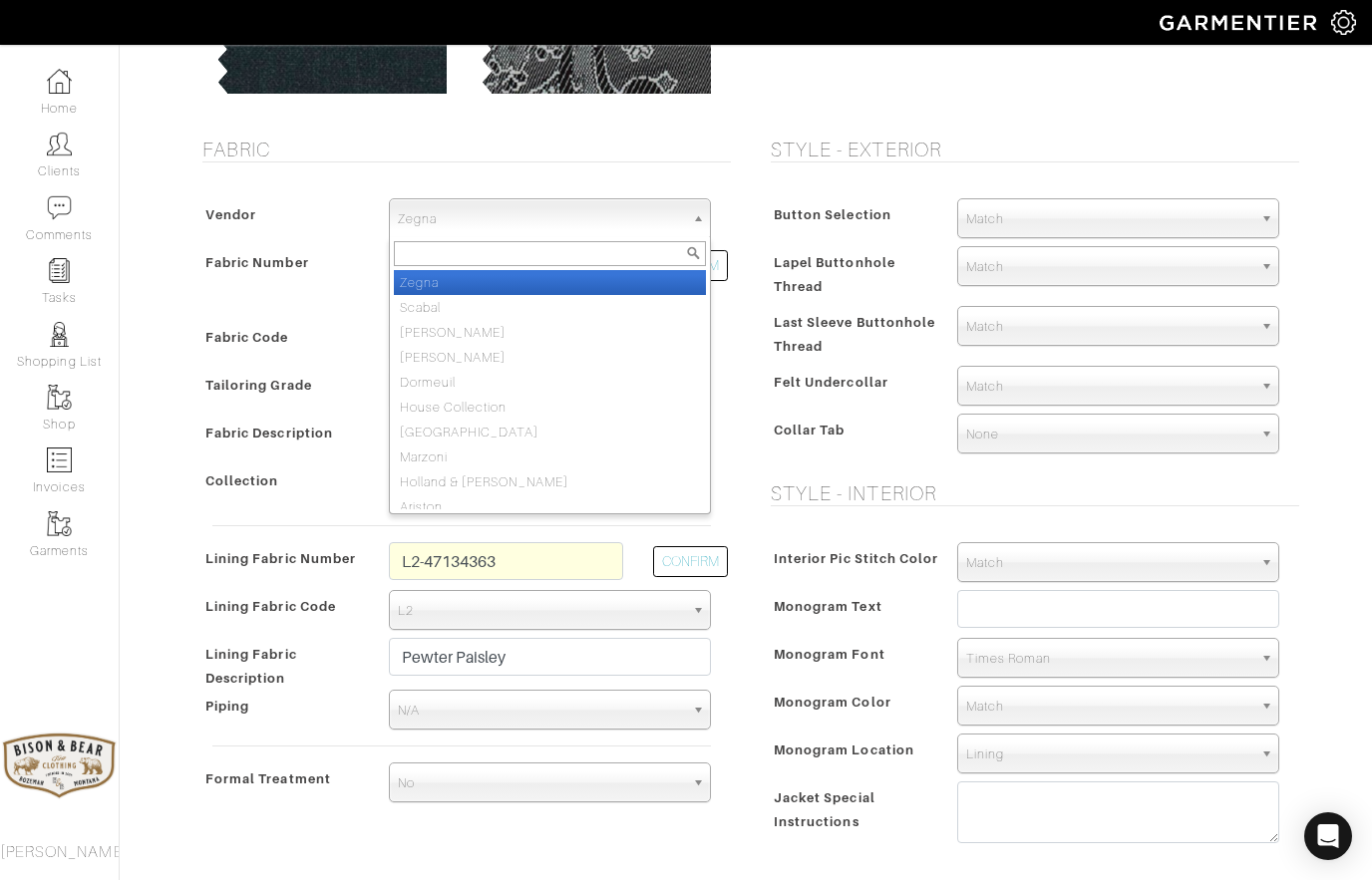 select on "75" 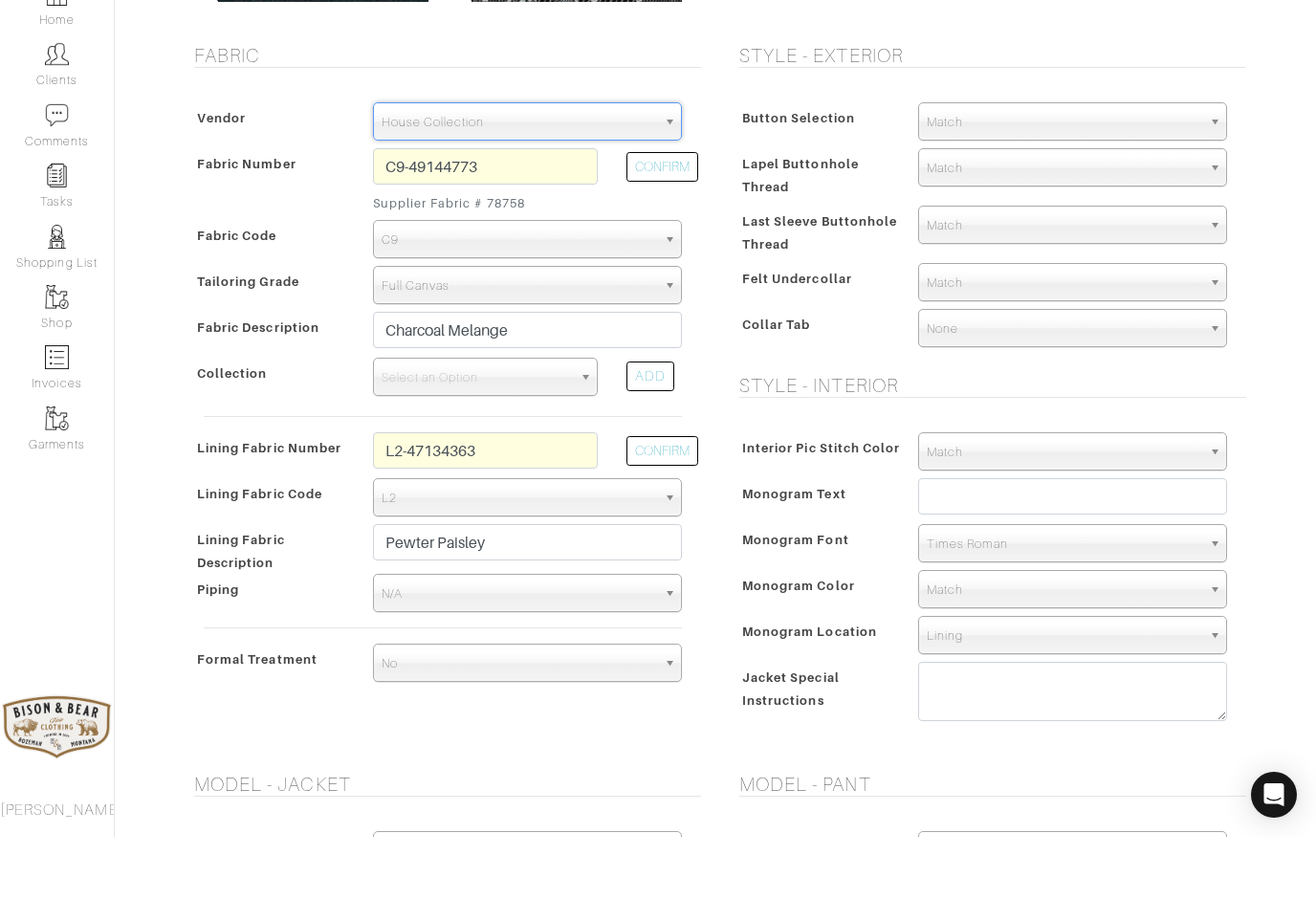 scroll, scrollTop: 289, scrollLeft: 0, axis: vertical 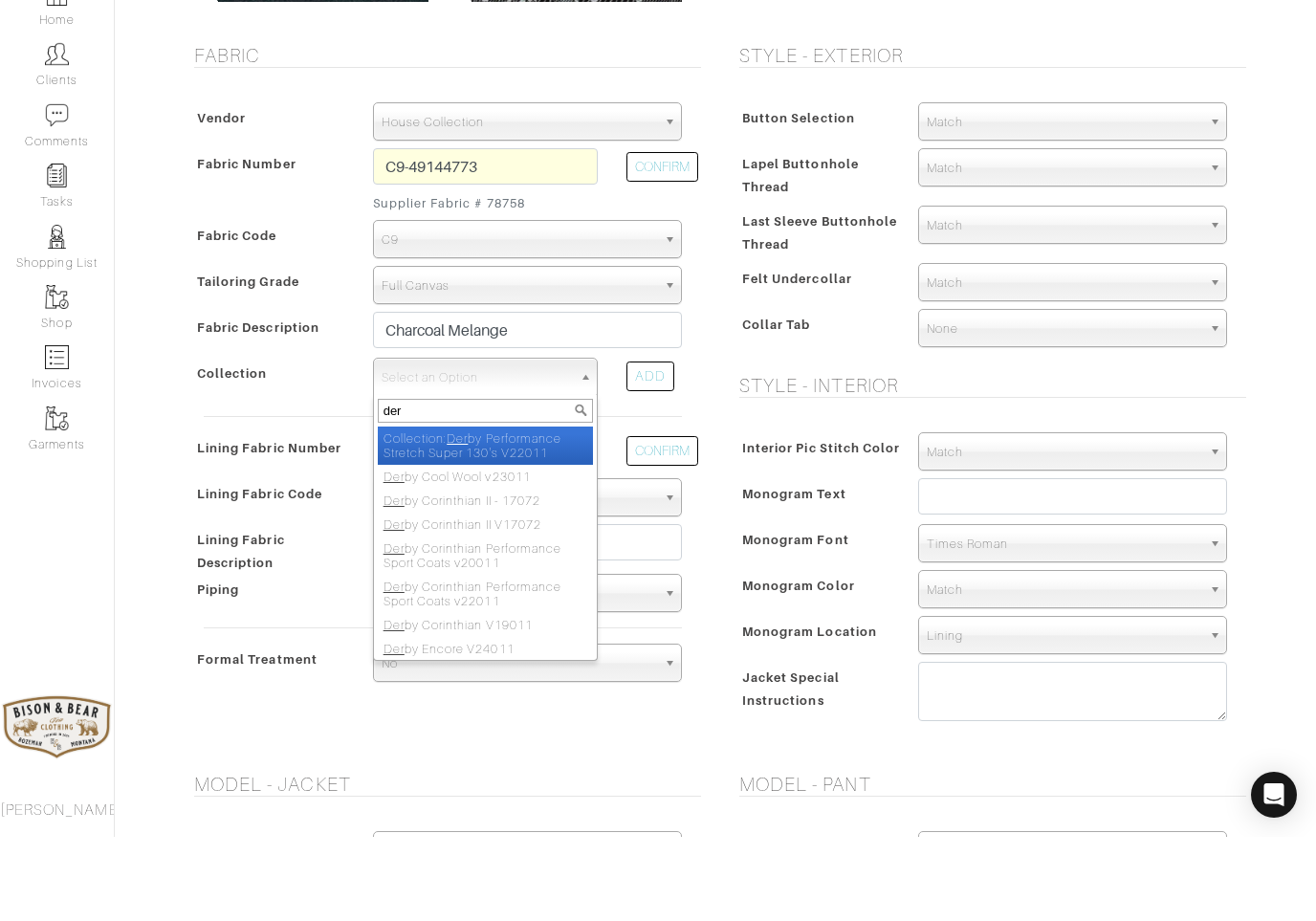 type on "derb" 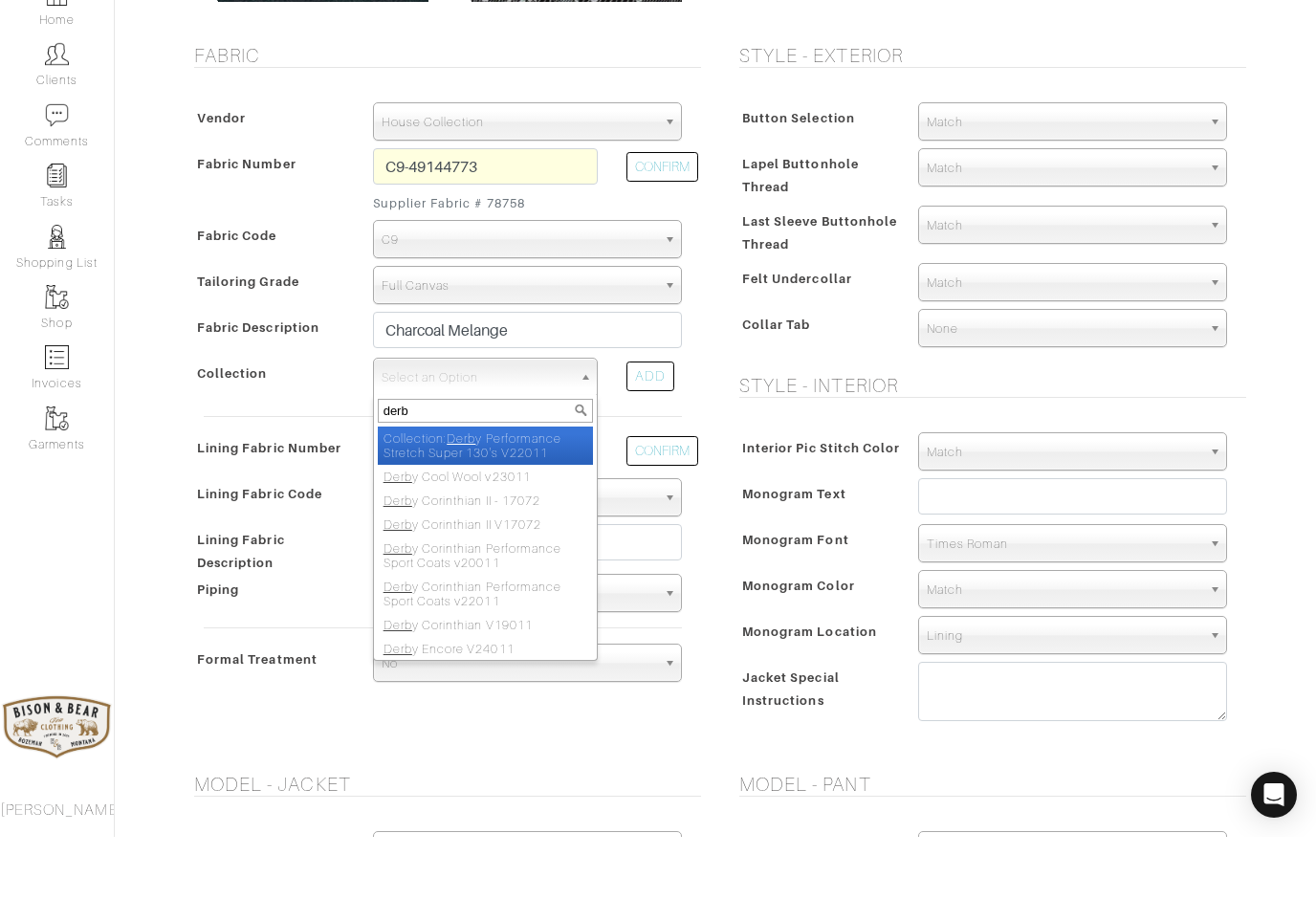 select on "654" 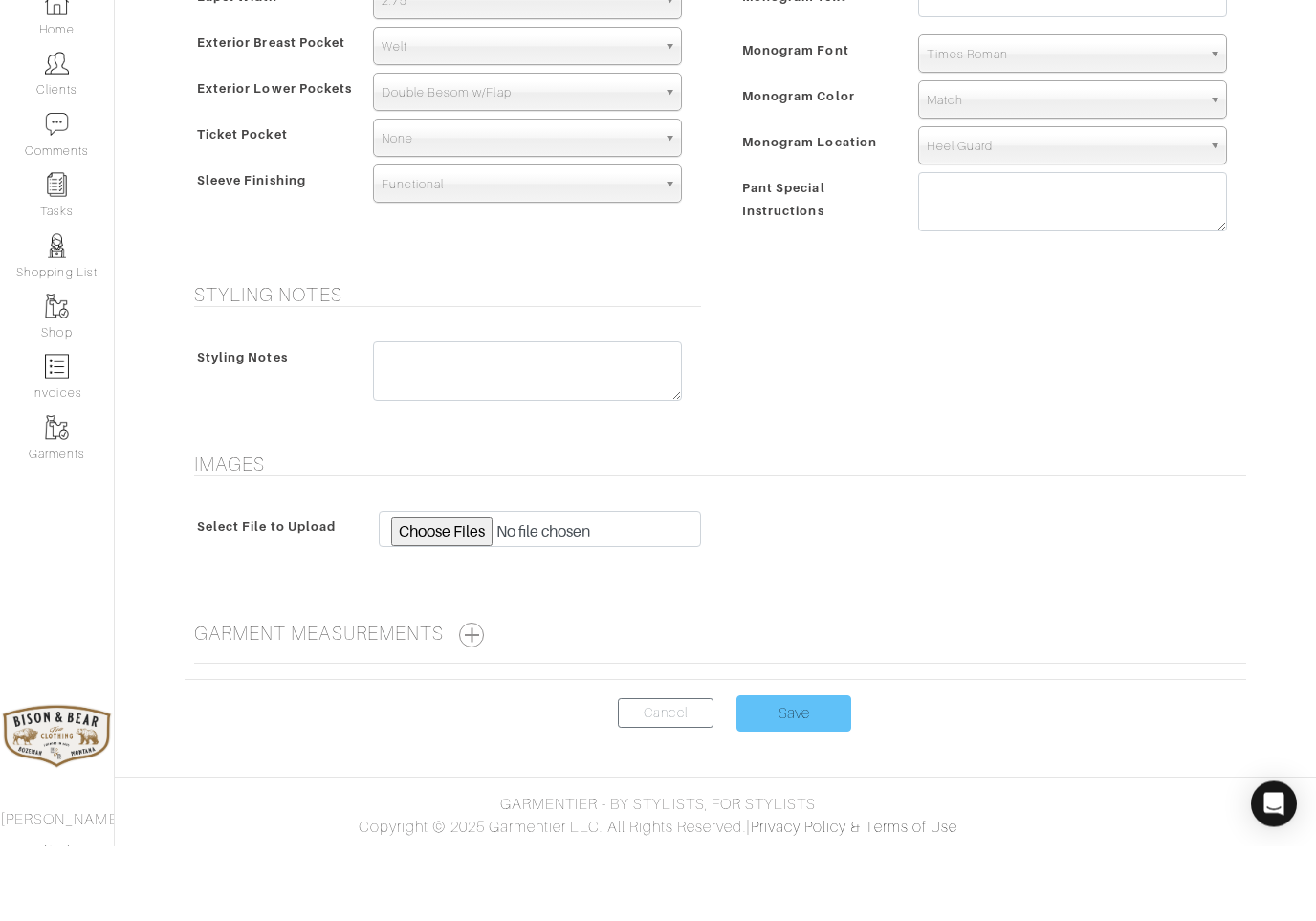 click on "Save" at bounding box center (794, 789) 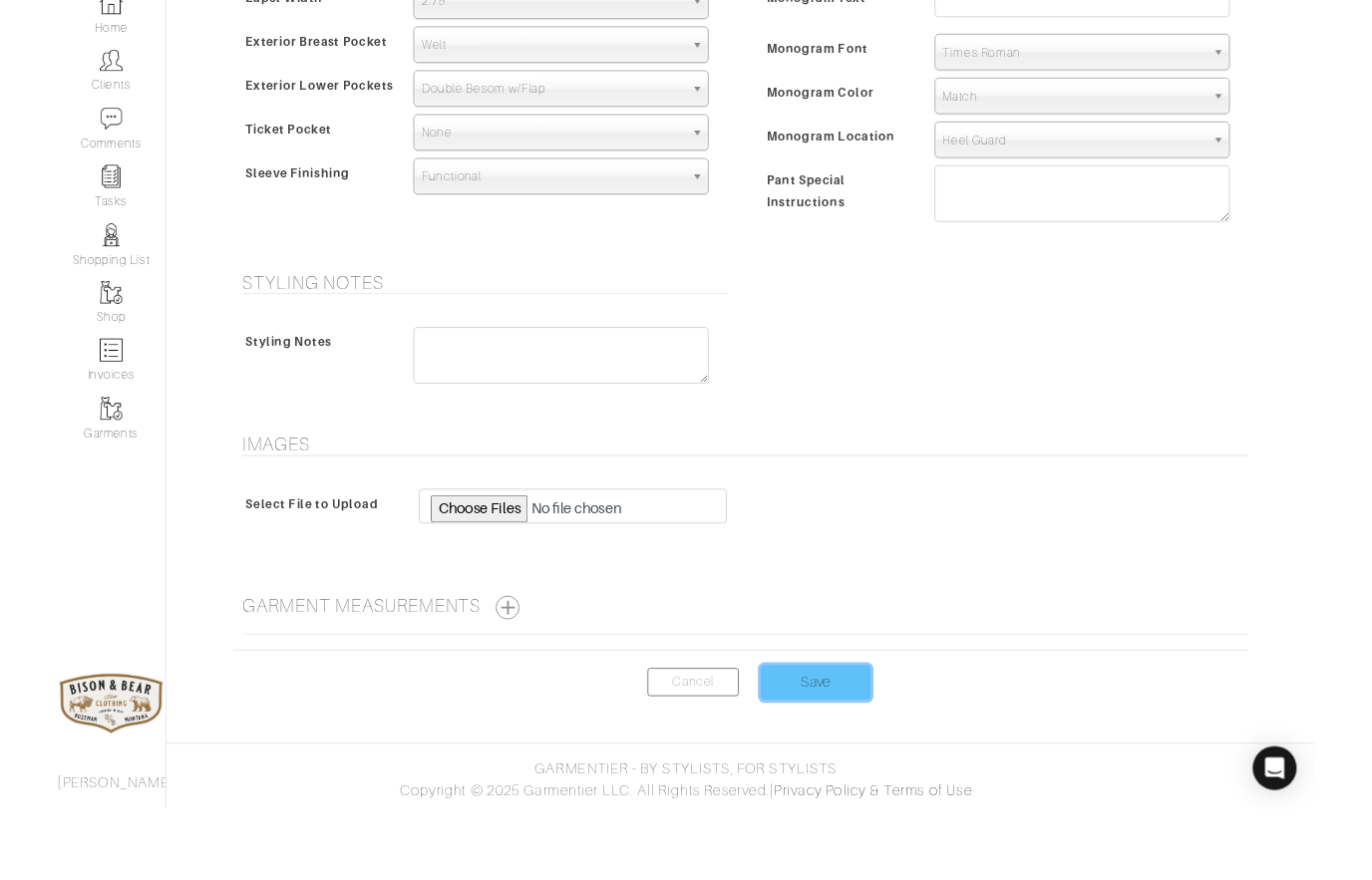 scroll, scrollTop: 1371, scrollLeft: 0, axis: vertical 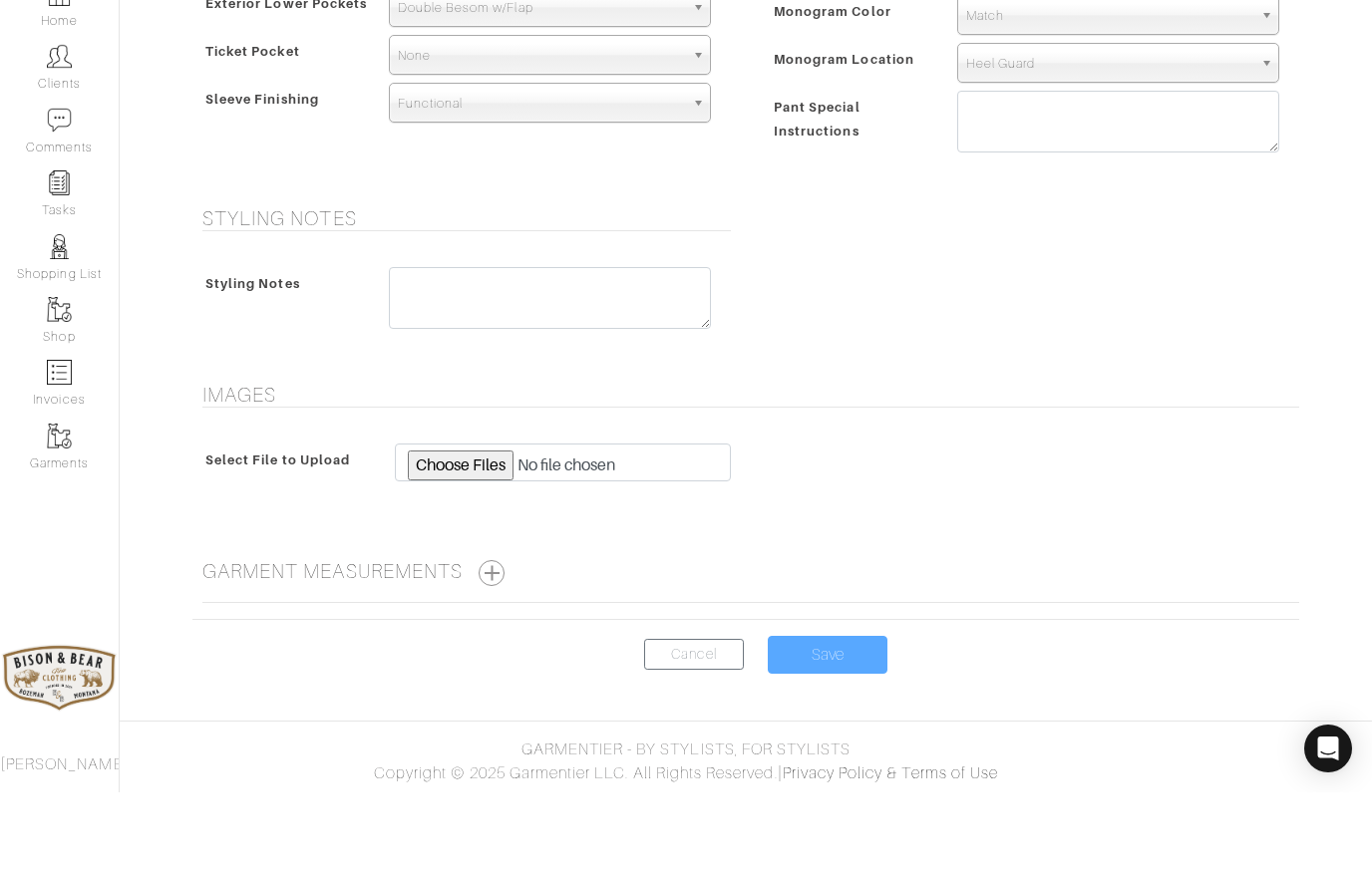 click on "See Custom Models & Style Options
Swatch & Detail Images
Price $ 1641.29
Fabric
Vendor
Zegna
Scabal
Loro Piana
Gladson
Dormeuil" at bounding box center [746, -246] 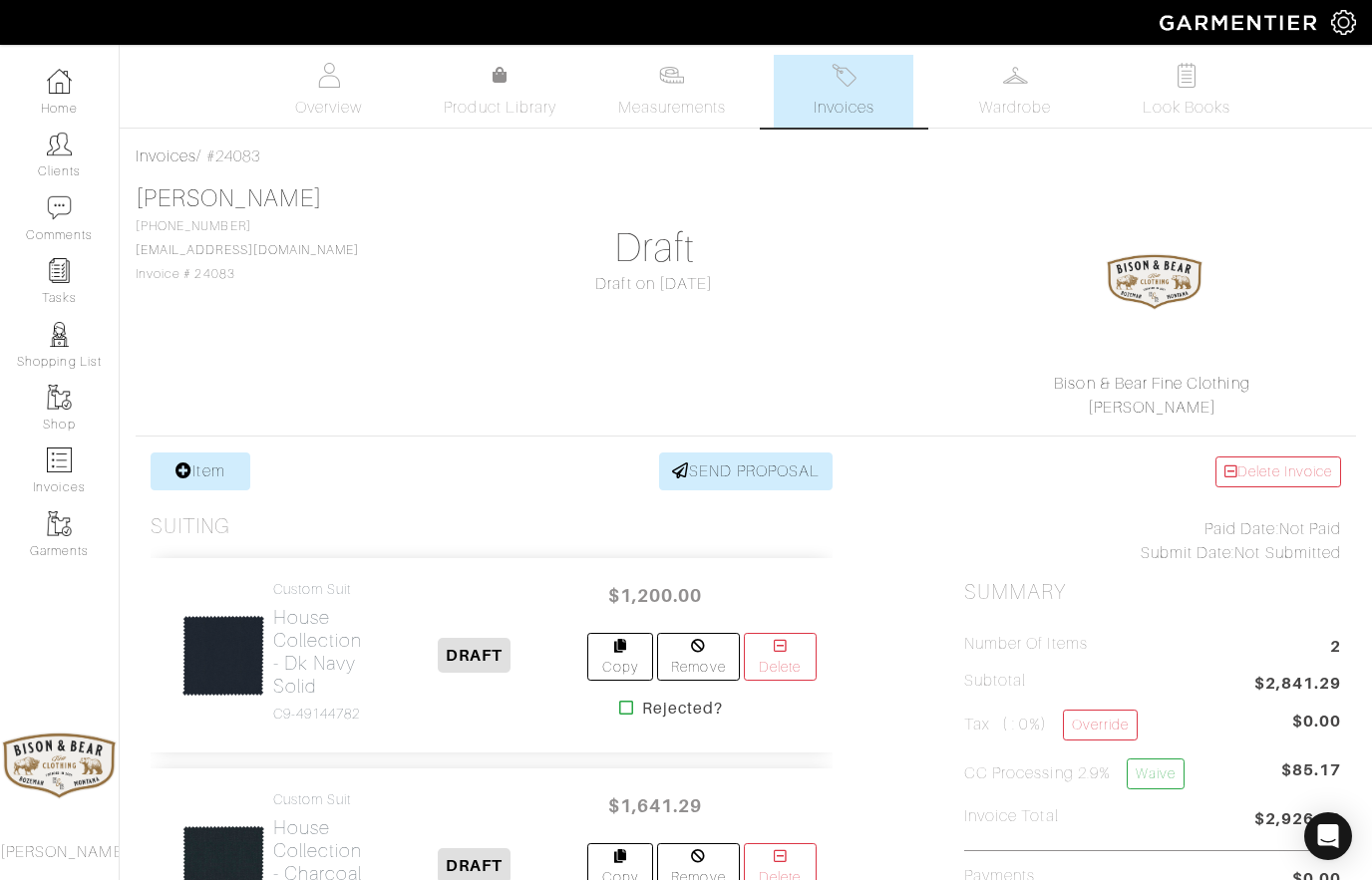 scroll, scrollTop: 0, scrollLeft: 0, axis: both 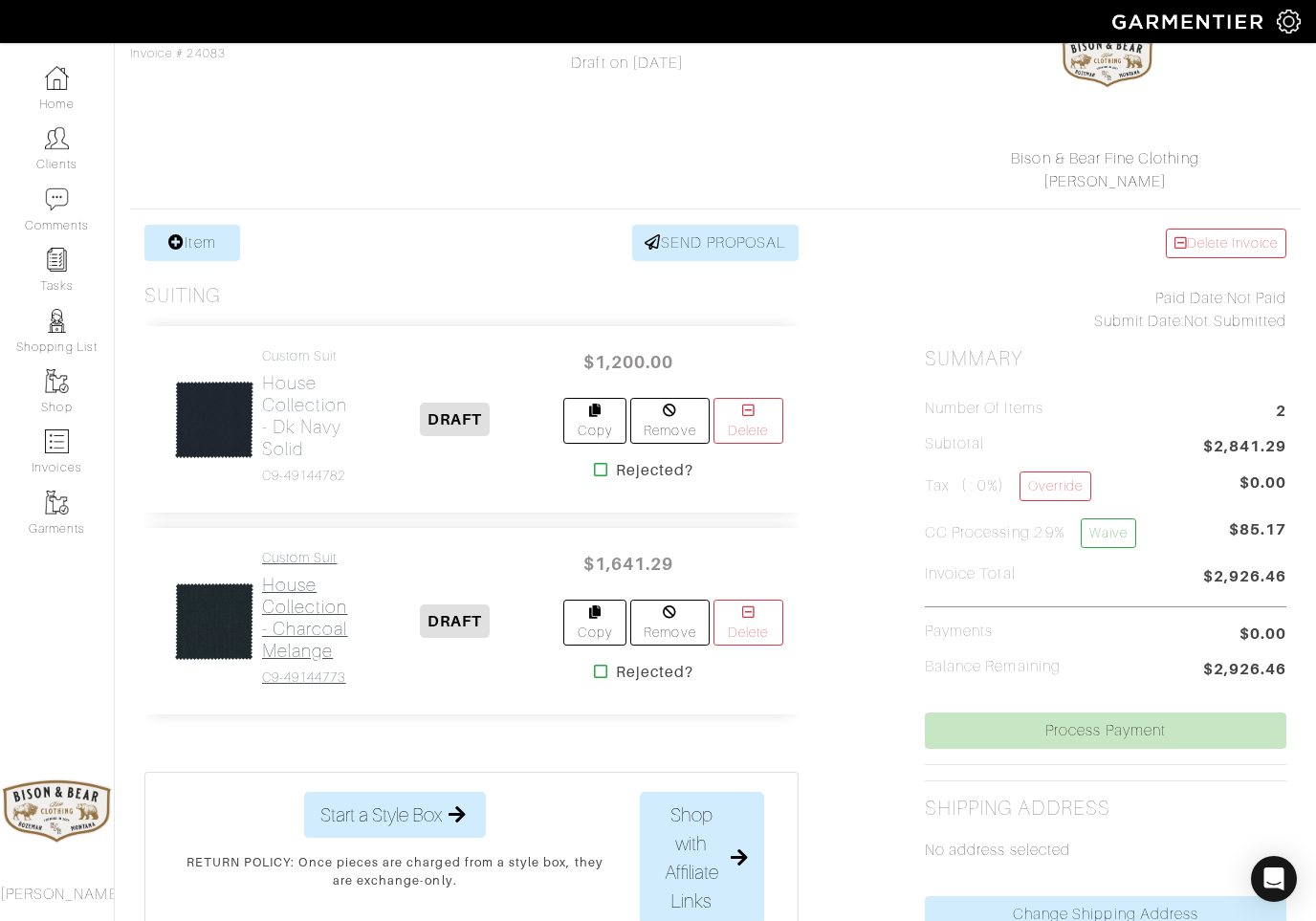 click on "House Collection -
Charcoal Melange" at bounding box center (305, 618) 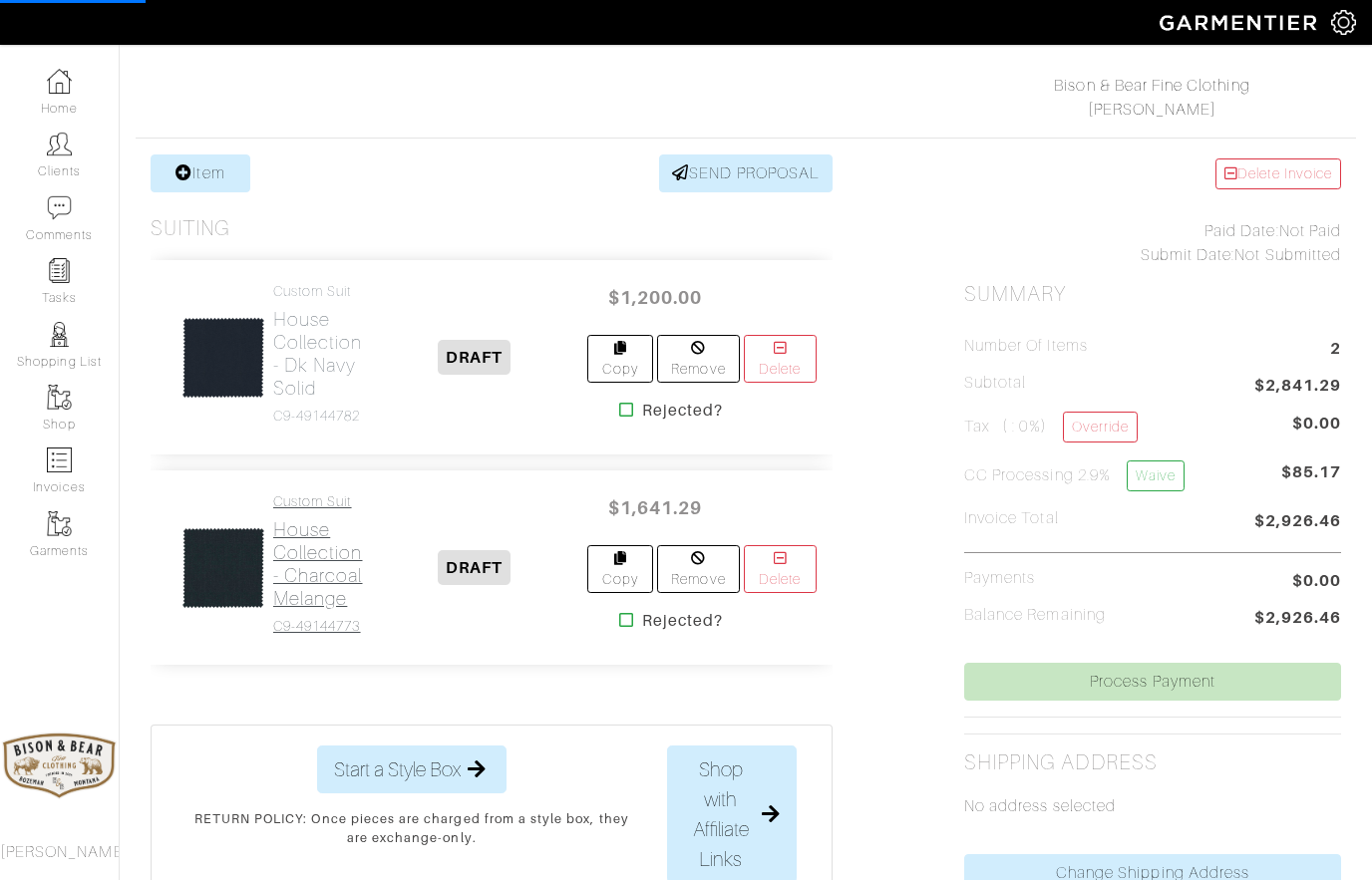 scroll, scrollTop: 0, scrollLeft: 0, axis: both 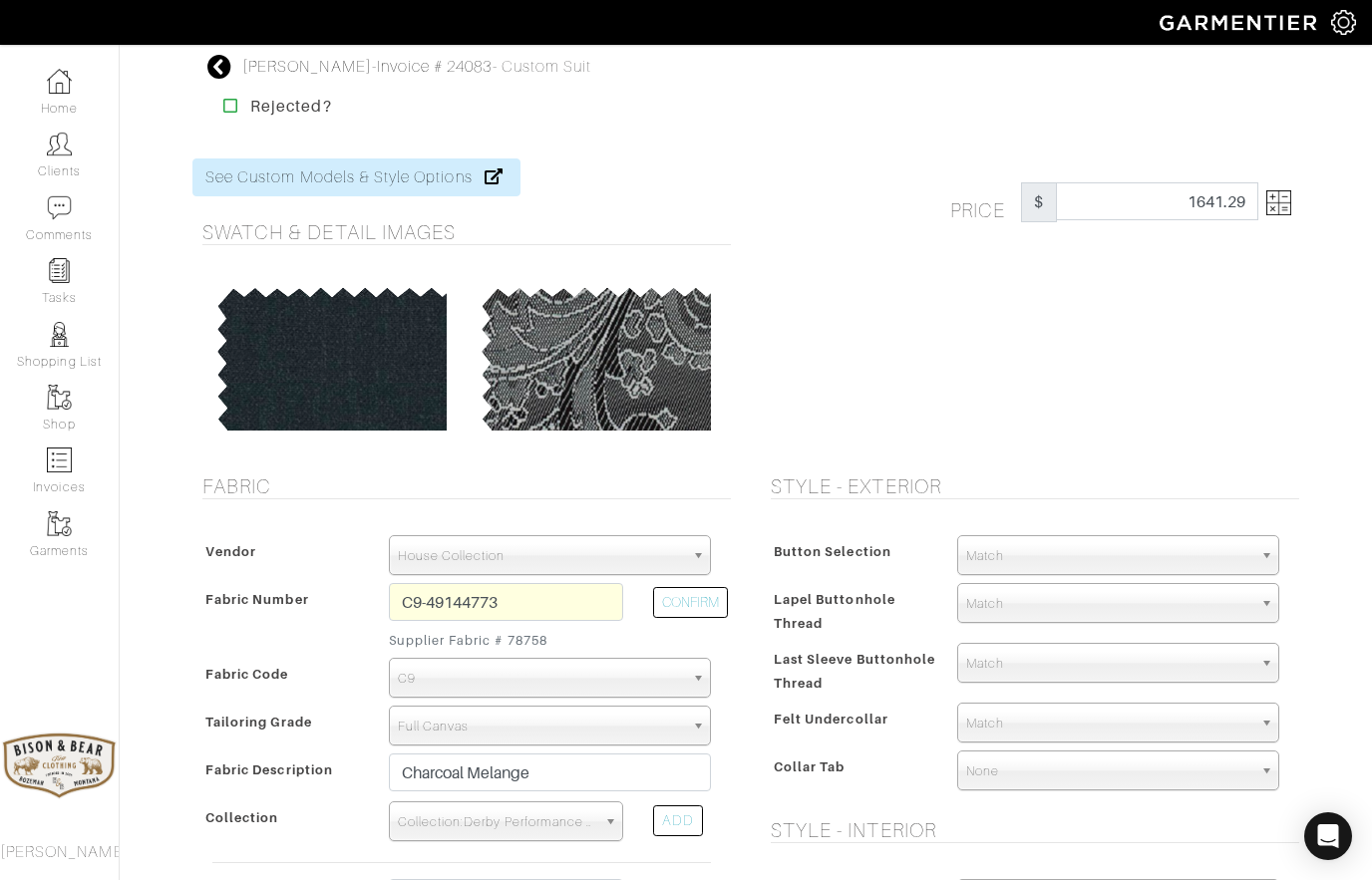 click at bounding box center (1278, 202) 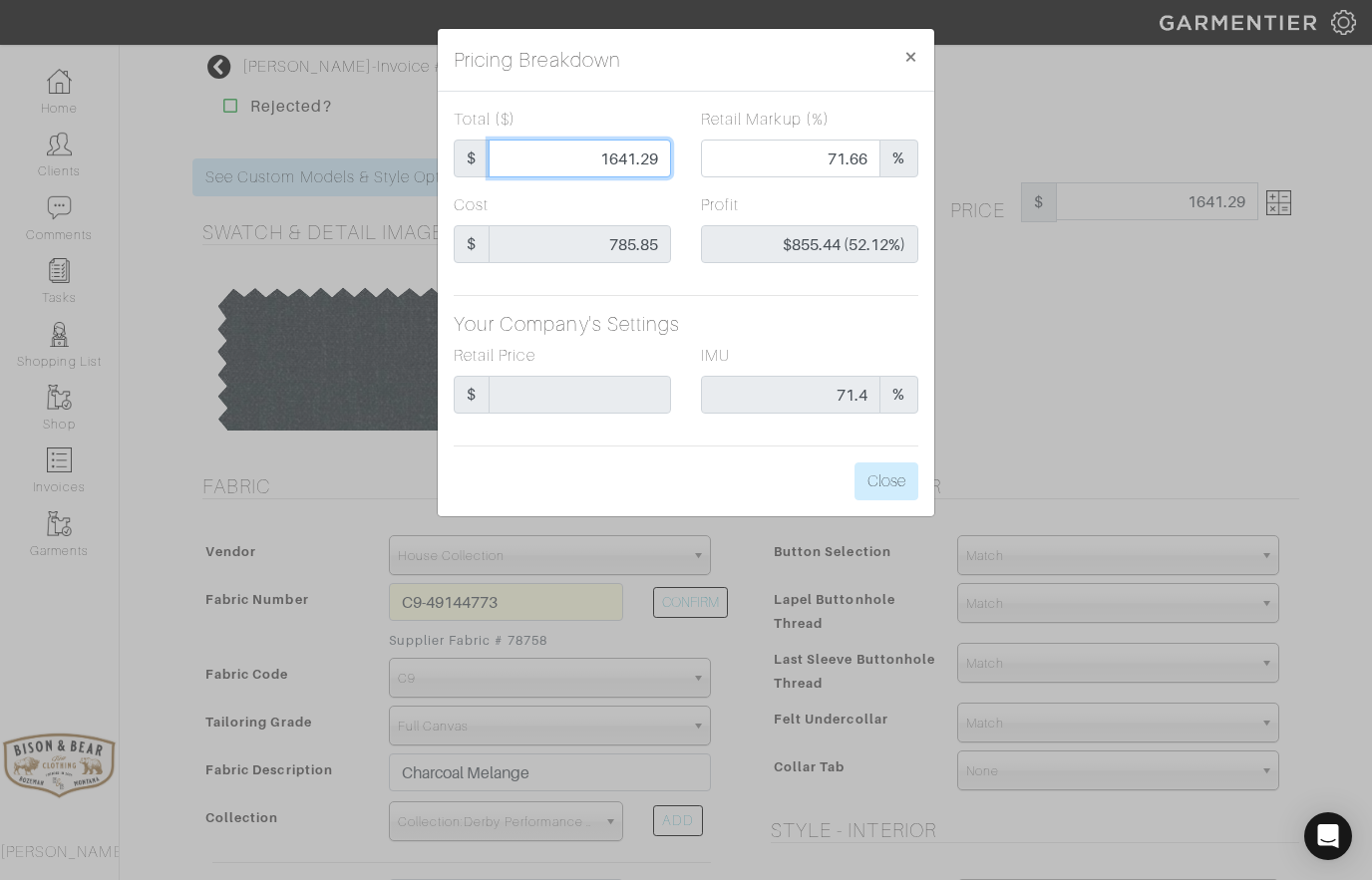 click on "1641.29" at bounding box center [579, 158] 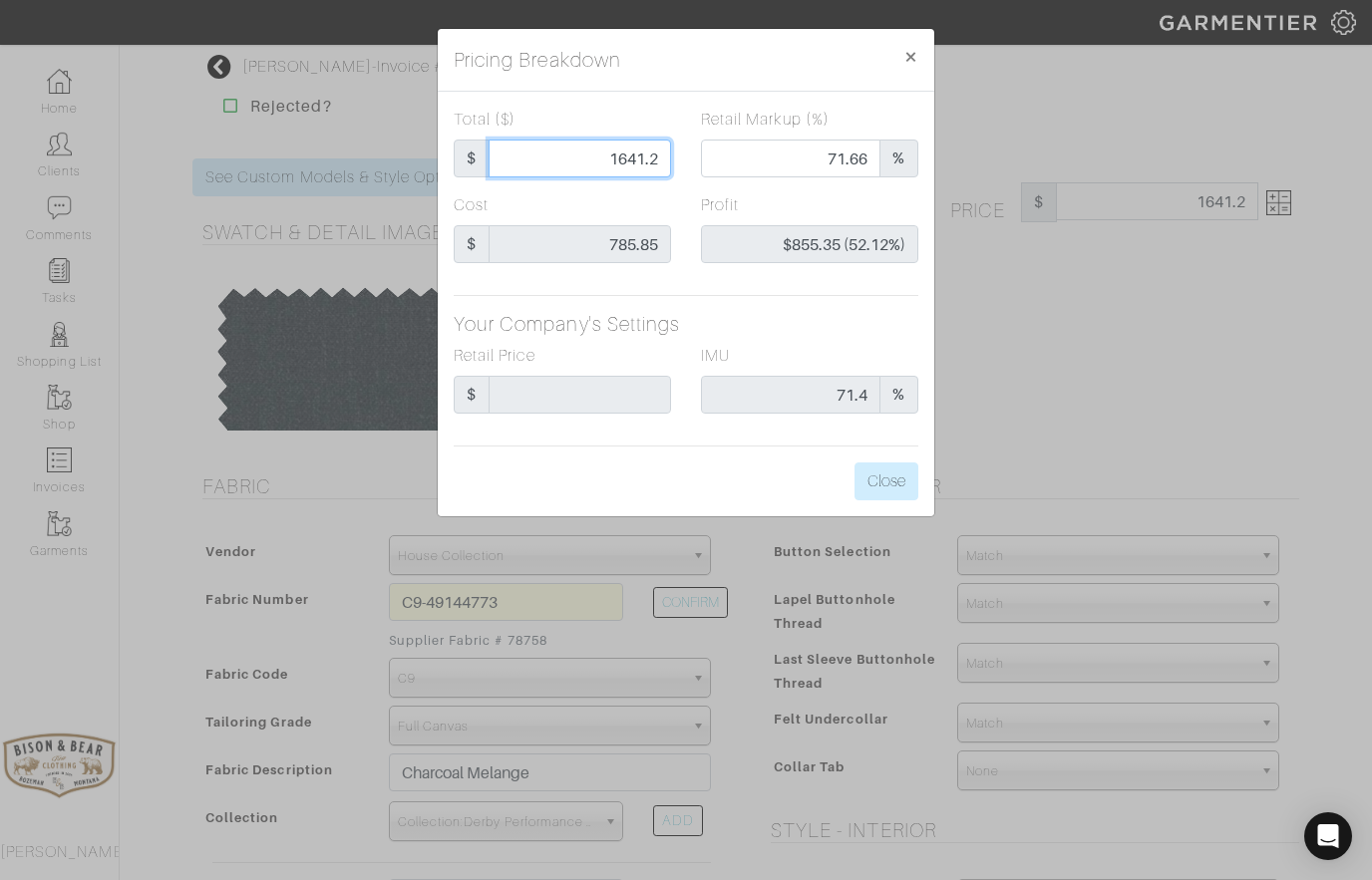 type on "1641." 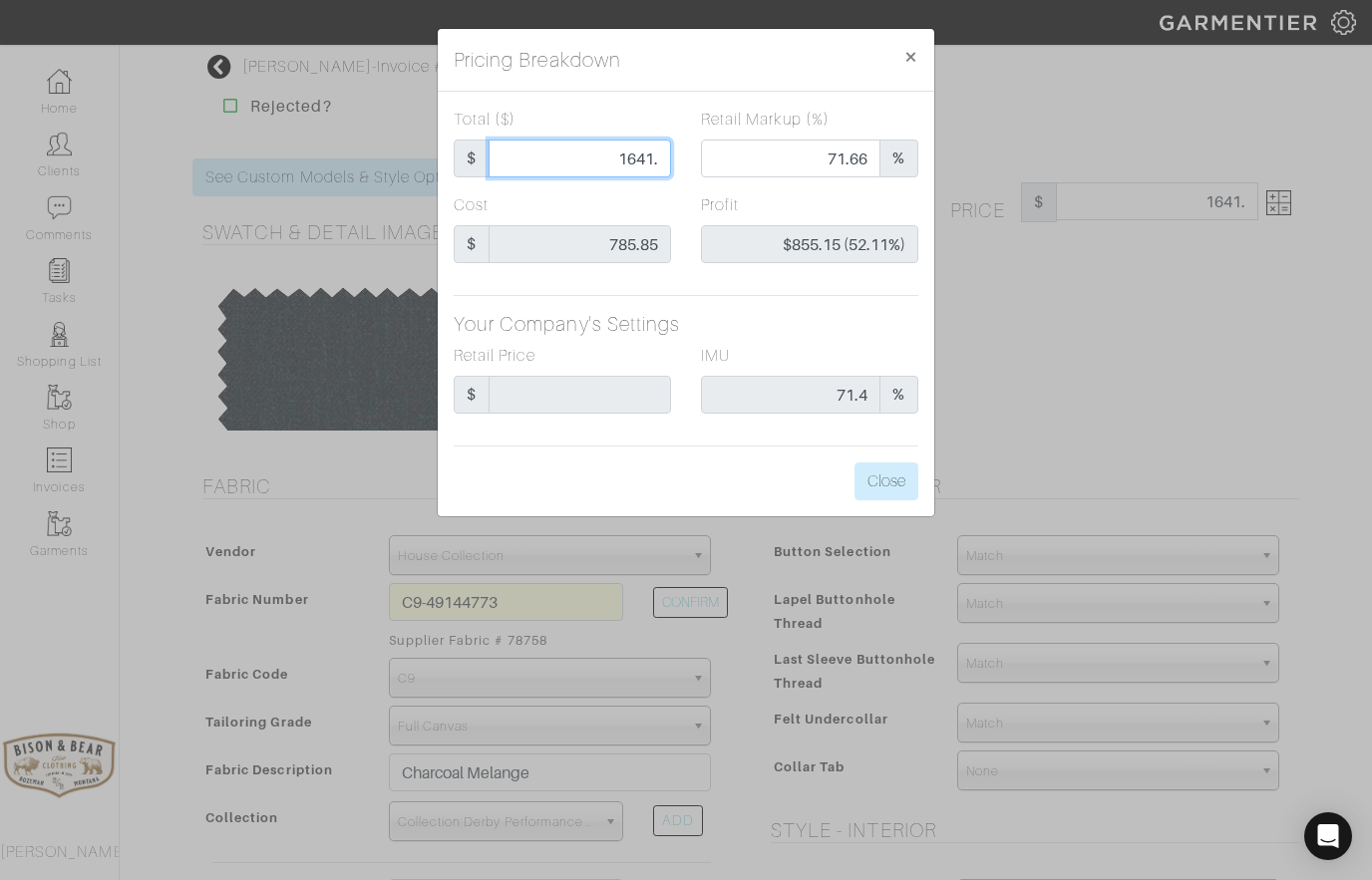 type on "1641" 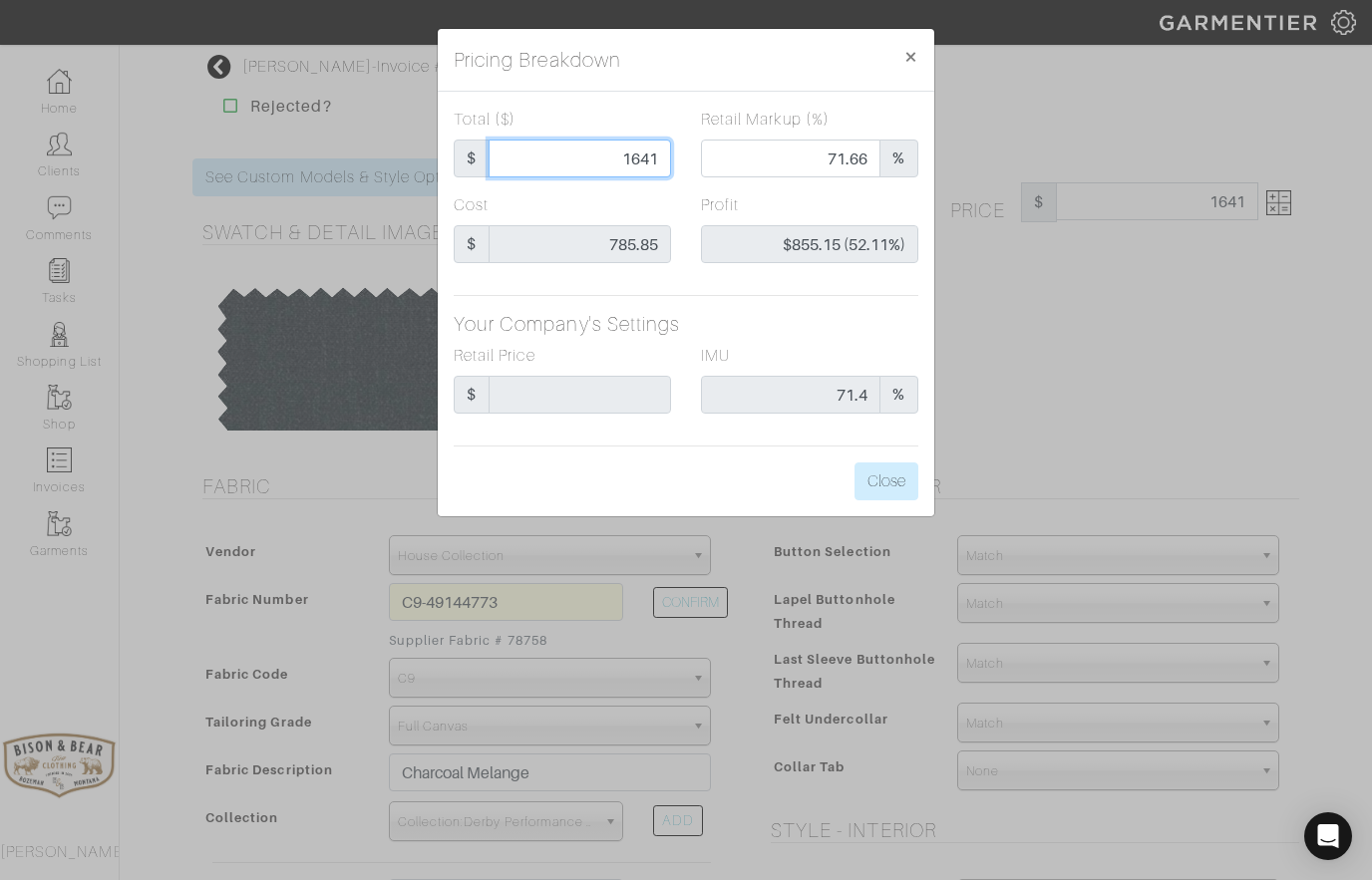 type on "164" 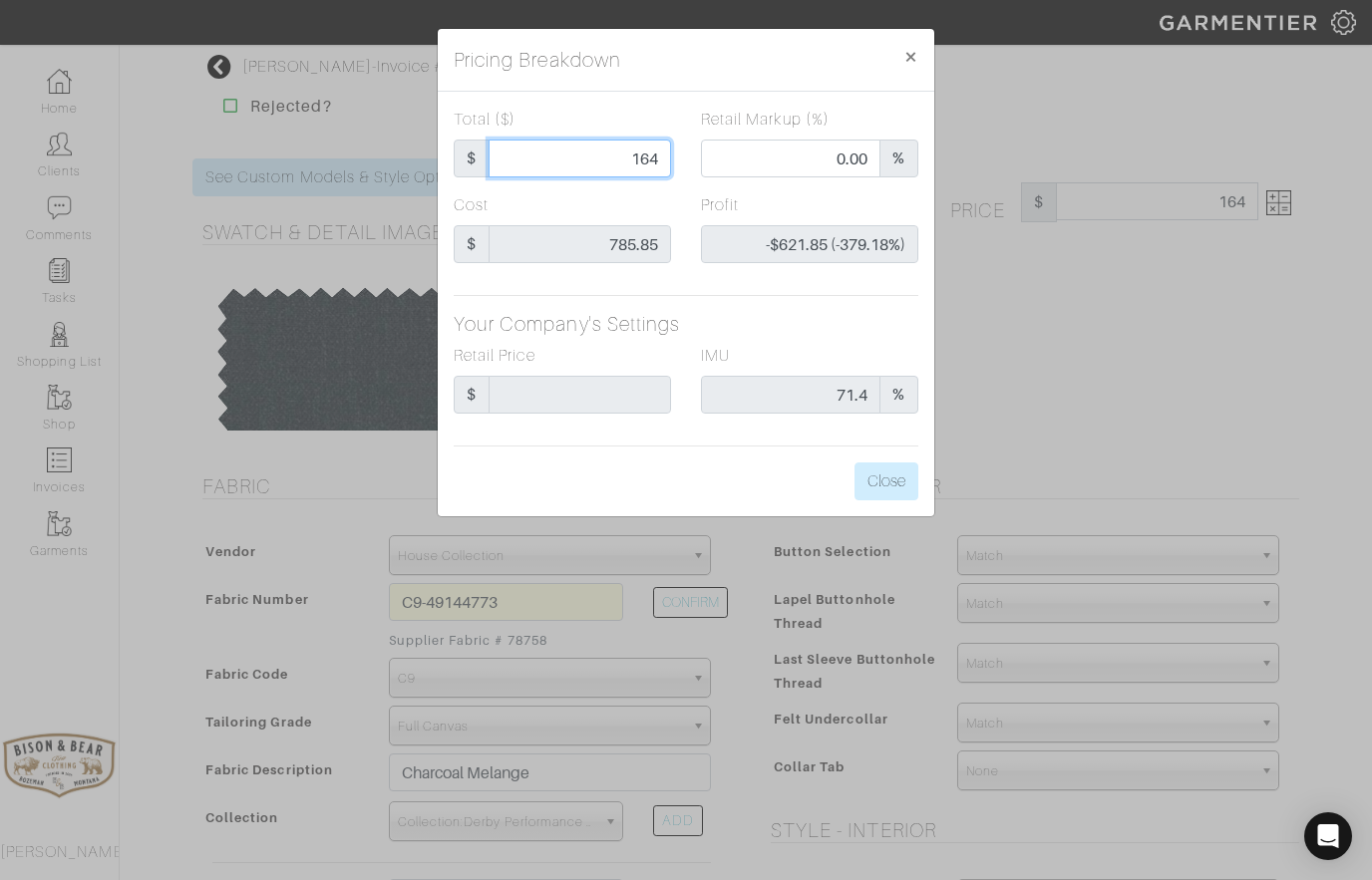 type on "16" 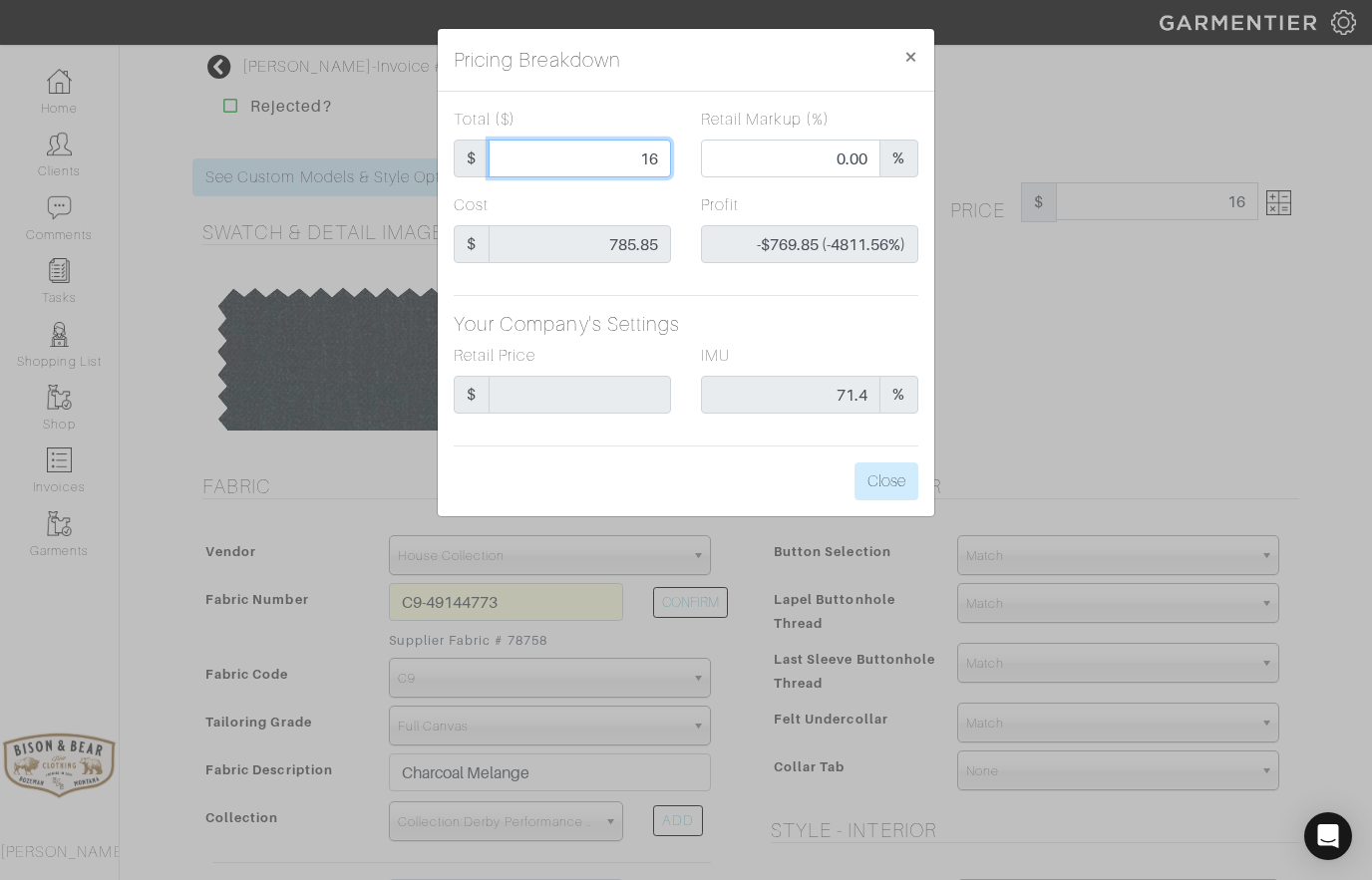 type on "1" 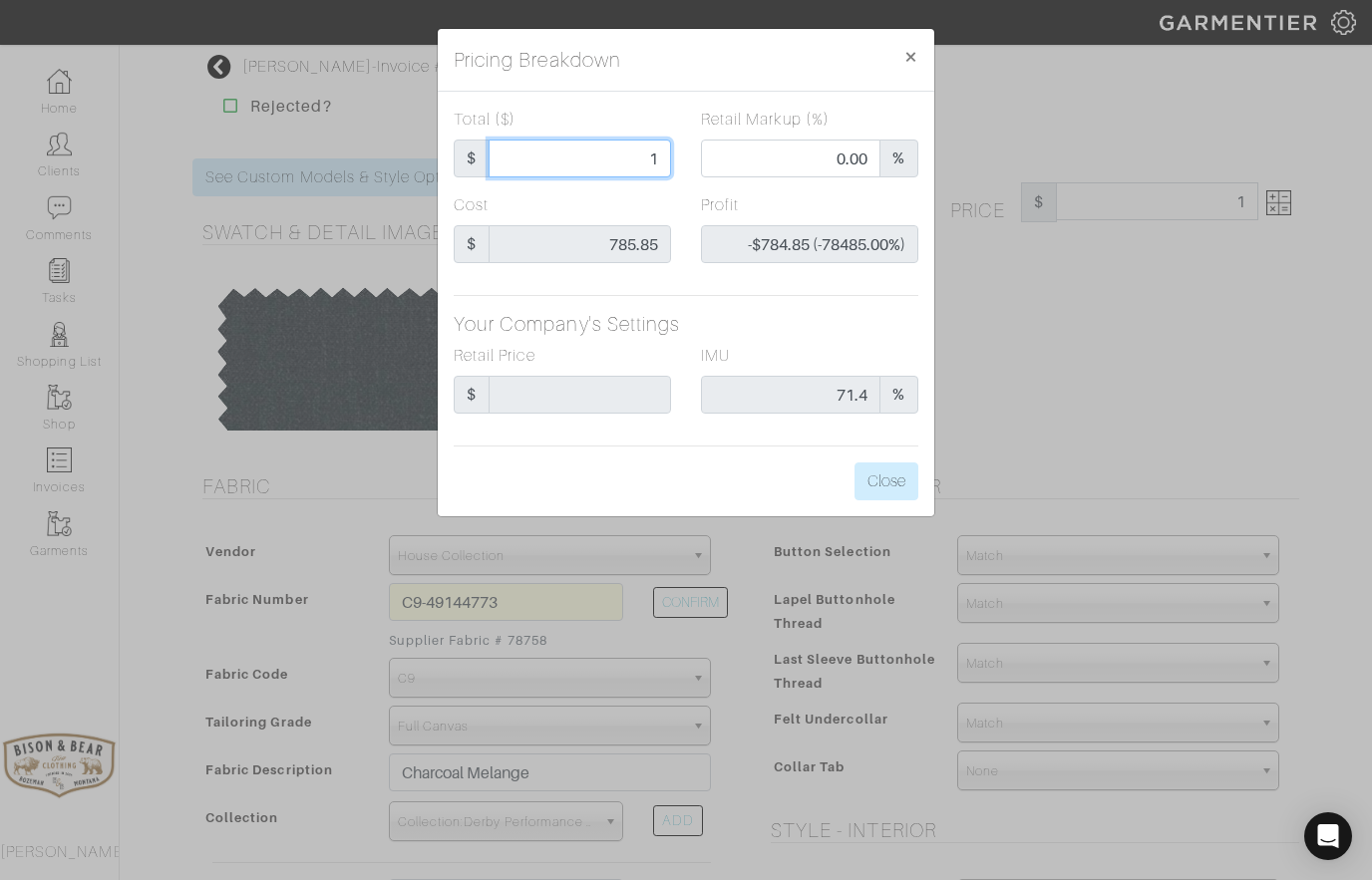 type on "12" 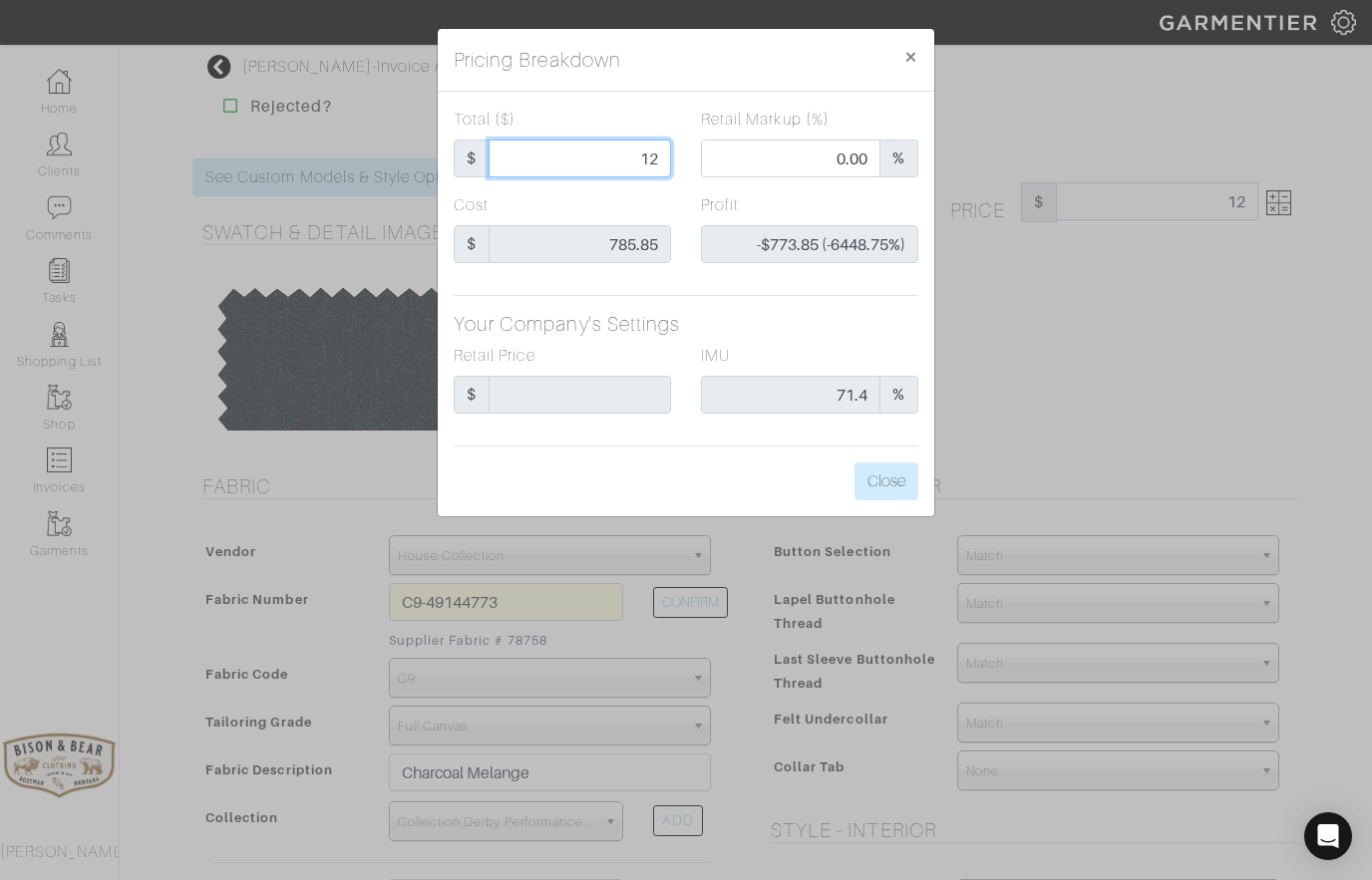 type on "120" 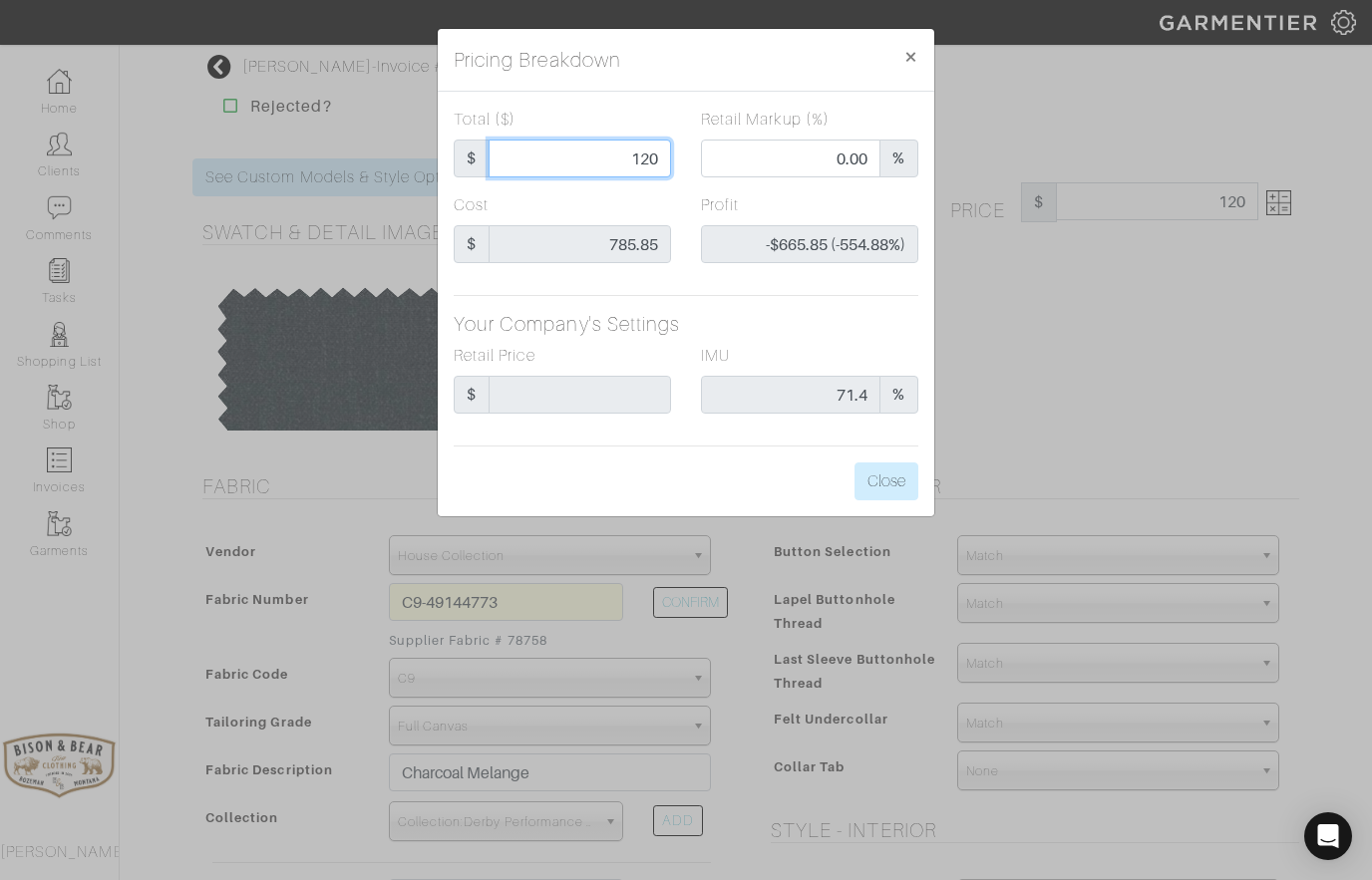 type on "1200" 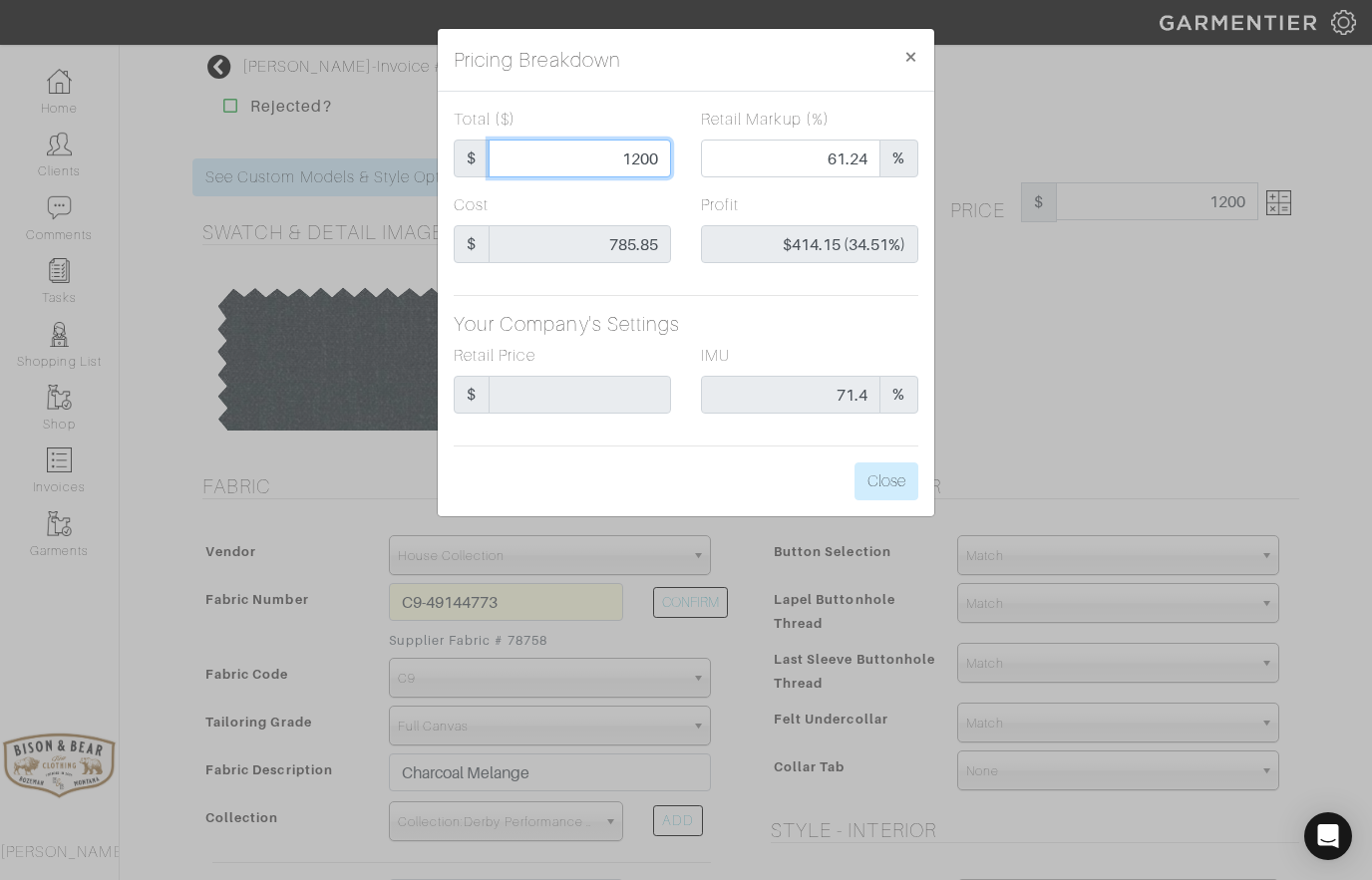 type on "1200" 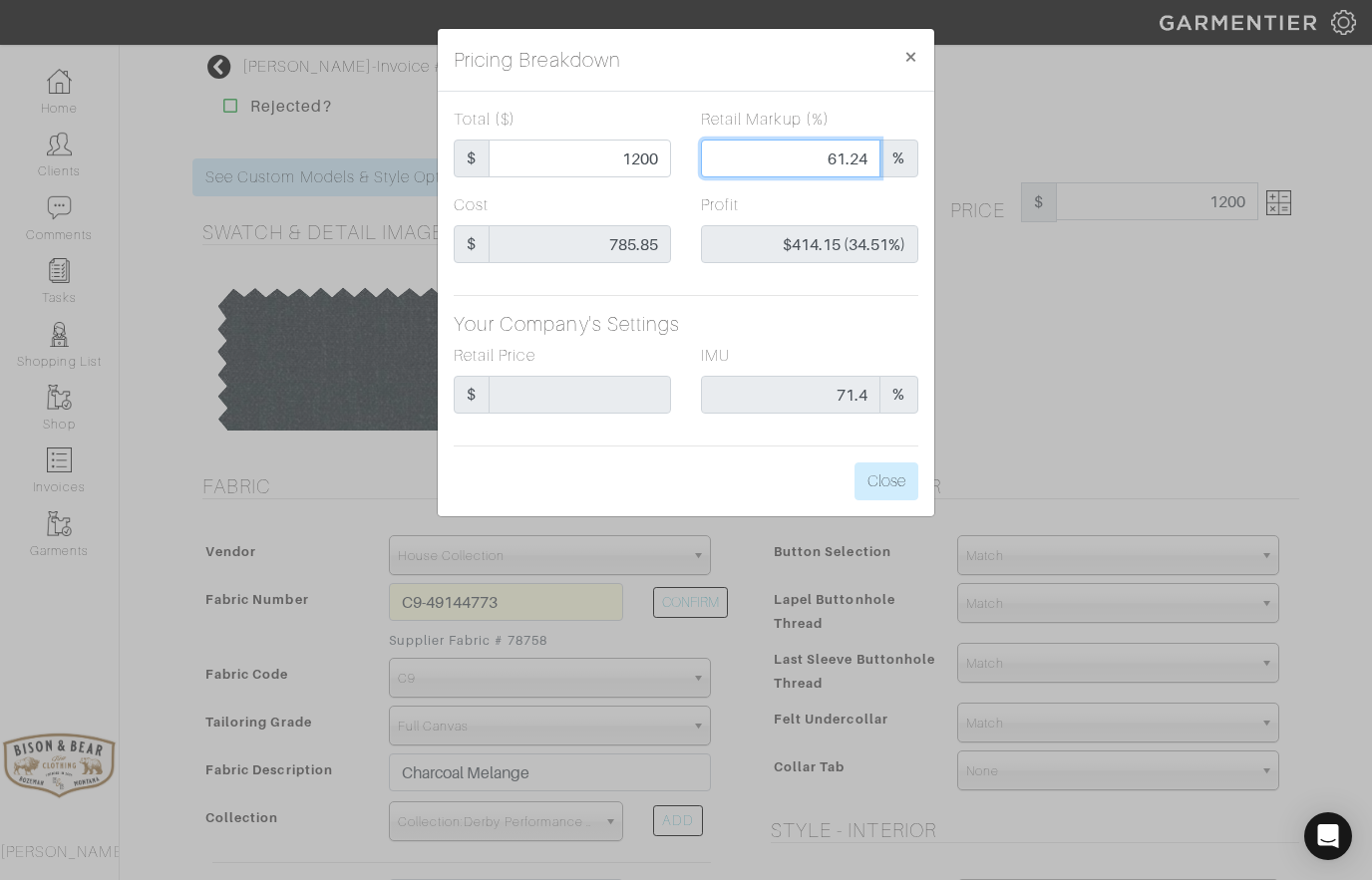 type on "1200.00" 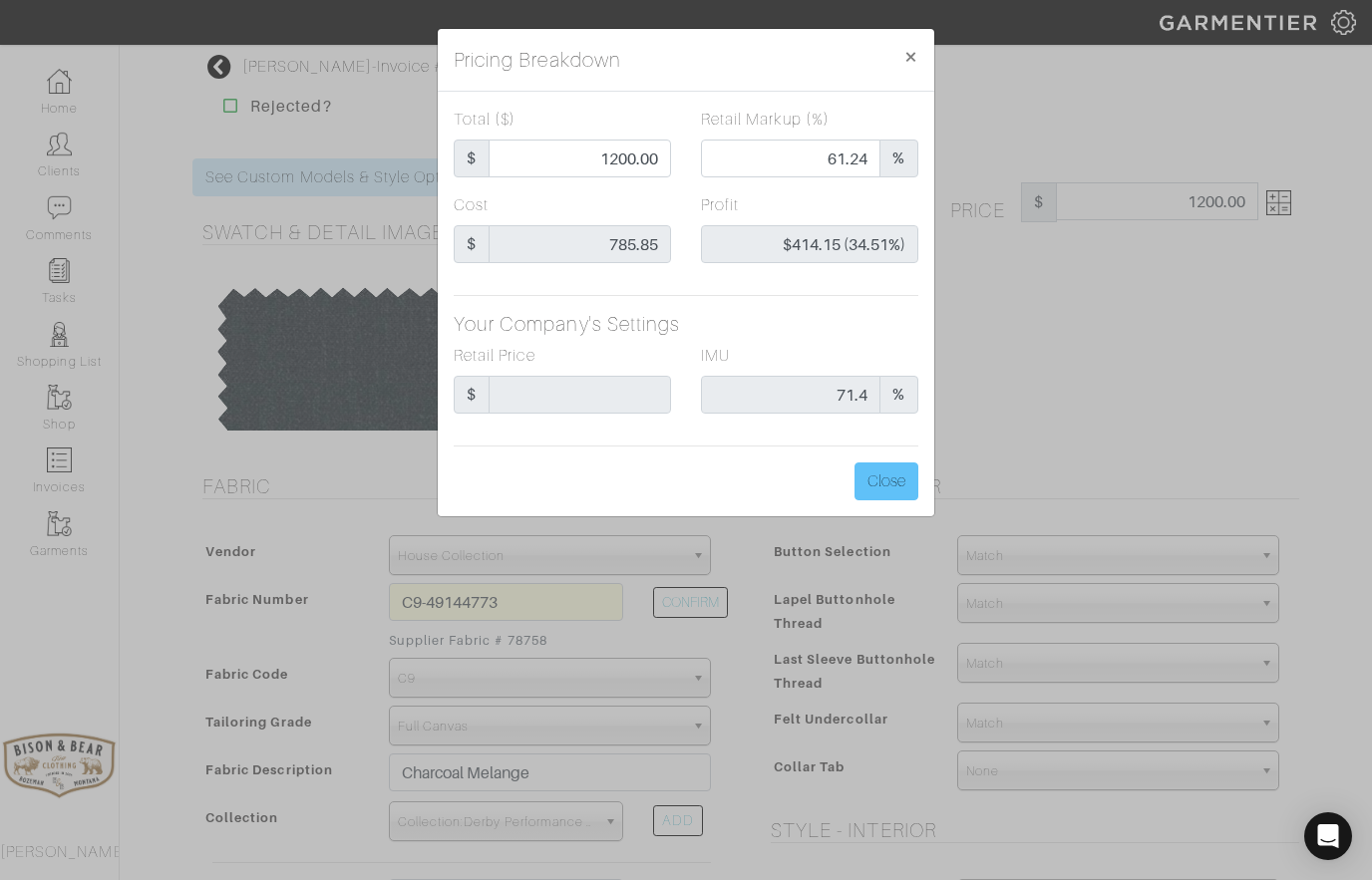 click on "Close" at bounding box center (886, 481) 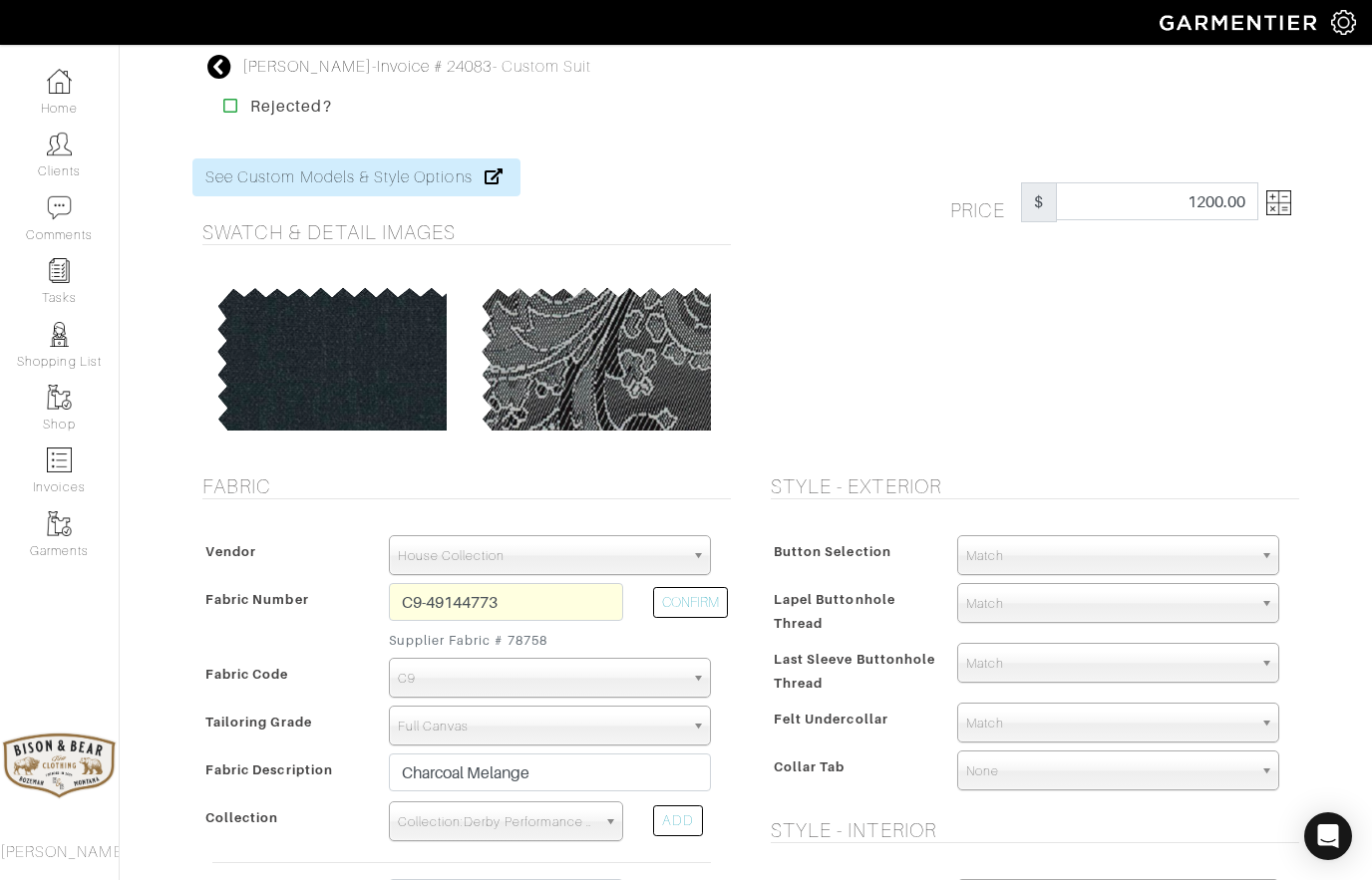 click at bounding box center [219, 67] 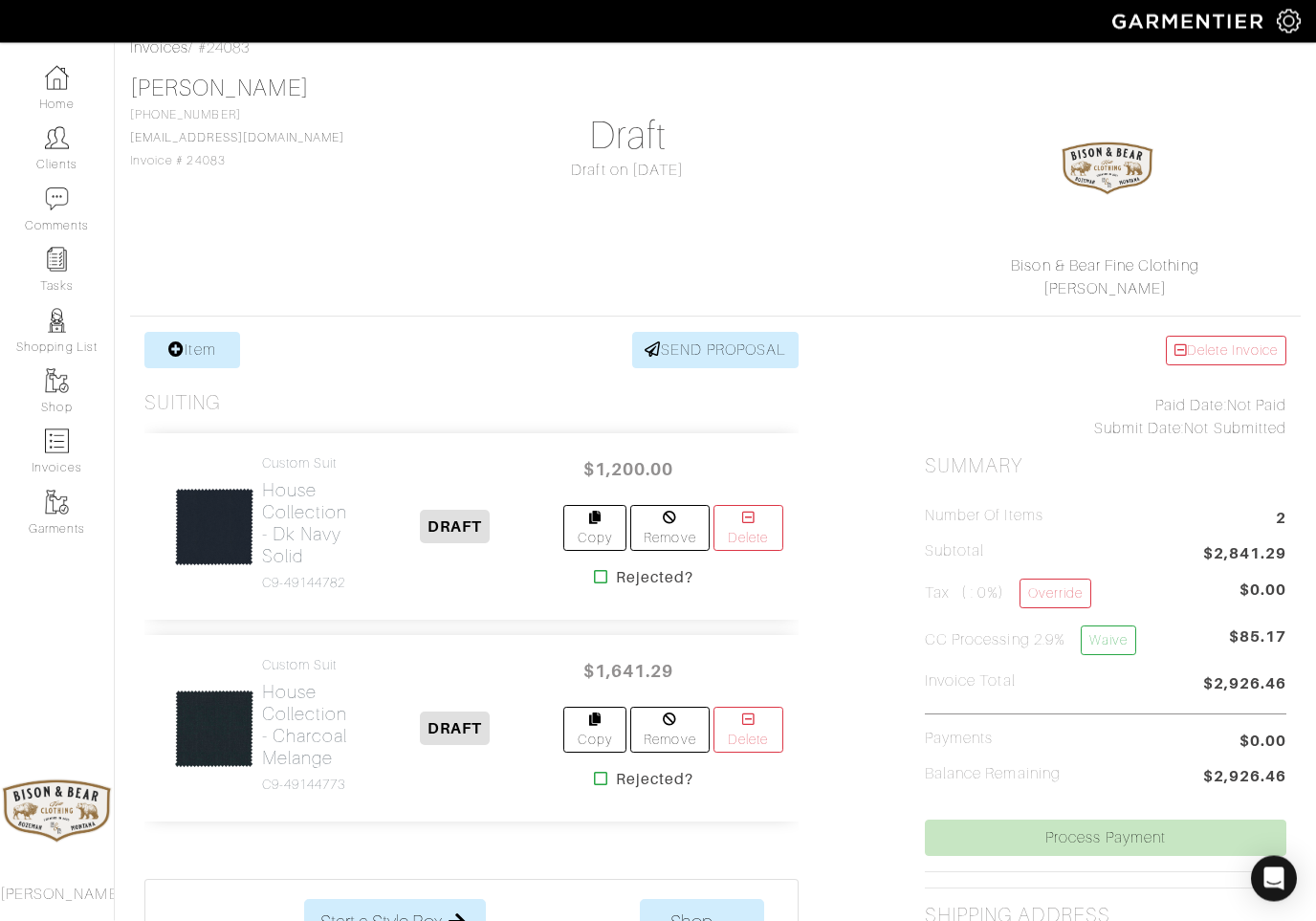 scroll, scrollTop: 102, scrollLeft: 0, axis: vertical 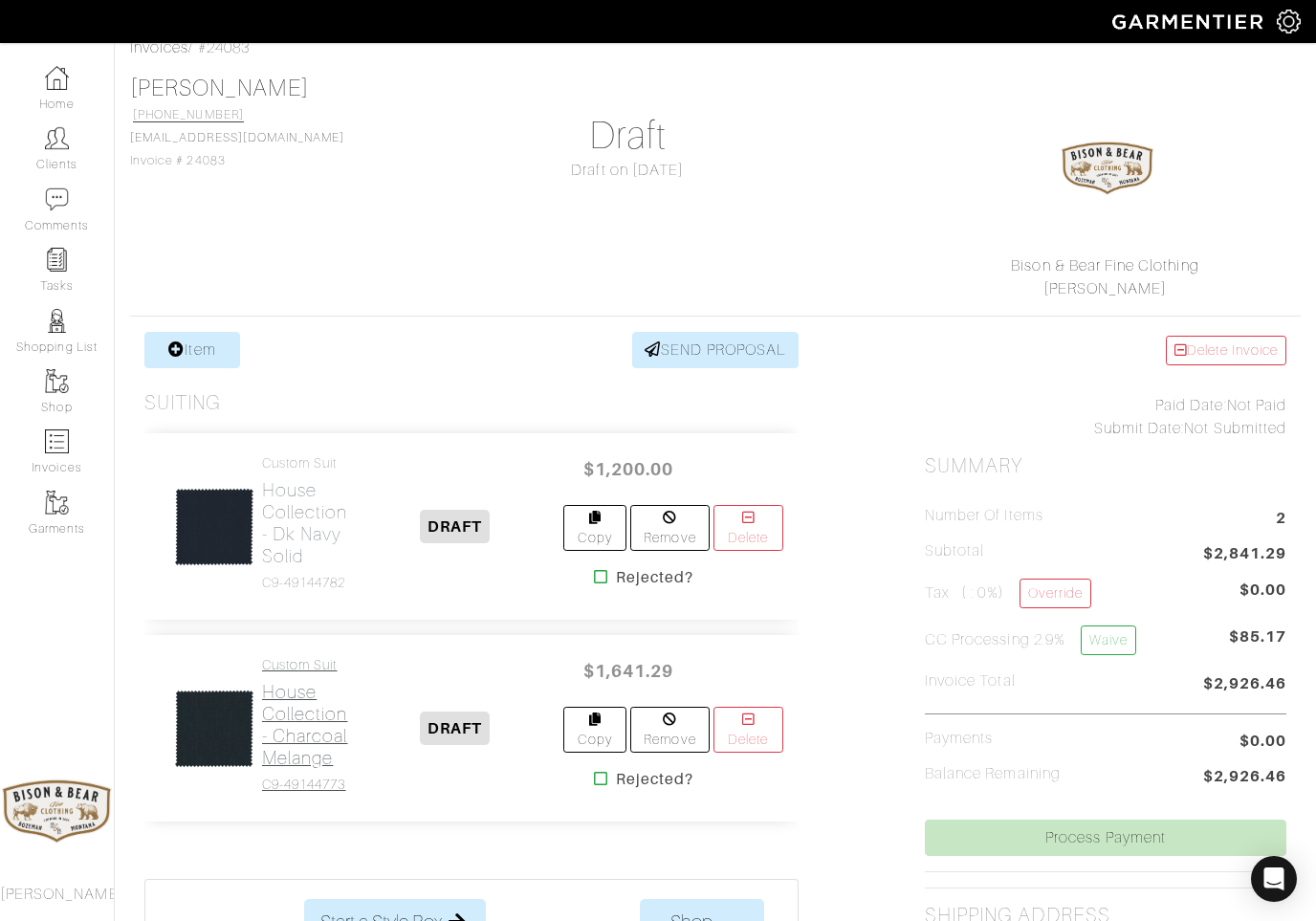 click on "House Collection -
Charcoal Melange" at bounding box center (305, 725) 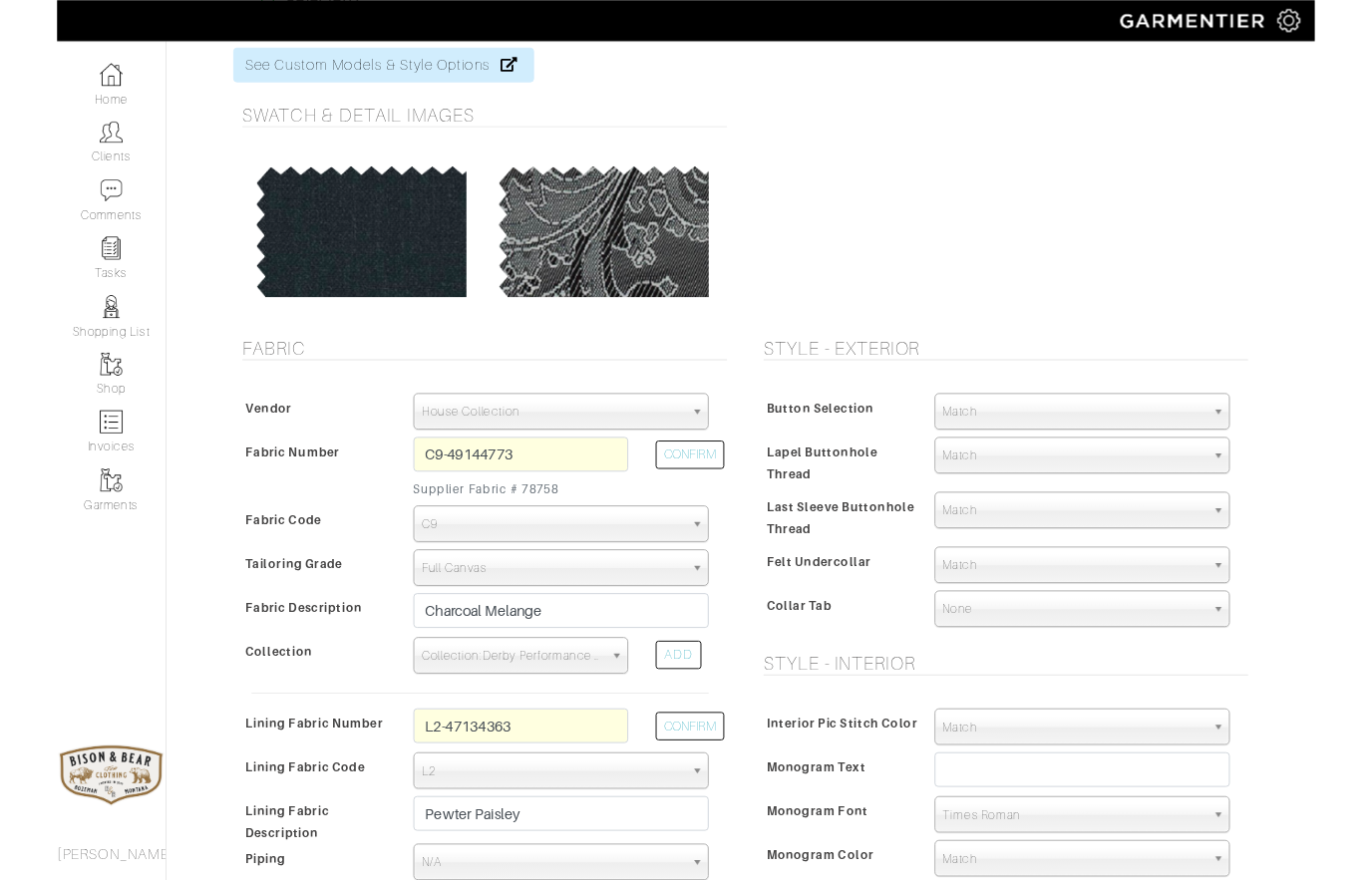 scroll, scrollTop: 0, scrollLeft: 0, axis: both 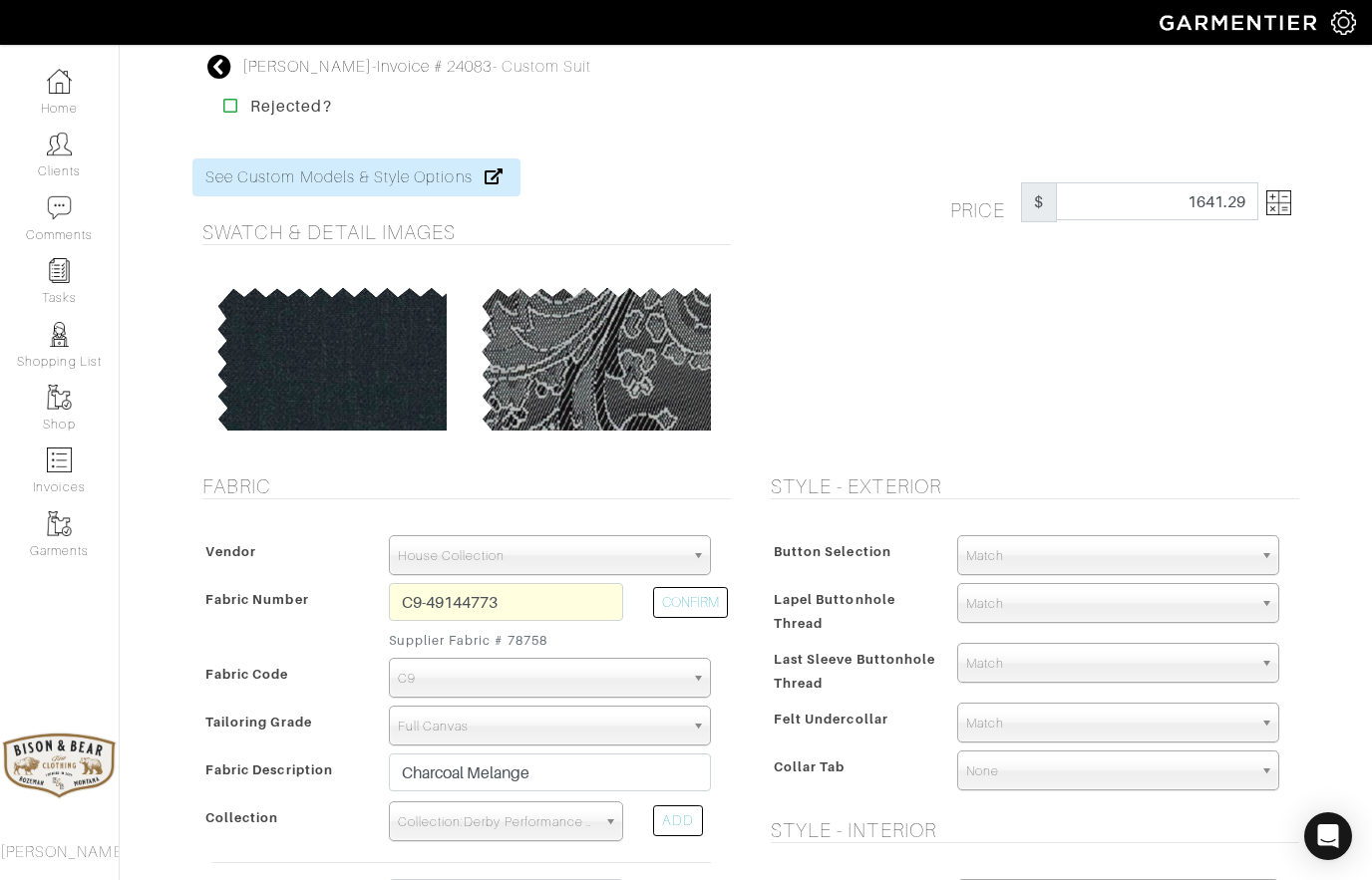 click at bounding box center (1278, 202) 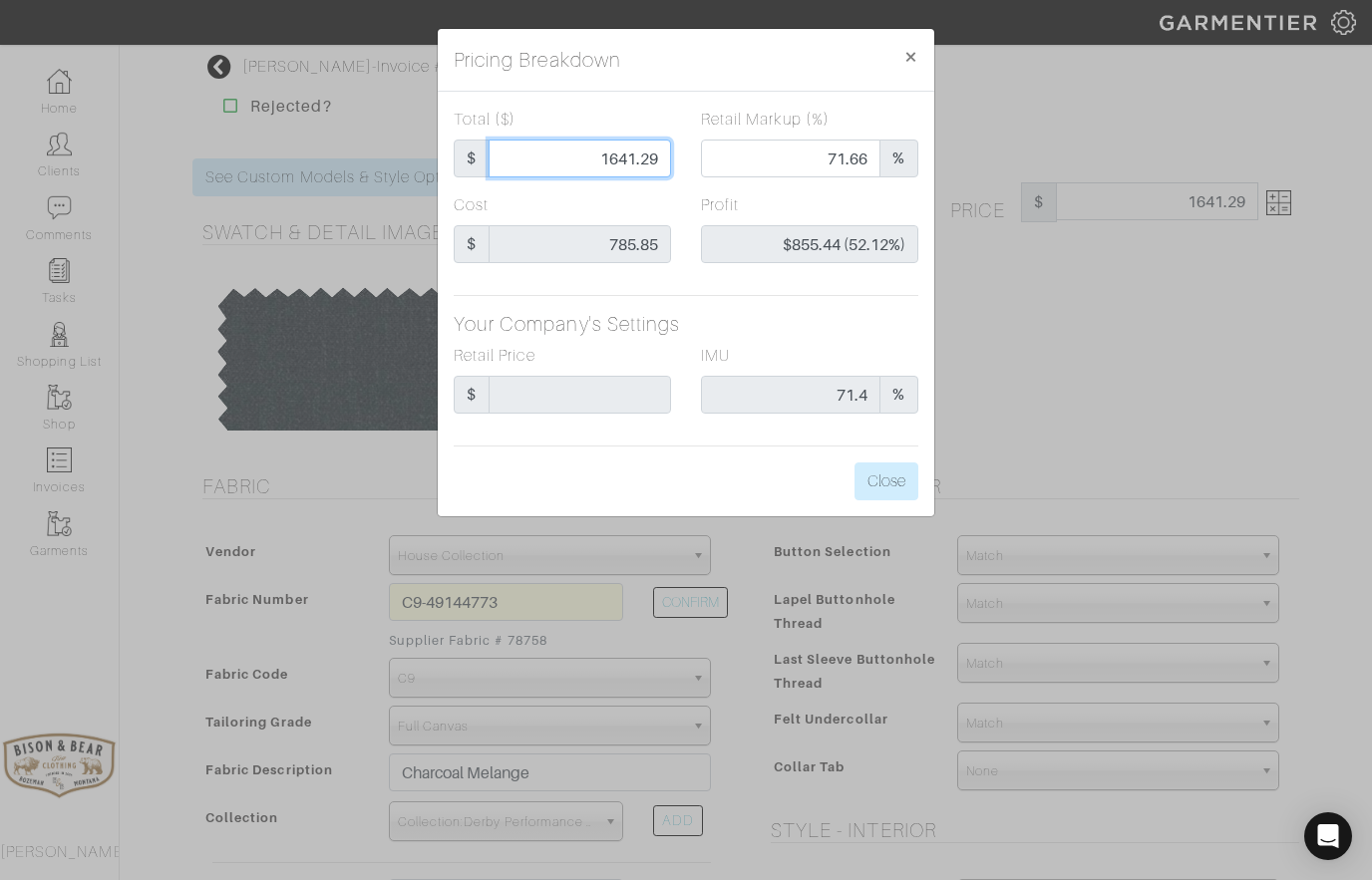click on "1641.29" at bounding box center (579, 158) 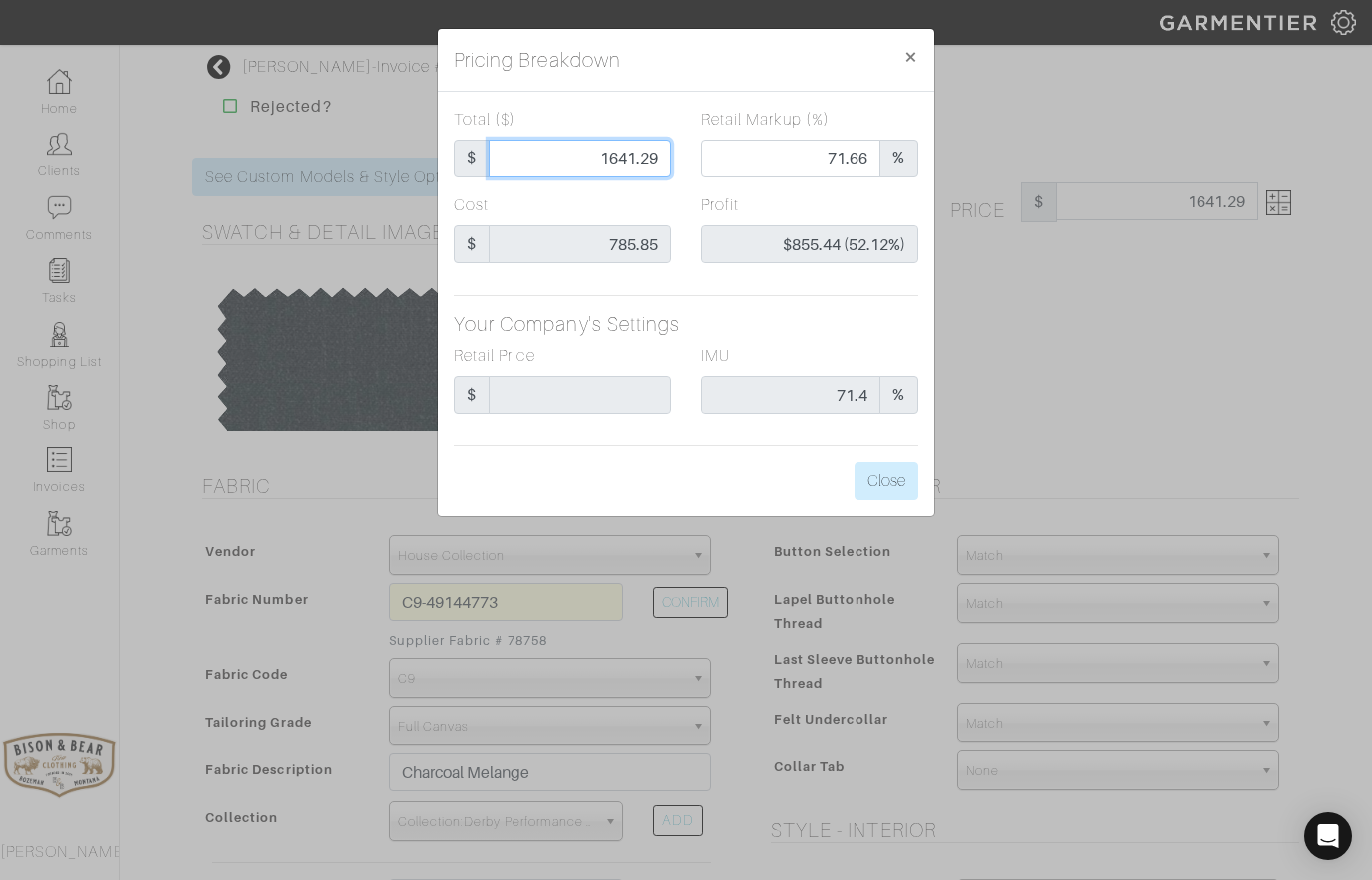 type on "1641.2" 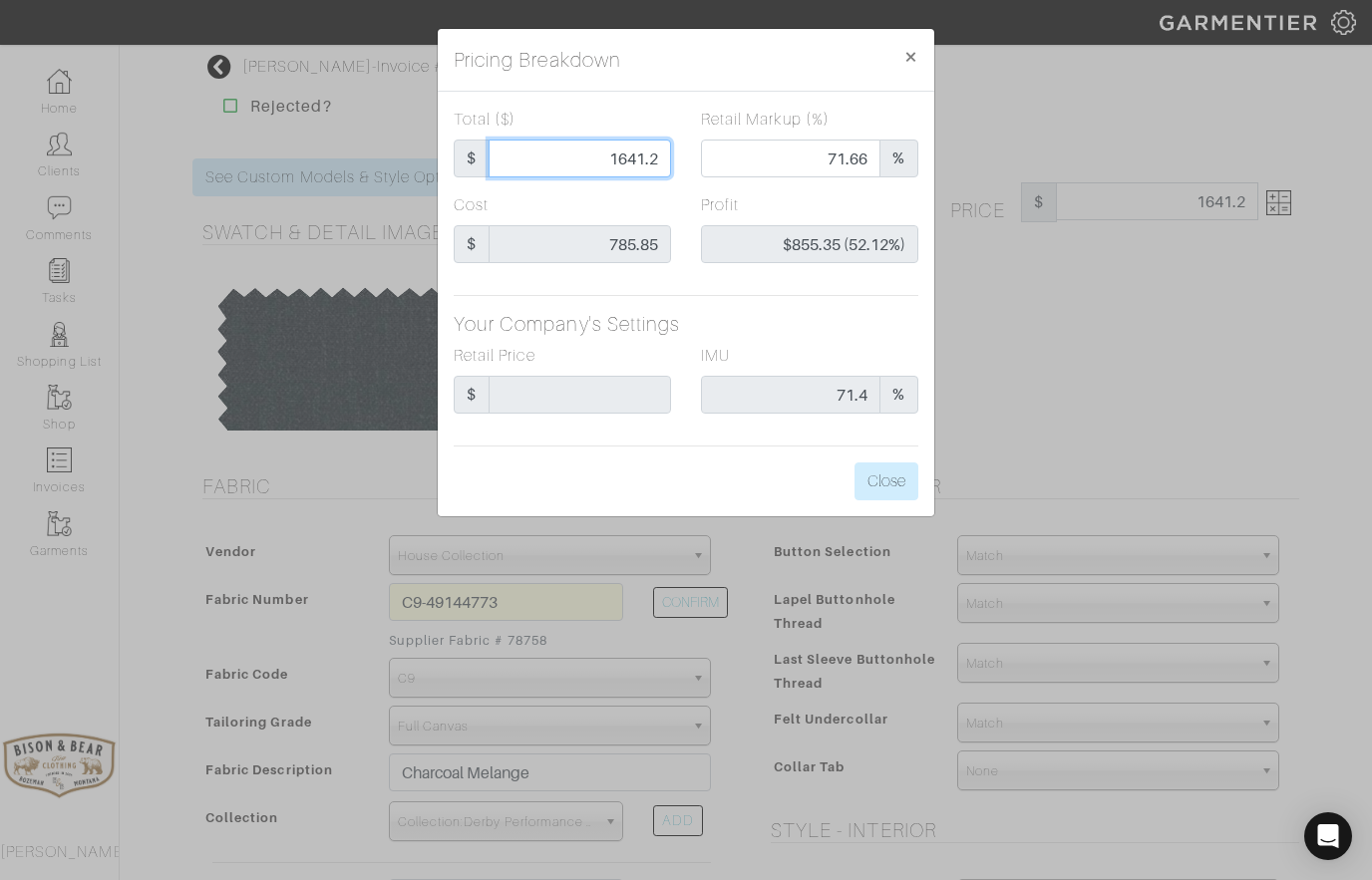 type on "1641." 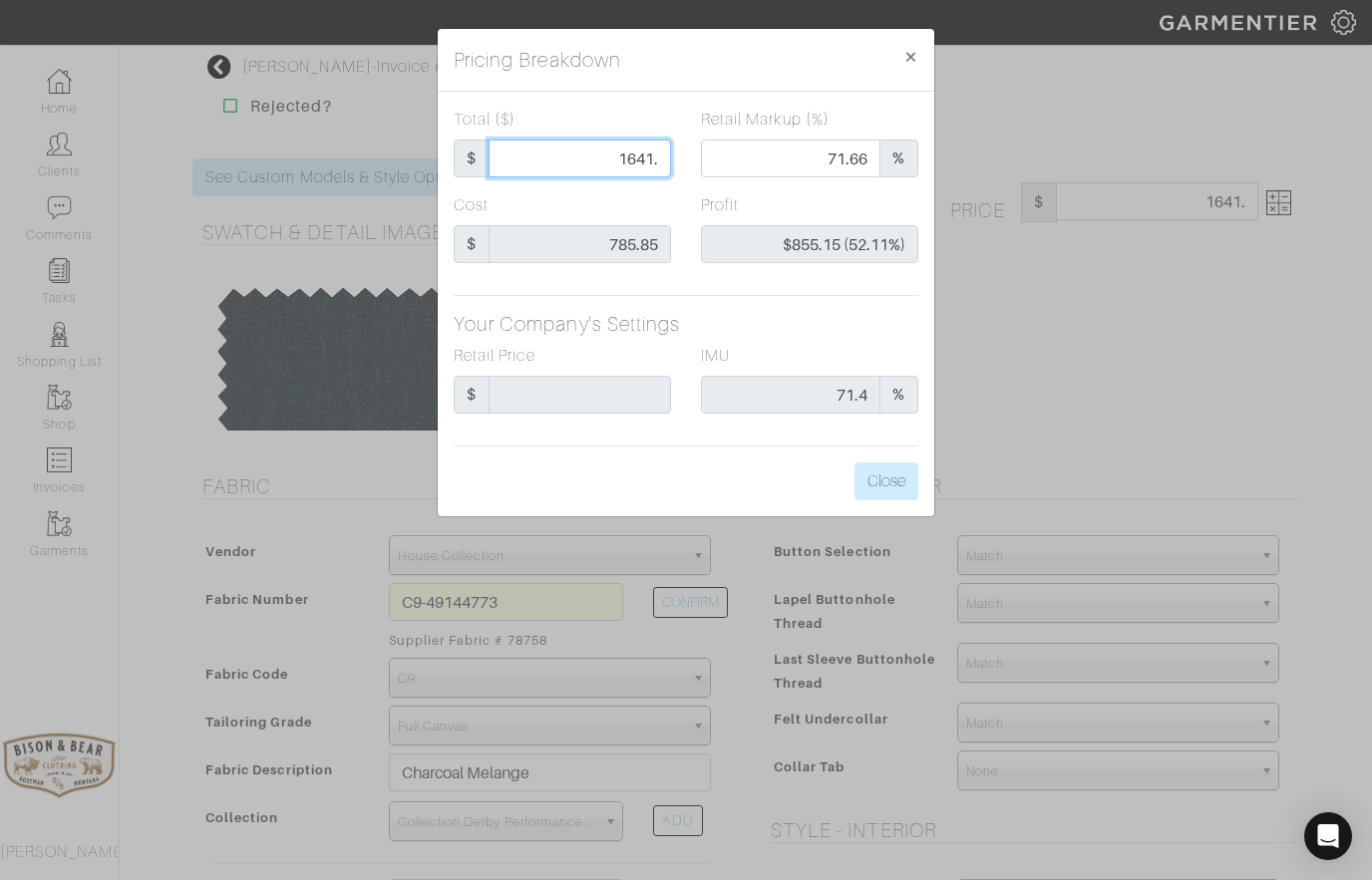 type on "1641" 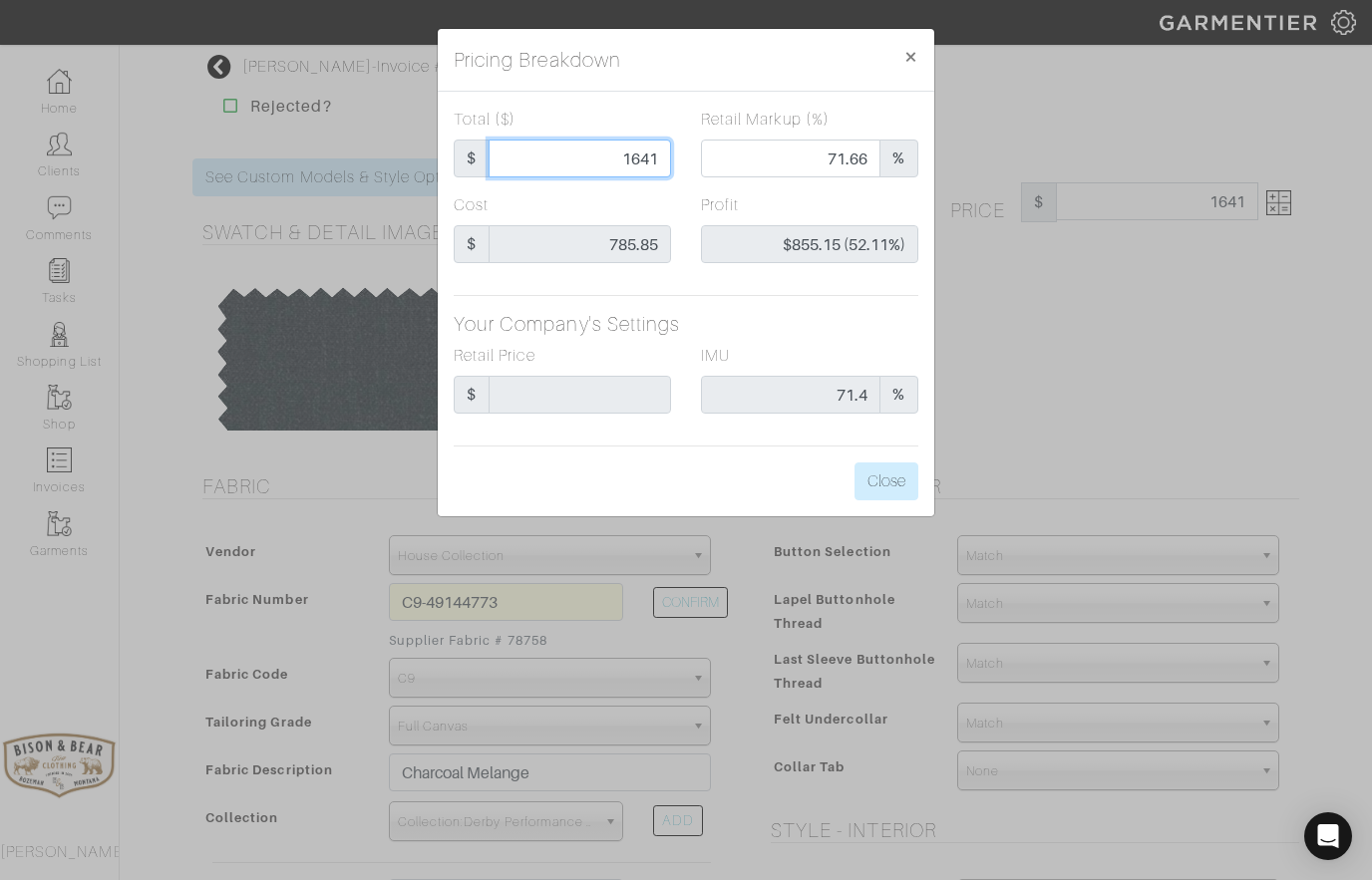 type on "164" 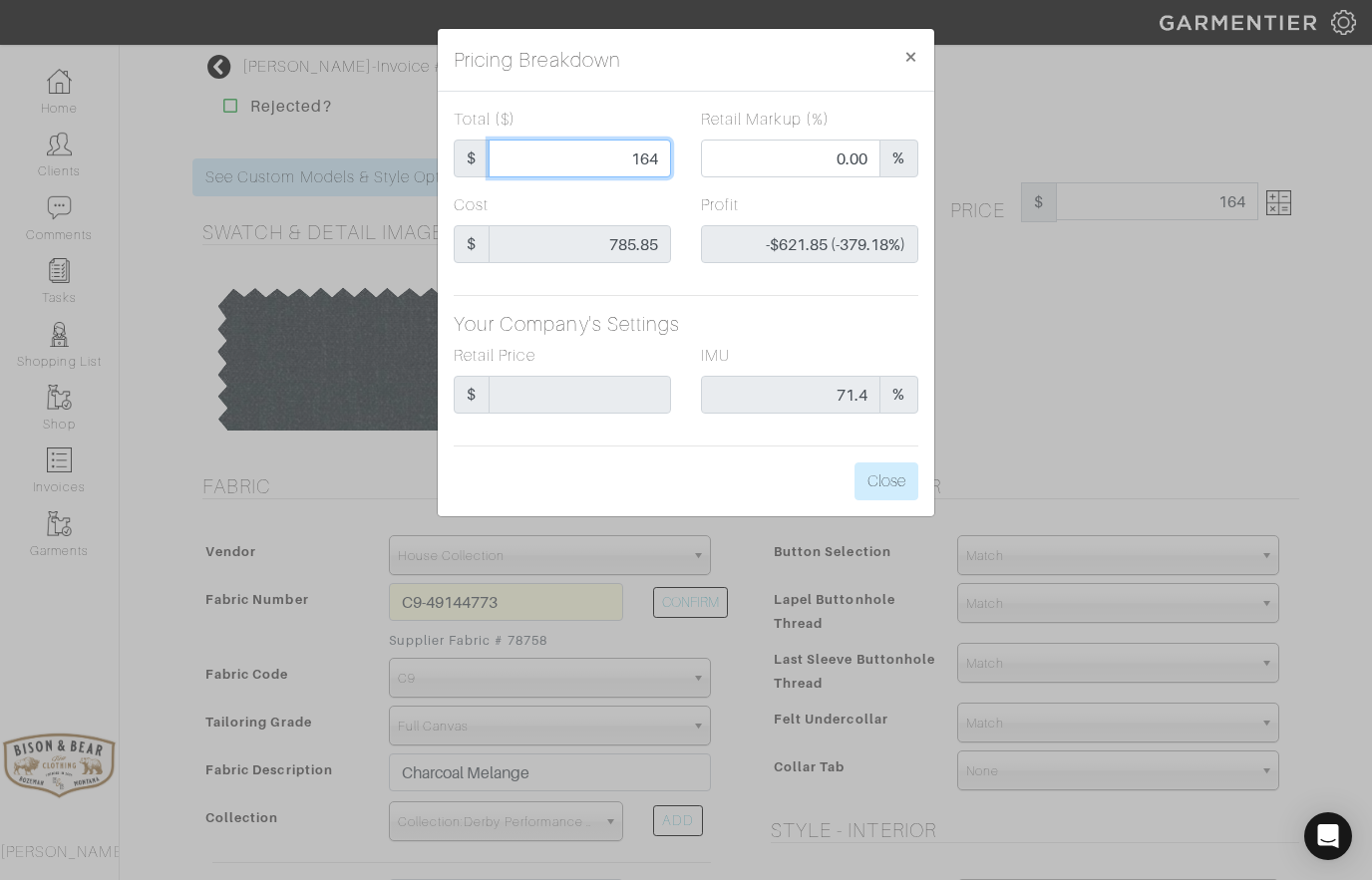 type on "16" 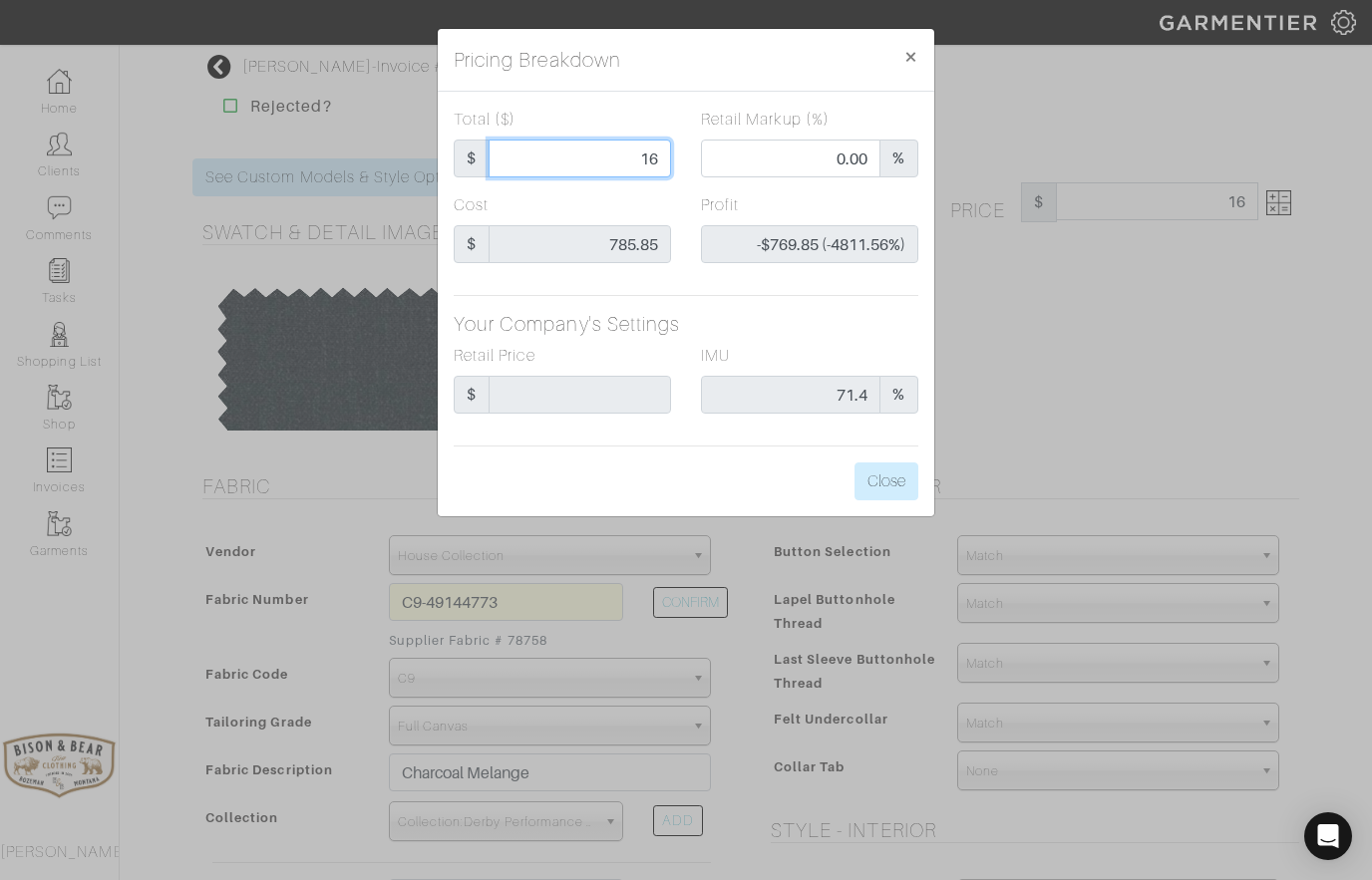 type on "1" 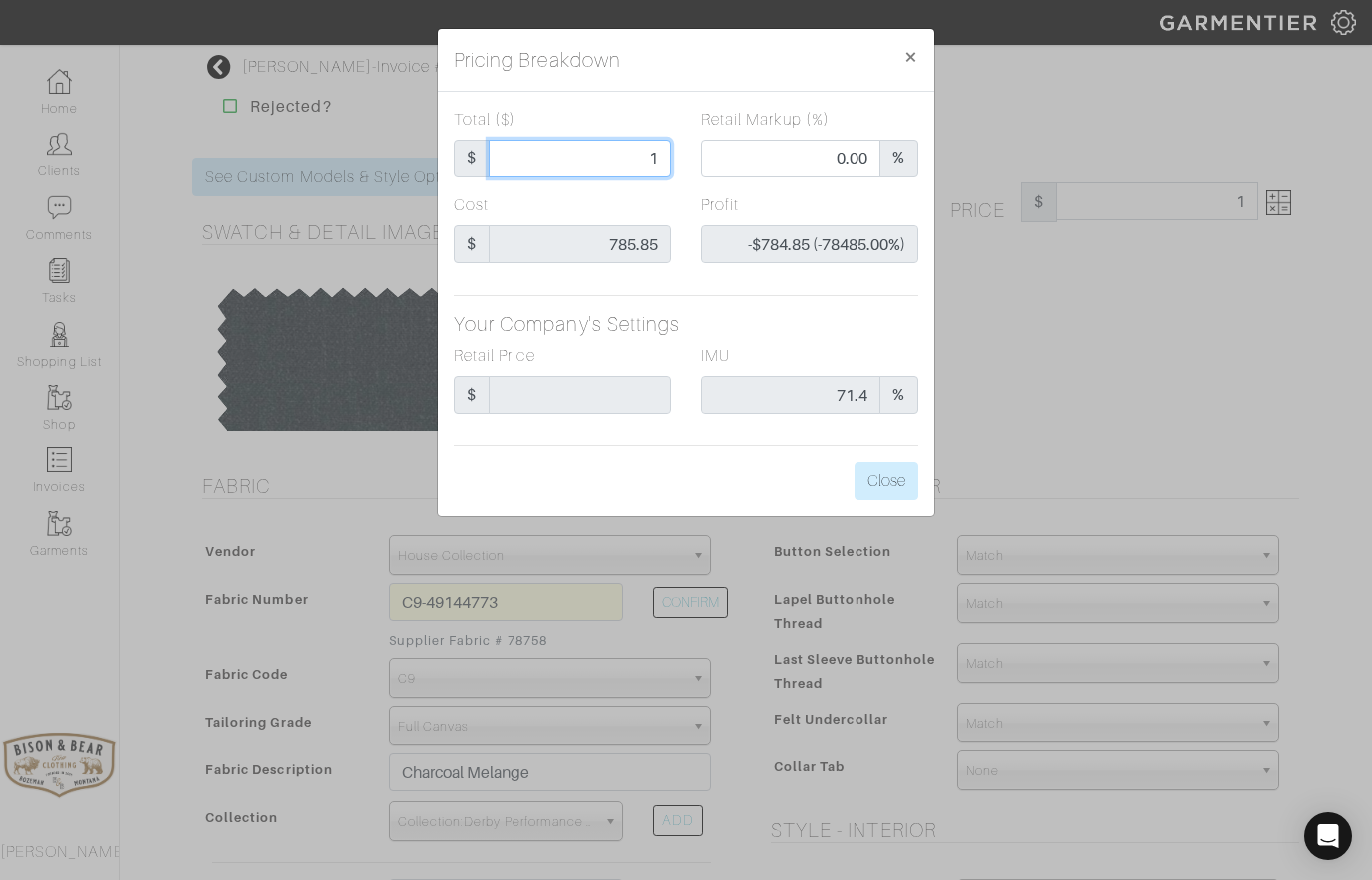 type on "12" 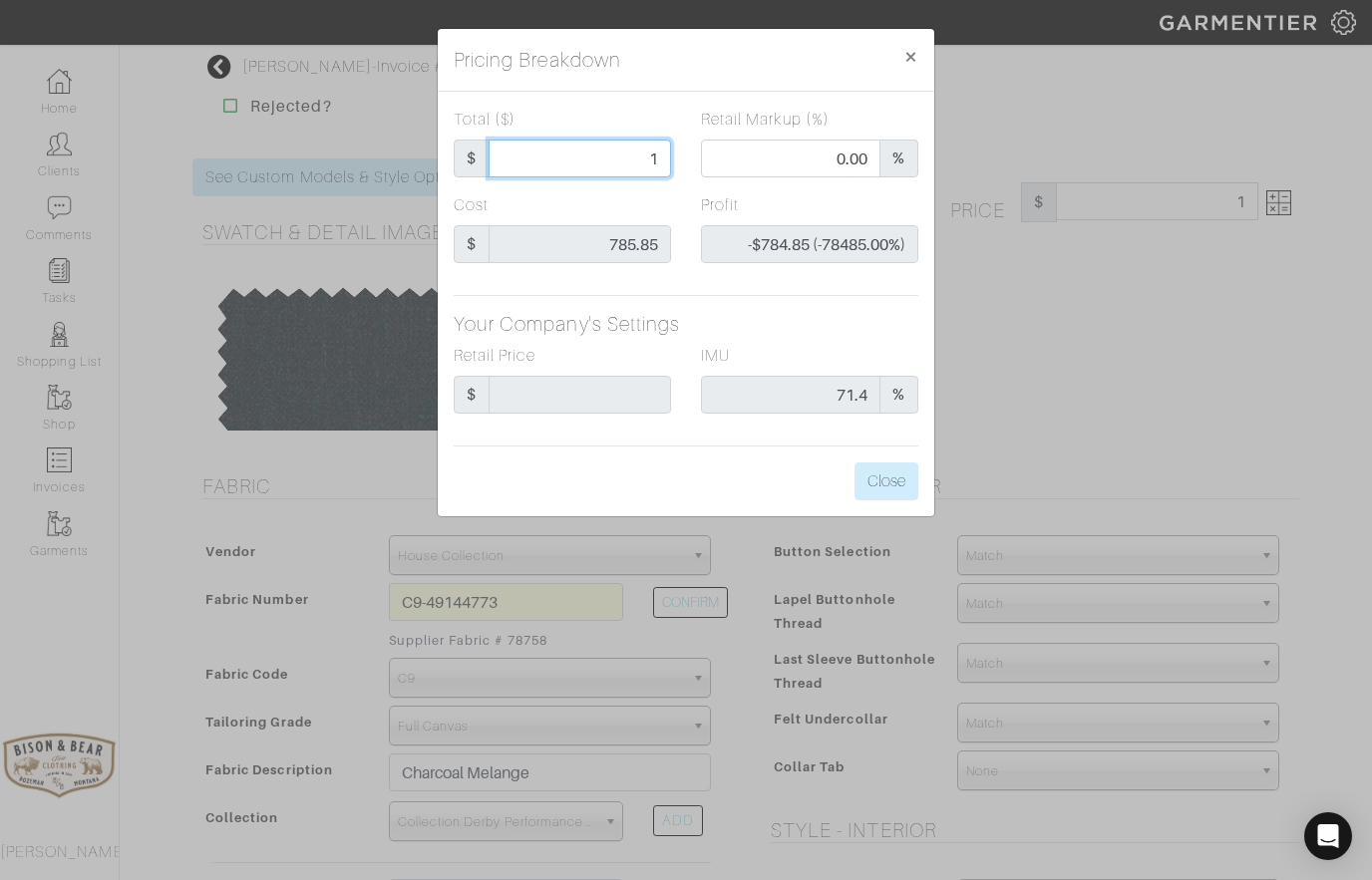 type on "-$773.85 (-6448.75%)" 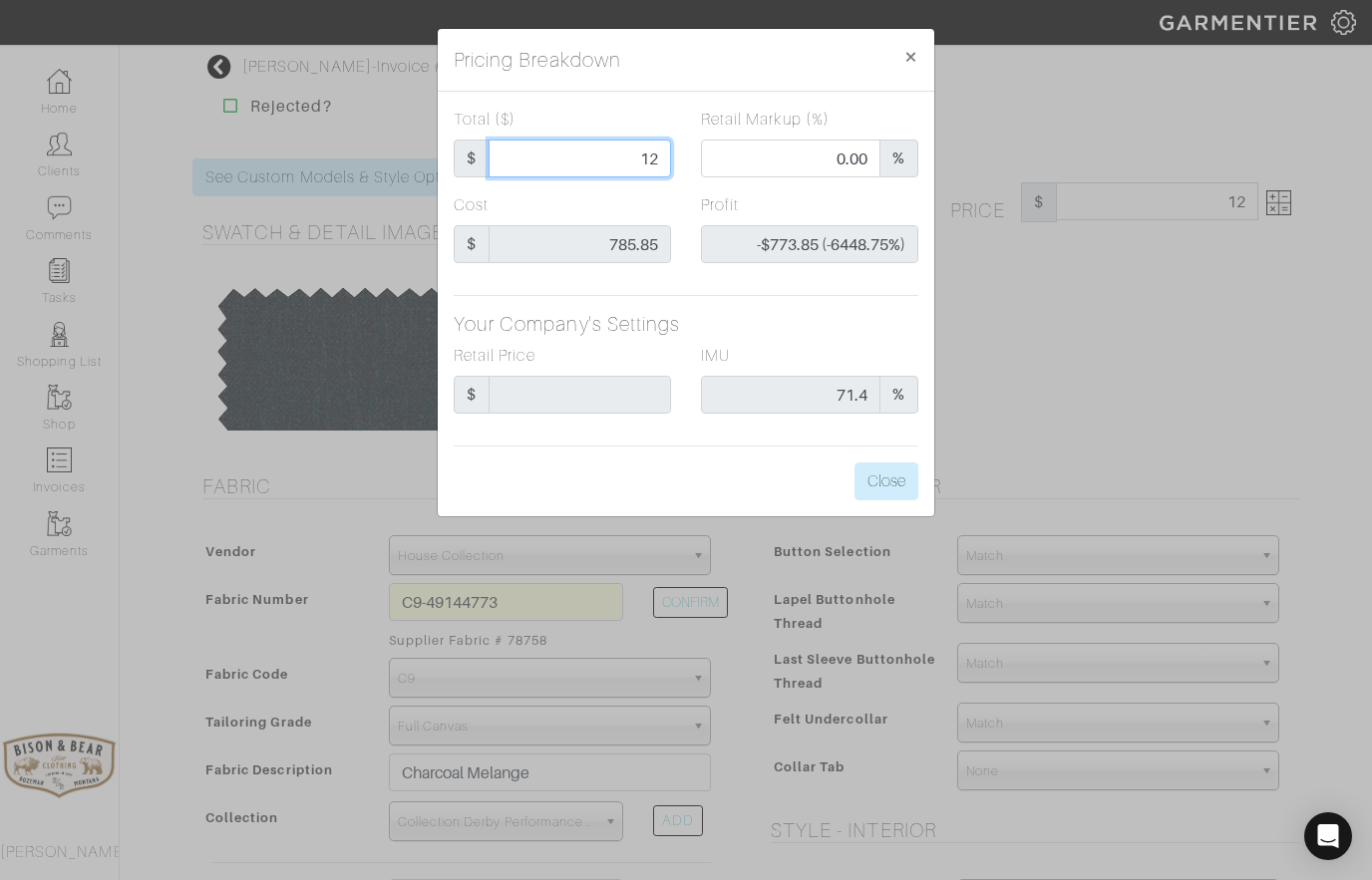 type on "120" 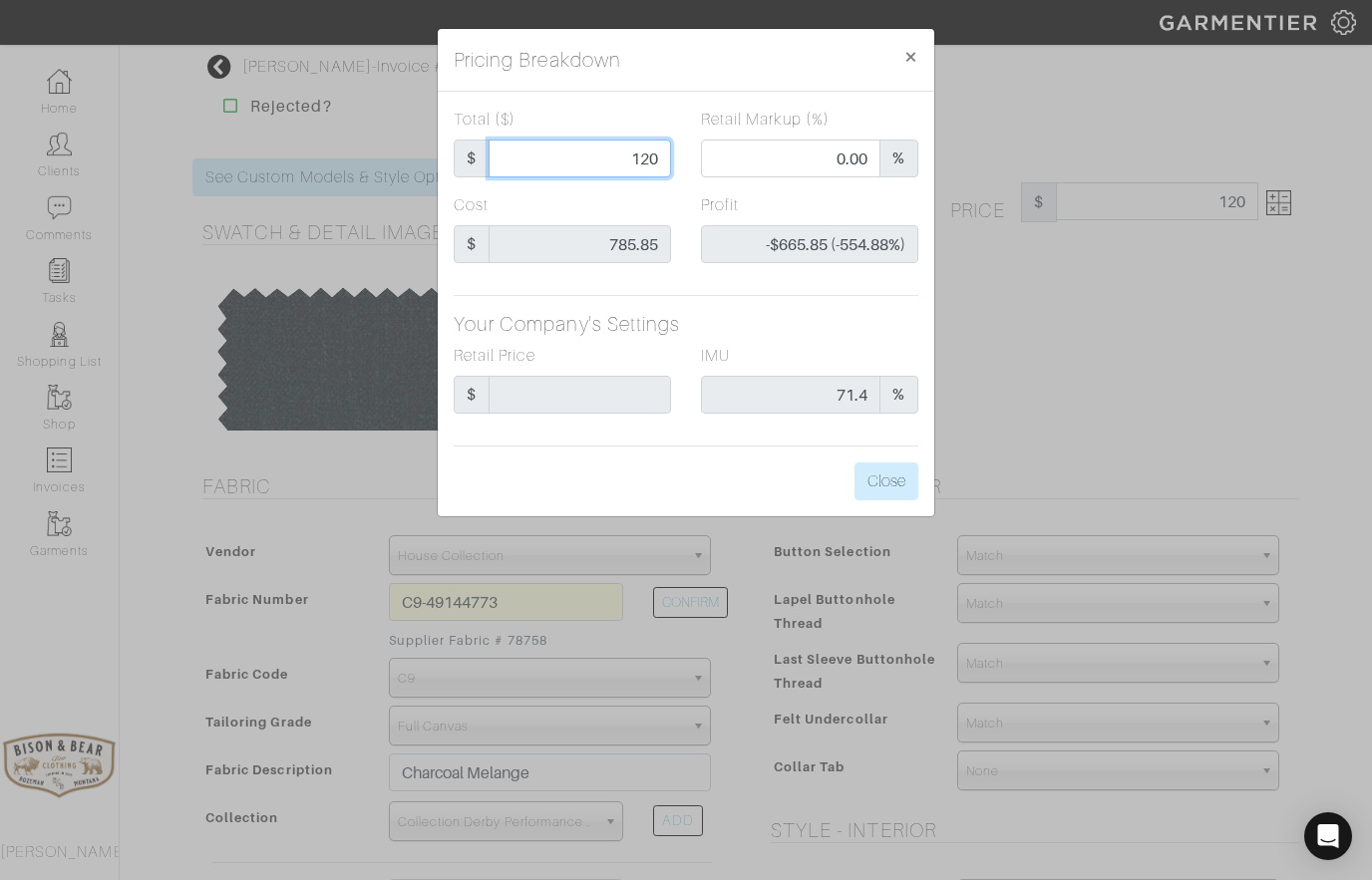 type on "1200" 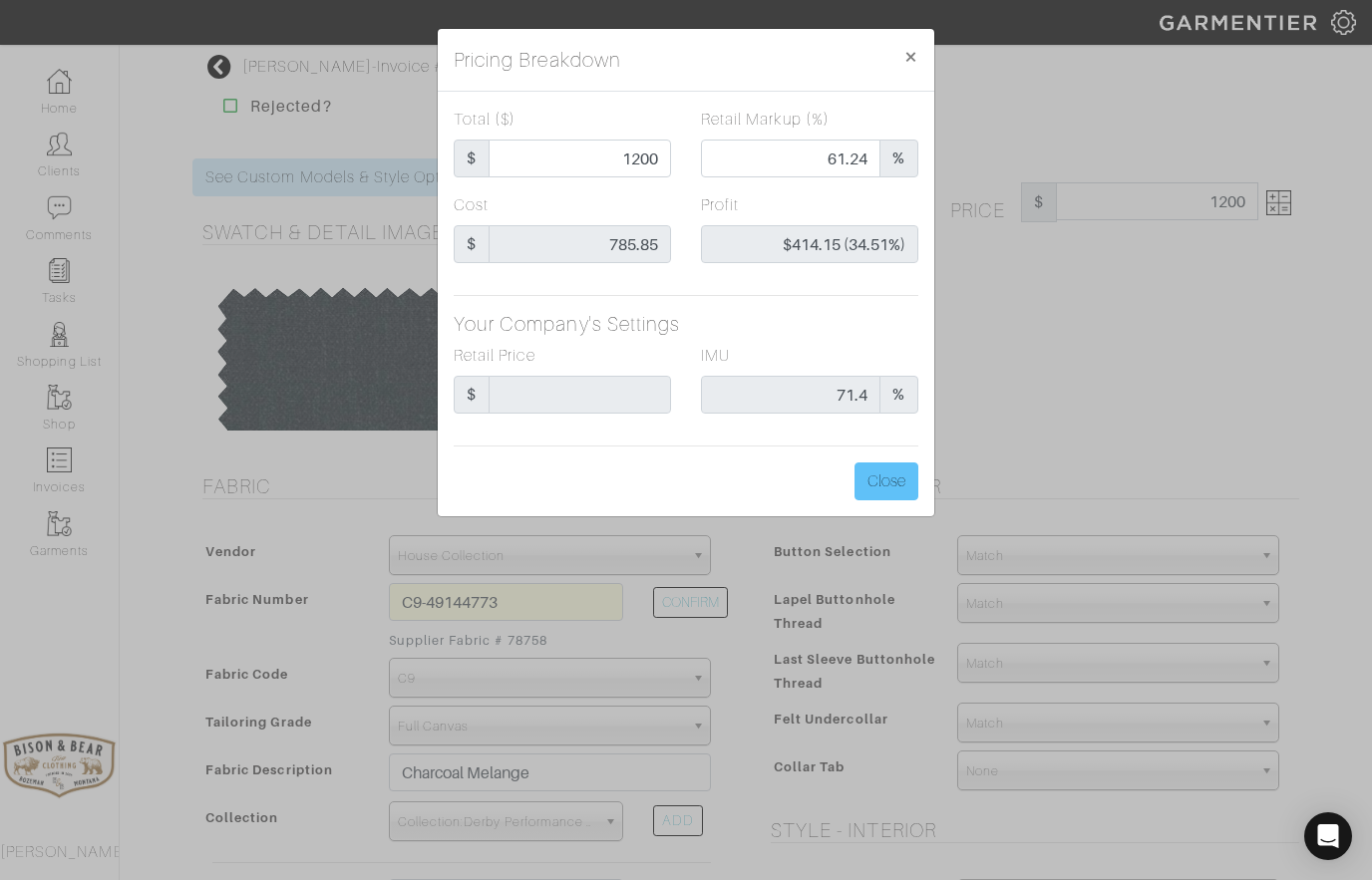 click on "Close" at bounding box center (886, 481) 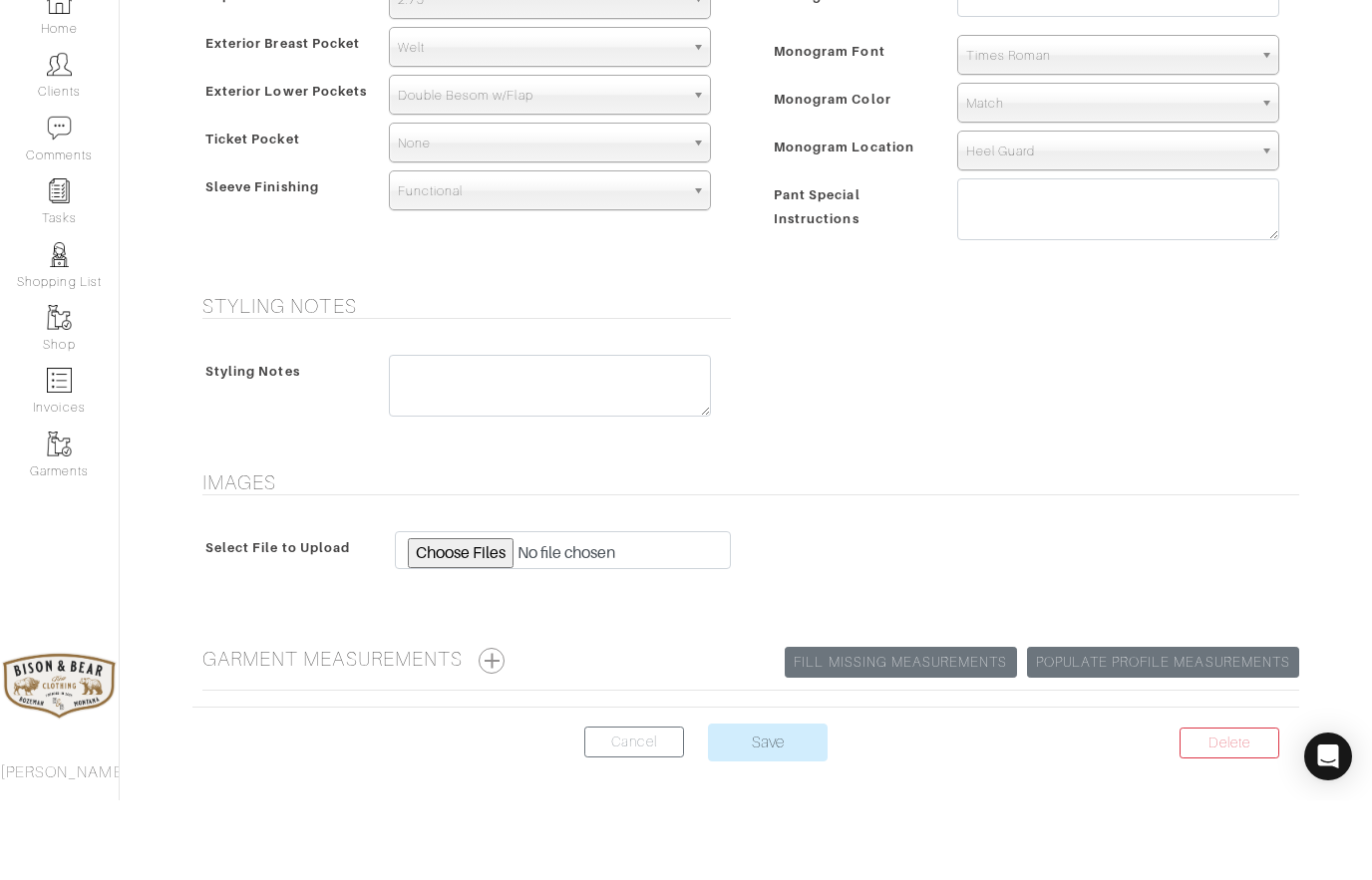 scroll, scrollTop: 1411, scrollLeft: 0, axis: vertical 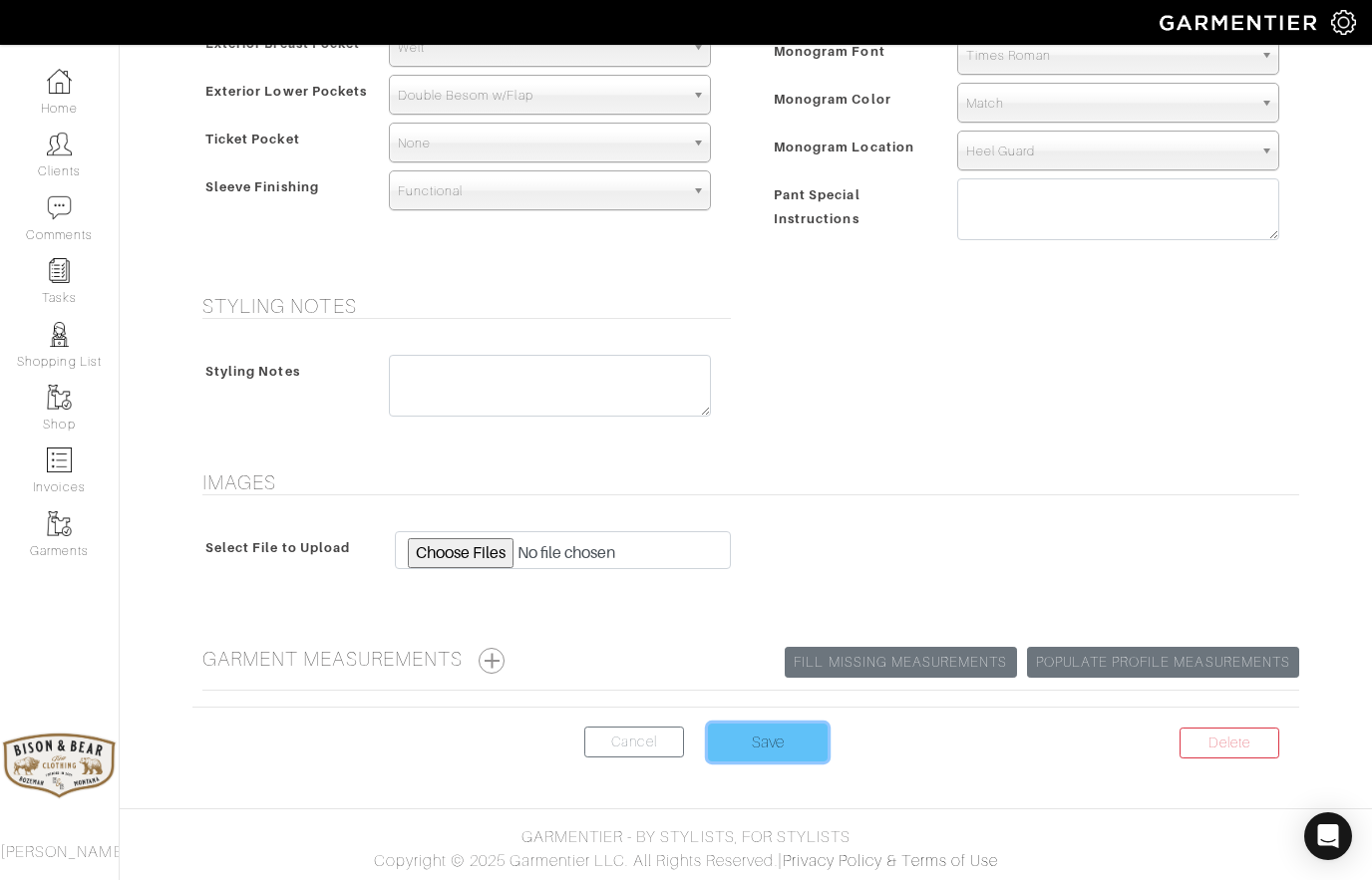 click on "Save" at bounding box center [768, 742] 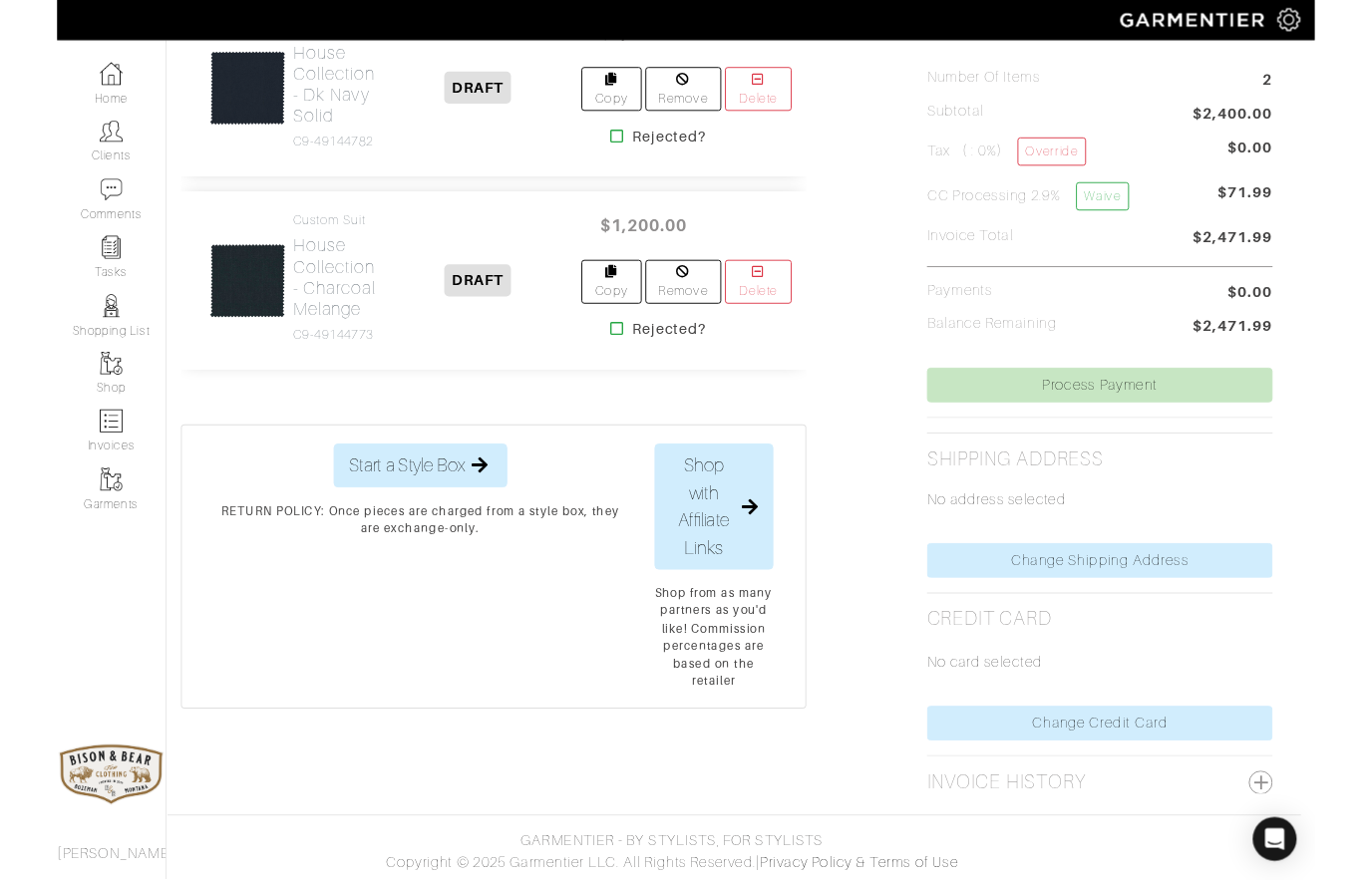scroll, scrollTop: 639, scrollLeft: 15, axis: both 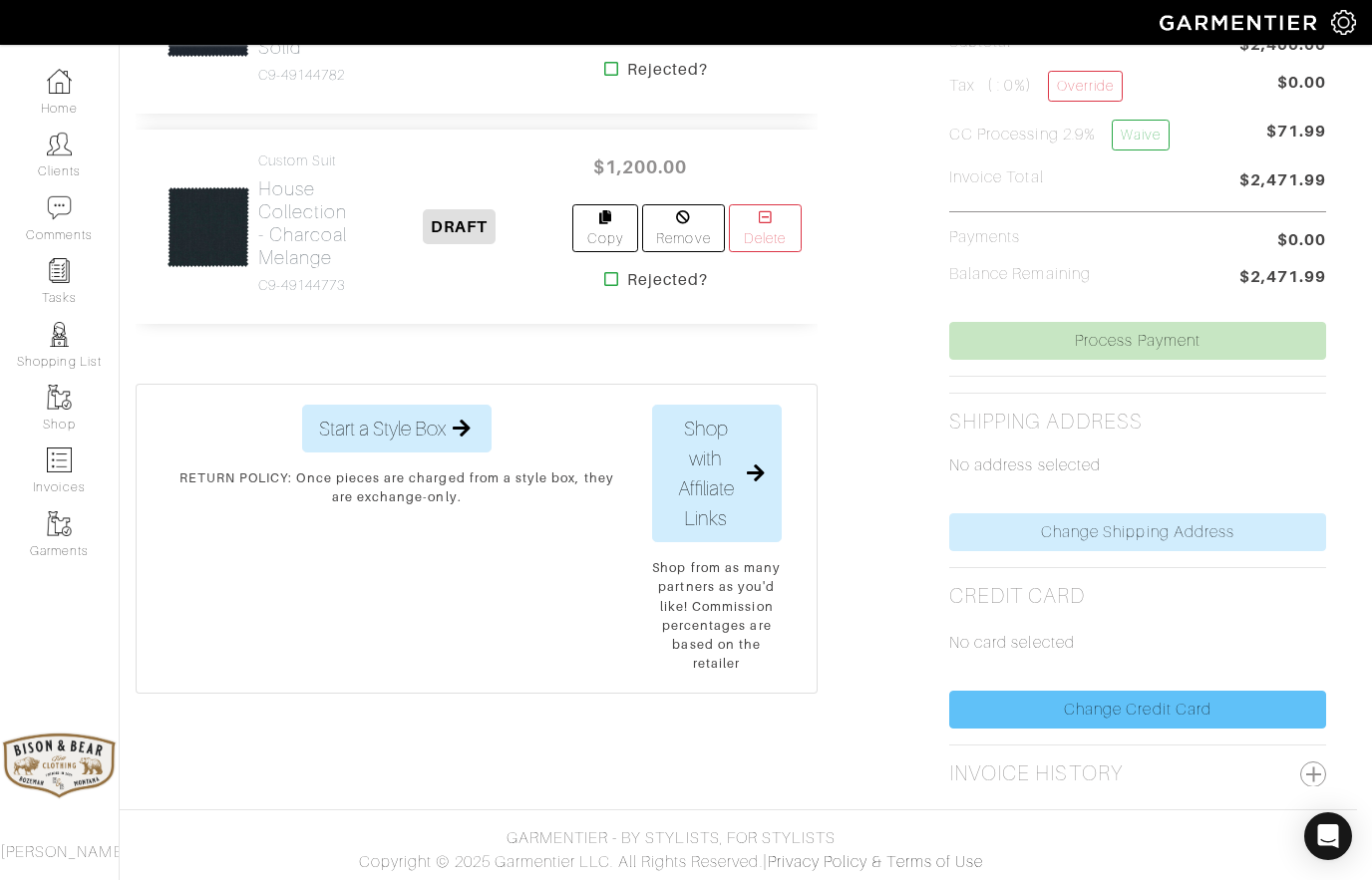 click on "Change Credit Card" at bounding box center (1138, 710) 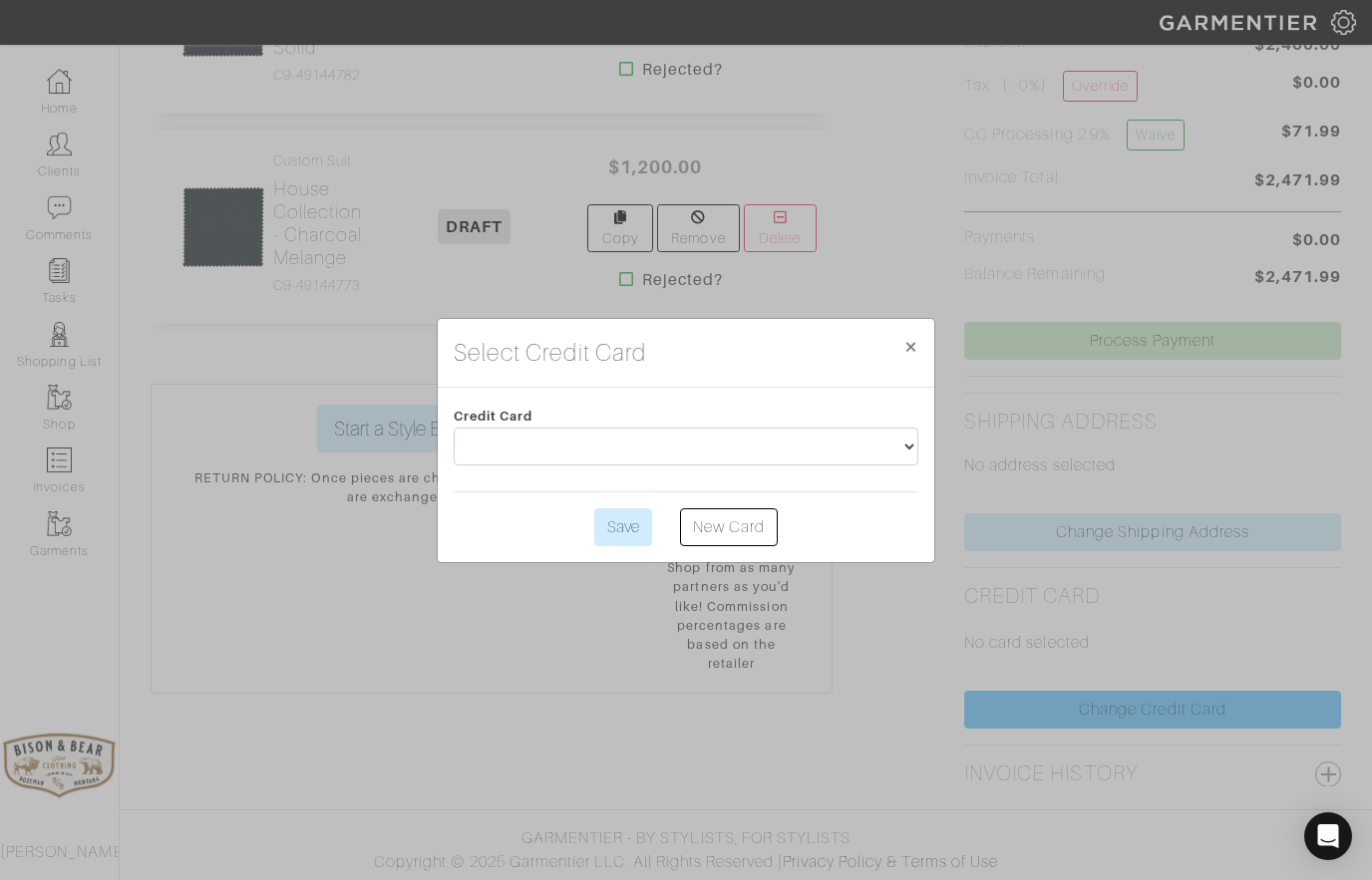 scroll, scrollTop: 639, scrollLeft: 0, axis: vertical 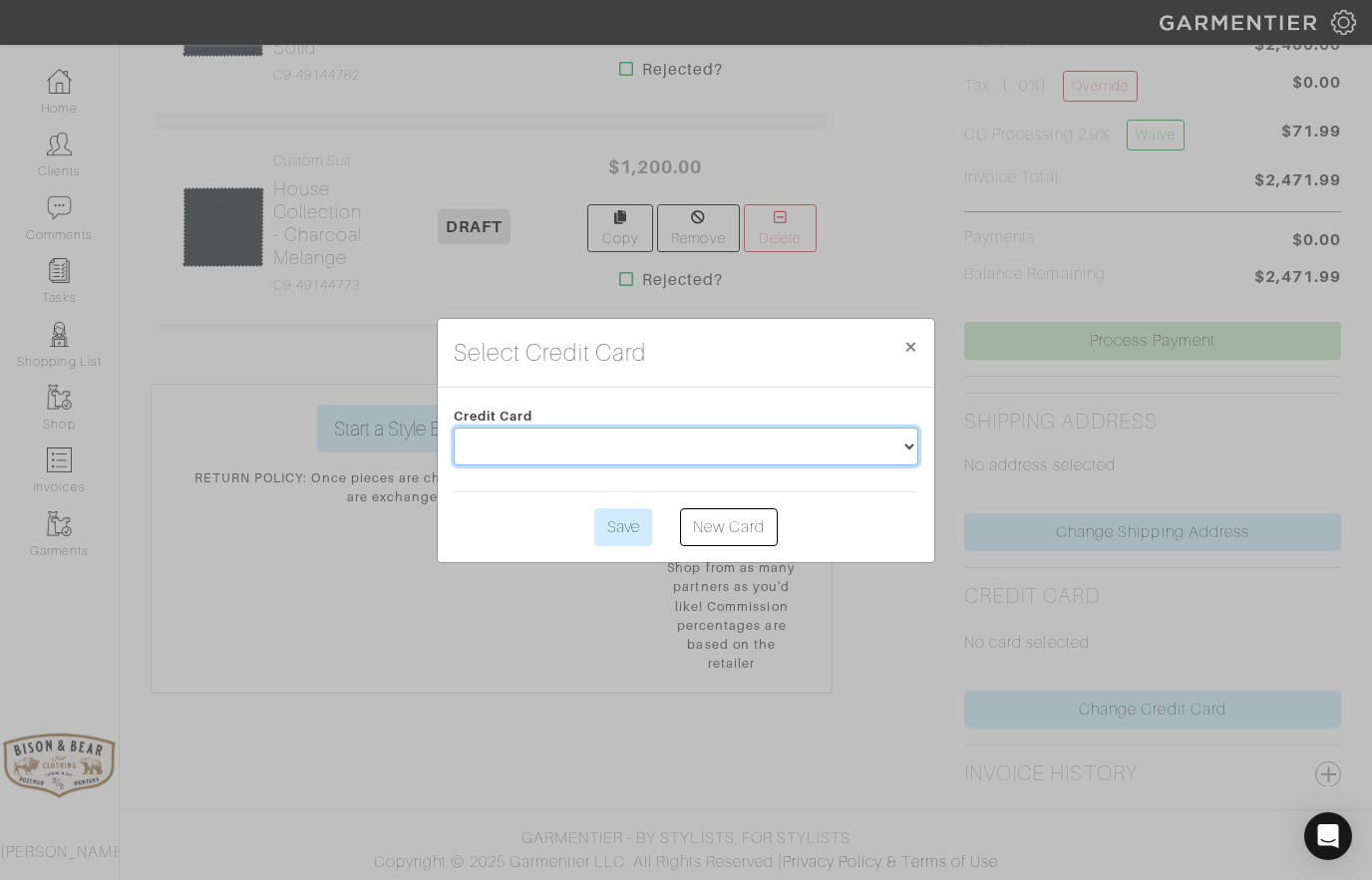click at bounding box center (686, 446) 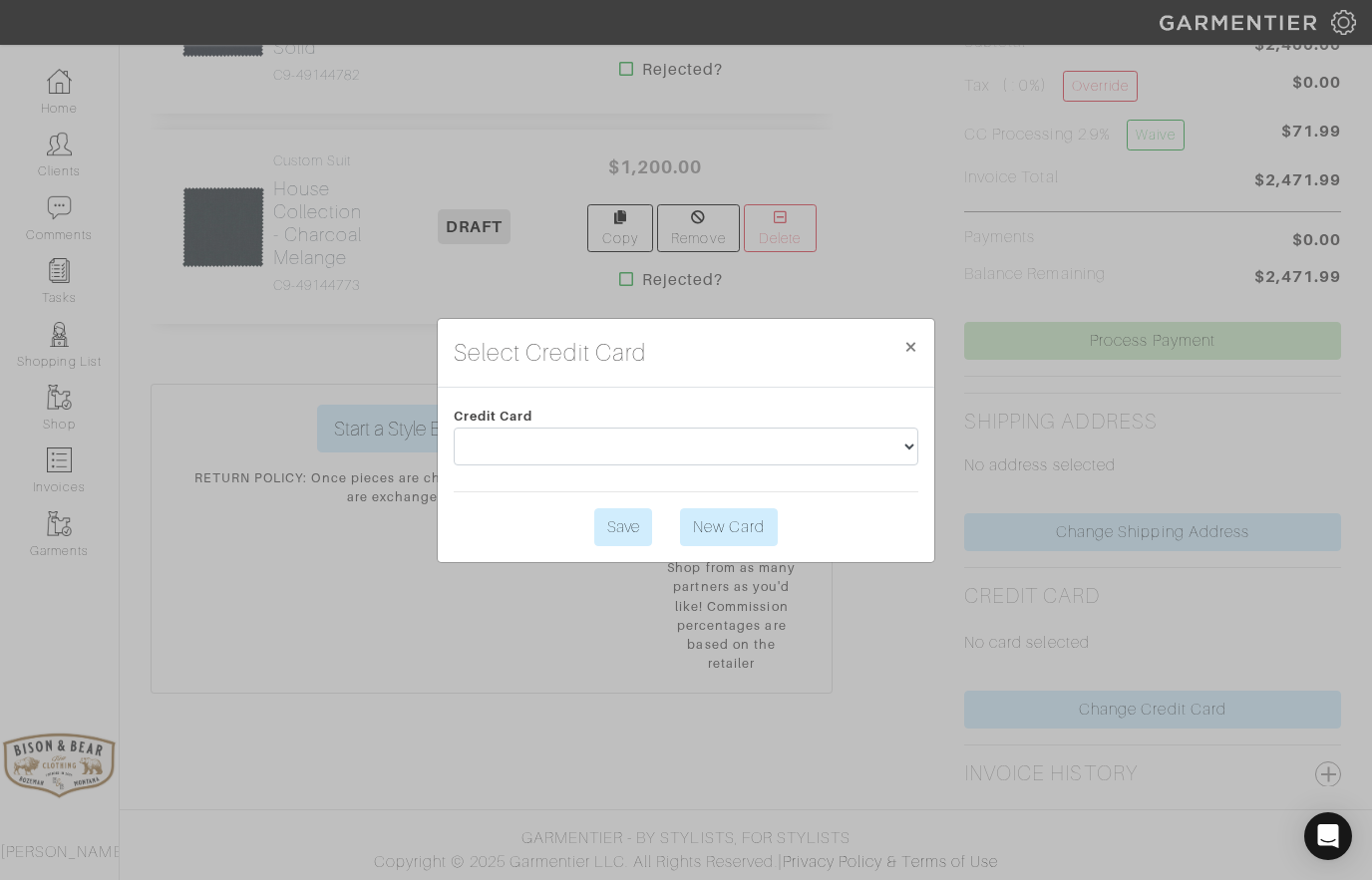 click on "New Card" at bounding box center (729, 527) 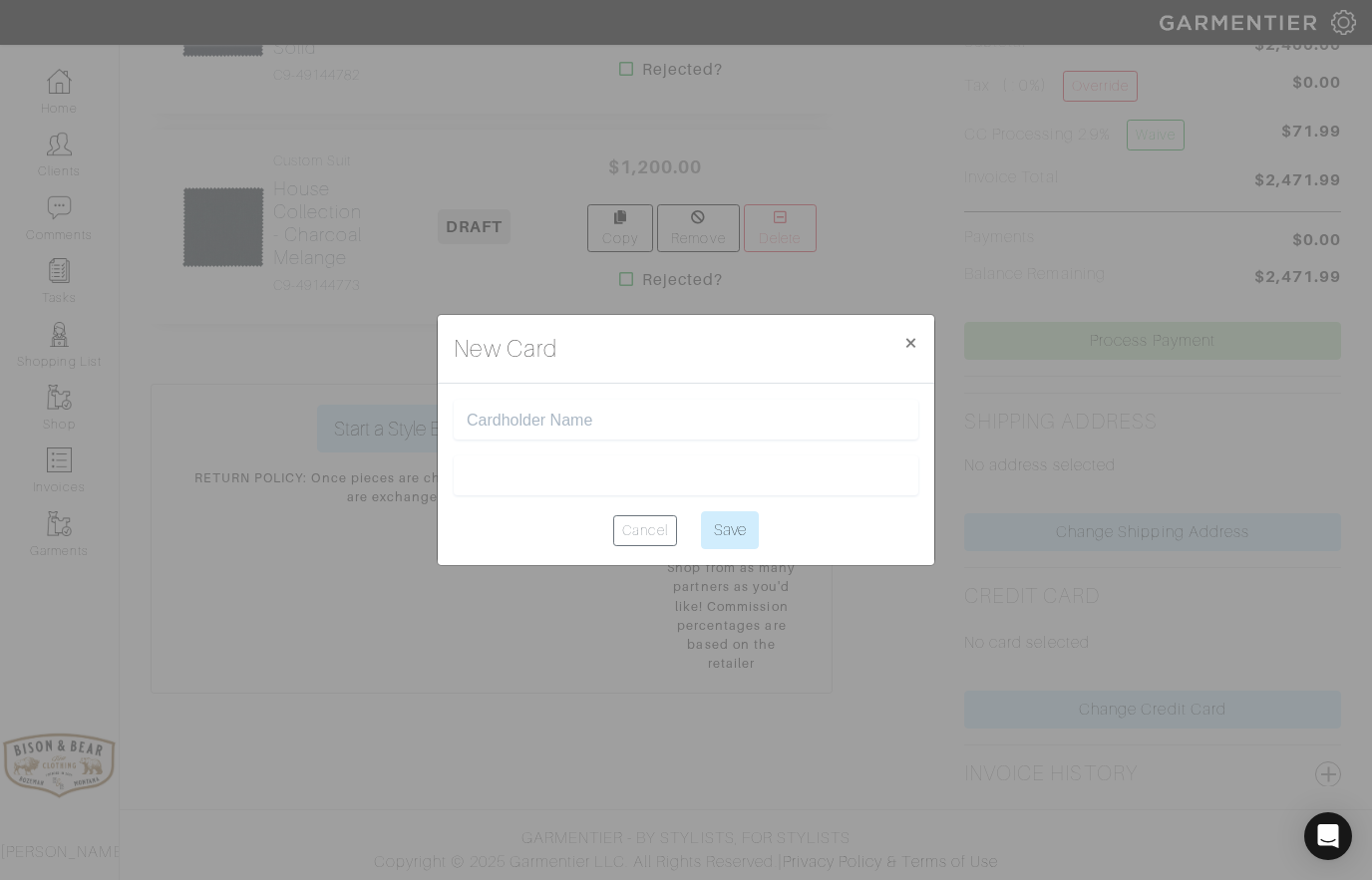 click at bounding box center [686, 420] 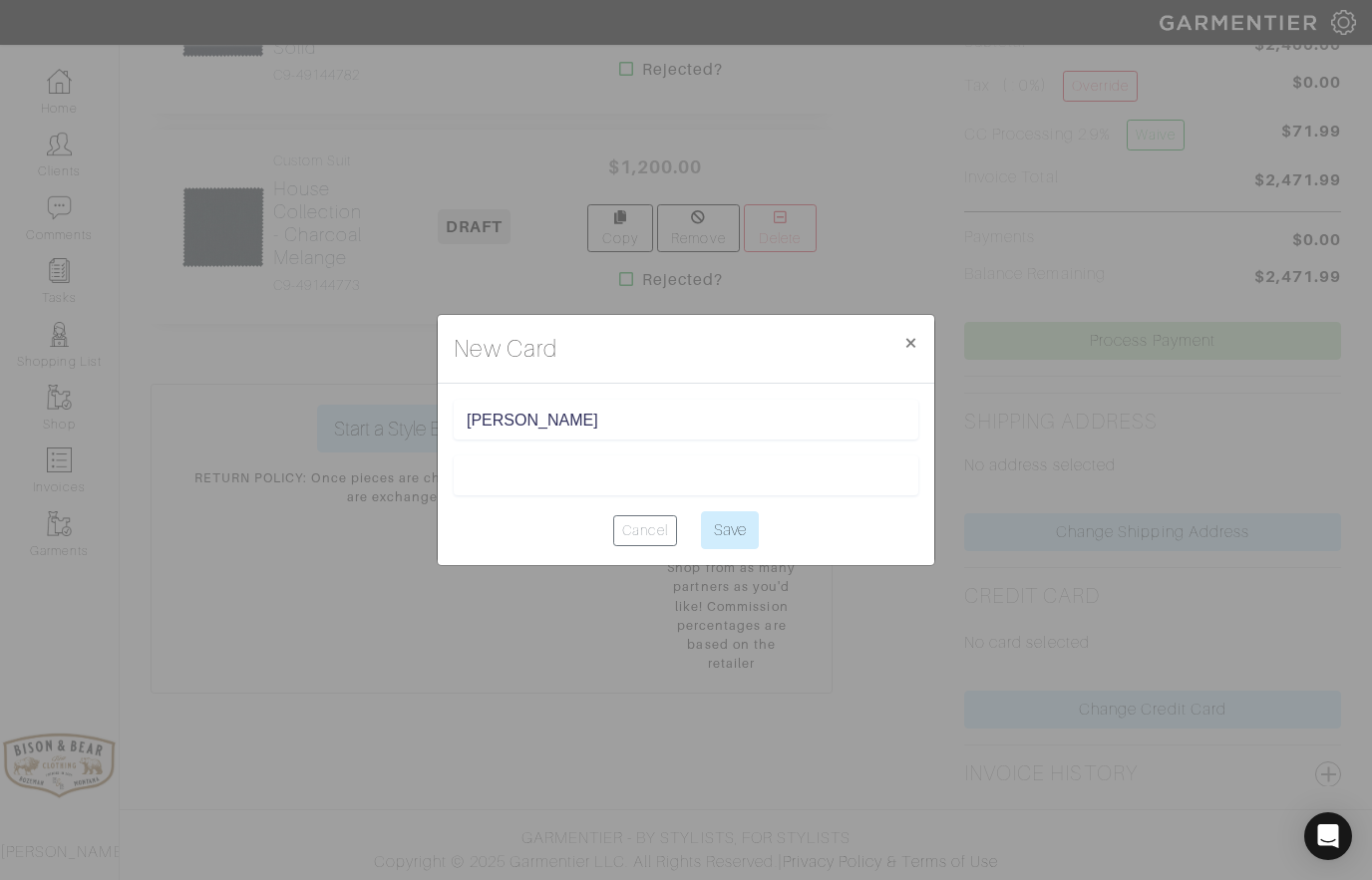 type on "[PERSON_NAME]" 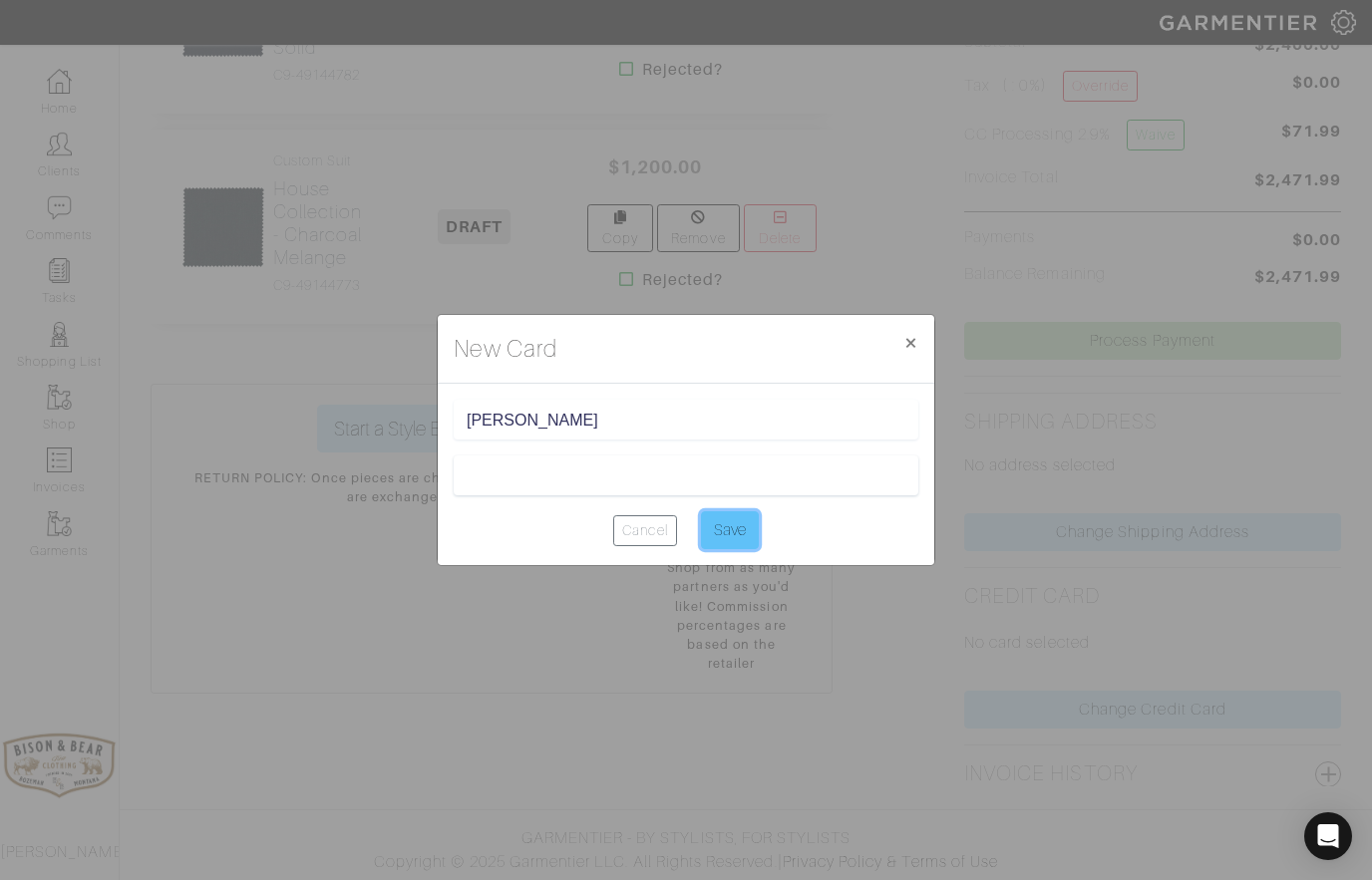 click on "Save" at bounding box center [730, 530] 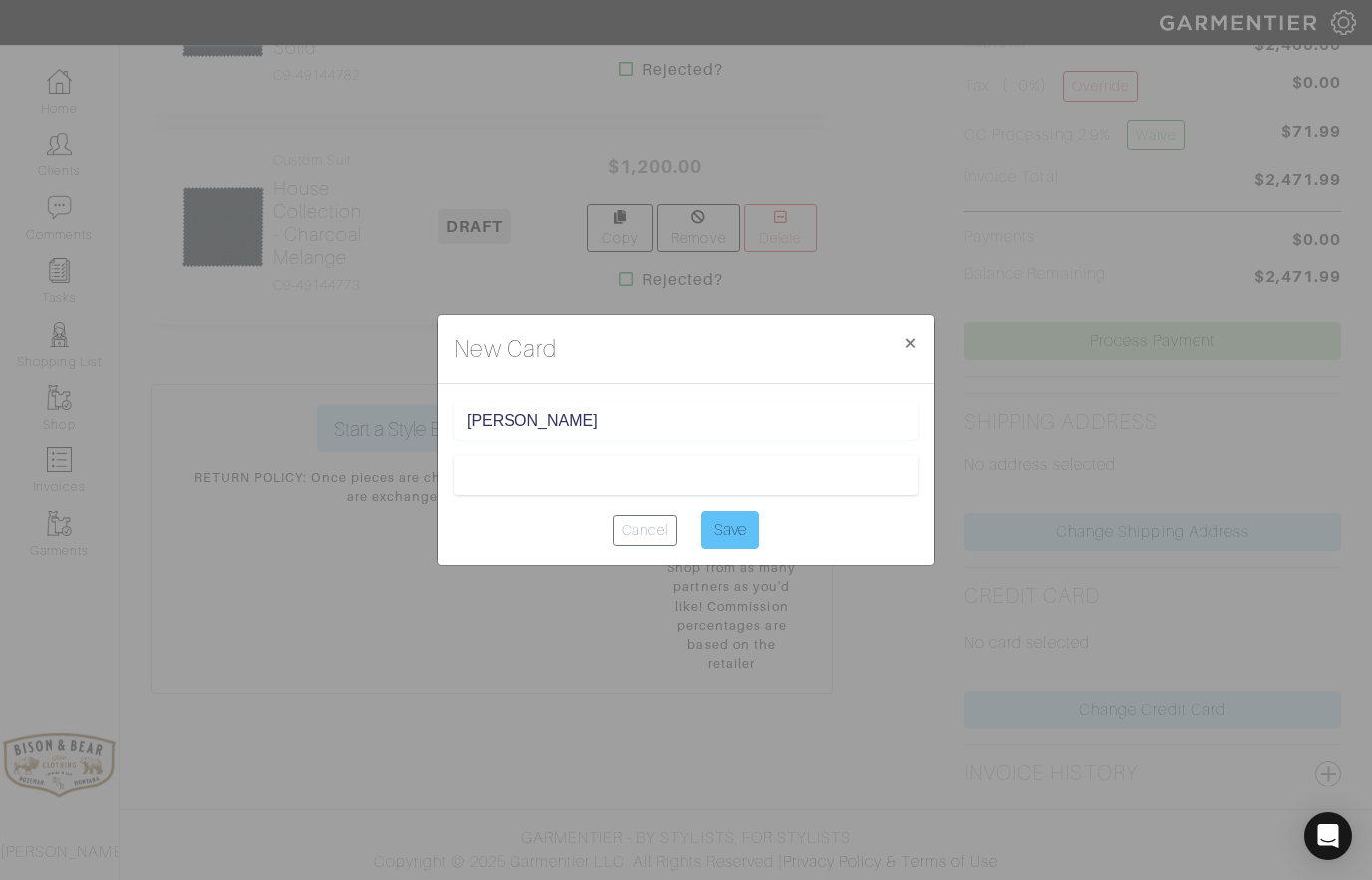 type on "Saving..." 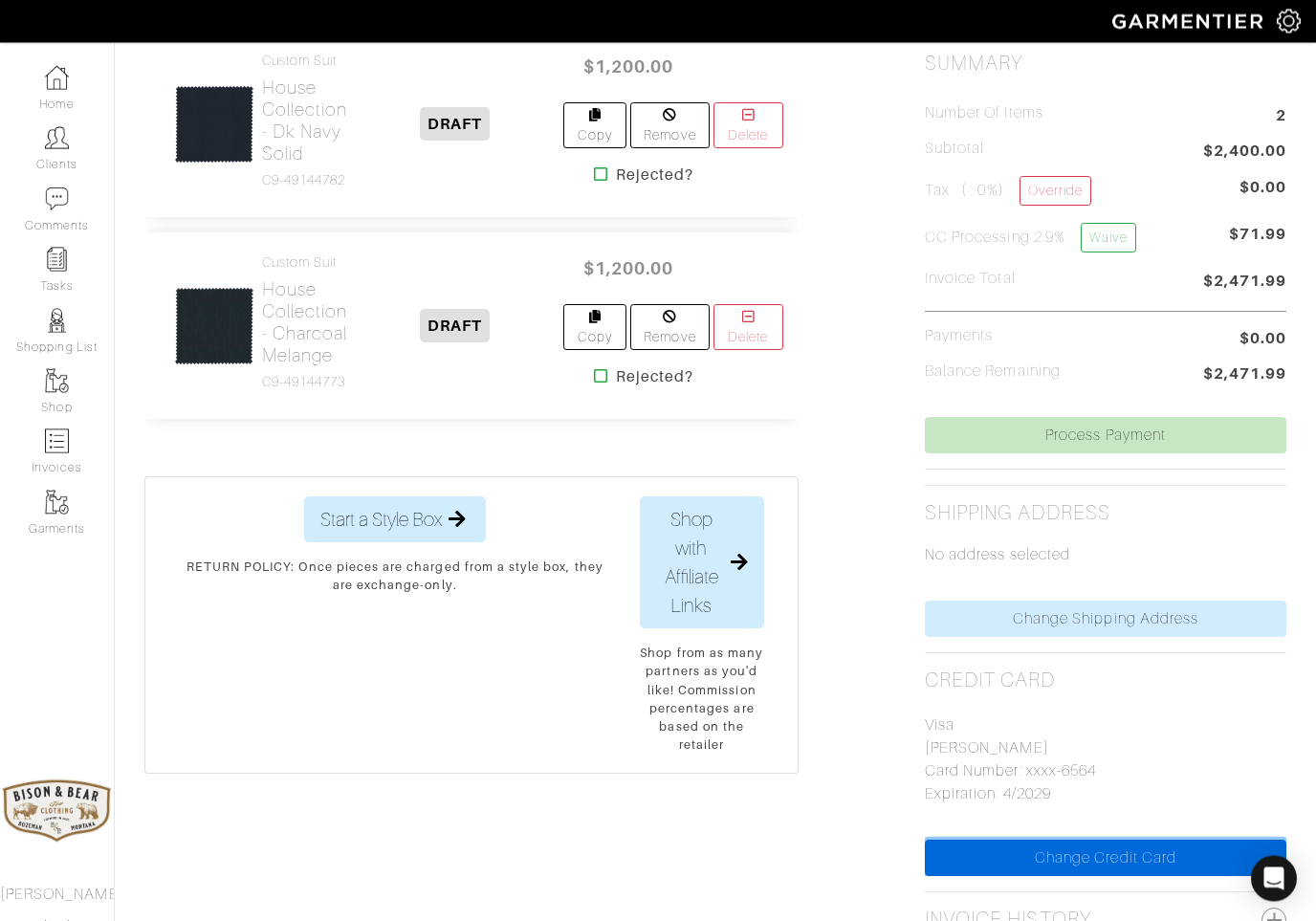 scroll, scrollTop: 505, scrollLeft: 0, axis: vertical 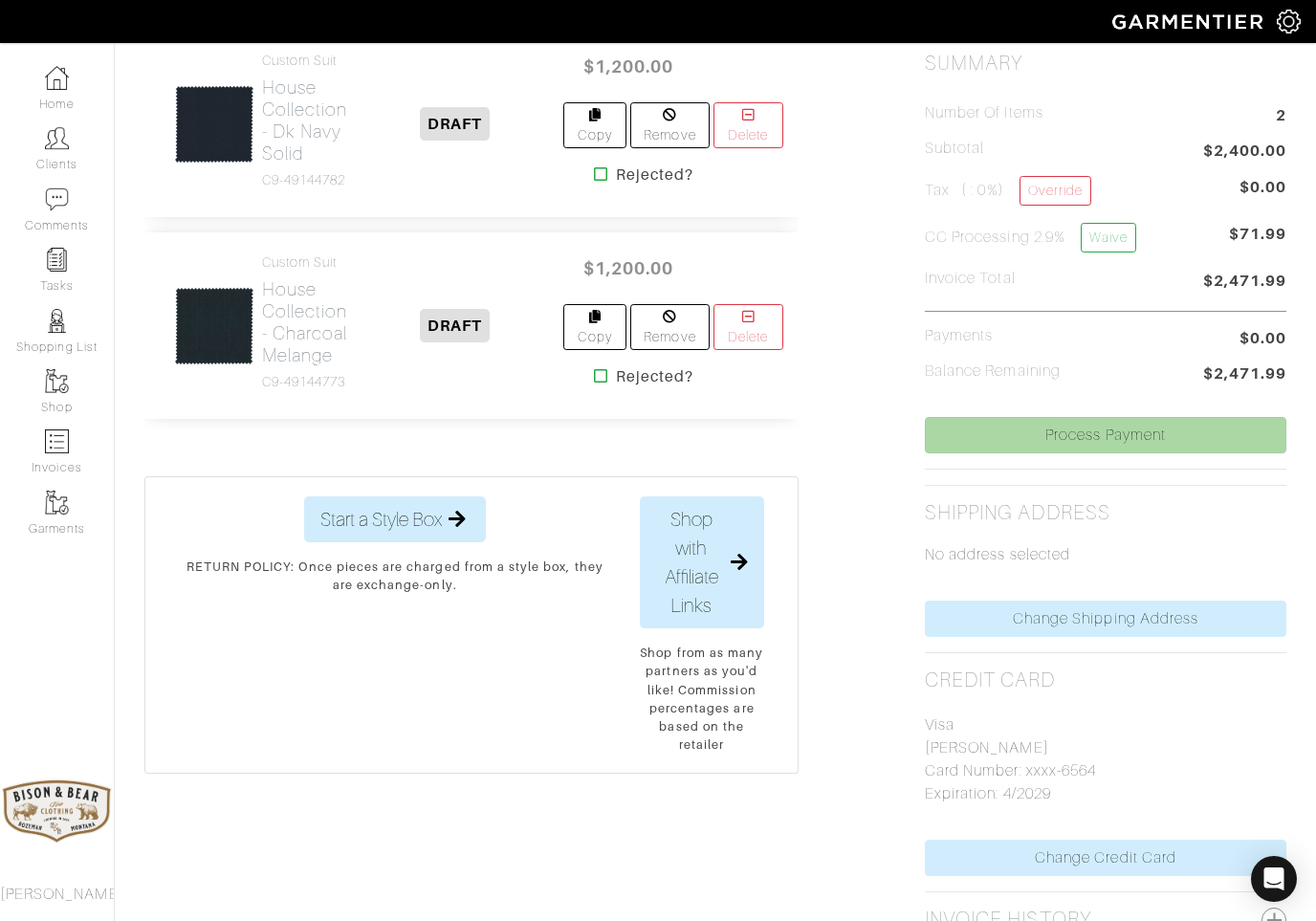 click on "Process Payment" at bounding box center (1106, 435) 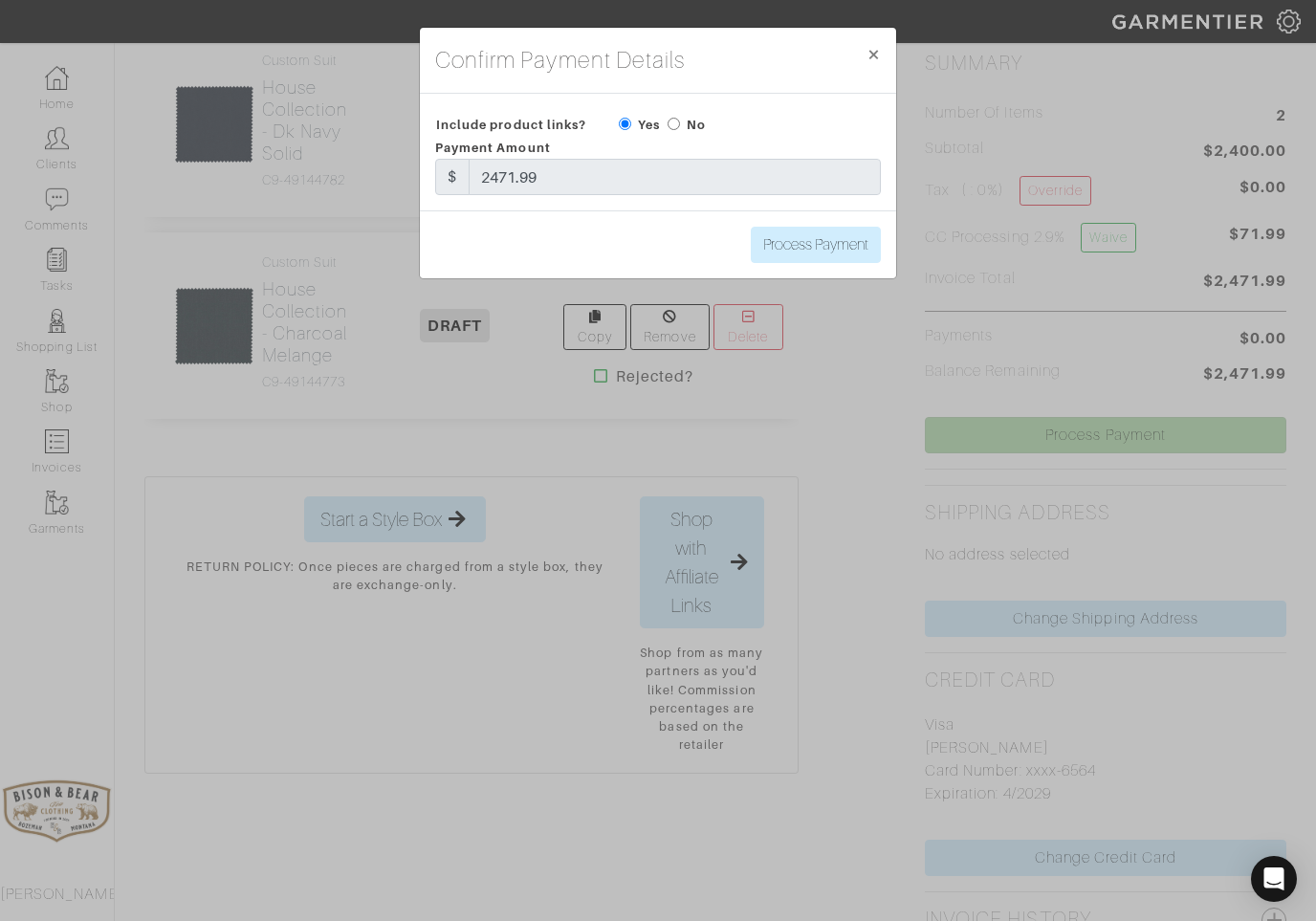 click at bounding box center [673, 123] 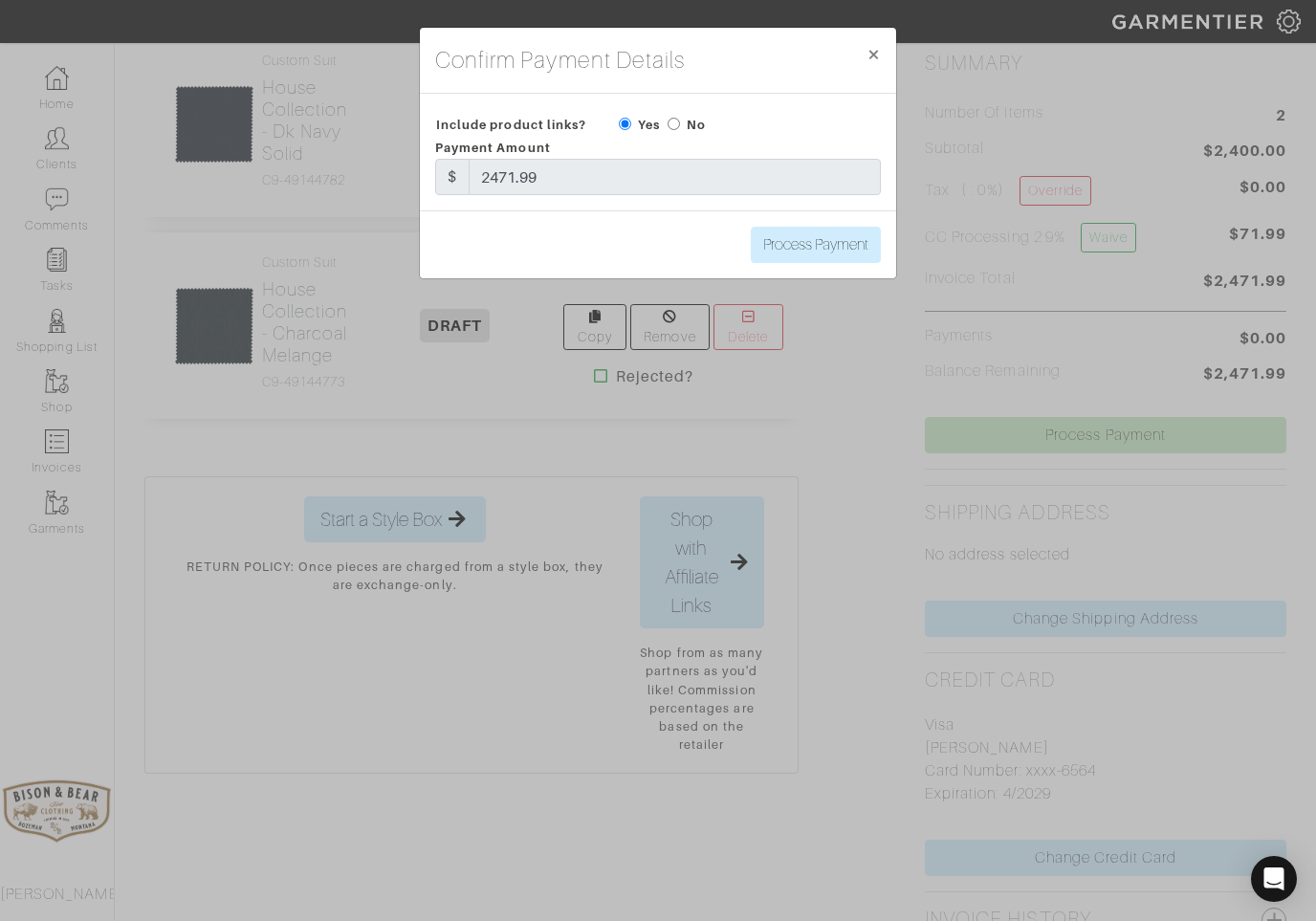 radio on "true" 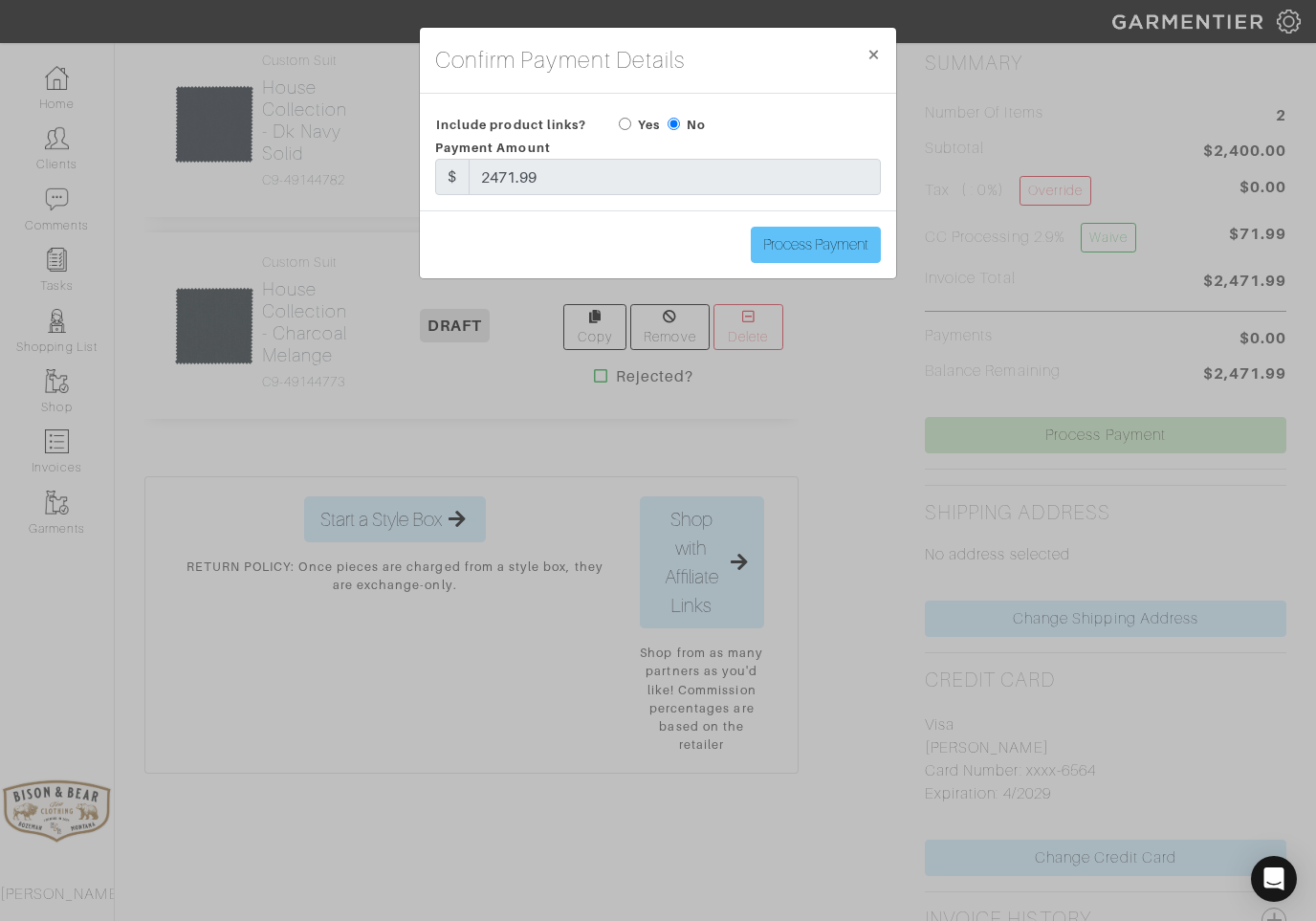 click on "Process Payment" at bounding box center [816, 245] 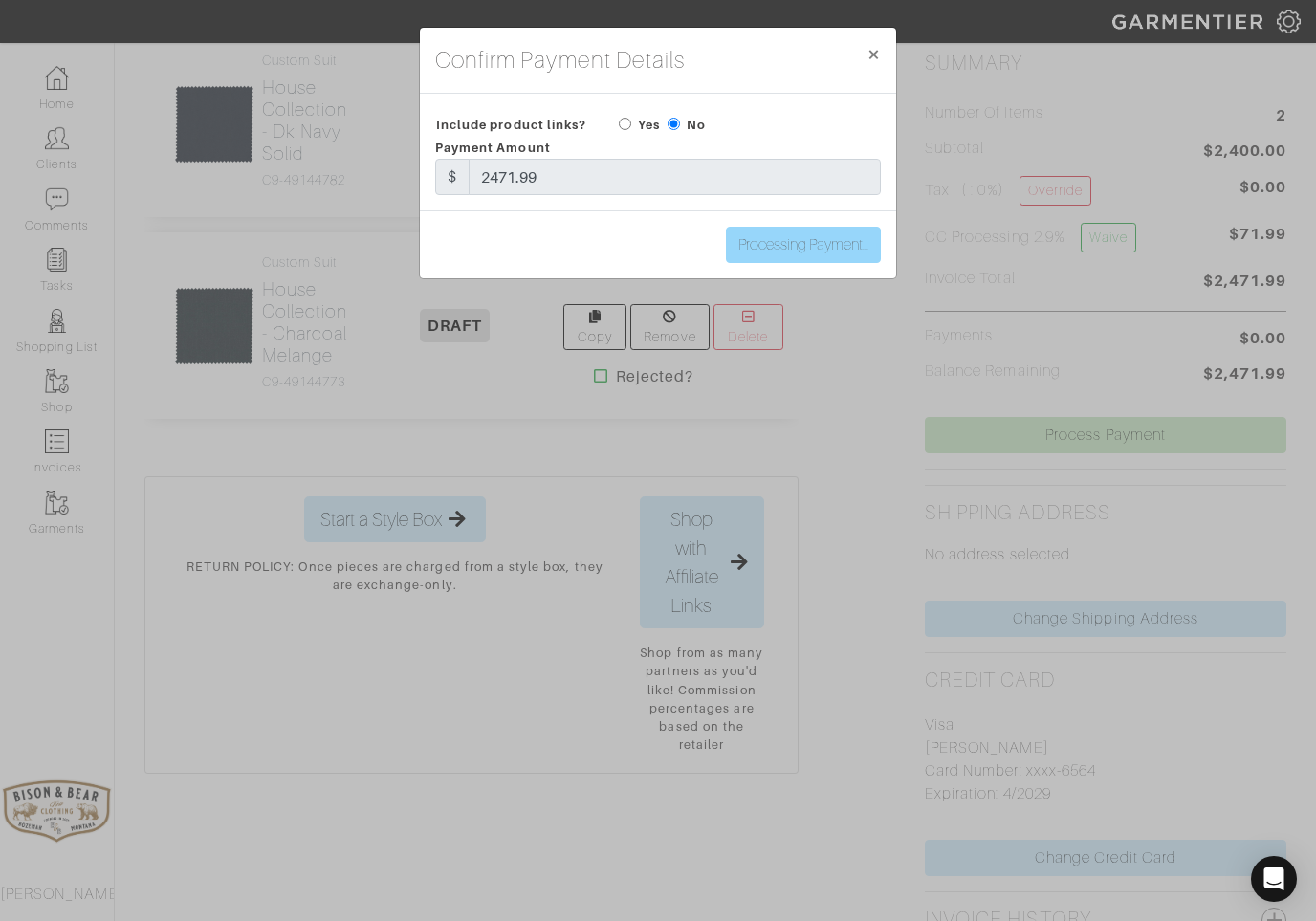 type on "Process Payment" 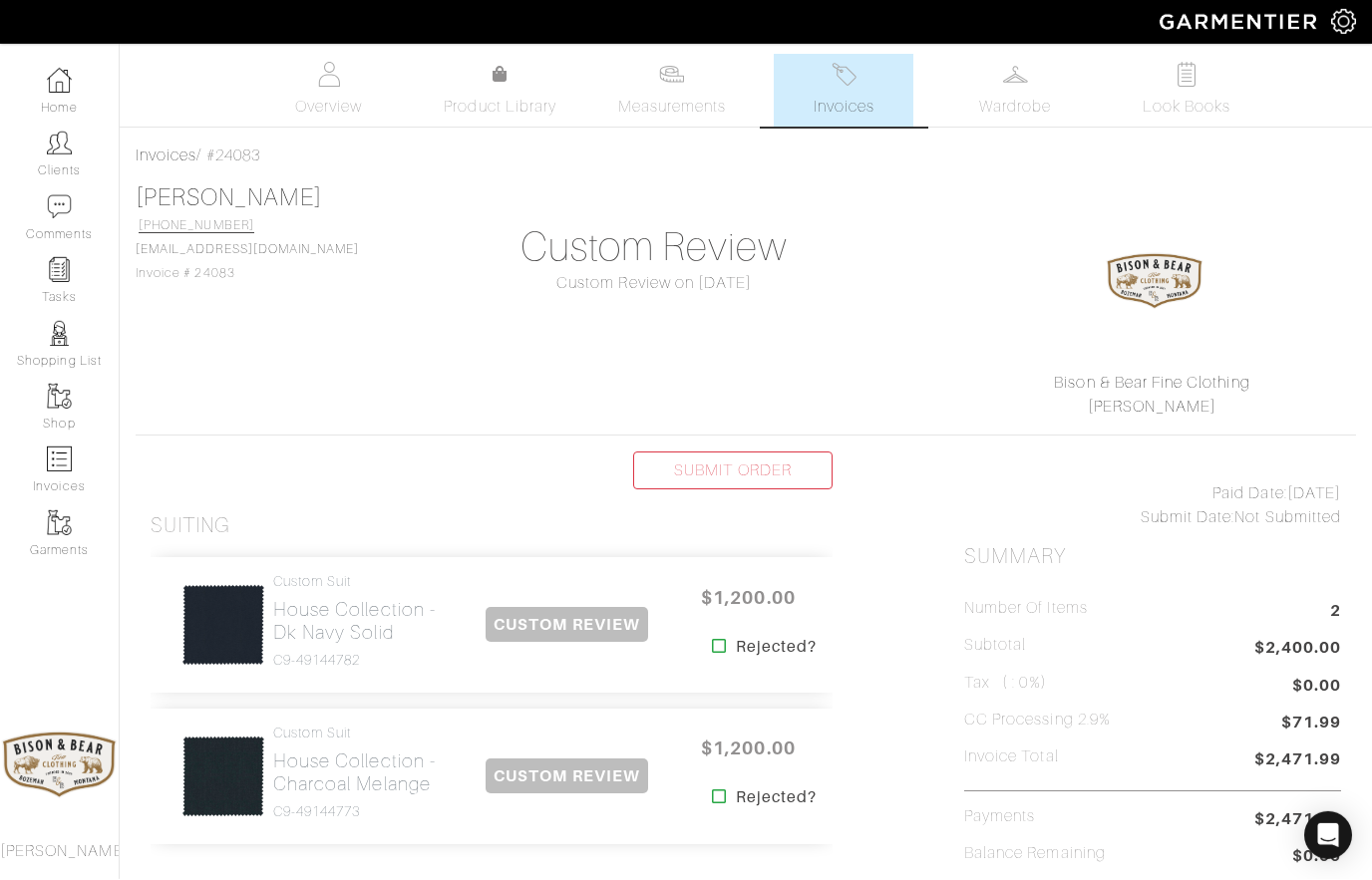 scroll, scrollTop: 80, scrollLeft: 0, axis: vertical 